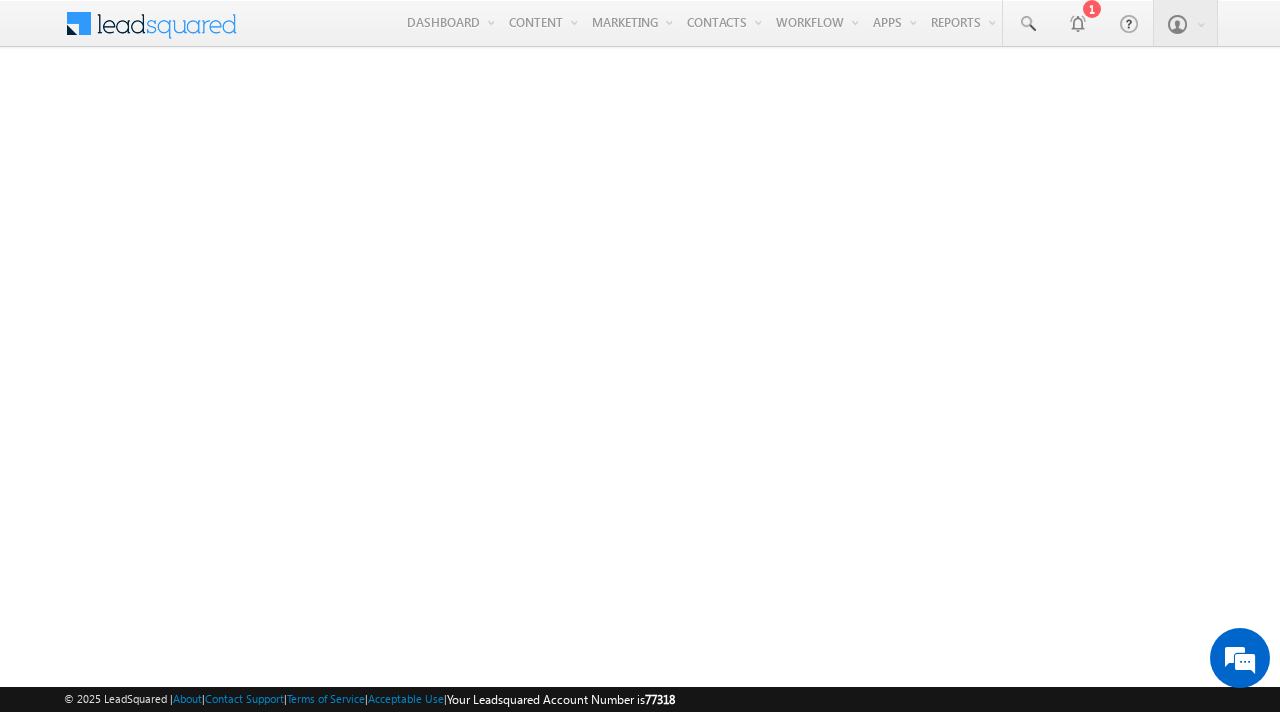 scroll, scrollTop: 0, scrollLeft: 0, axis: both 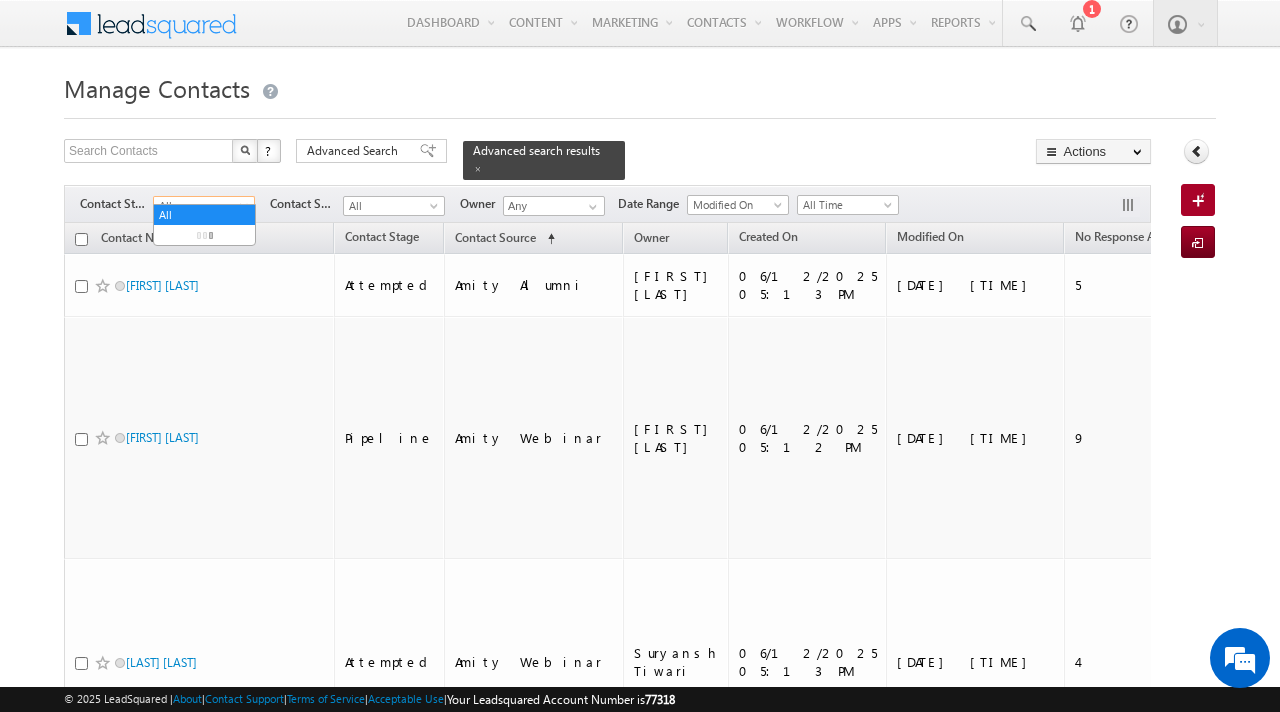 click on "All" at bounding box center (201, 206) 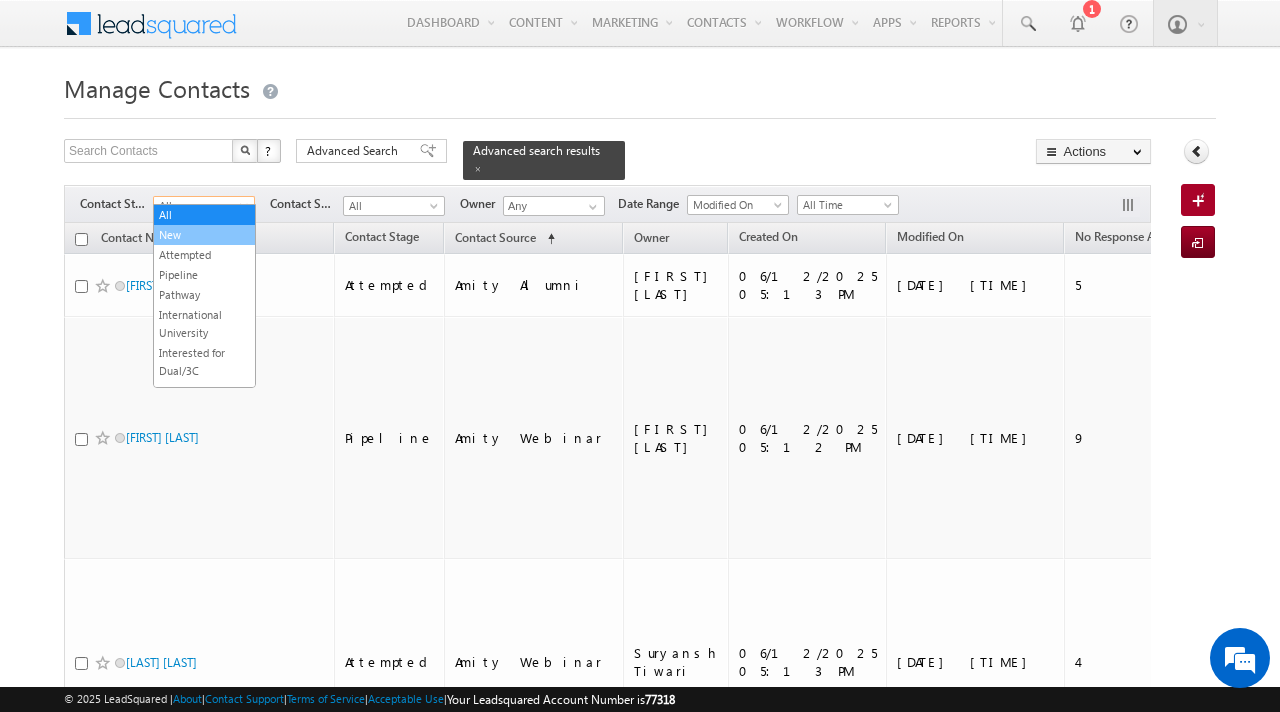 click on "New" at bounding box center [204, 235] 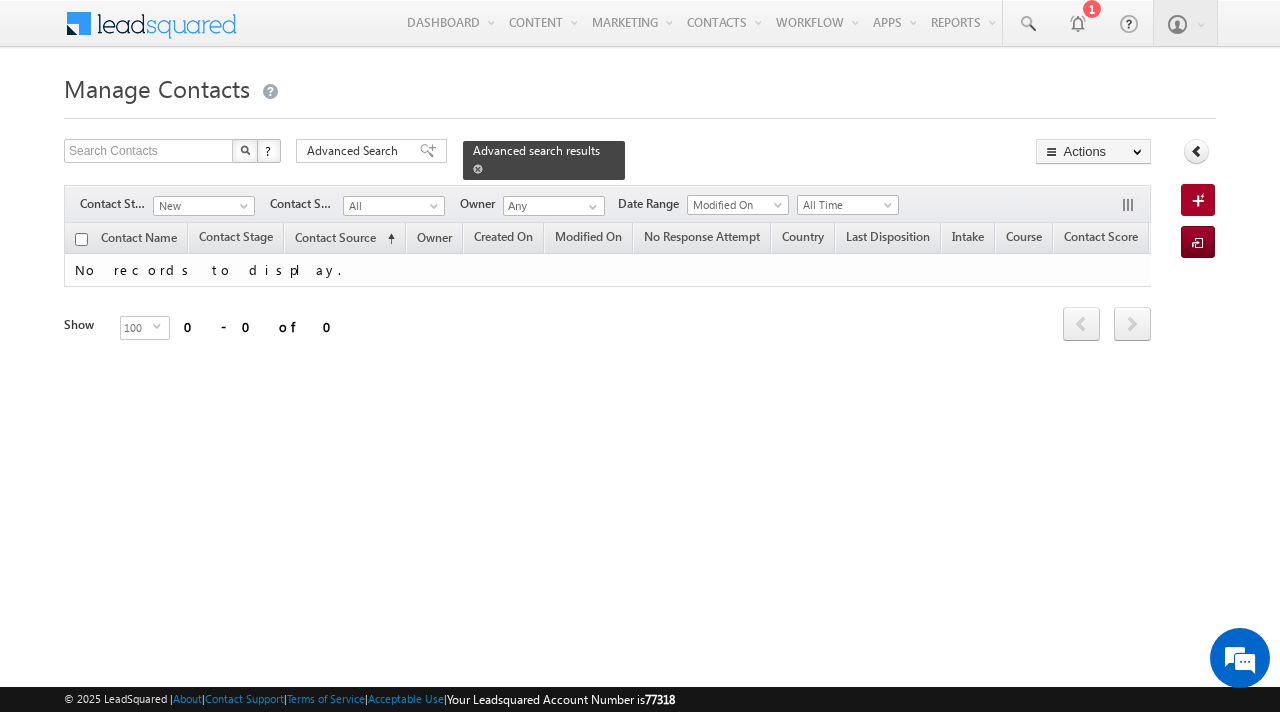 click at bounding box center (478, 169) 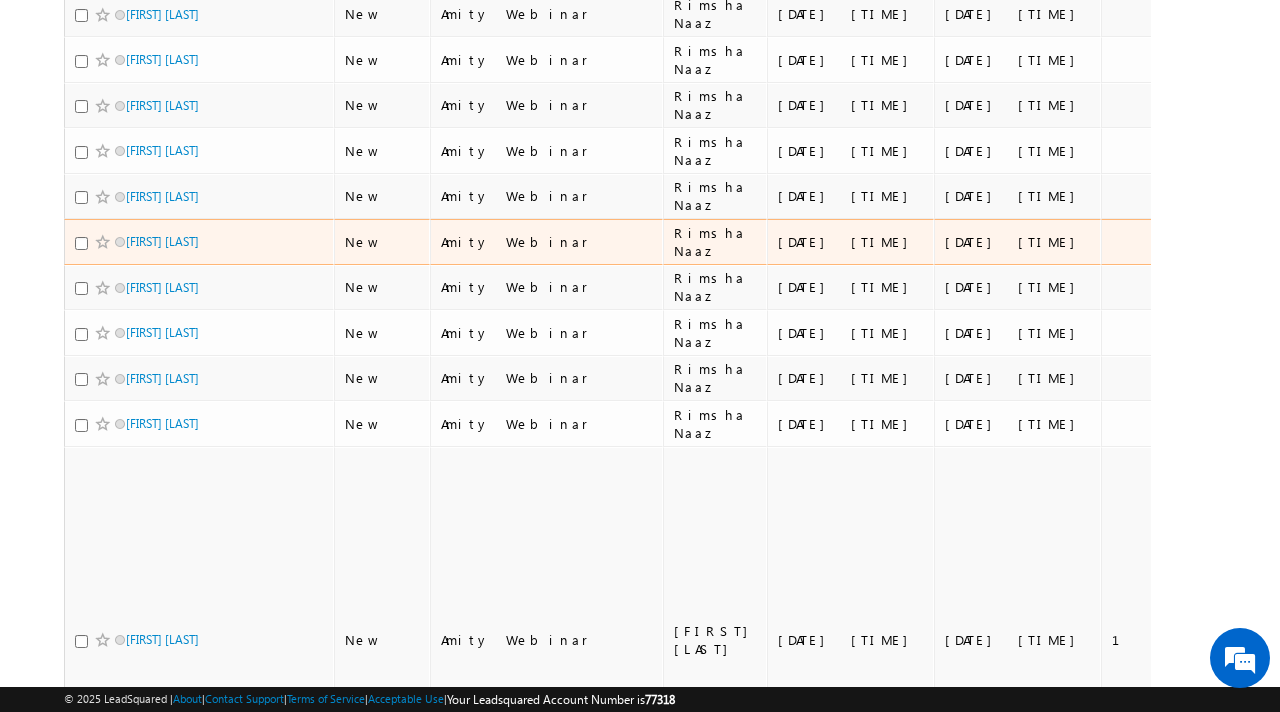scroll, scrollTop: 0, scrollLeft: 0, axis: both 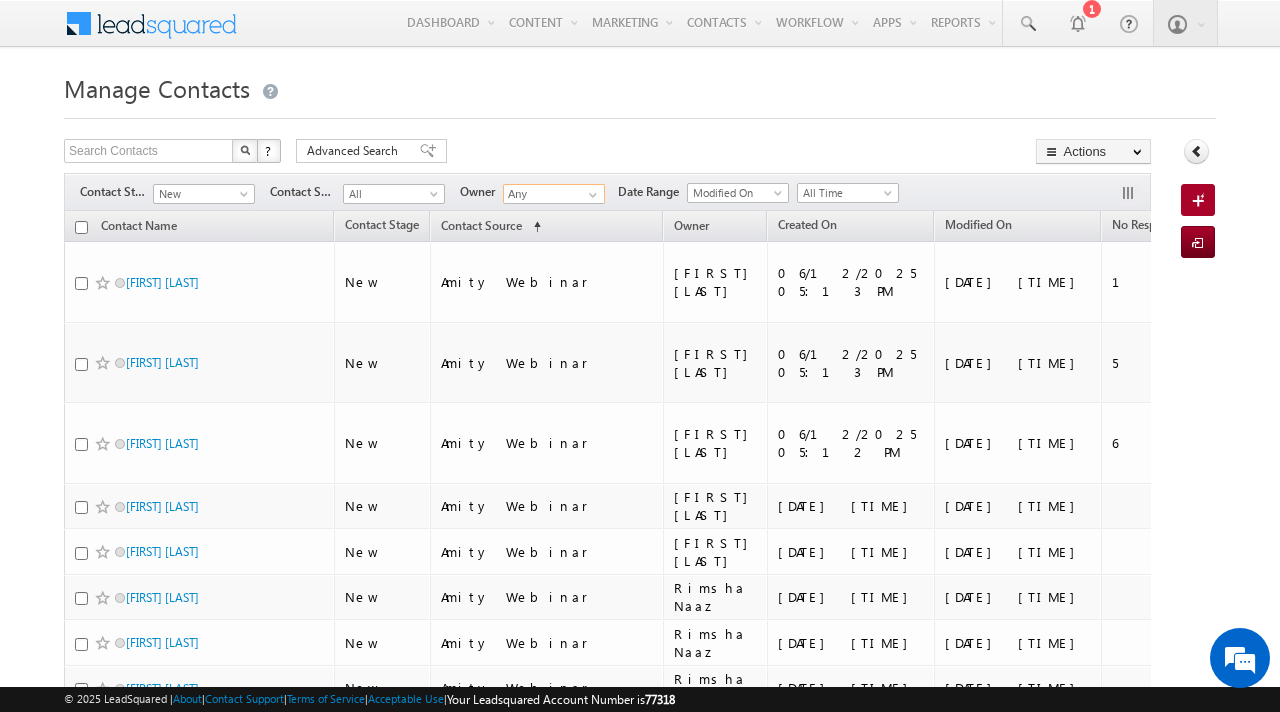 click on "Any" at bounding box center [554, 194] 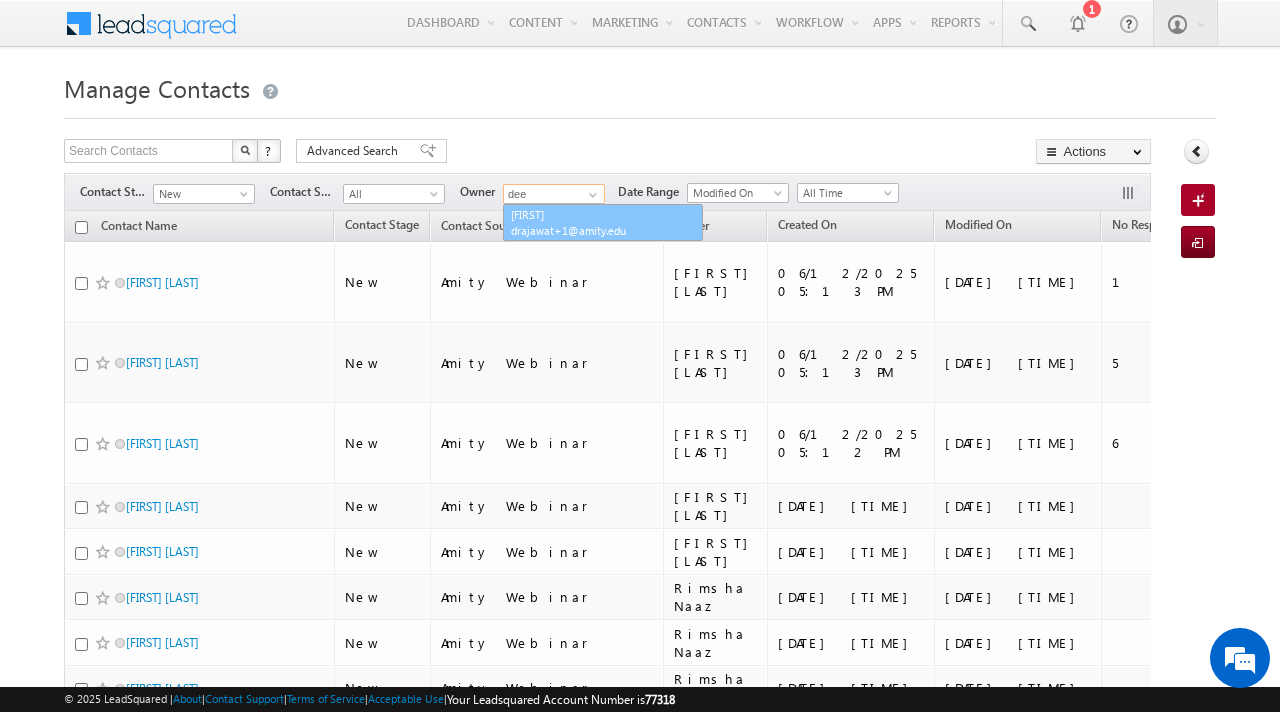 click on "Deepak   drajawat+1@amity.edu" at bounding box center (603, 223) 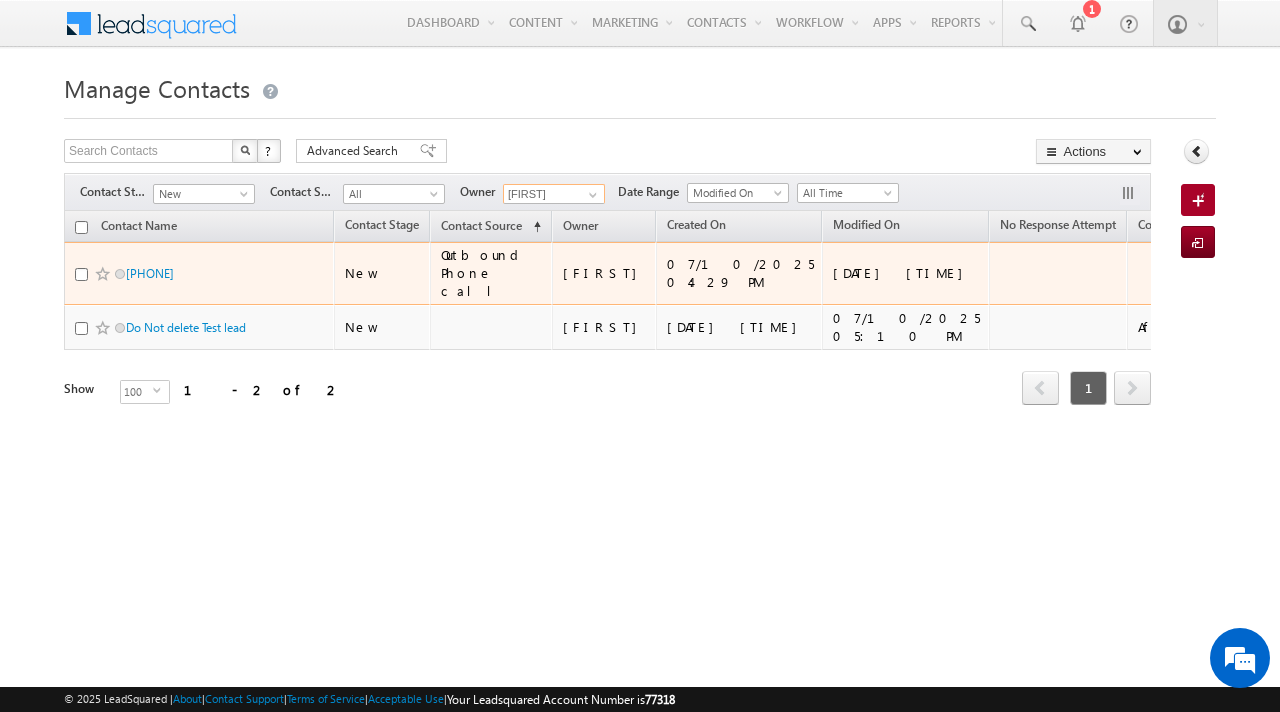 type on "Deepak" 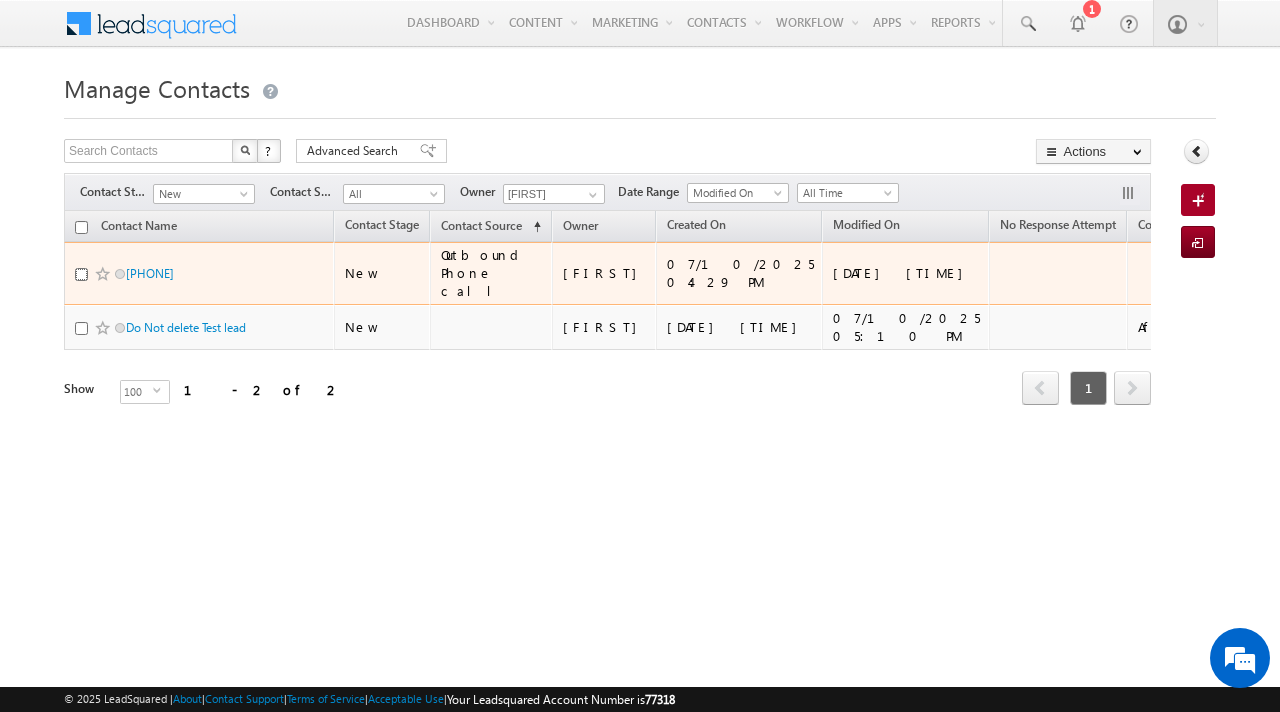 click at bounding box center [81, 274] 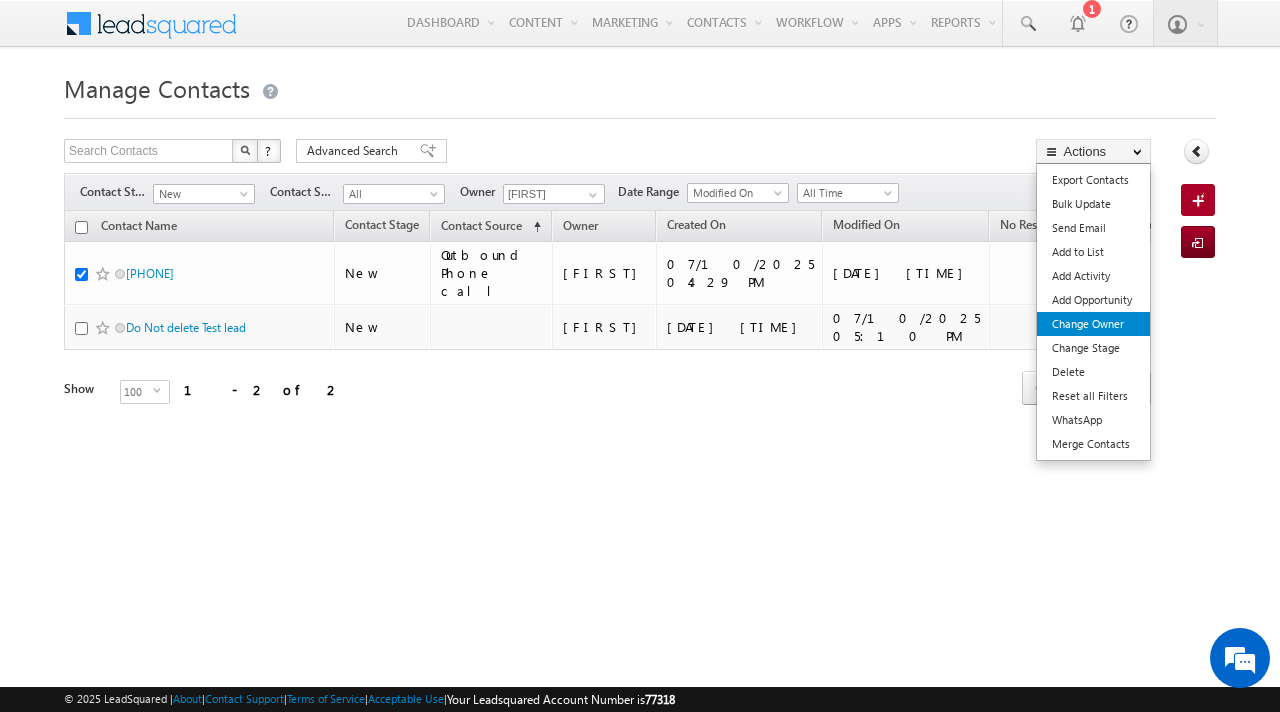 click on "Change Owner" at bounding box center (1093, 324) 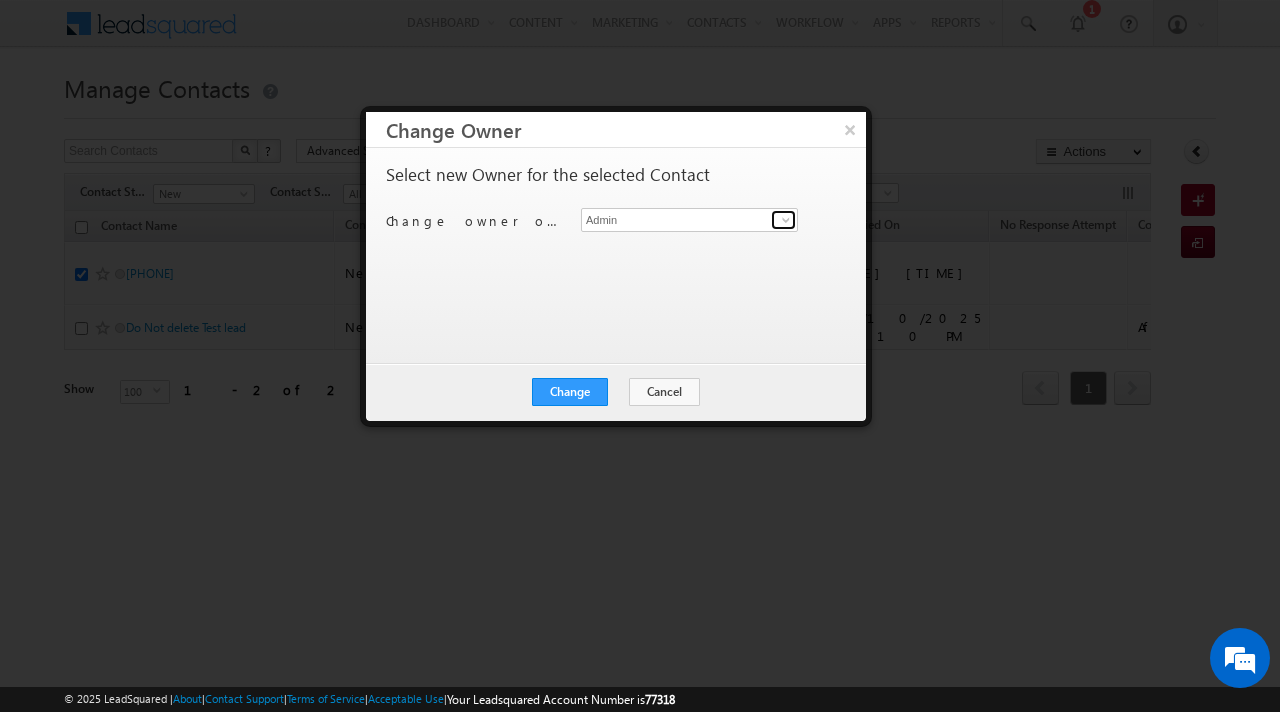 click at bounding box center (786, 220) 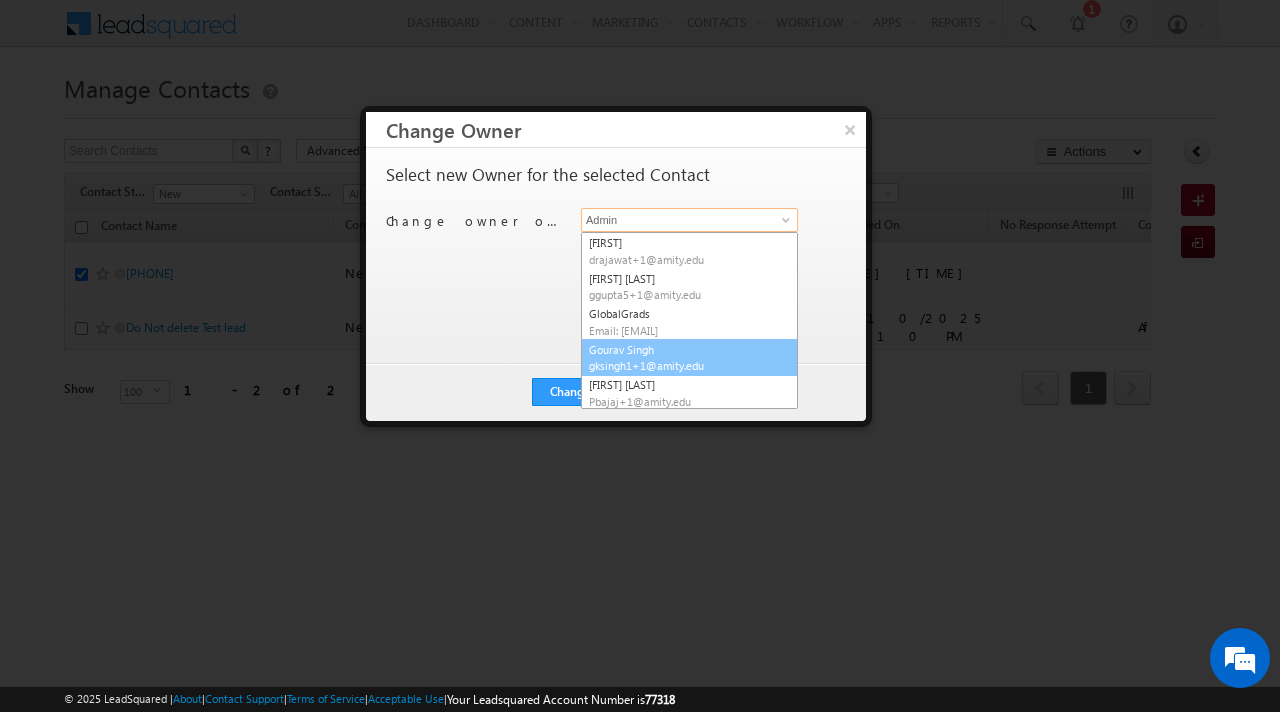 scroll, scrollTop: 271, scrollLeft: 0, axis: vertical 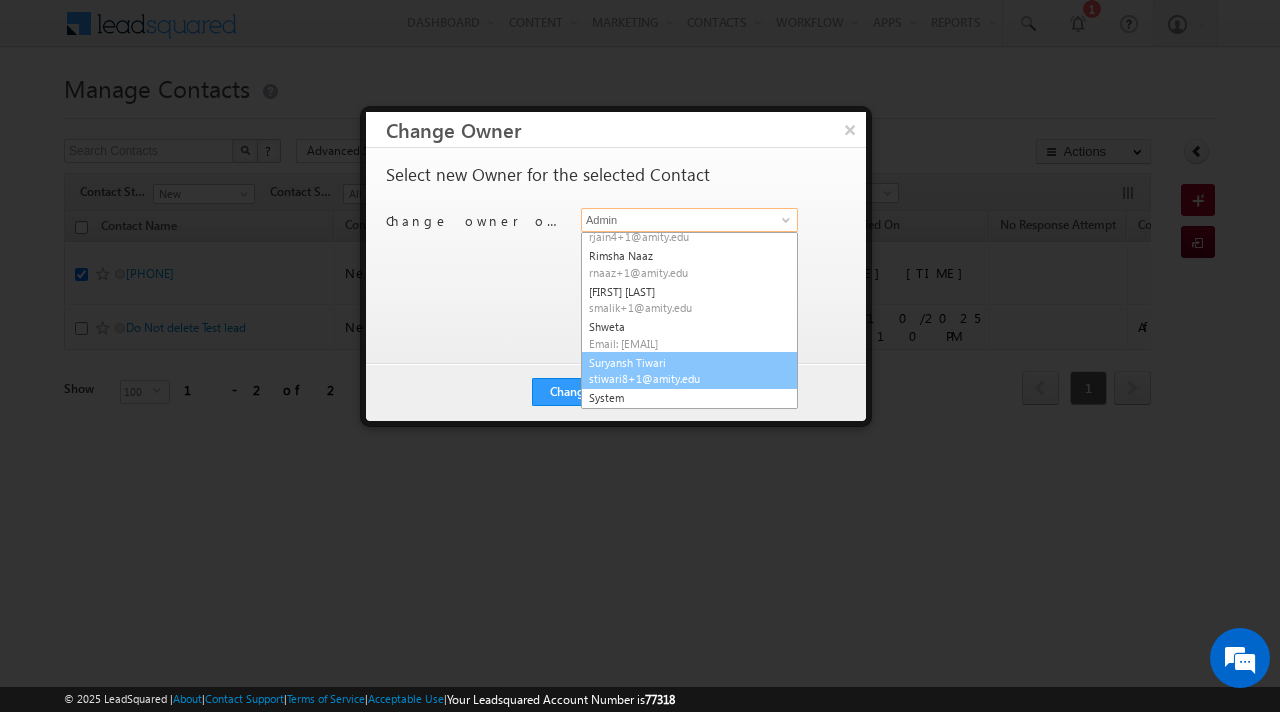click on "stiwari8+1@amity.edu" at bounding box center (679, 378) 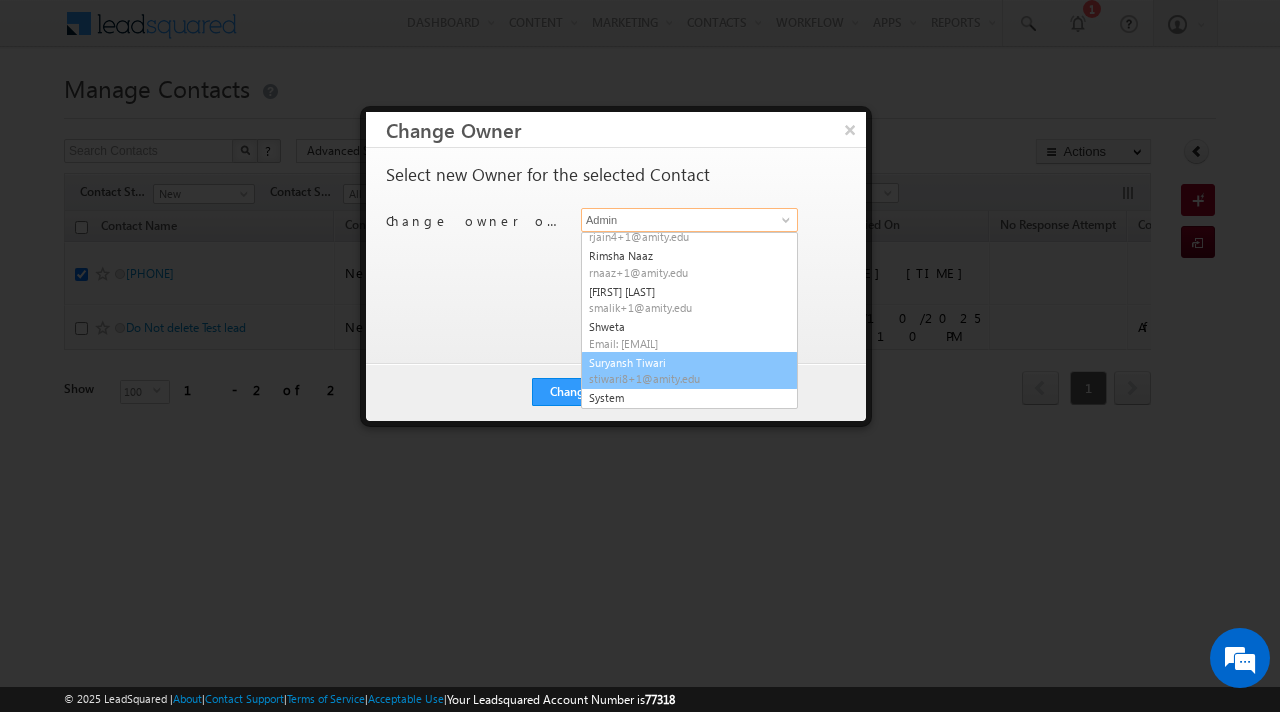 type on "Suryansh Tiwari" 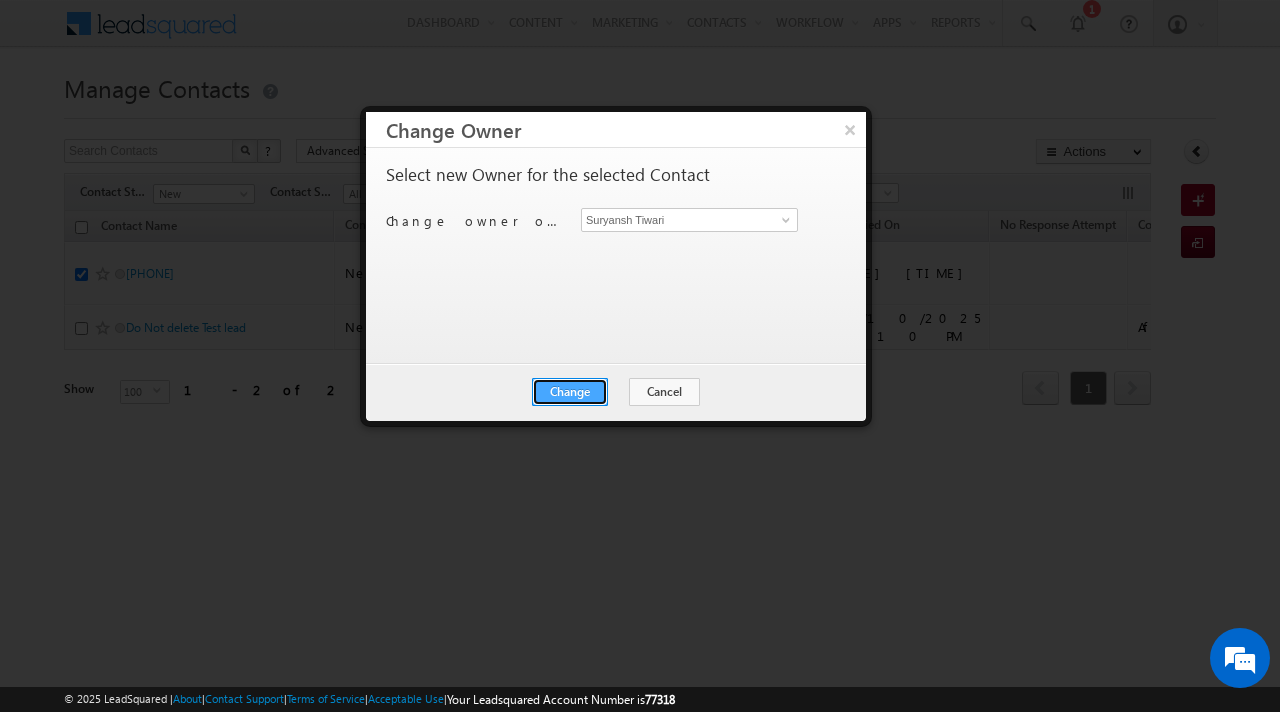 click on "Change" at bounding box center (570, 392) 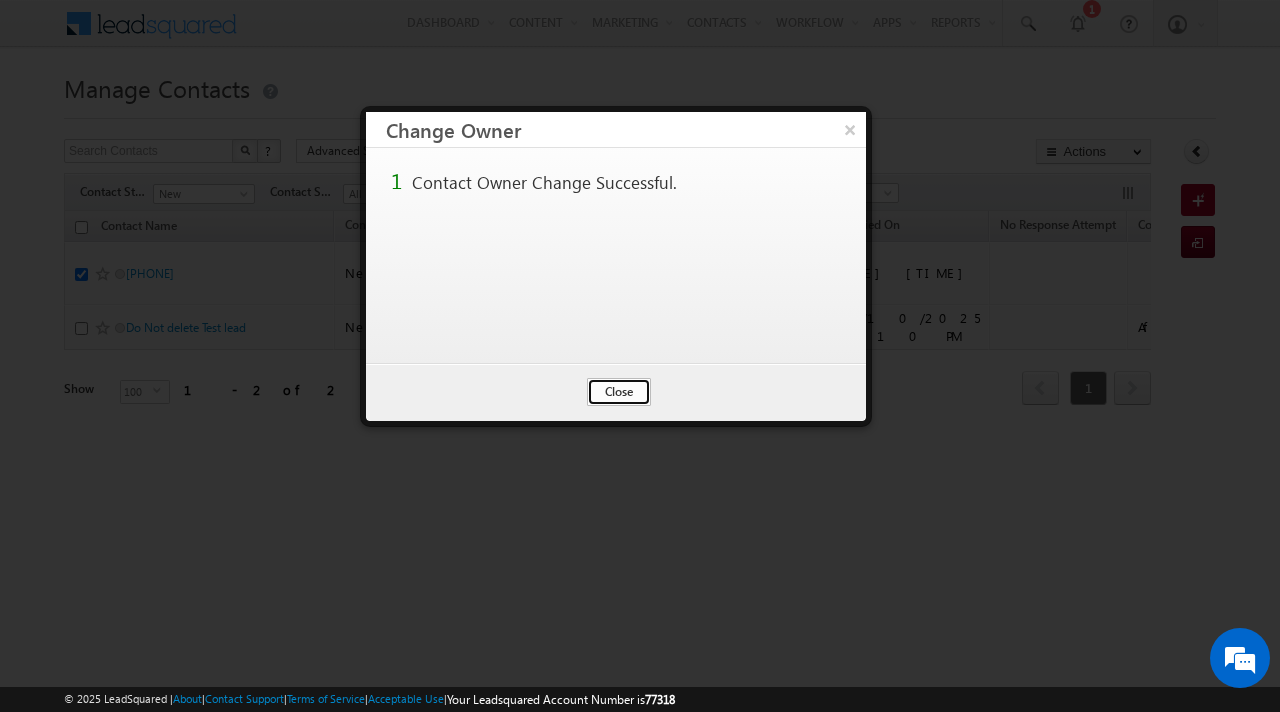 click on "Close" at bounding box center (619, 392) 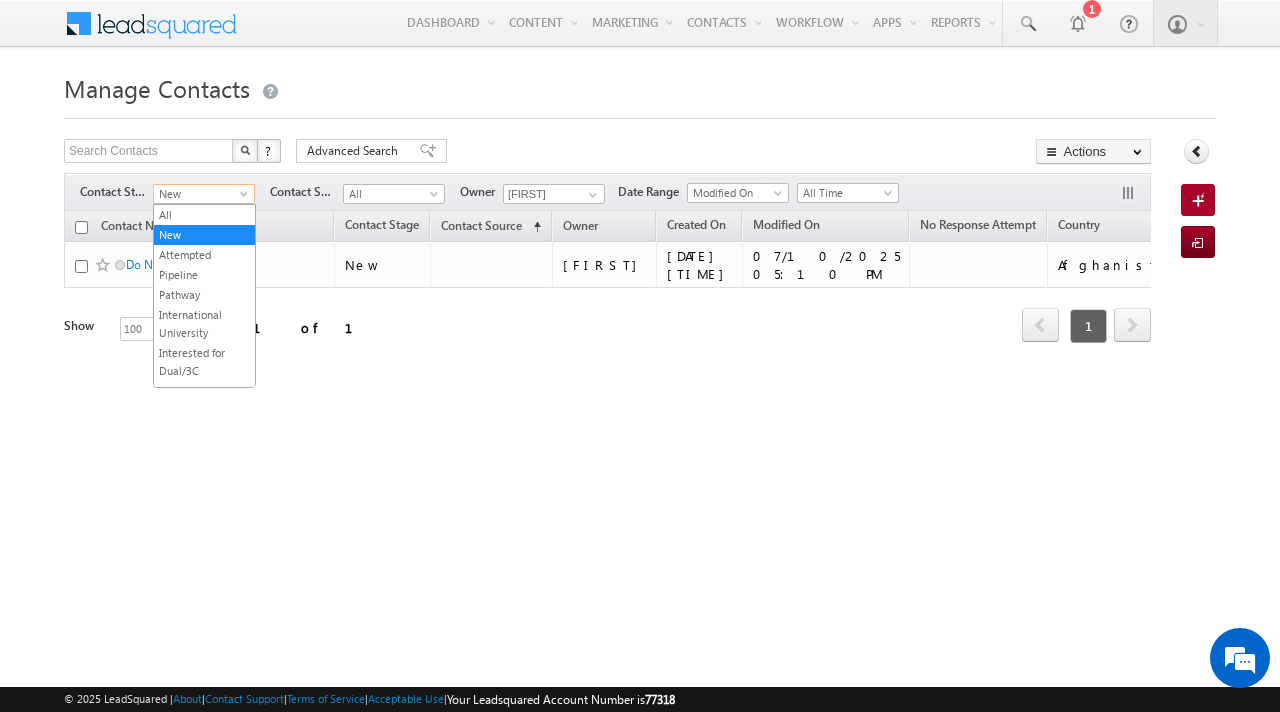 click on "New" at bounding box center (201, 194) 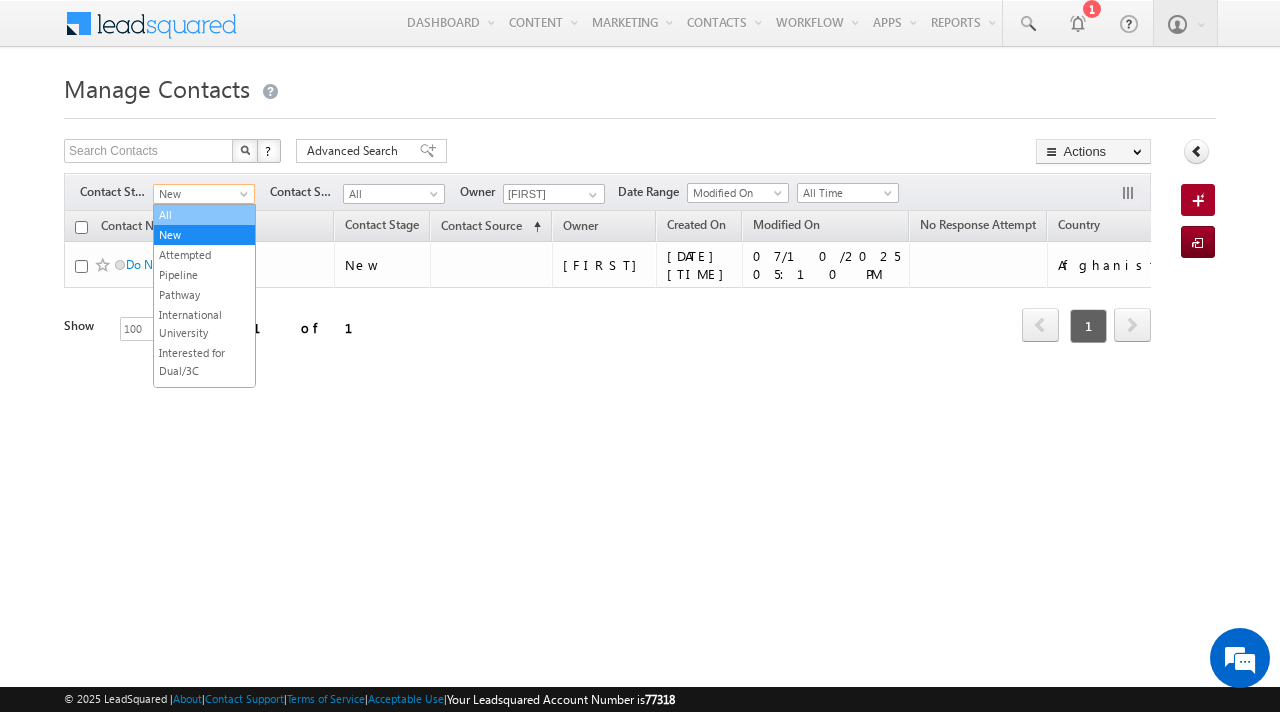 click on "All" at bounding box center (204, 215) 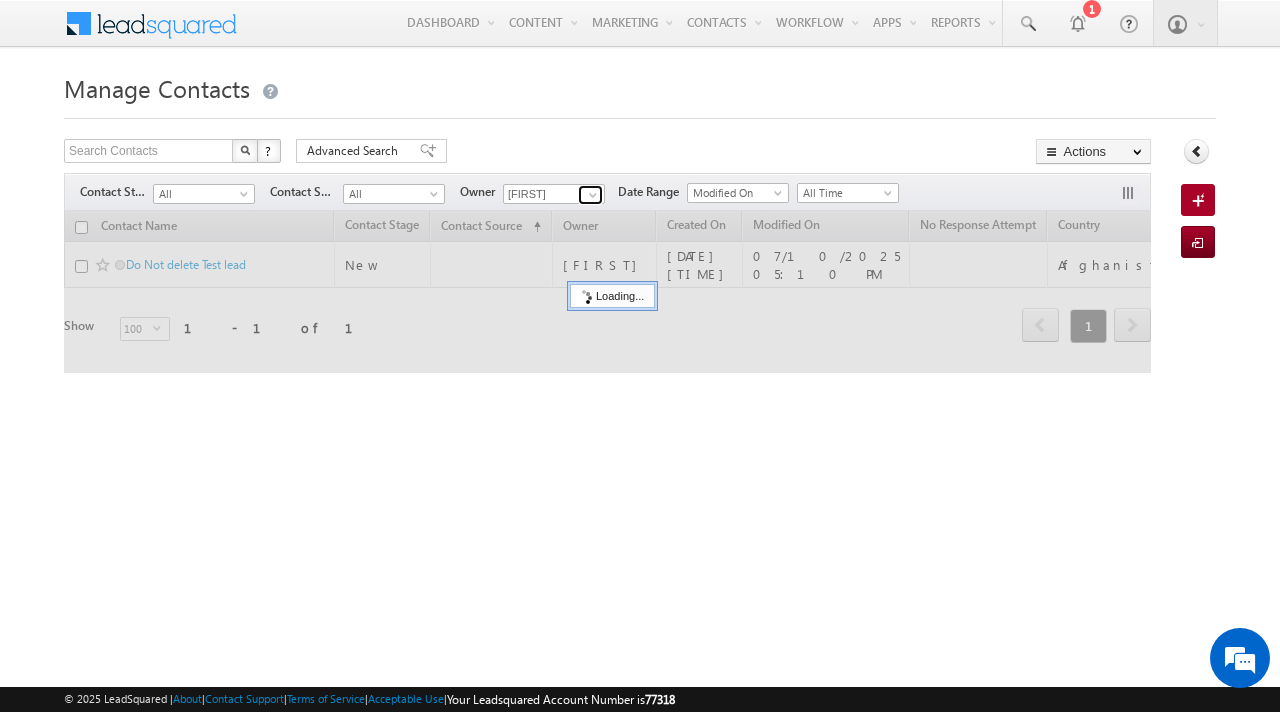 click at bounding box center [590, 195] 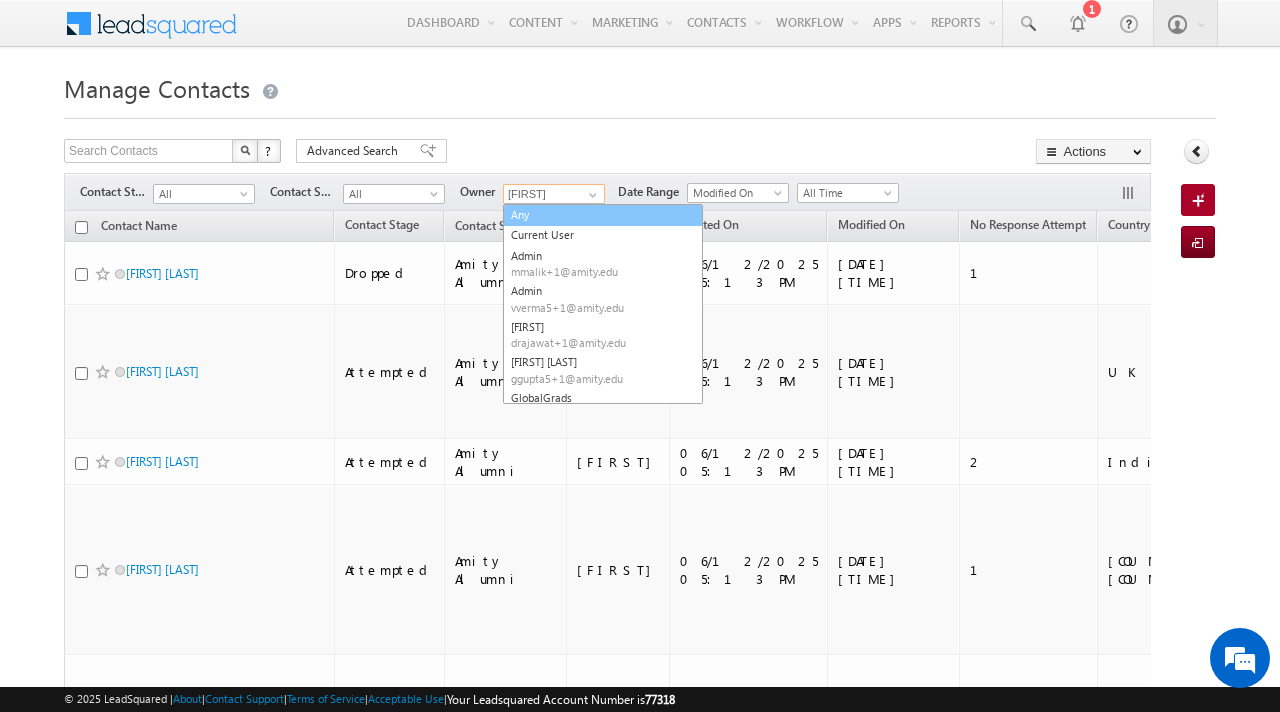 click on "Any" at bounding box center (603, 215) 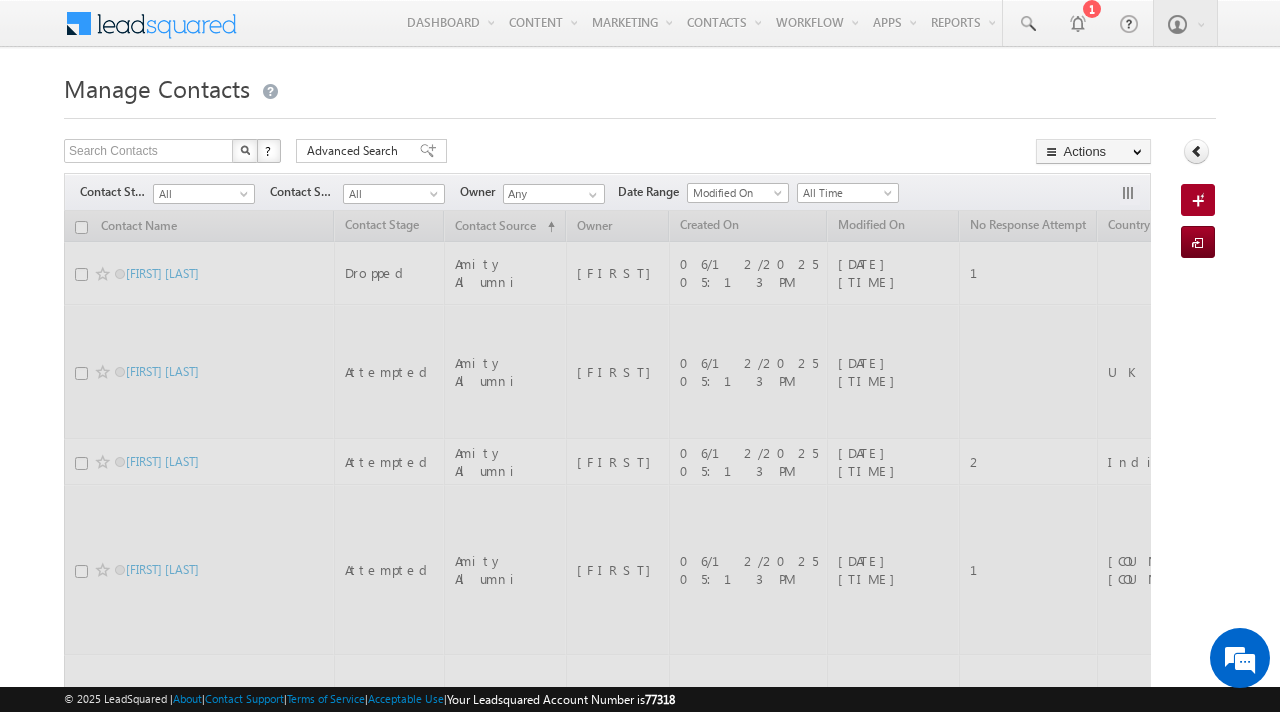 click on "Search Contacts X ?   2981 results found
Advanced Search
Advanced Search
Advanced search results
Actions Export Contacts" at bounding box center [607, 4512] 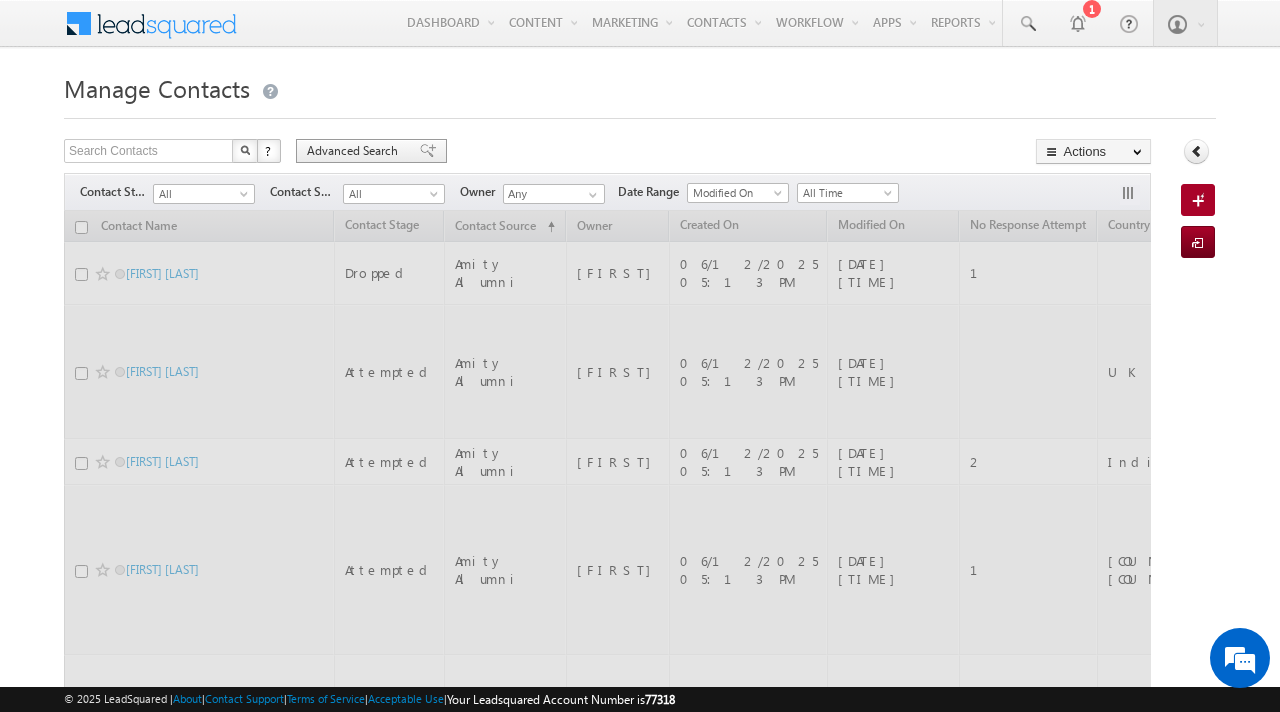 click on "Advanced Search" at bounding box center [371, 151] 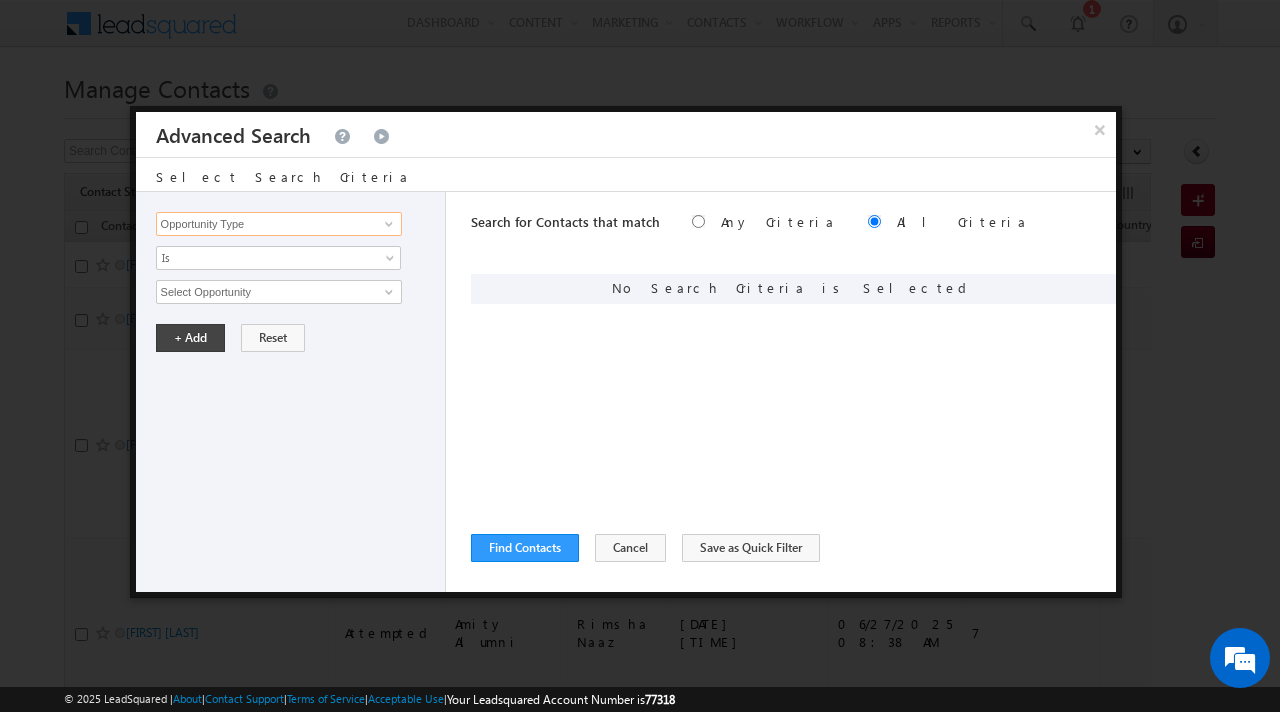 click on "Opportunity Type" at bounding box center [279, 224] 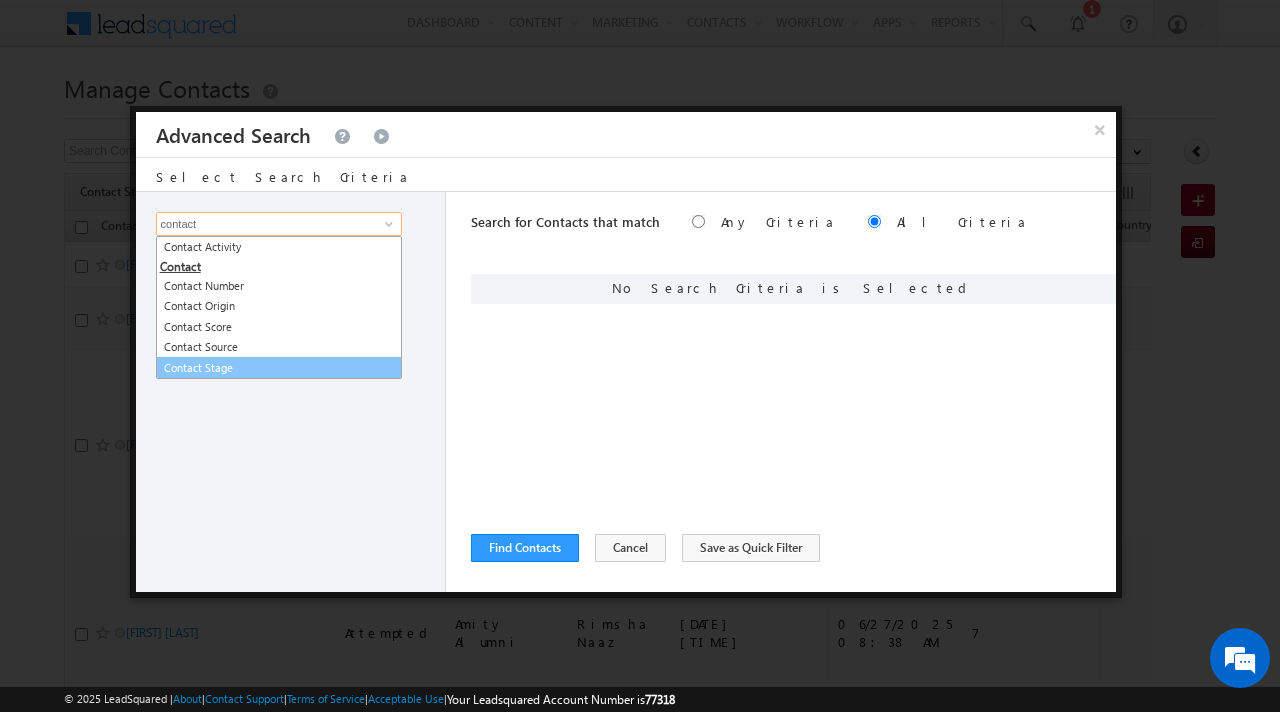 click on "Contact Stage" at bounding box center (279, 368) 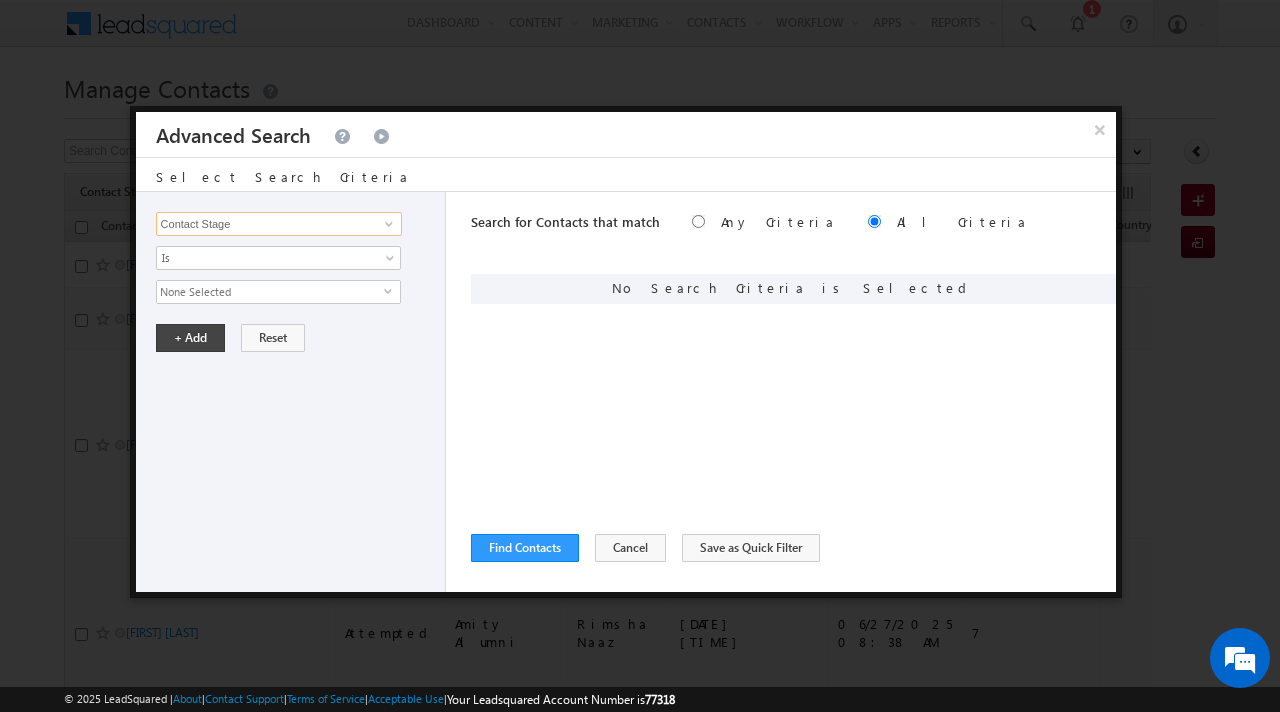 type on "Contact Stage" 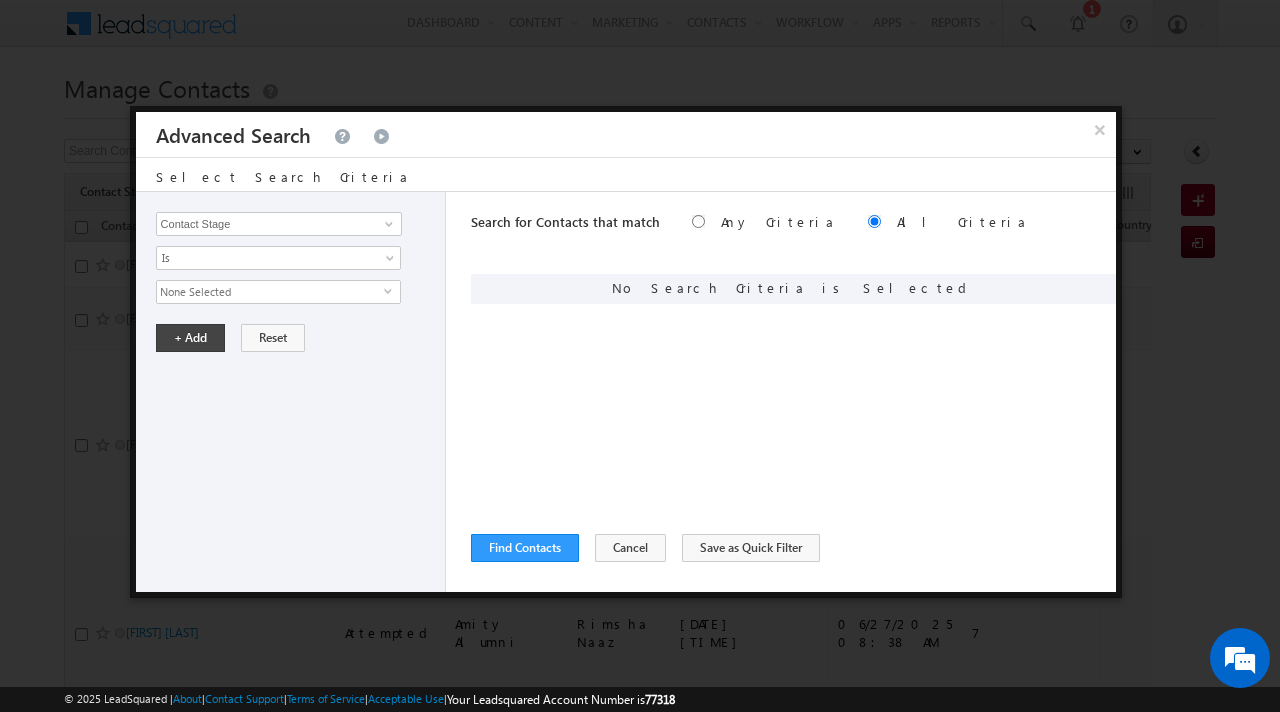 click on "None Selected" at bounding box center (270, 292) 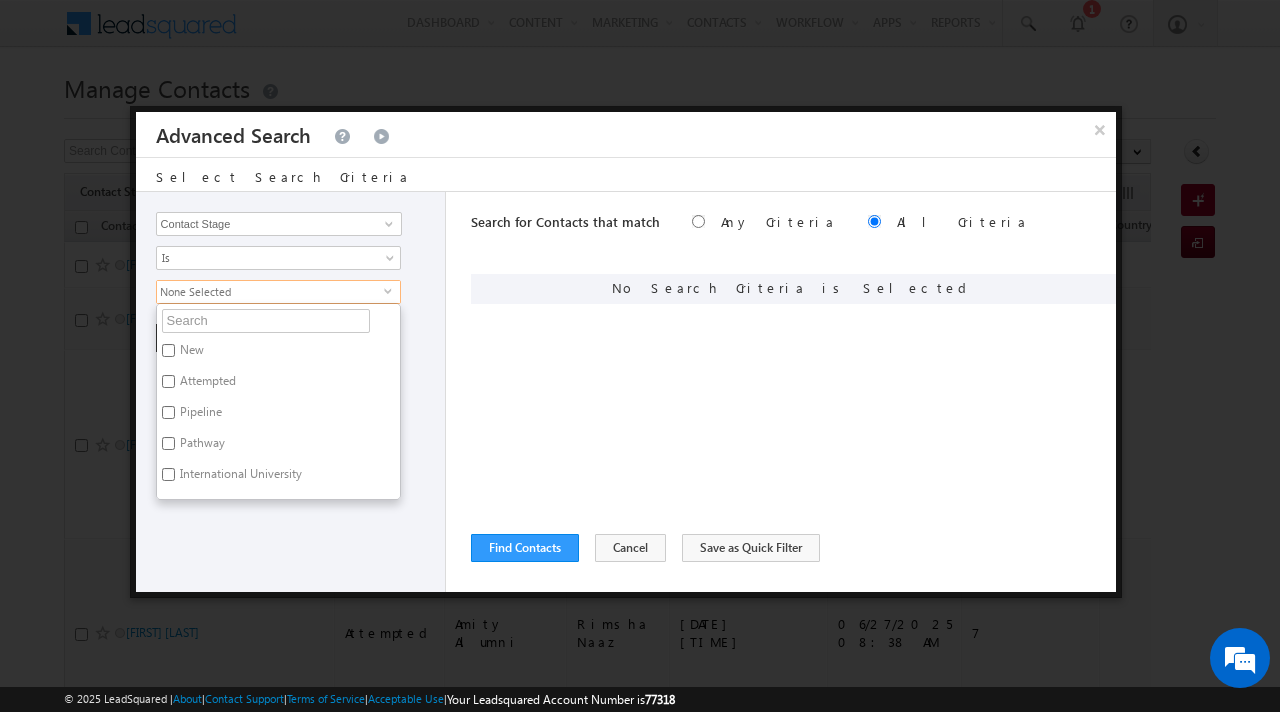 click on "New" at bounding box center [190, 353] 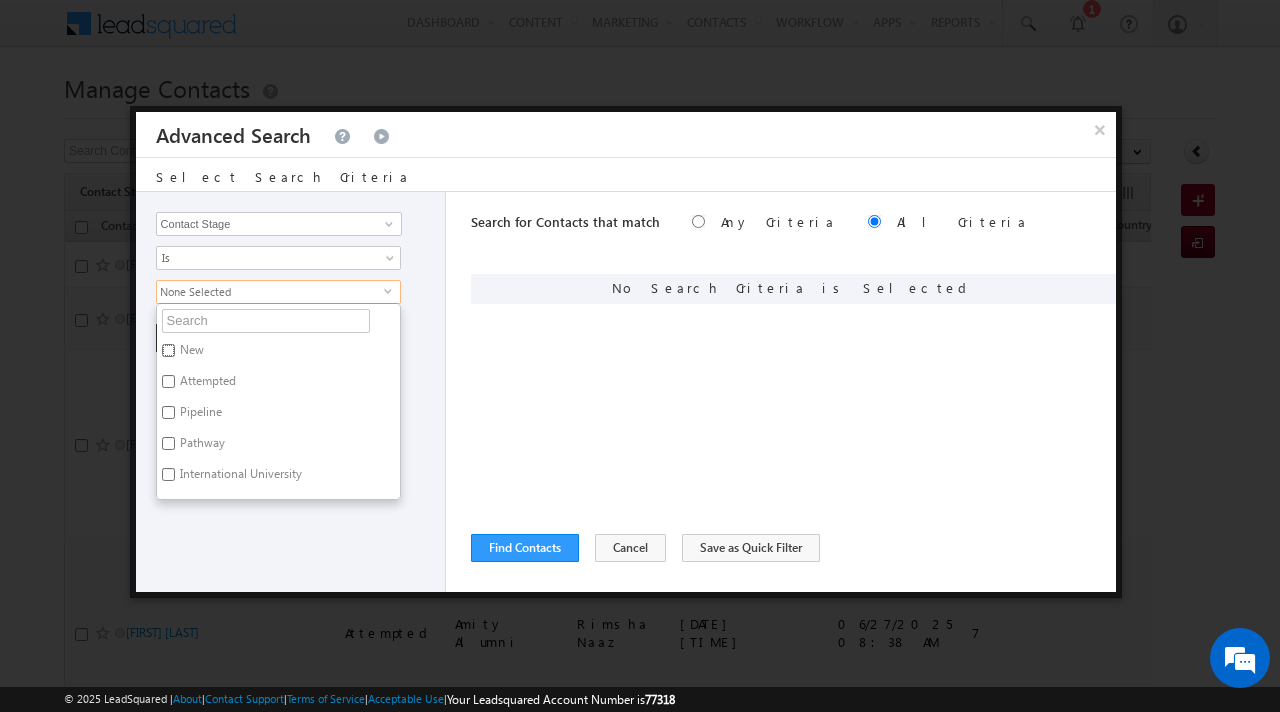 click on "New" at bounding box center [168, 350] 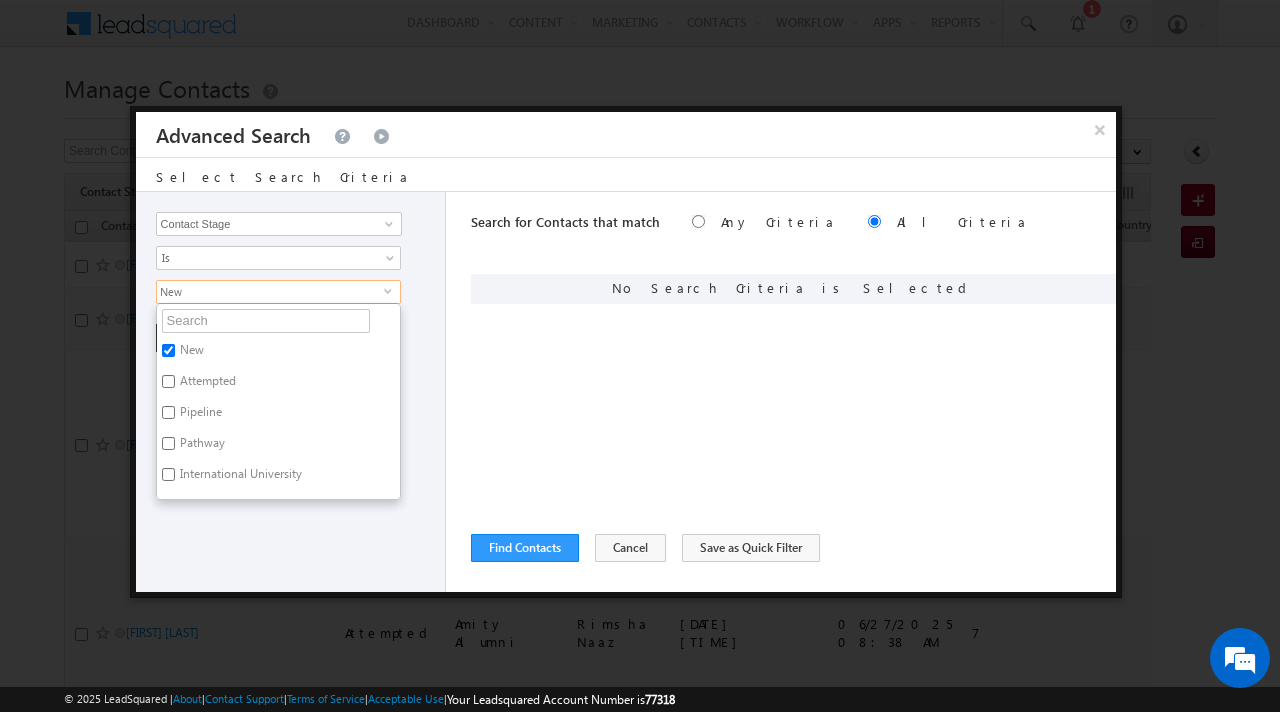 click on "Attempted" at bounding box center (206, 384) 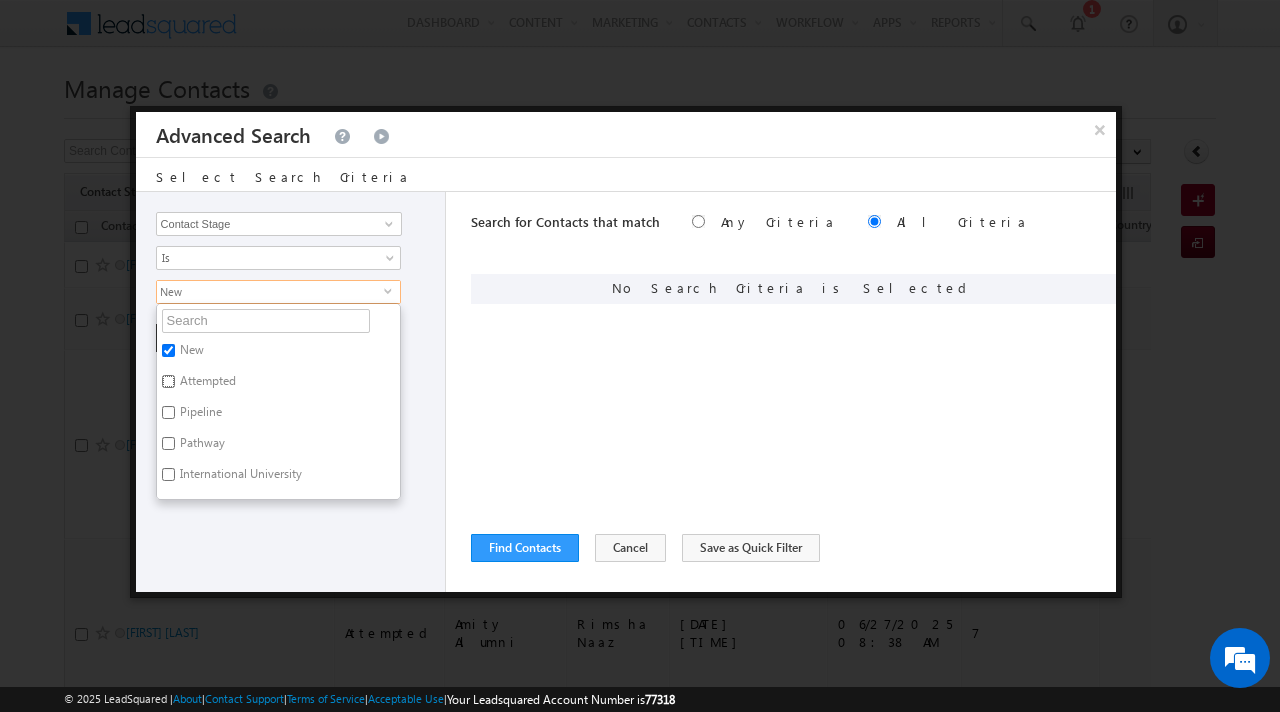 click on "Attempted" at bounding box center [168, 381] 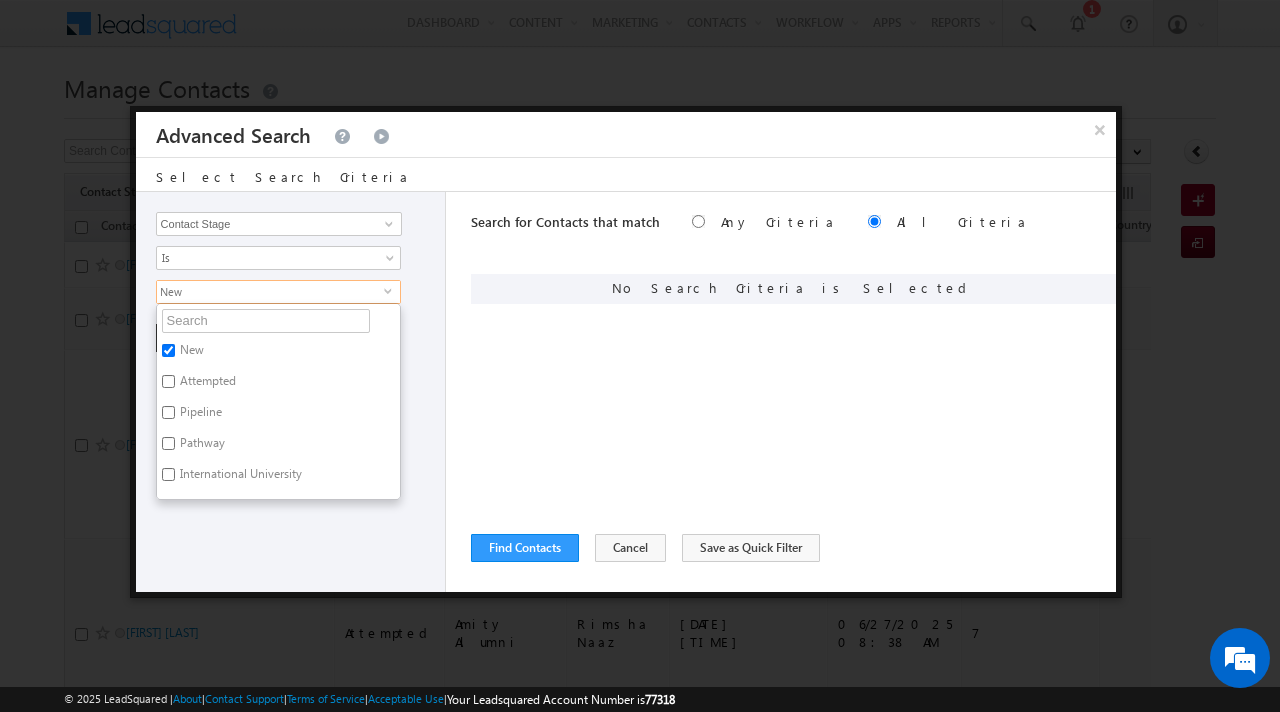checkbox on "true" 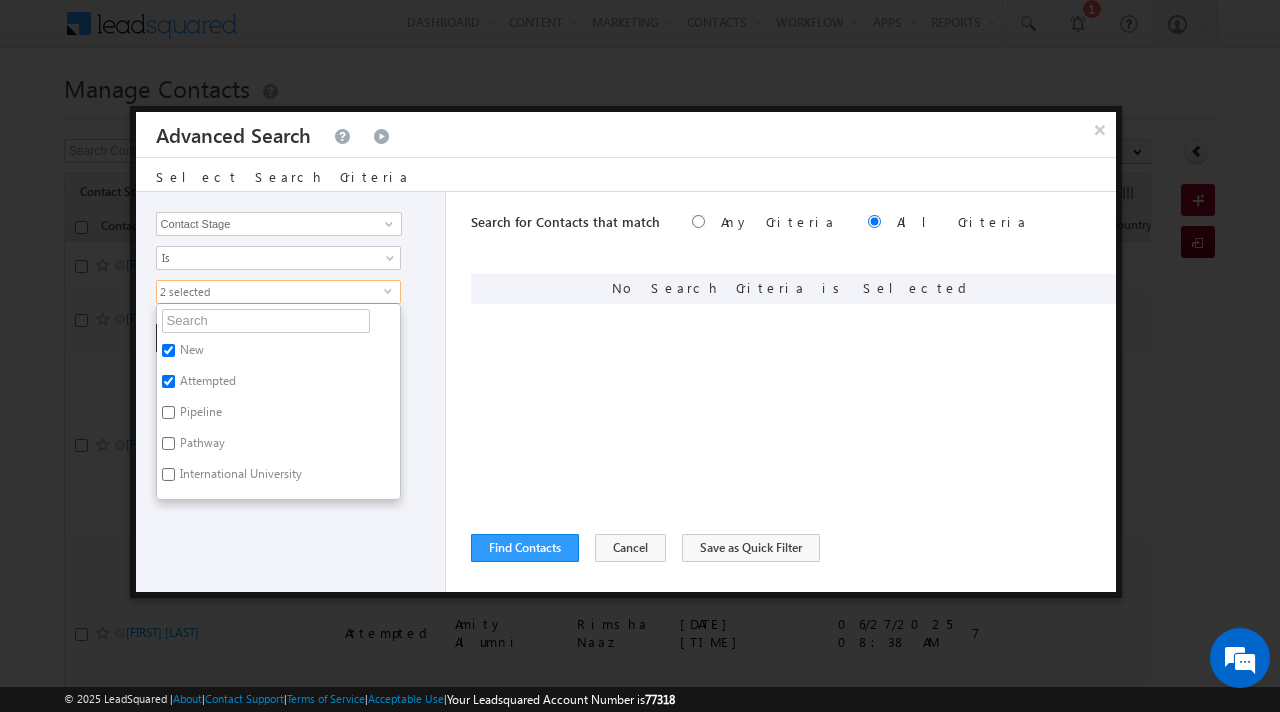 click on "Pathway" at bounding box center (201, 446) 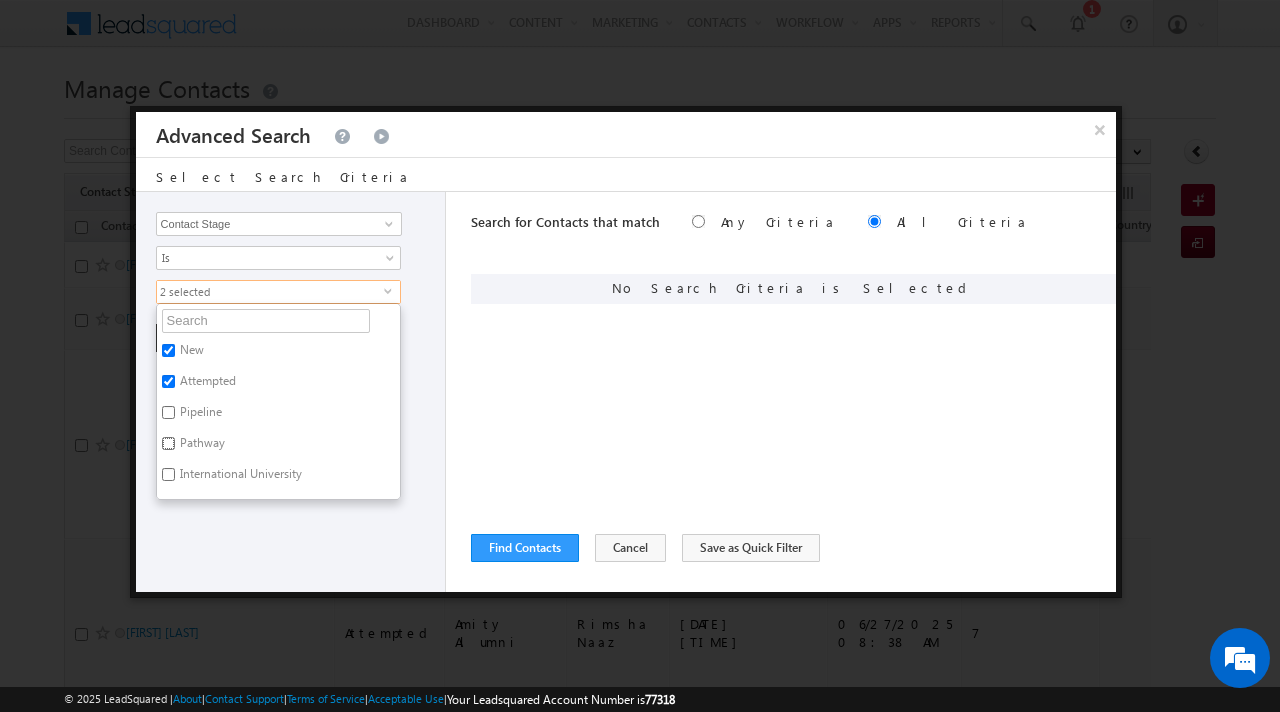 click on "Pathway" at bounding box center [168, 443] 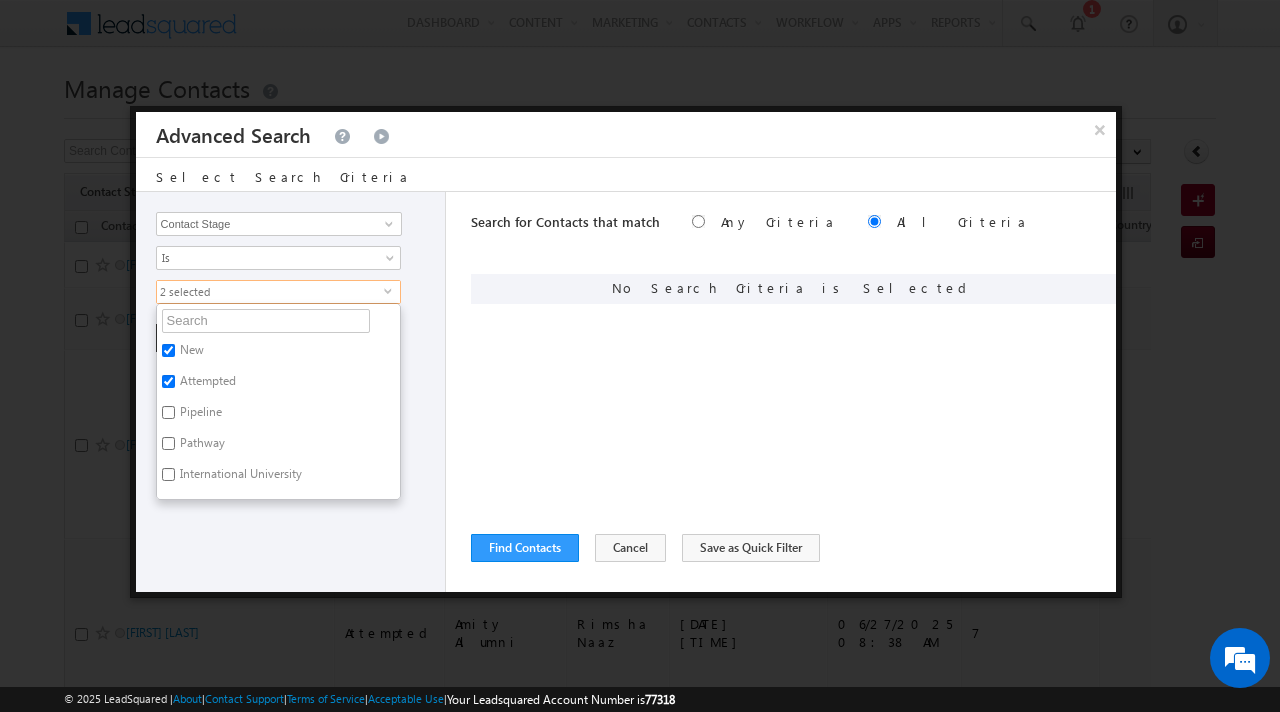 checkbox on "true" 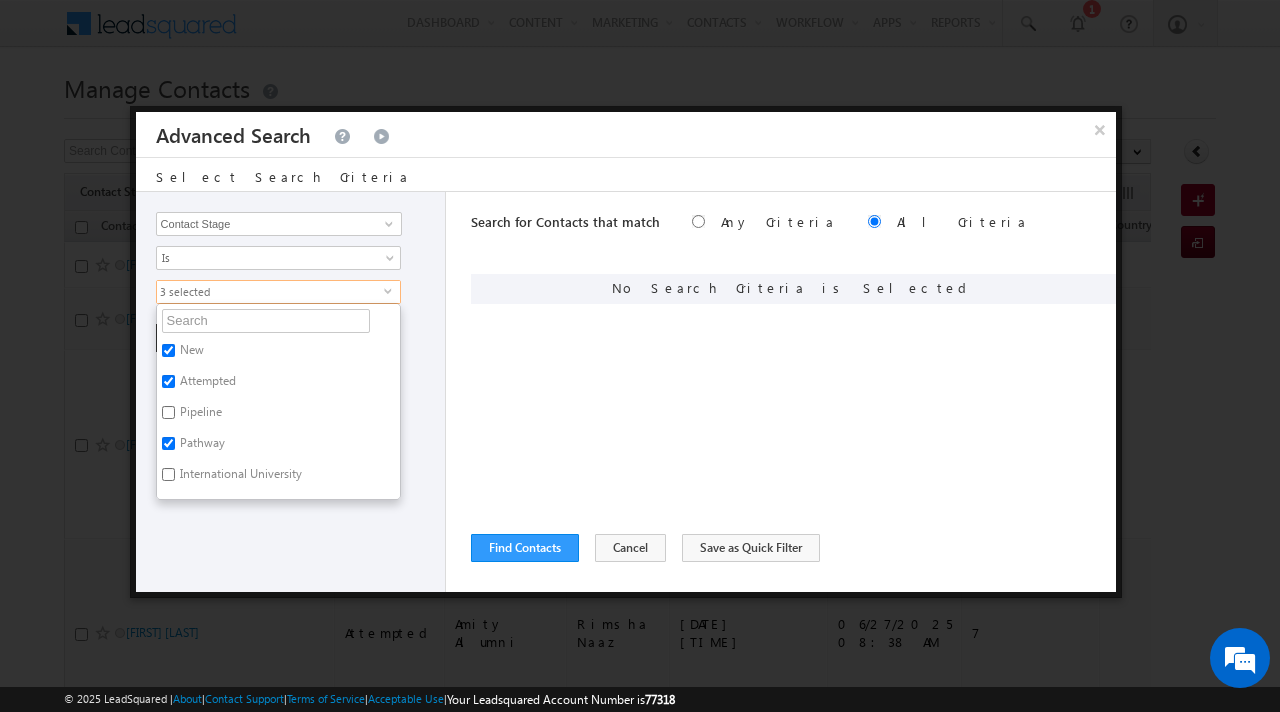 click on "Pipeline" at bounding box center (199, 415) 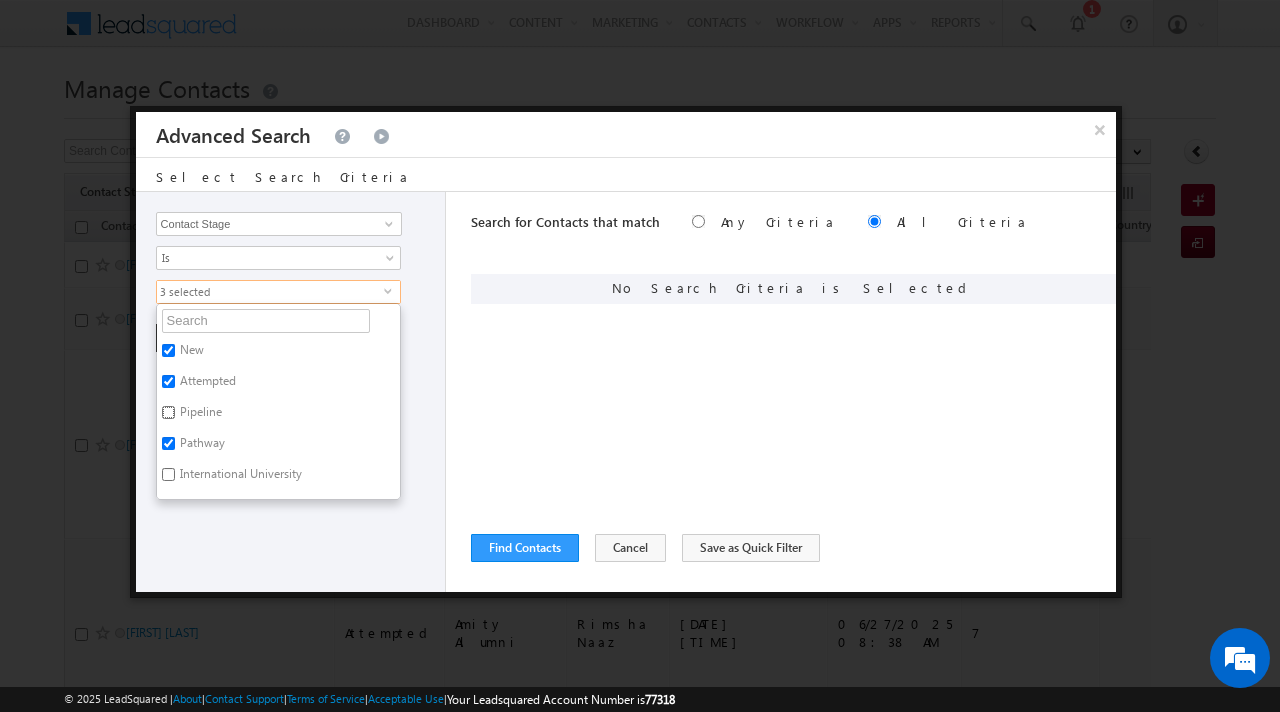 click on "Pipeline" at bounding box center [168, 412] 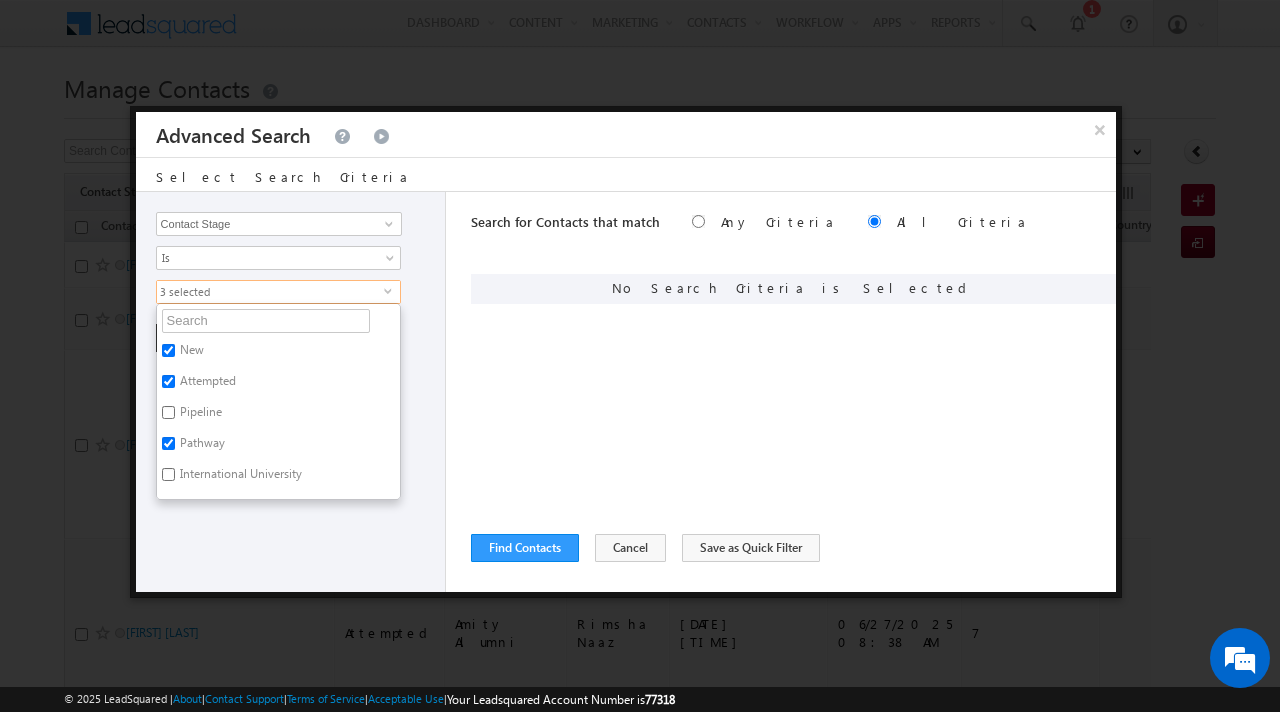 checkbox on "true" 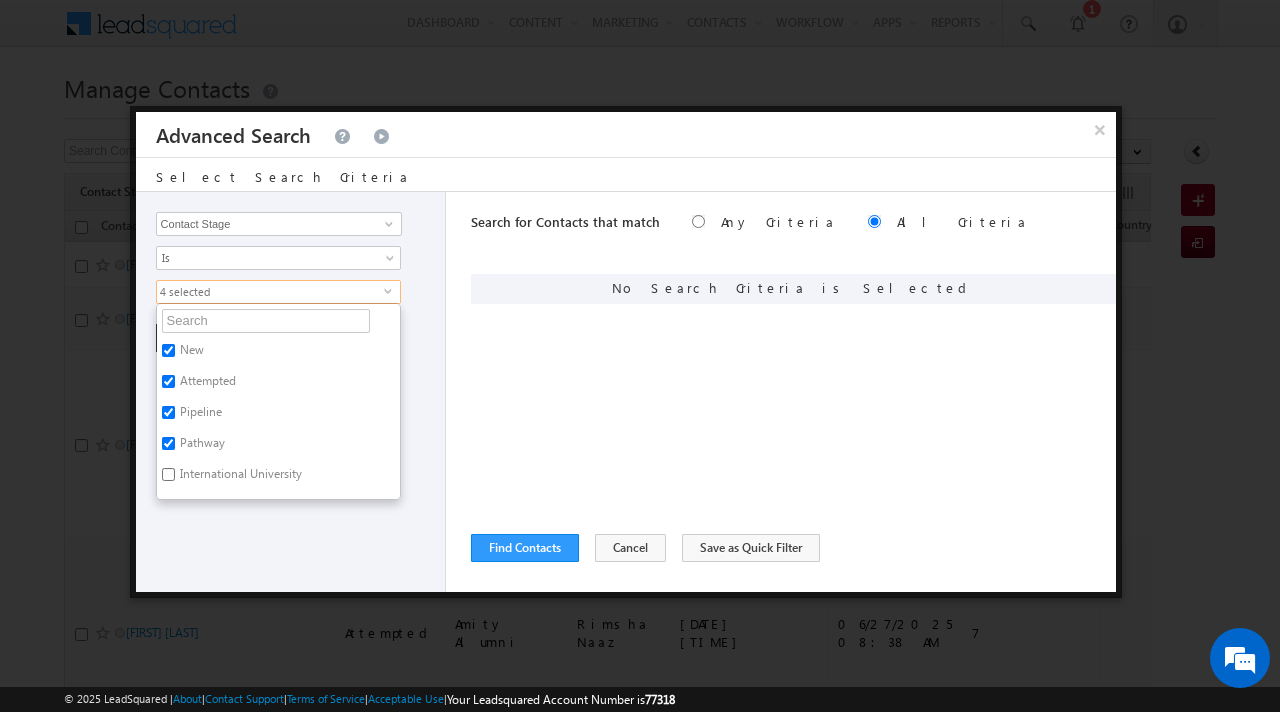 click on "Opportunity Type Contact Activity Task Sales Group  Prospect Id Address 1 Address 2 Any Specific University Or Program Application Status Auto Login URL City Class XII Marks Company Concentration Contact Number Contact Origin Contact Score Contact Source Contact Stage Conversion Referrer URL Country Country Interested In New Country Interested In Old Course Course Priority Created By Id Created On Created On Old Current Opt In Status Do Not Call Do Not Email Do Not SMS Do Not Track Do You Have Scholarships Do You Have Valid Passport Documents - Status Documents - University Proof Doc Documents - 10th Marksheet Documents - 12th Marksheet Documents - UG Degree Documents - UG Marksheets Documents - PG Degree Documents - PG Marksheets Documents - Resume/CV Documents - LOR Documents - SOP Documents - Passport Documents - ELT Documents - Amity Pathway Certificate Documents - COL Documents - Deposit fee Documents - UCOL Documents - I20 Documents - SEVIS Fee doc Documents - Loan Docs" at bounding box center (291, 392) 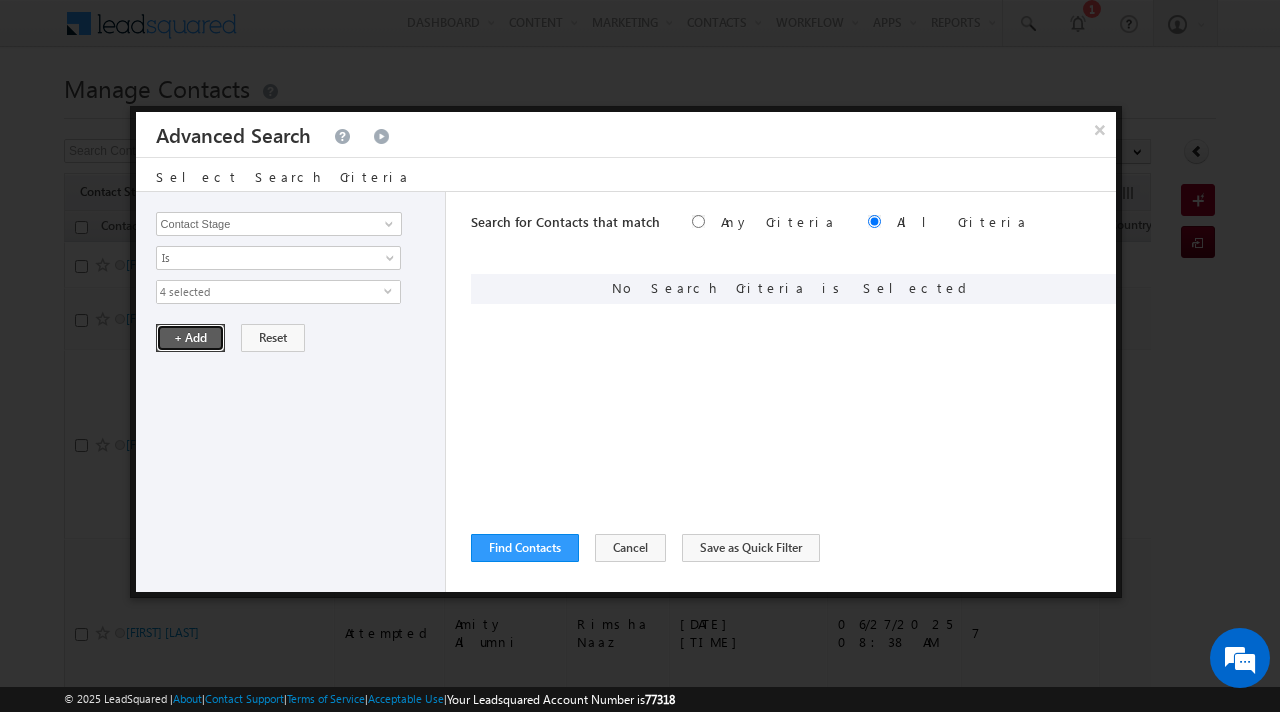click on "+ Add" at bounding box center [190, 338] 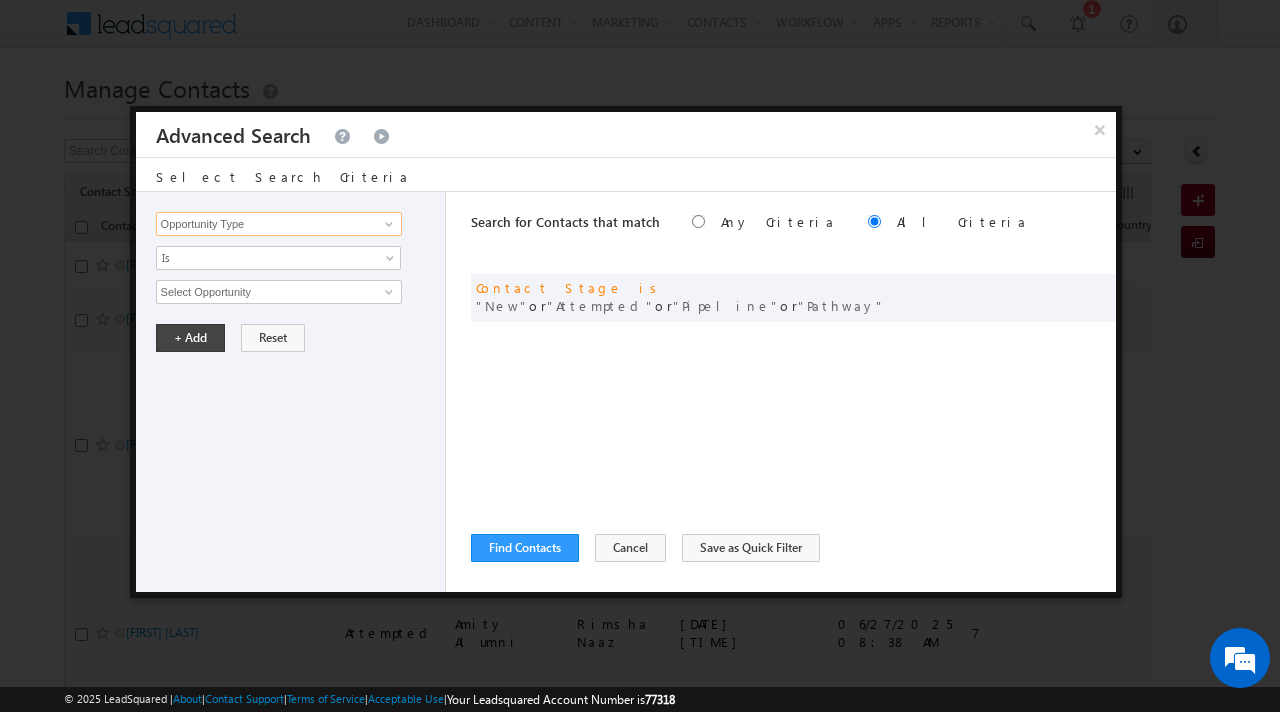 click on "Opportunity Type" at bounding box center (279, 224) 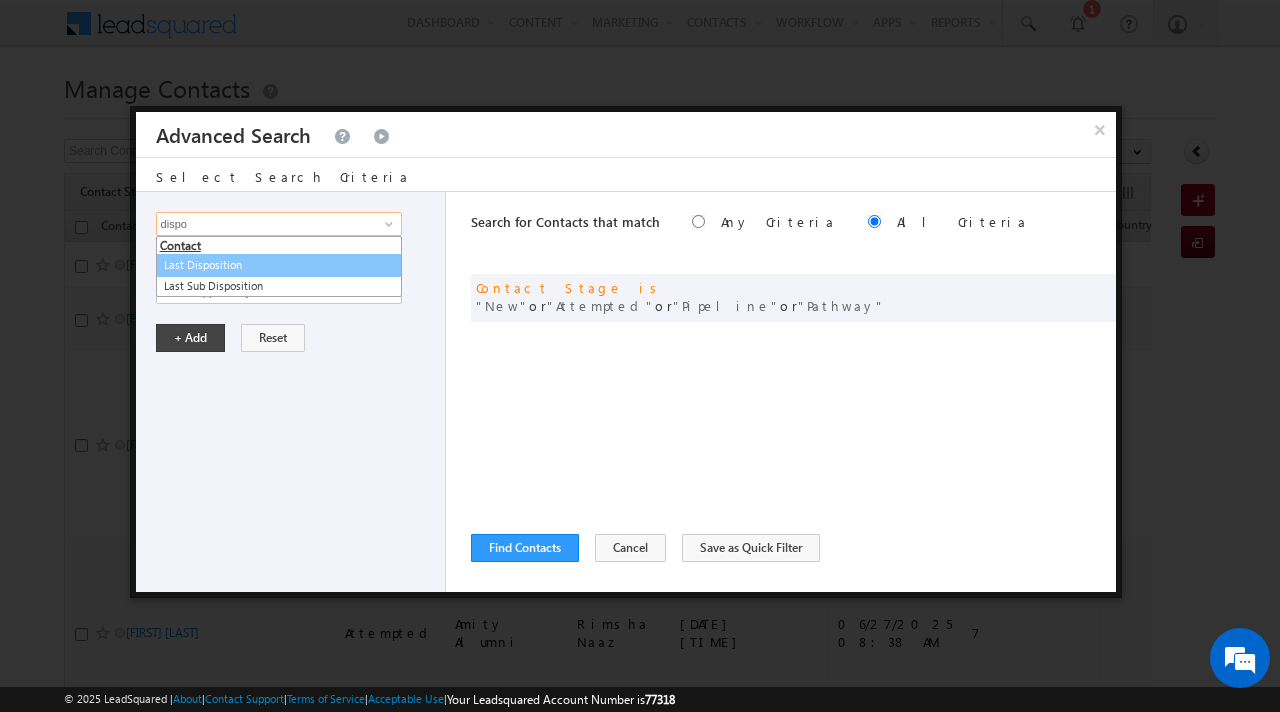 click on "Last Disposition" at bounding box center (279, 265) 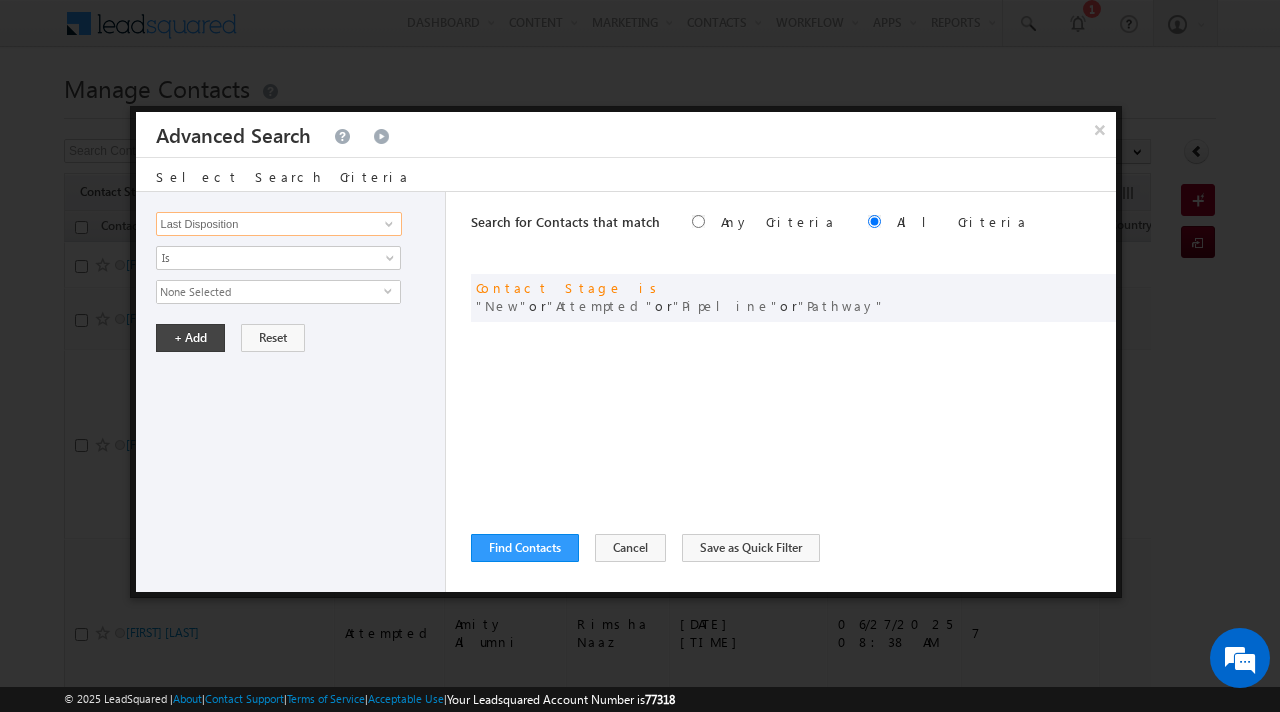 type on "Last Disposition" 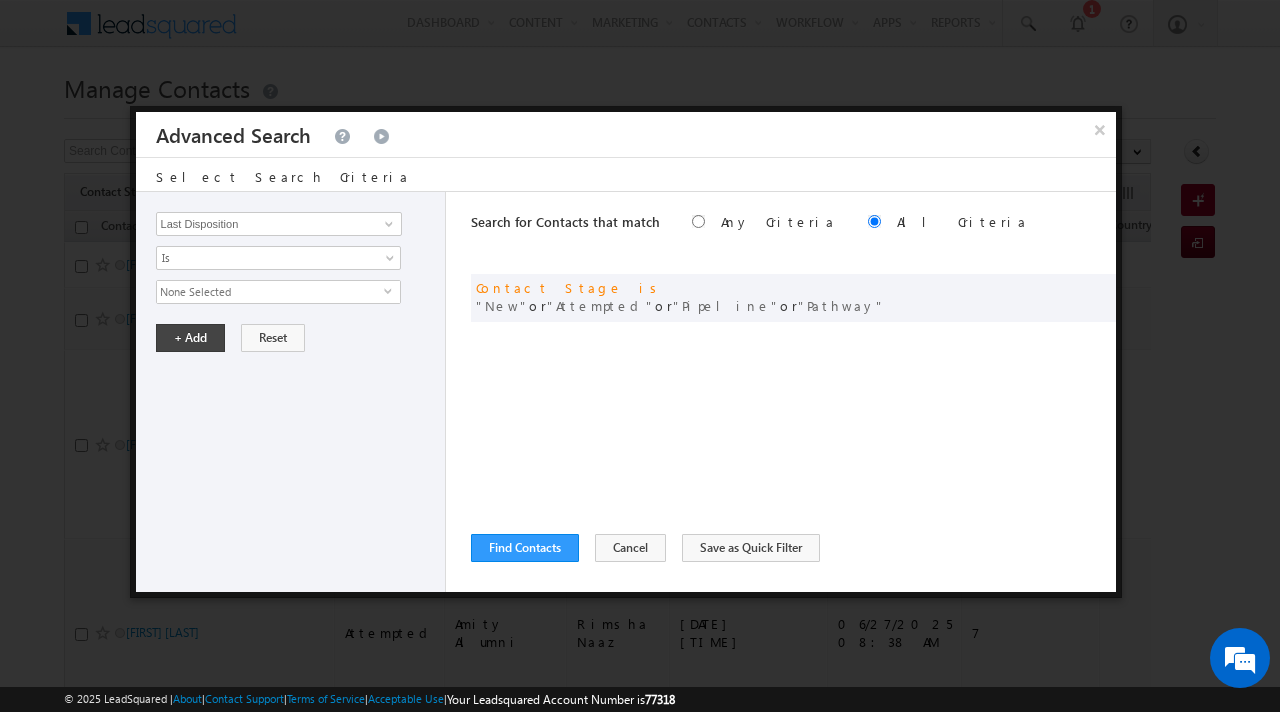 click on "None Selected" at bounding box center (270, 292) 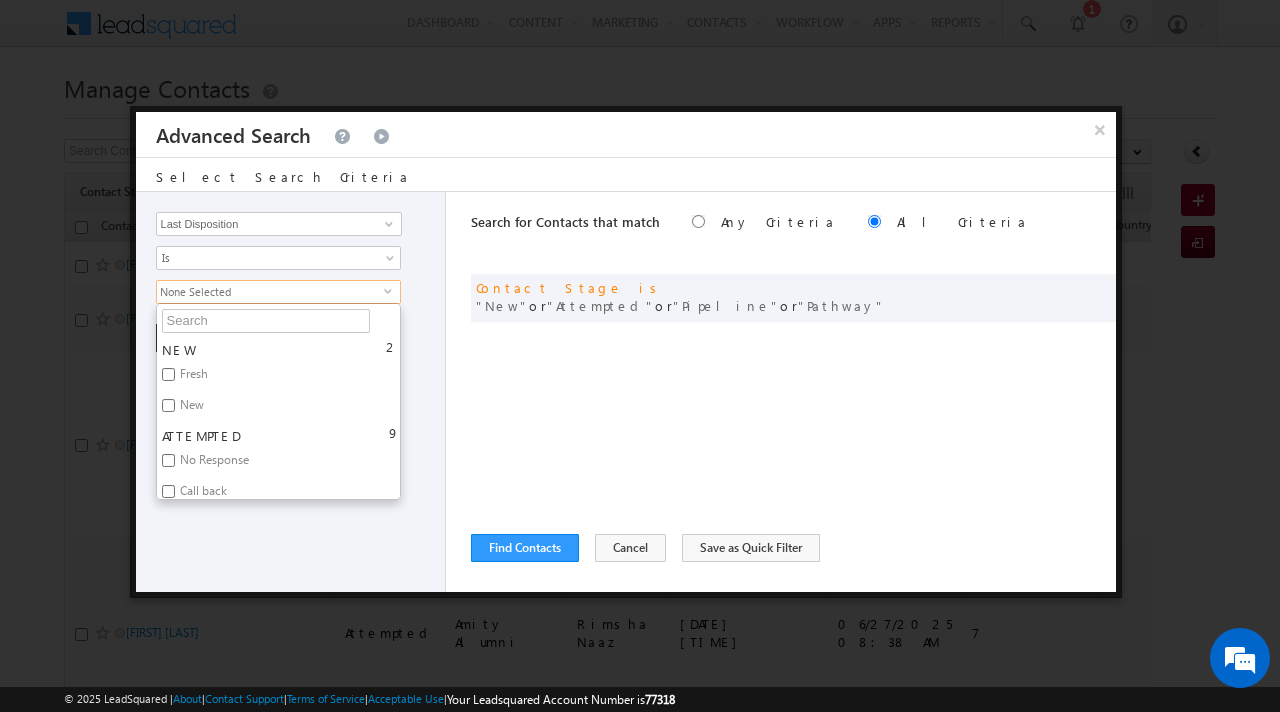 click on "Fresh" at bounding box center (192, 377) 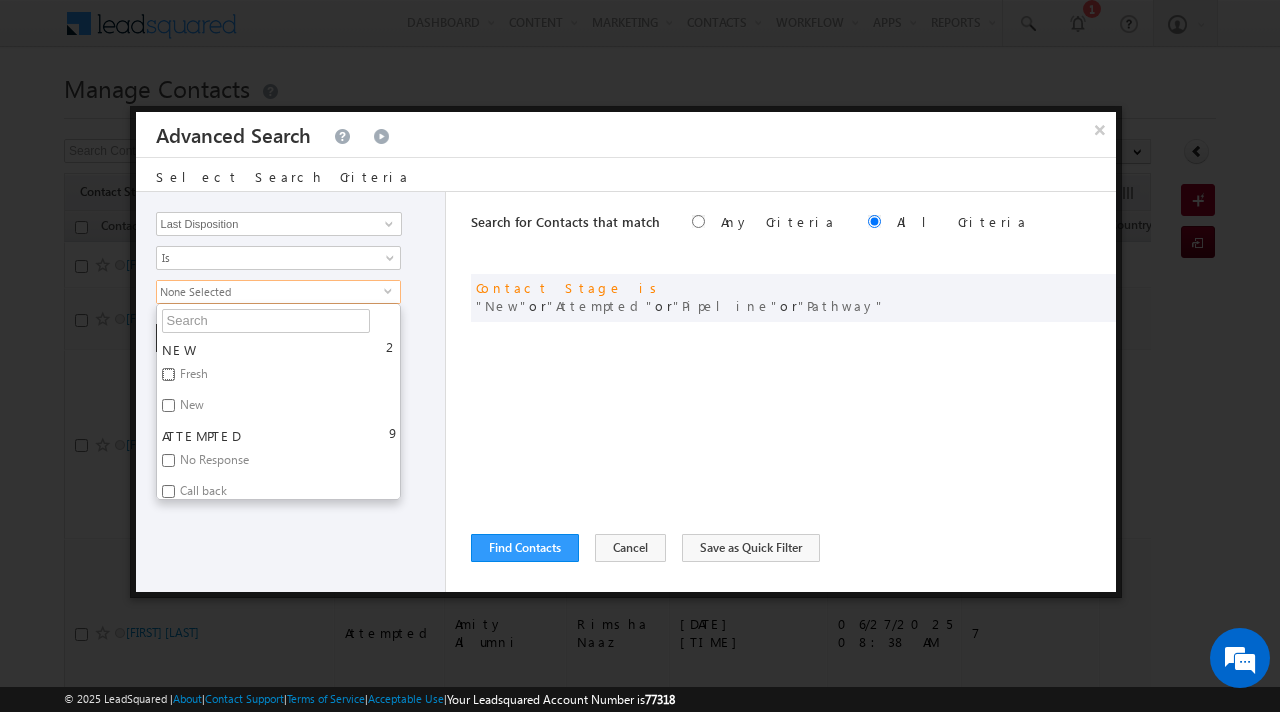 click on "Fresh" at bounding box center (168, 374) 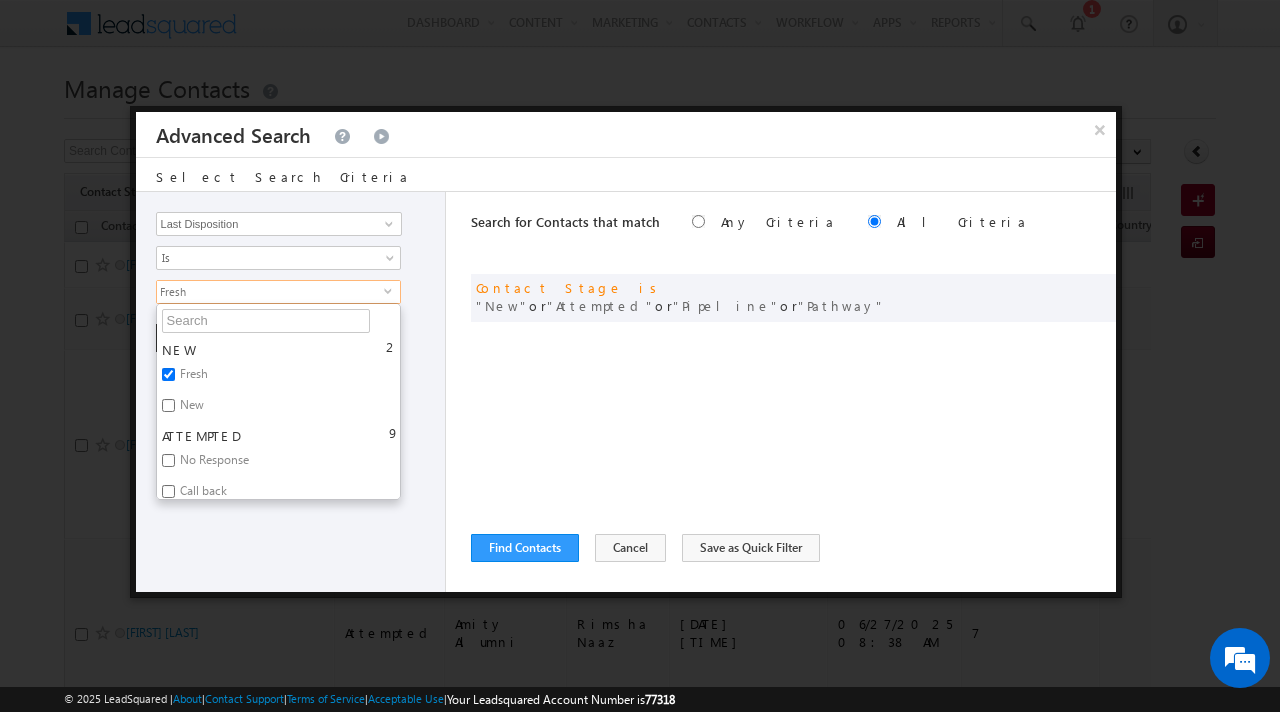 click on "New" at bounding box center [190, 408] 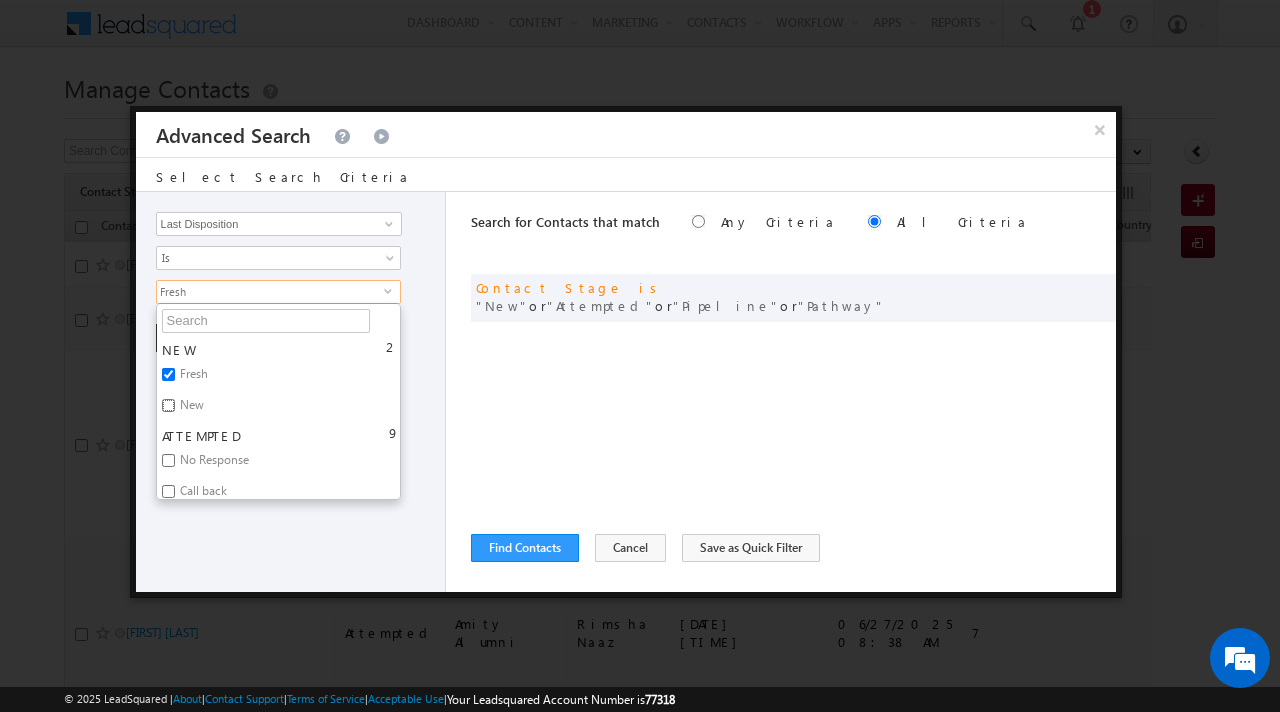 click on "New" at bounding box center (168, 405) 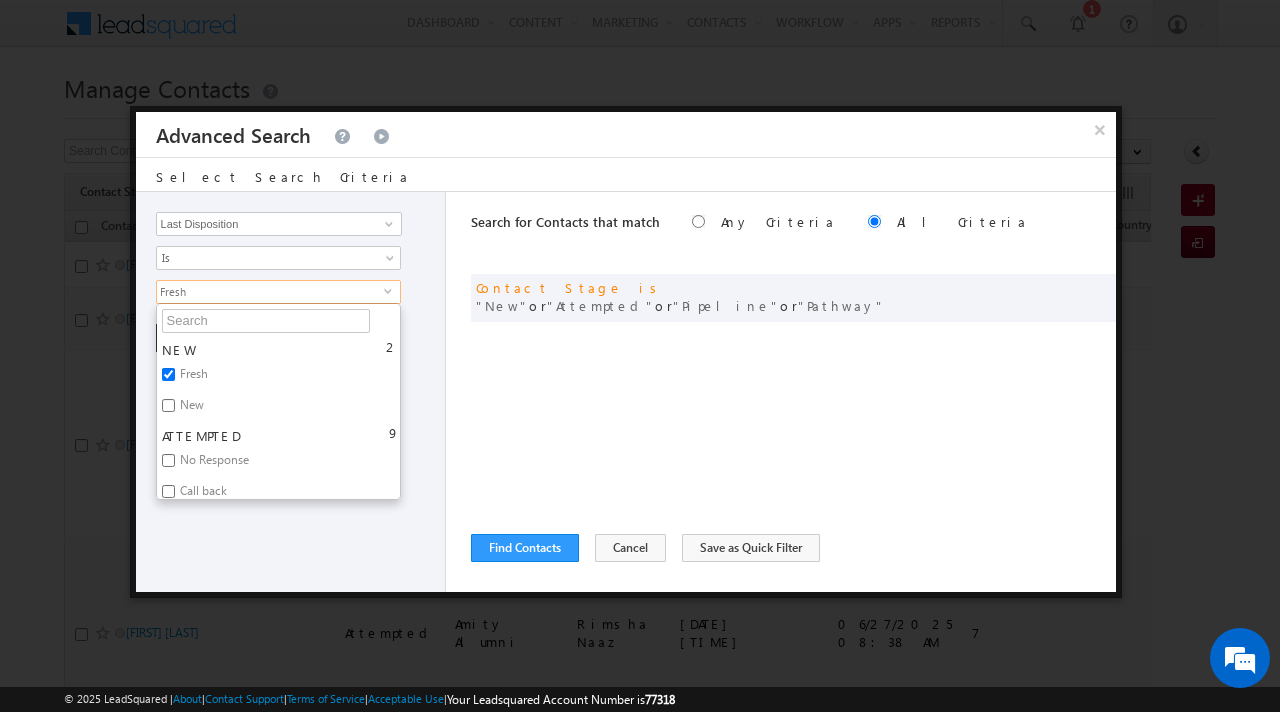 checkbox on "true" 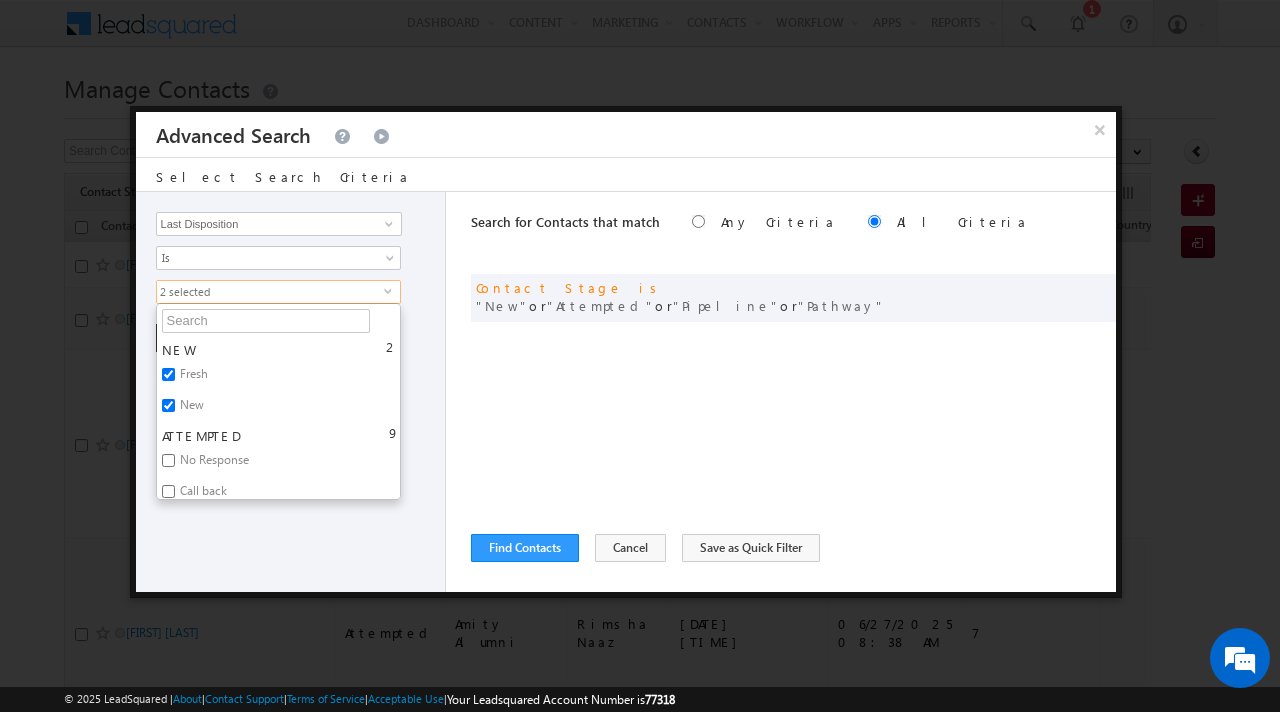 click on "No Response" at bounding box center [213, 463] 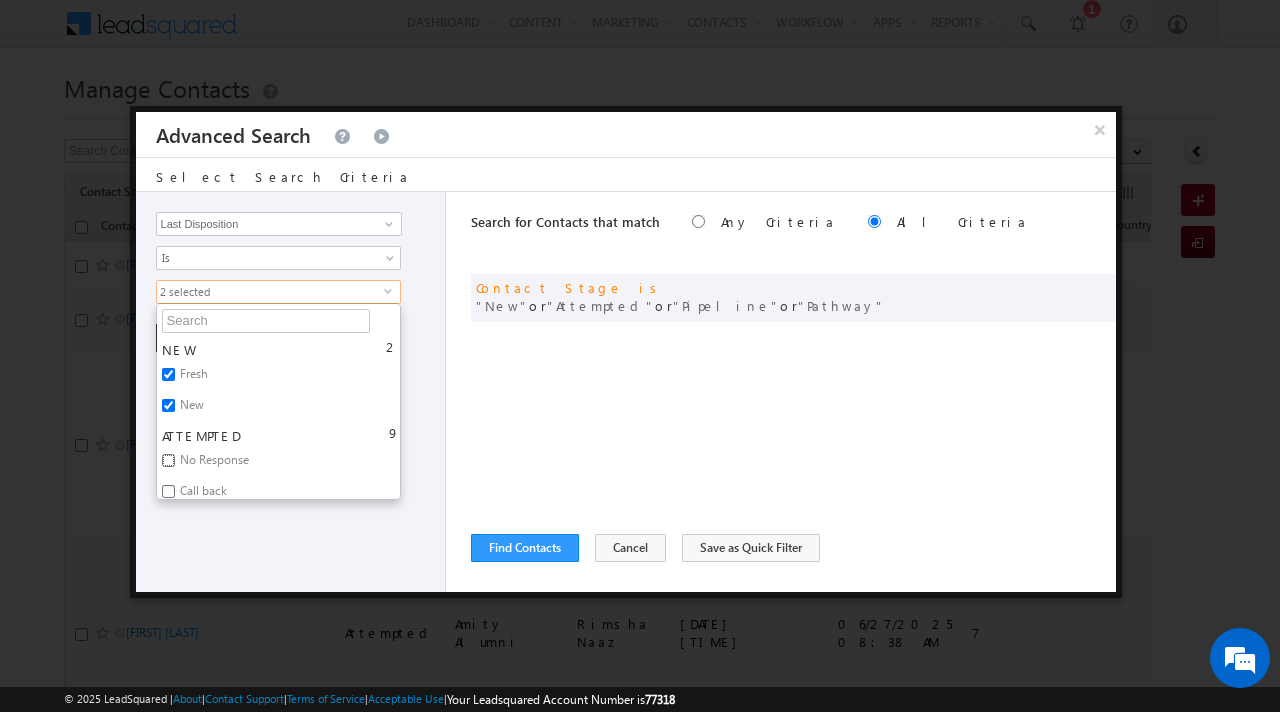 click on "No Response" at bounding box center [168, 460] 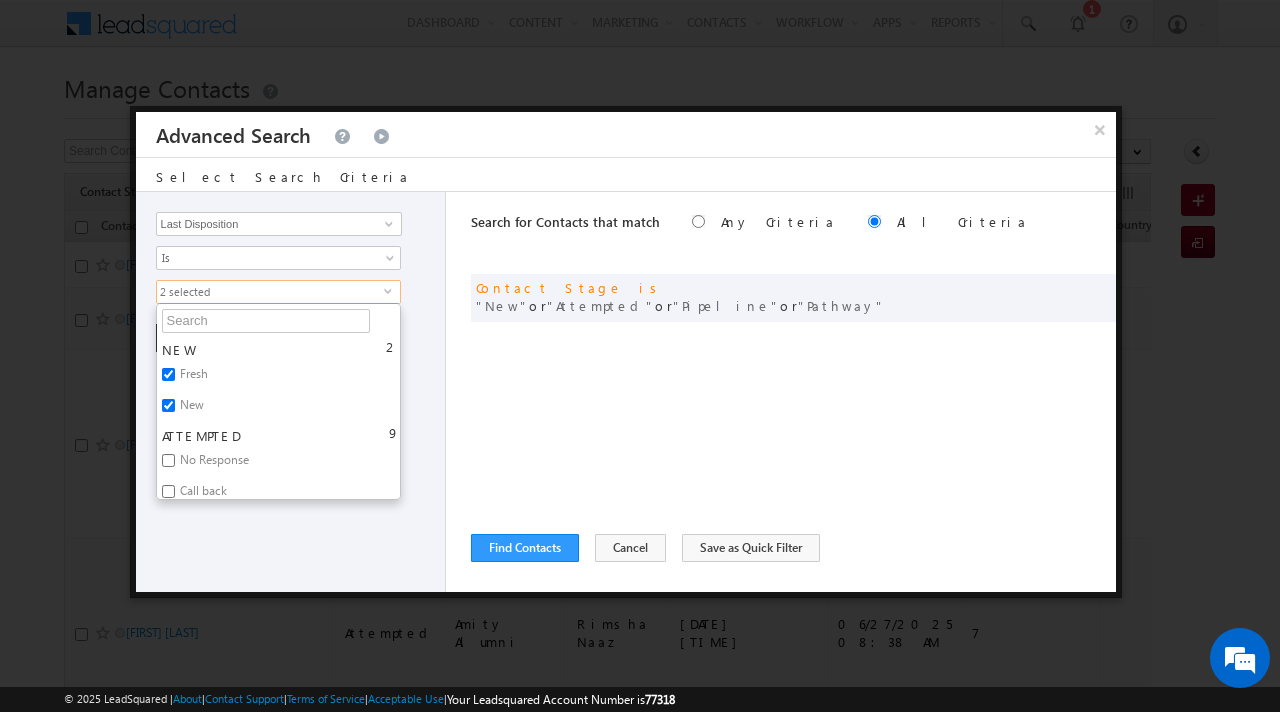 checkbox on "true" 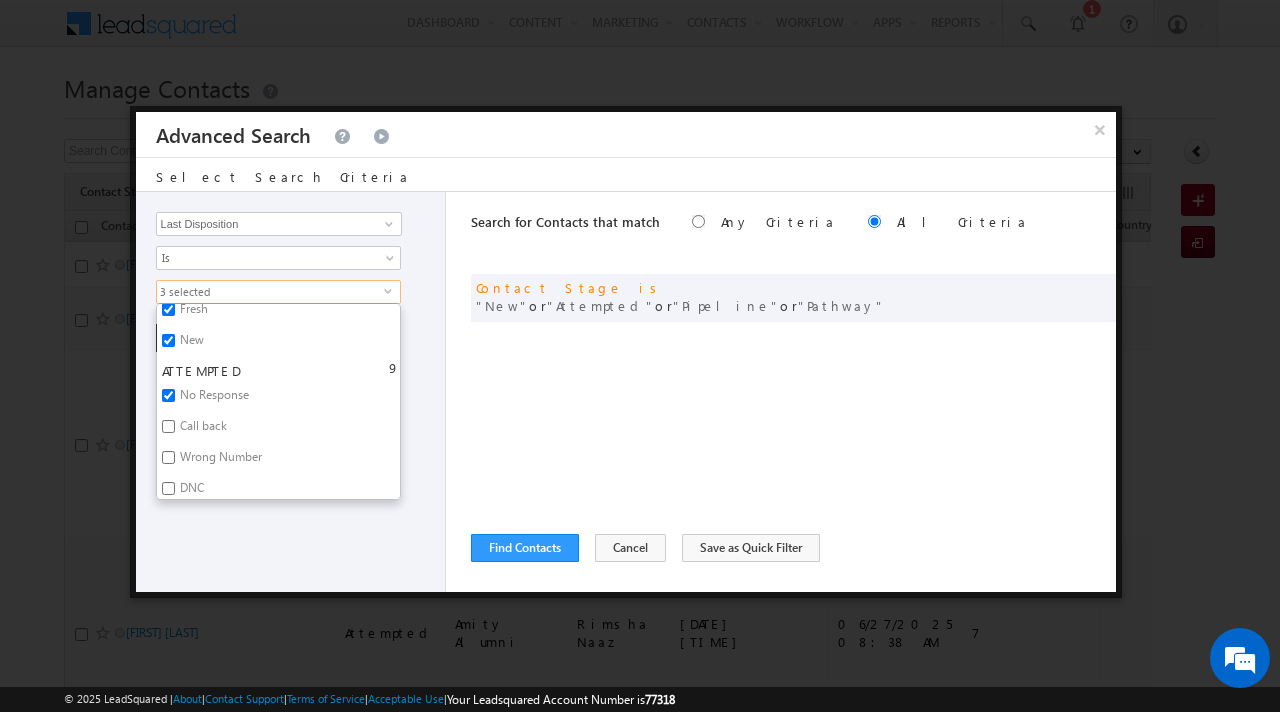 scroll, scrollTop: 75, scrollLeft: 0, axis: vertical 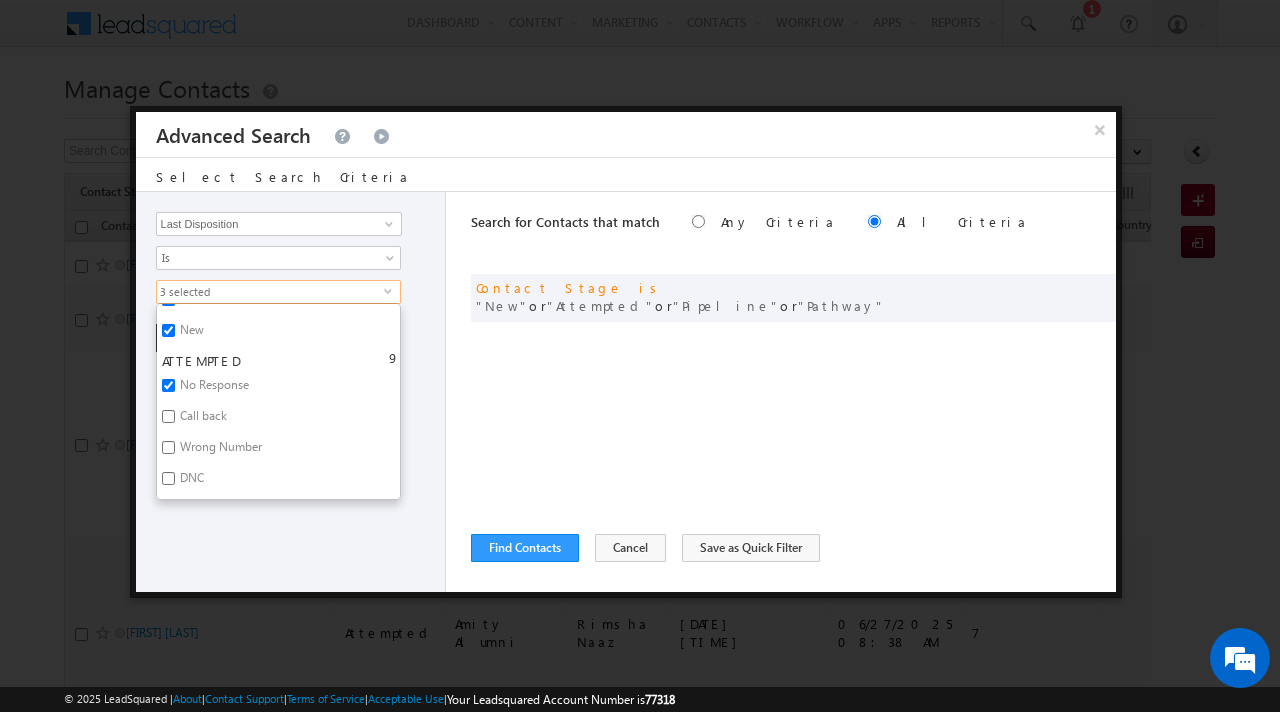 click on "Call back" at bounding box center (202, 419) 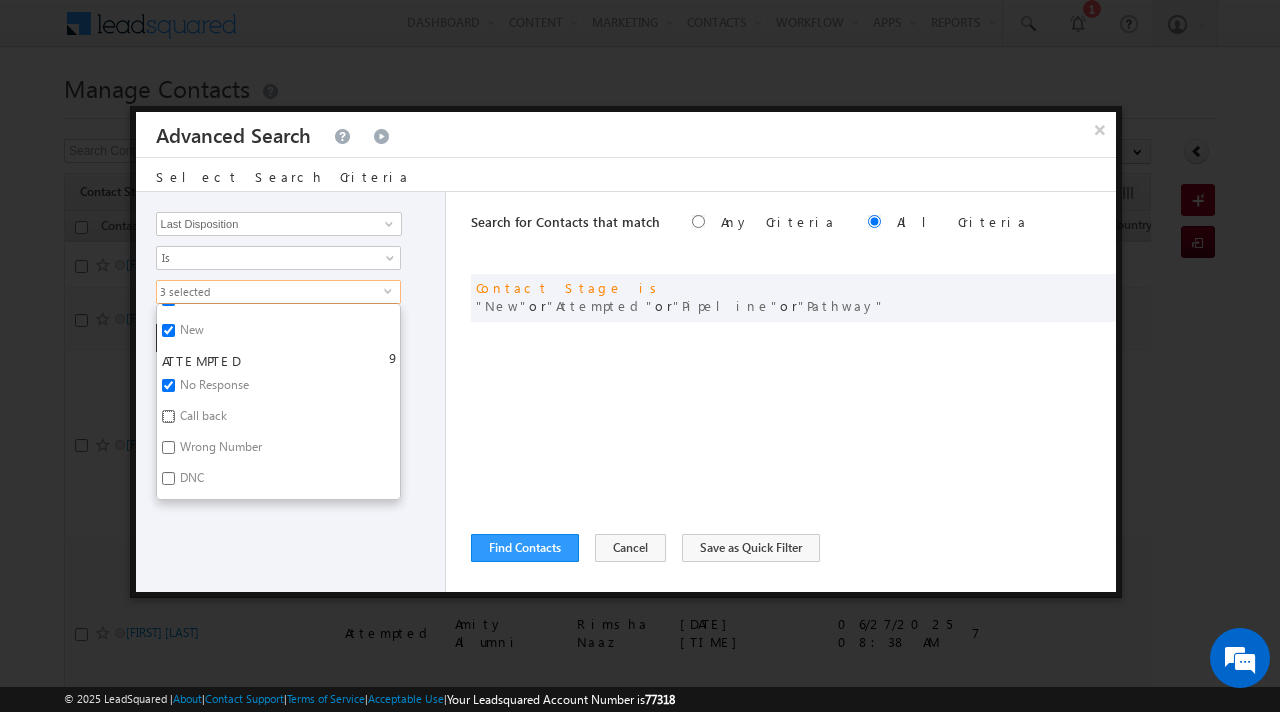 click on "Call back" at bounding box center [168, 416] 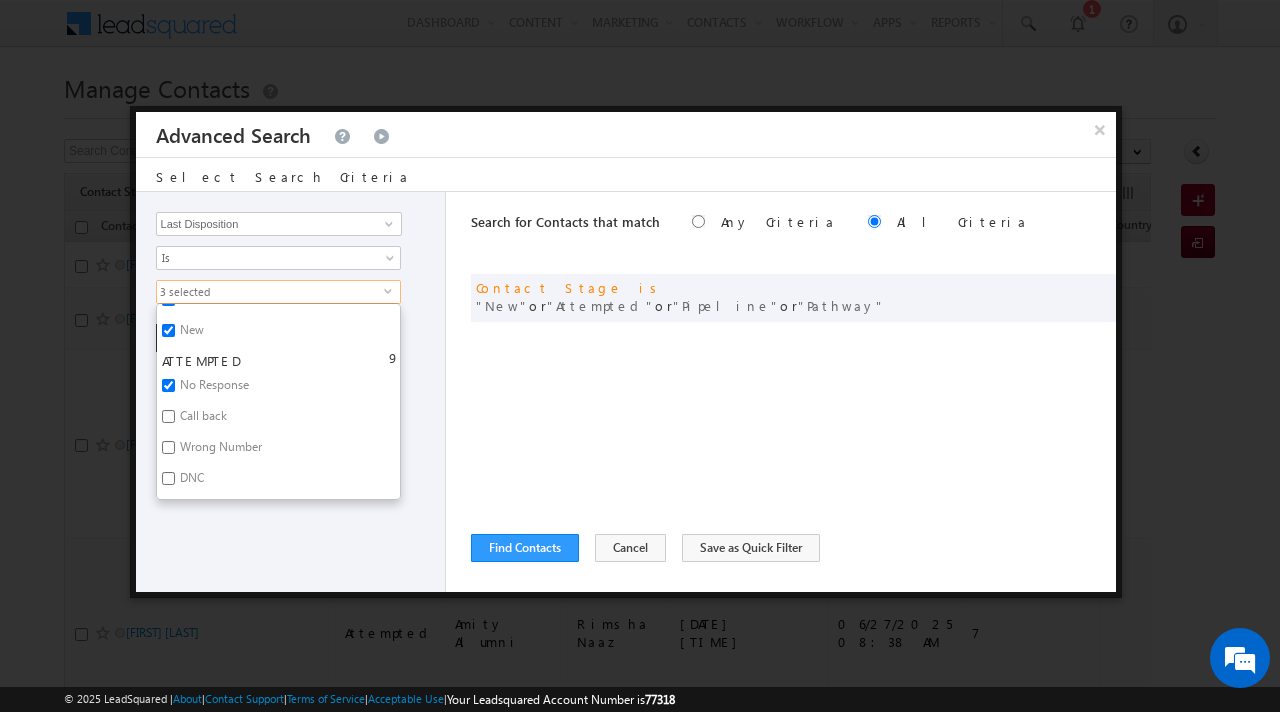 checkbox on "true" 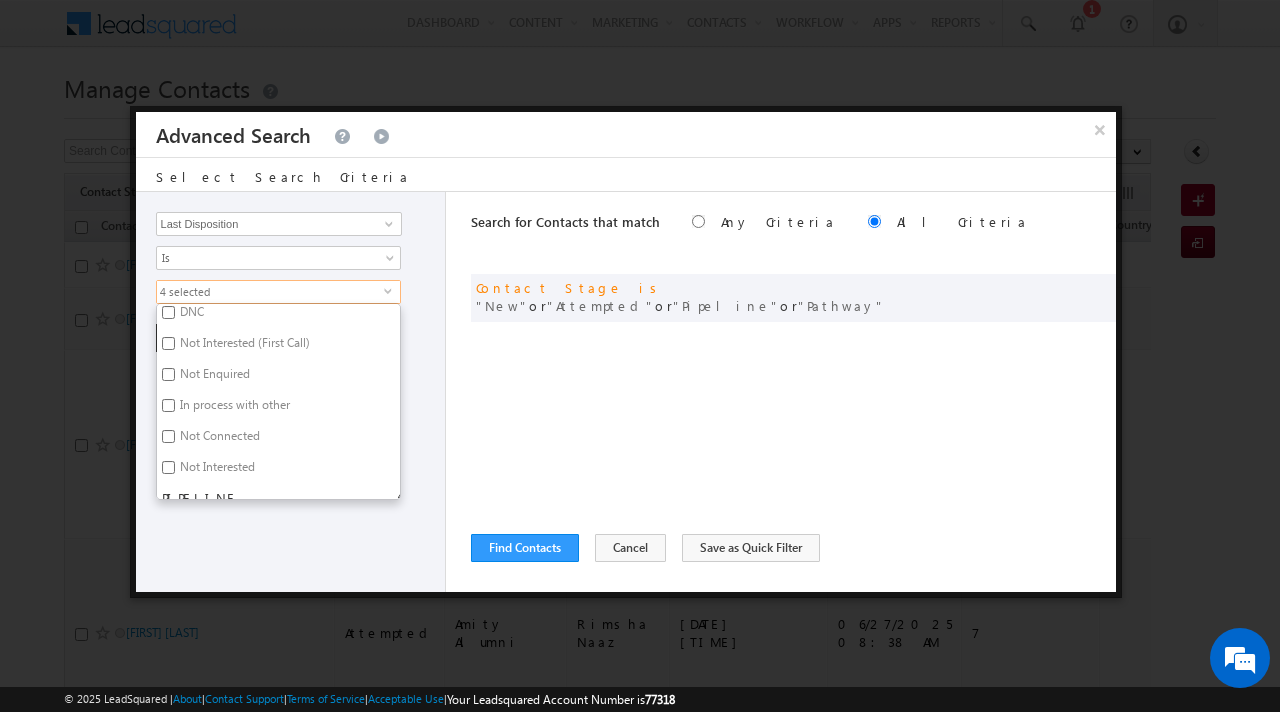 scroll, scrollTop: 254, scrollLeft: 0, axis: vertical 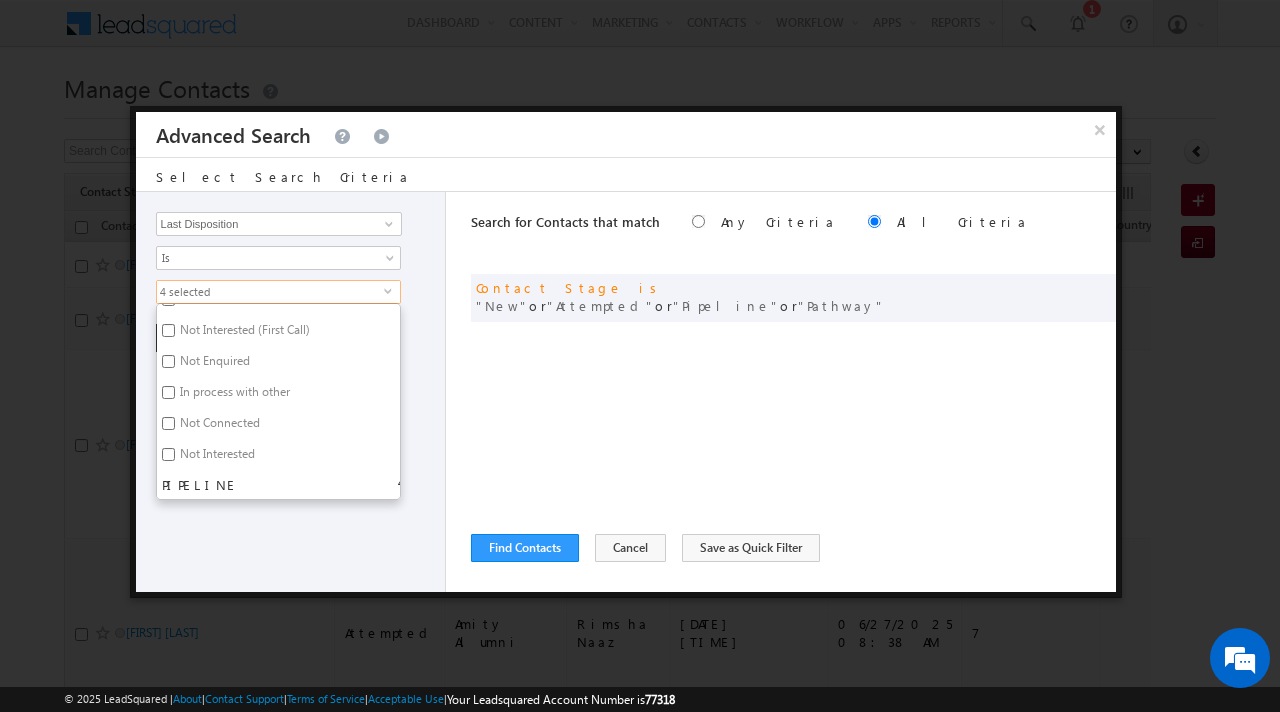 click on "In process with other" at bounding box center [233, 395] 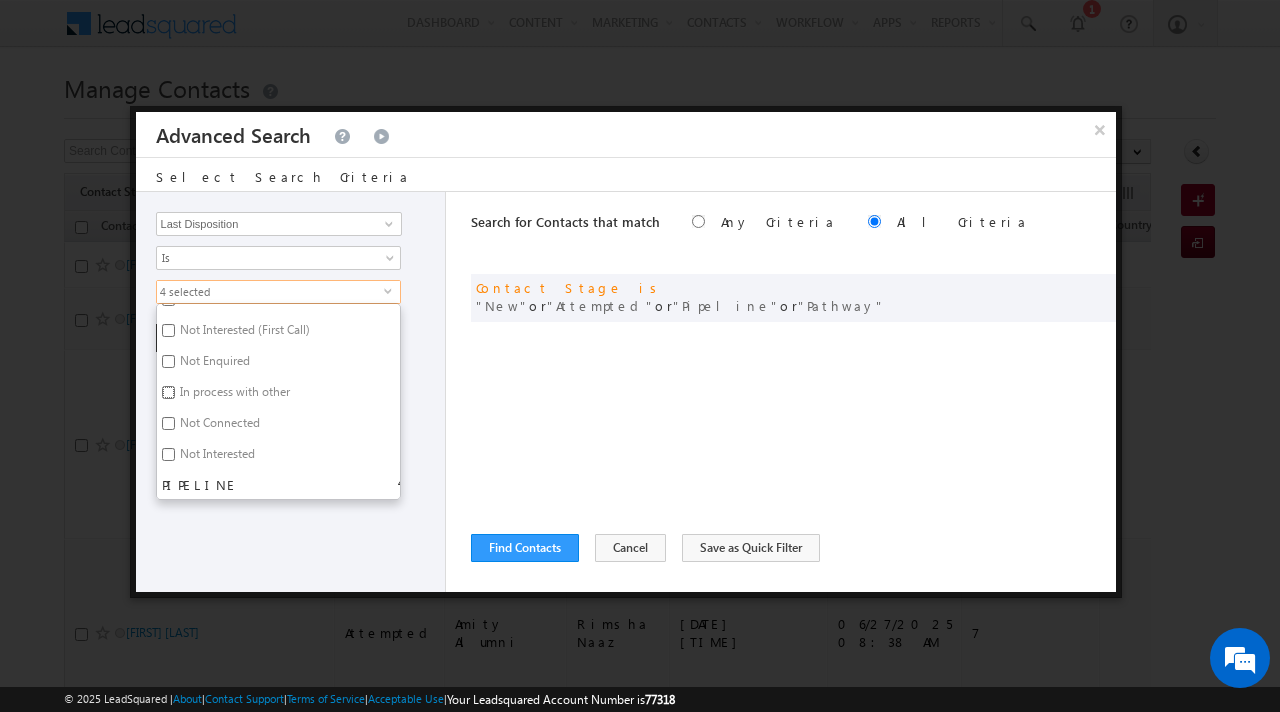 click on "In process with other" at bounding box center (168, 392) 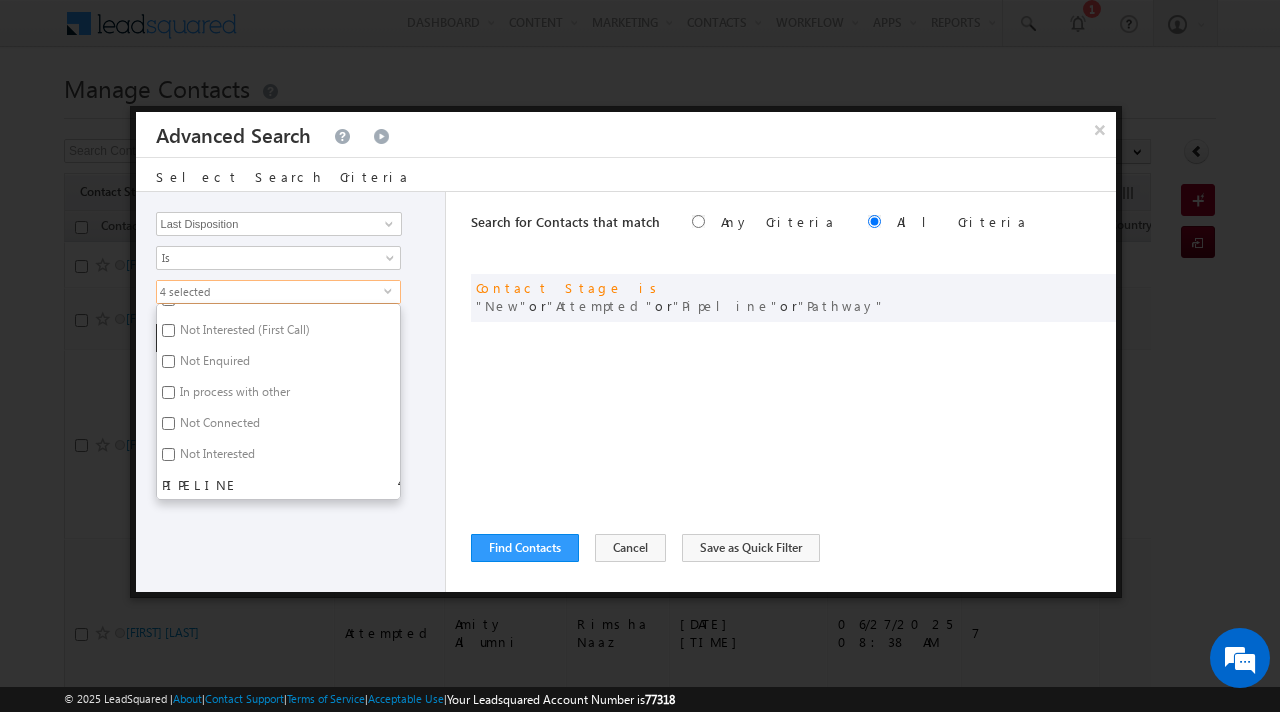 checkbox on "true" 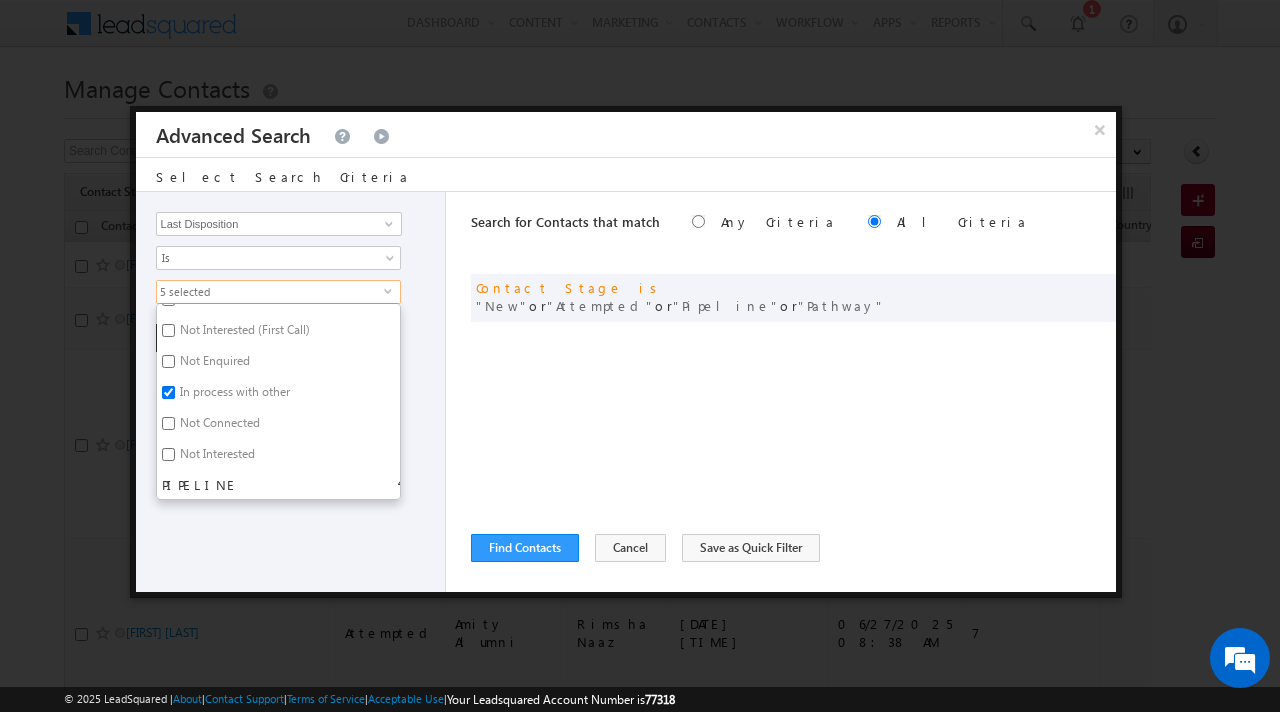 click on "Not Connected" at bounding box center (218, 426) 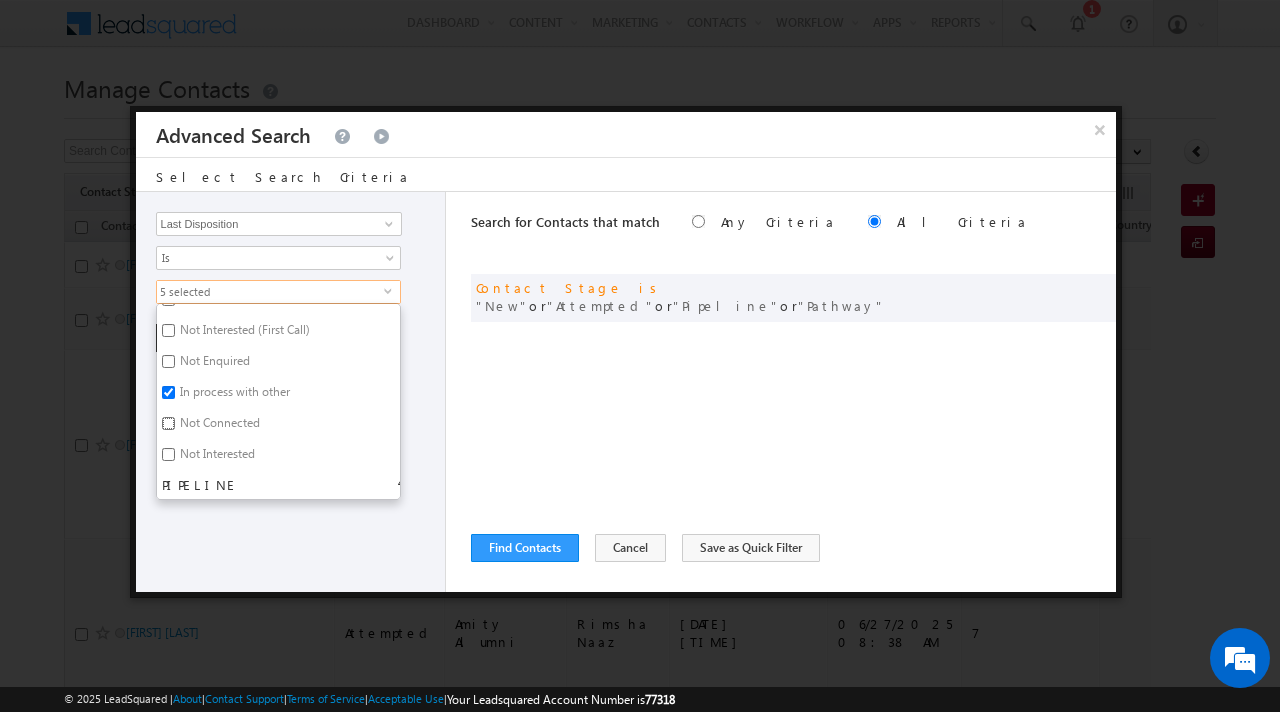 click on "Not Connected" at bounding box center (168, 423) 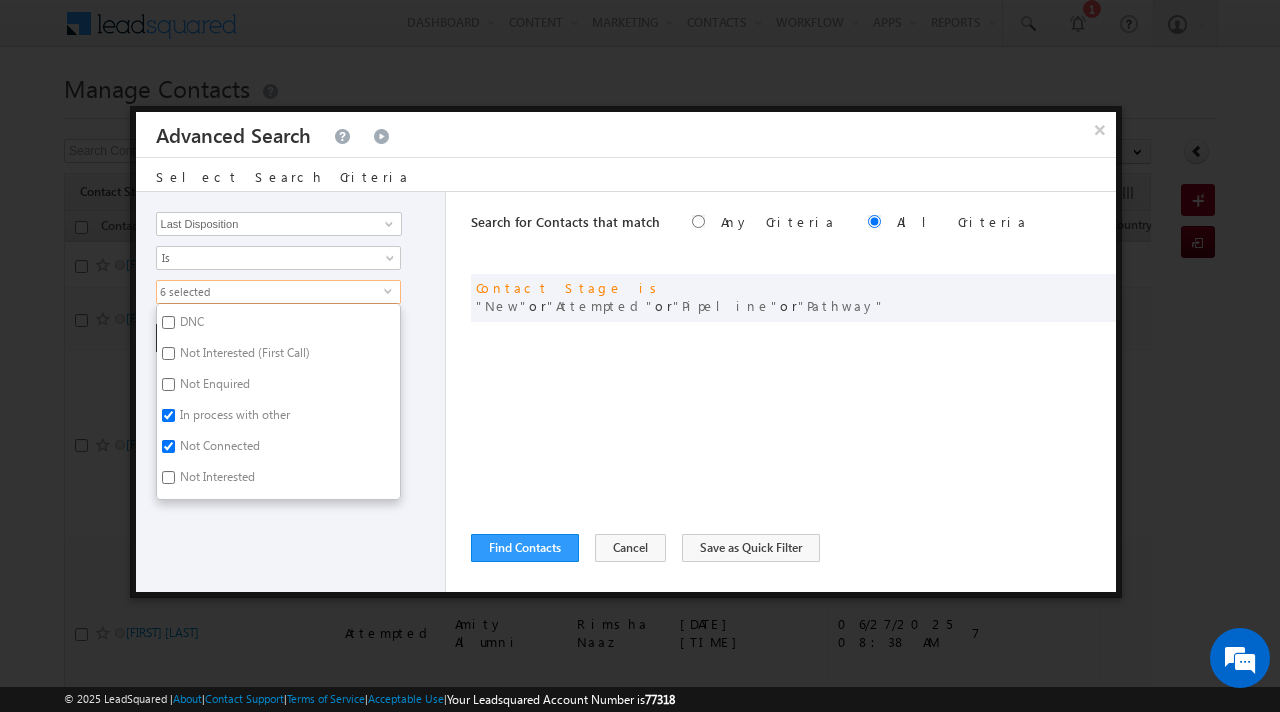 click on "In process with other" at bounding box center (233, 418) 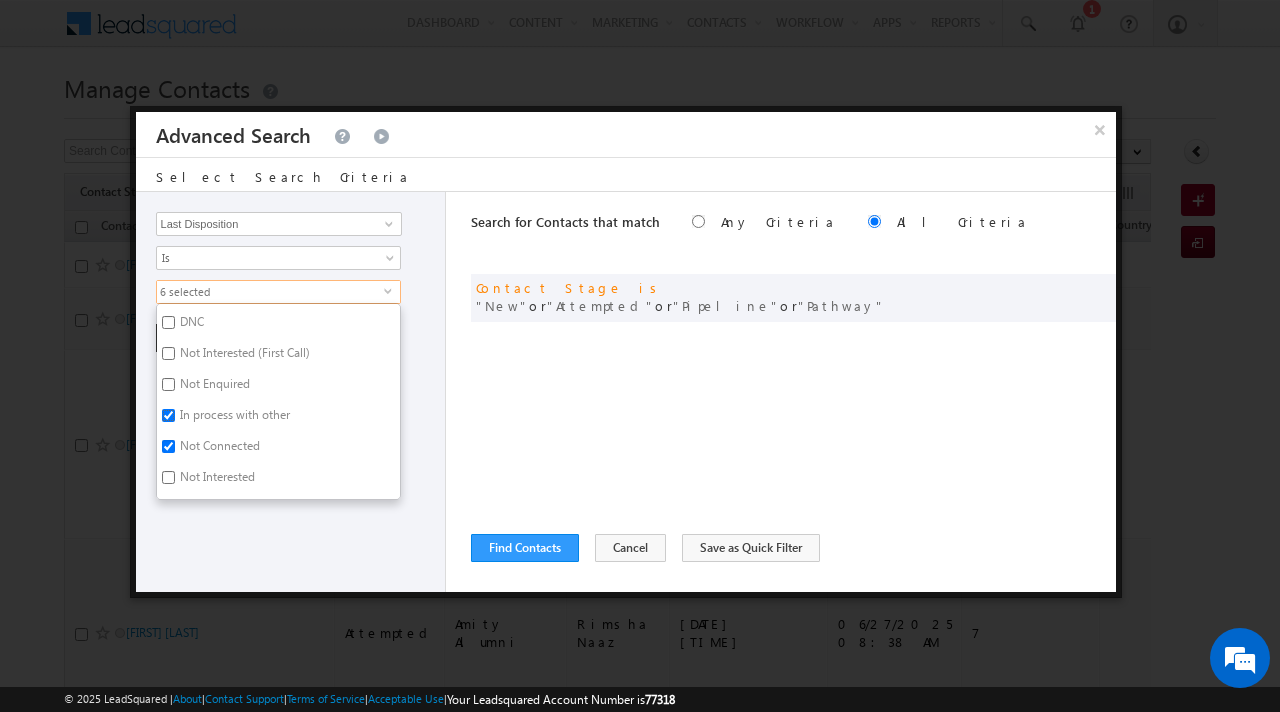 click on "In process with other" at bounding box center [168, 415] 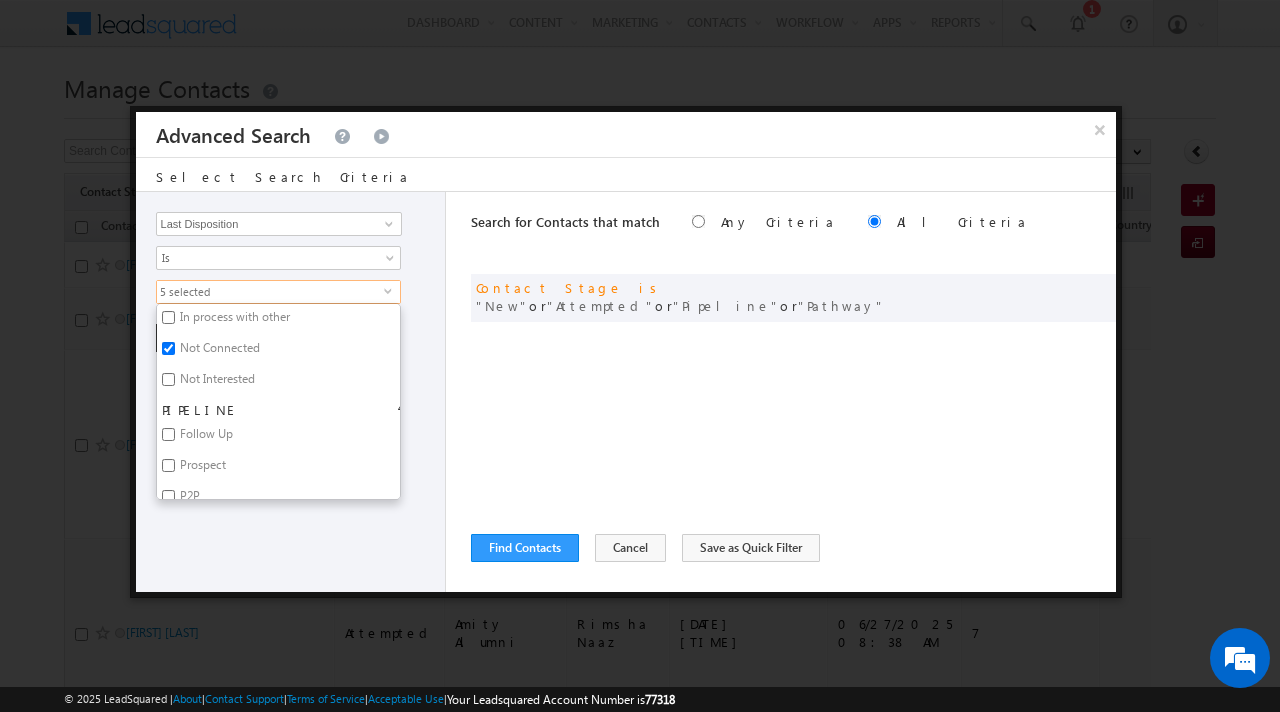scroll, scrollTop: 370, scrollLeft: 0, axis: vertical 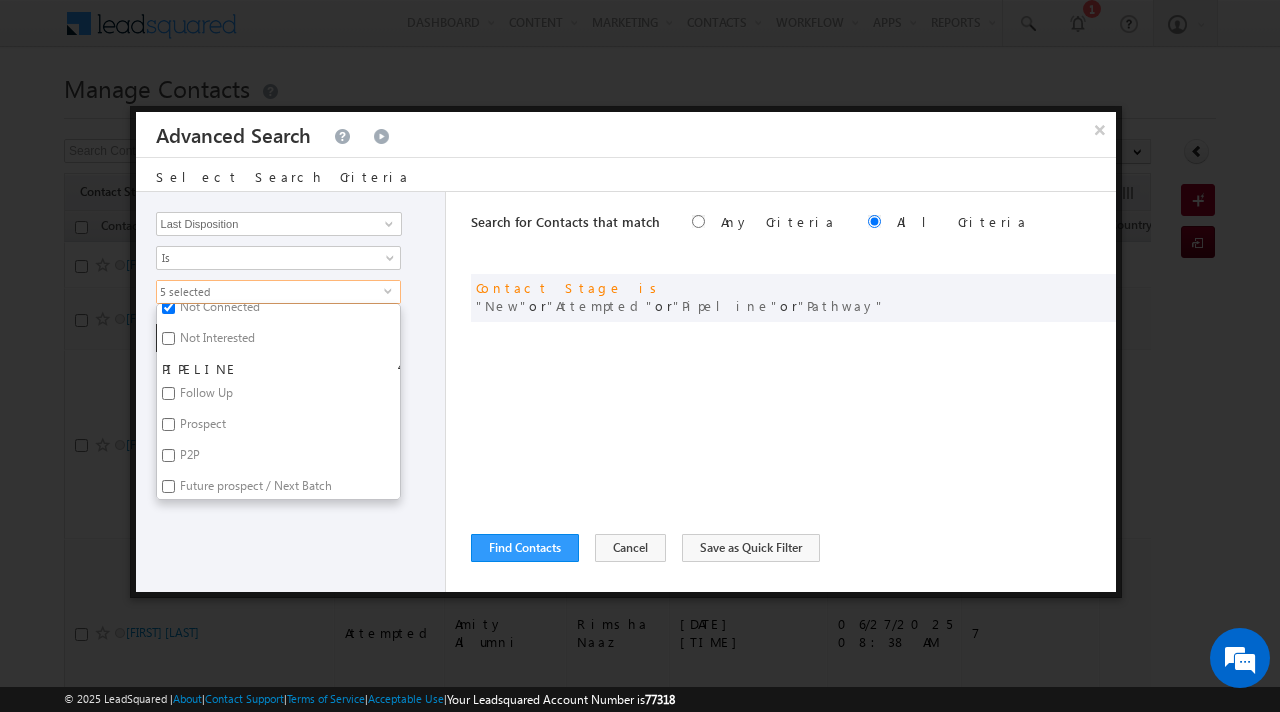 click on "Follow Up" at bounding box center [205, 396] 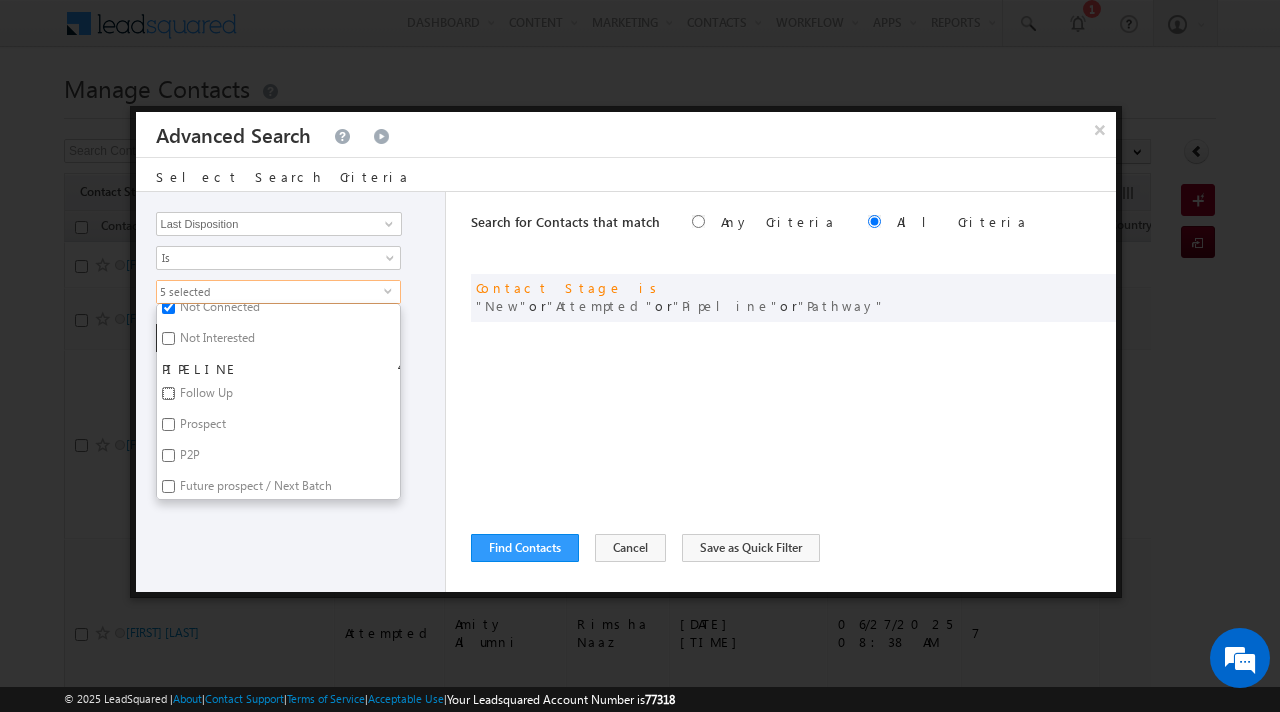 click on "Follow Up" at bounding box center [168, 393] 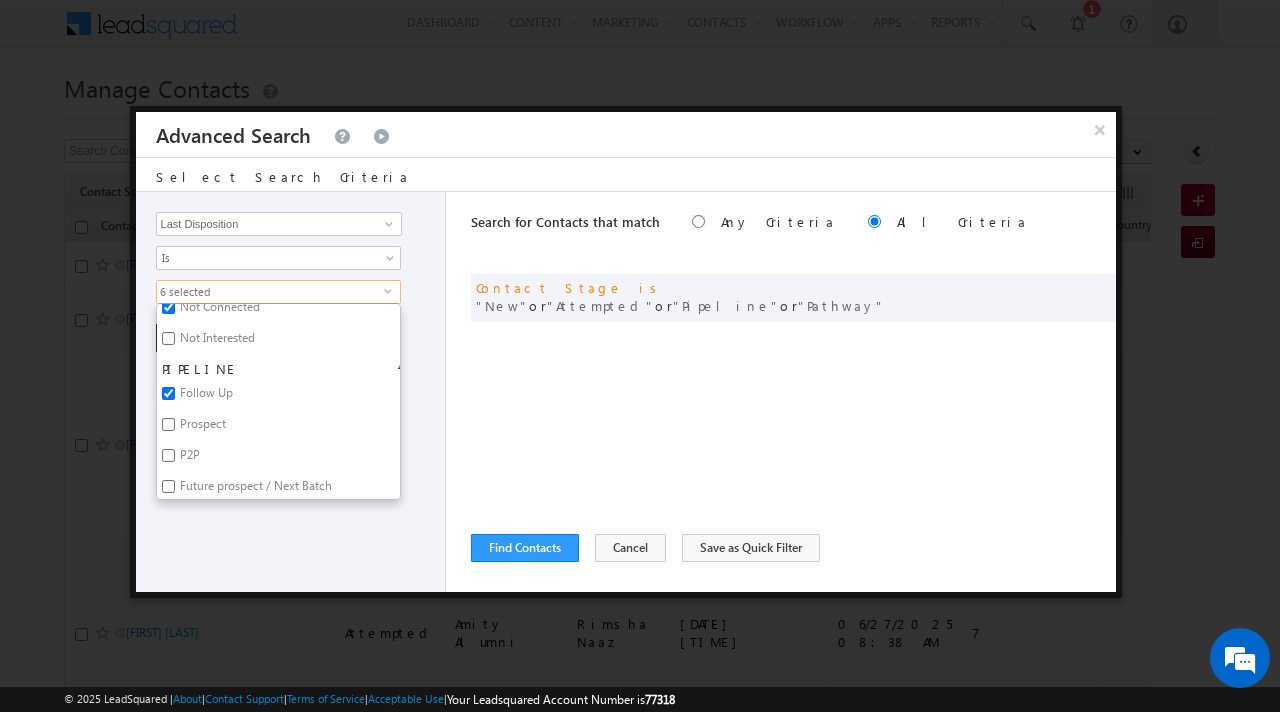 click on "Prospect" at bounding box center (201, 427) 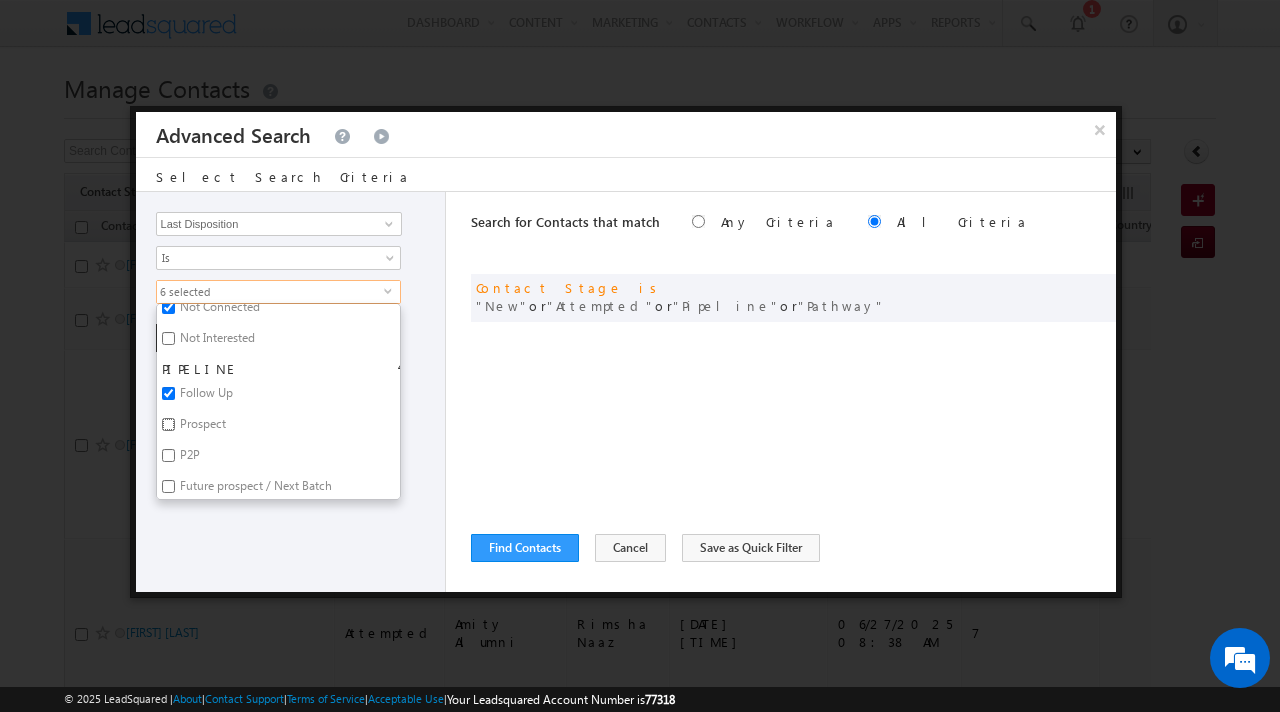 click on "Prospect" at bounding box center (168, 424) 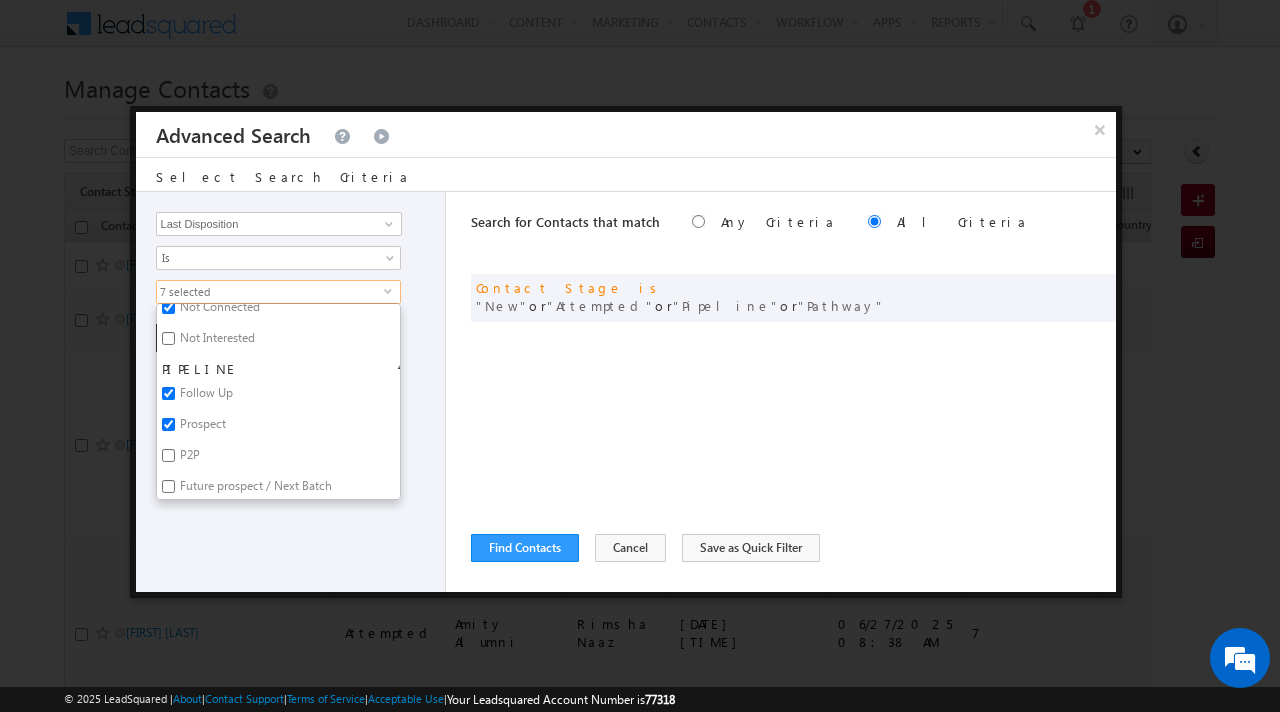 click on "P2P" at bounding box center [188, 458] 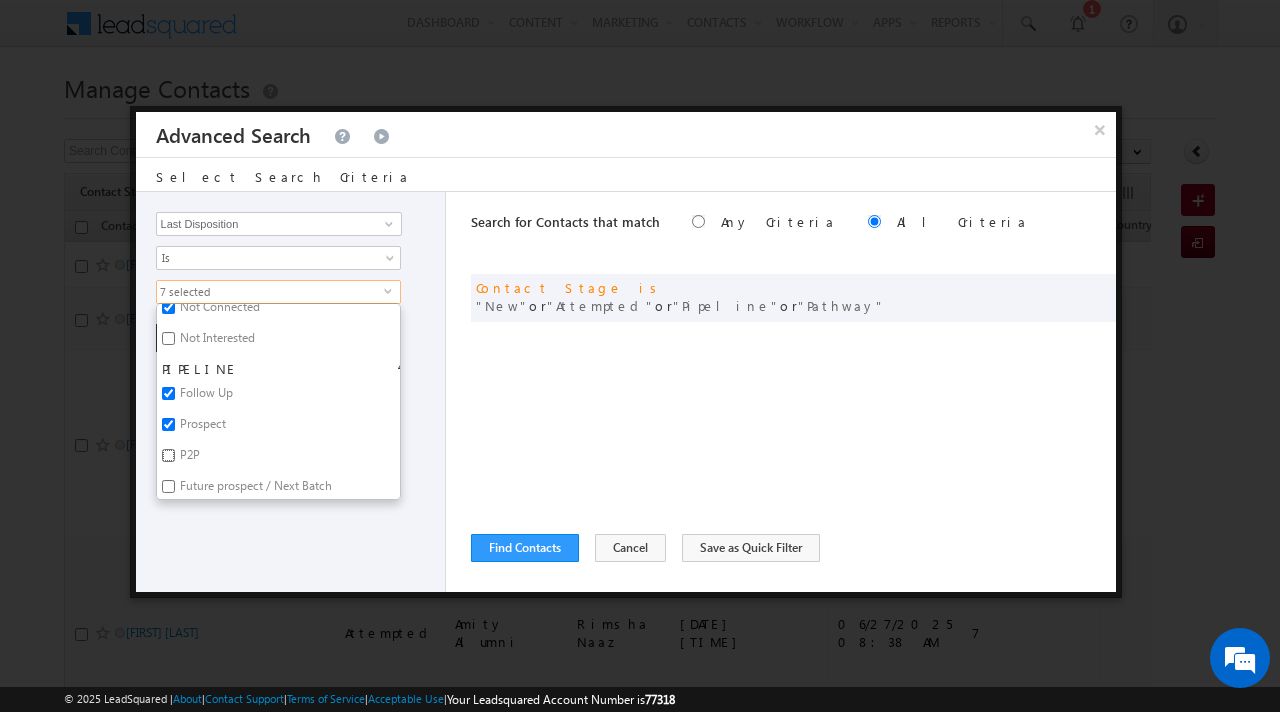 click on "P2P" at bounding box center [168, 455] 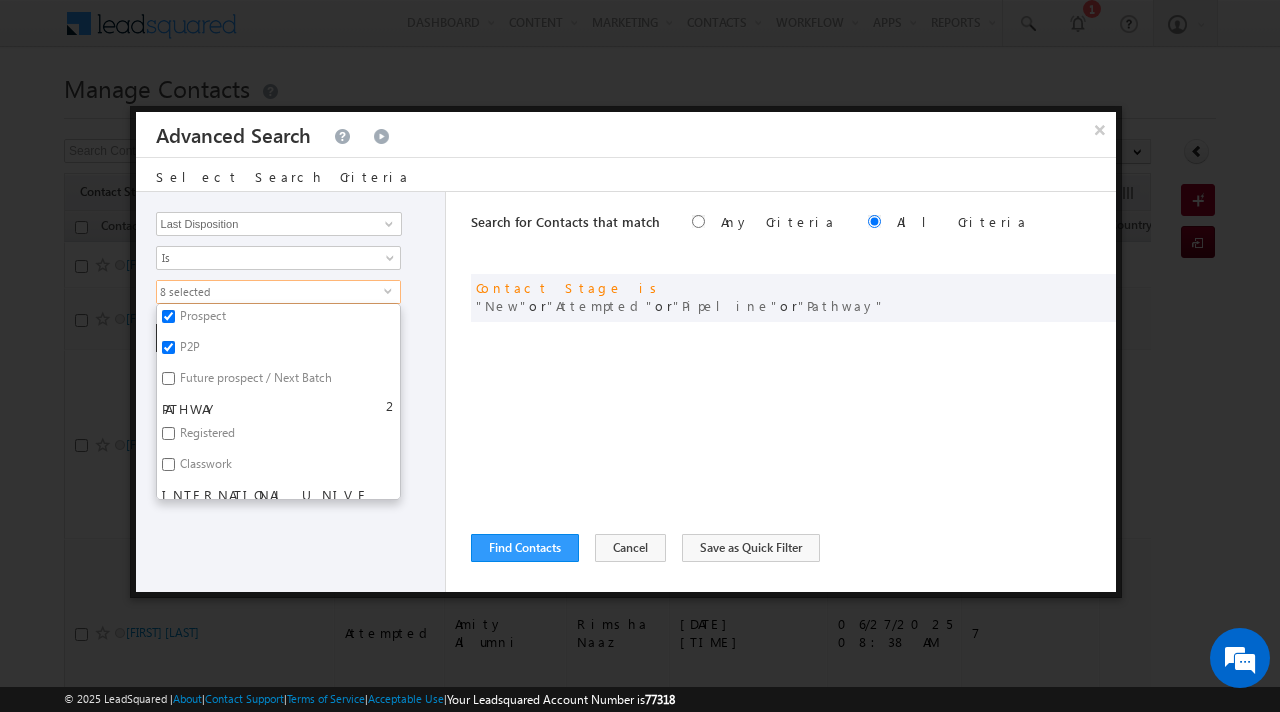 scroll, scrollTop: 494, scrollLeft: 0, axis: vertical 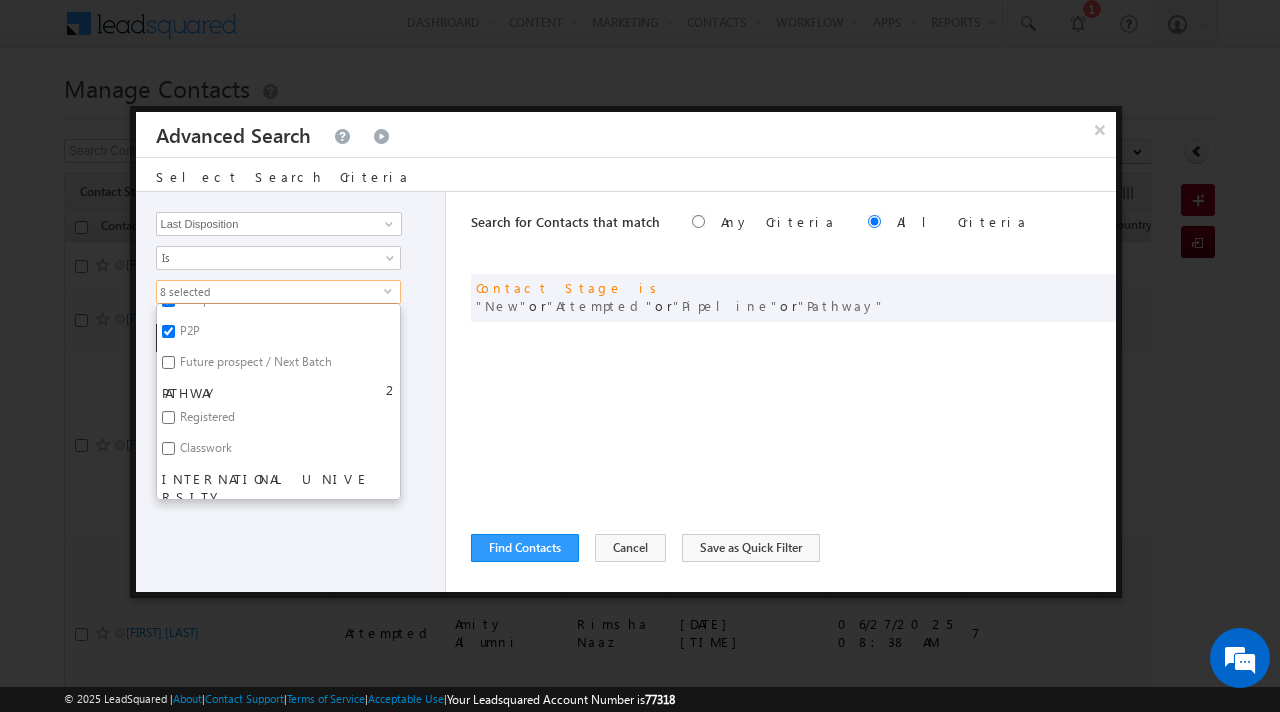 click on "Opportunity Type Contact Activity Task Sales Group  Prospect Id Address 1 Address 2 Any Specific University Or Program Application Status Auto Login URL City Class XII Marks Company Concentration Contact Number Contact Origin Contact Score Contact Source Contact Stage Conversion Referrer URL Country Country Interested In New Country Interested In Old Course Course Priority Created By Id Created On Created On Old Current Opt In Status Do Not Call Do Not Email Do Not SMS Do Not Track Do You Have Scholarships Do You Have Valid Passport Documents - Status Documents - University Proof Doc Documents - 10th Marksheet Documents - 12th Marksheet Documents - UG Degree Documents - UG Marksheets Documents - PG Degree Documents - PG Marksheets Documents - Resume/CV Documents - LOR Documents - SOP Documents - Passport Documents - ELT Documents - Amity Pathway Certificate Documents - COL Documents - Deposit fee Documents - UCOL Documents - I20 Documents - SEVIS Fee doc Documents - Loan Docs" at bounding box center (291, 392) 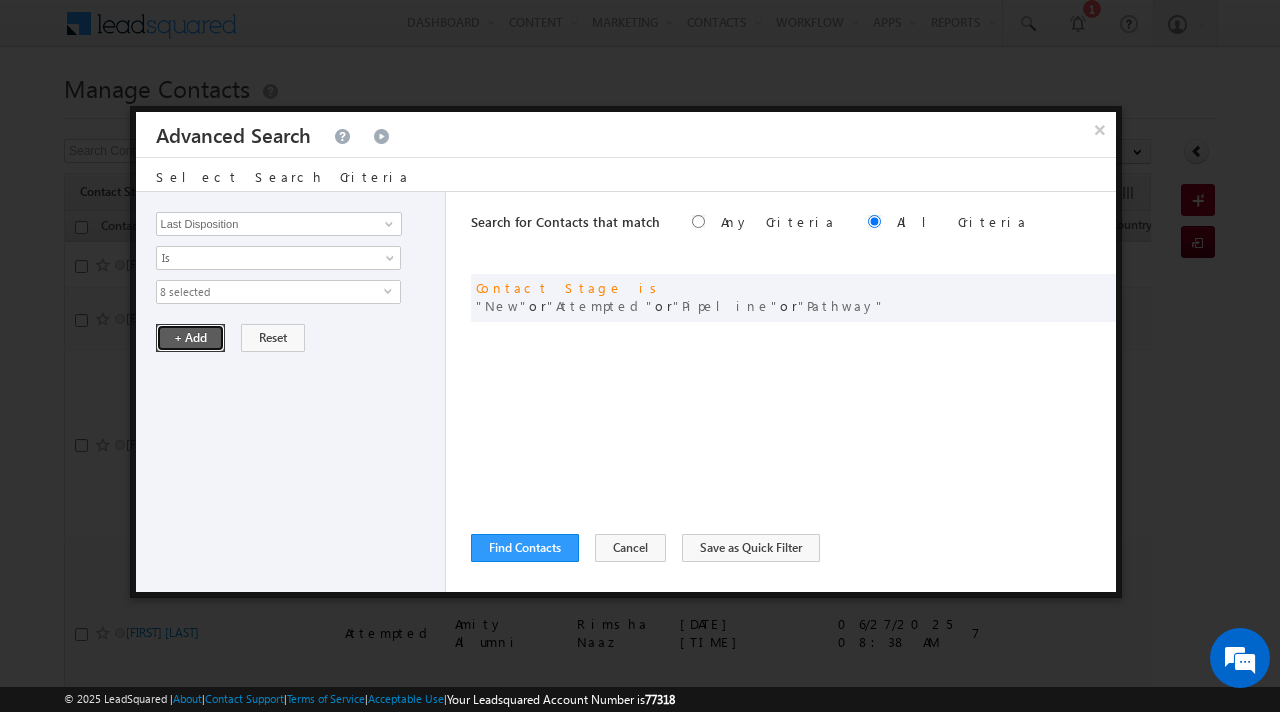 click on "+ Add" at bounding box center [190, 338] 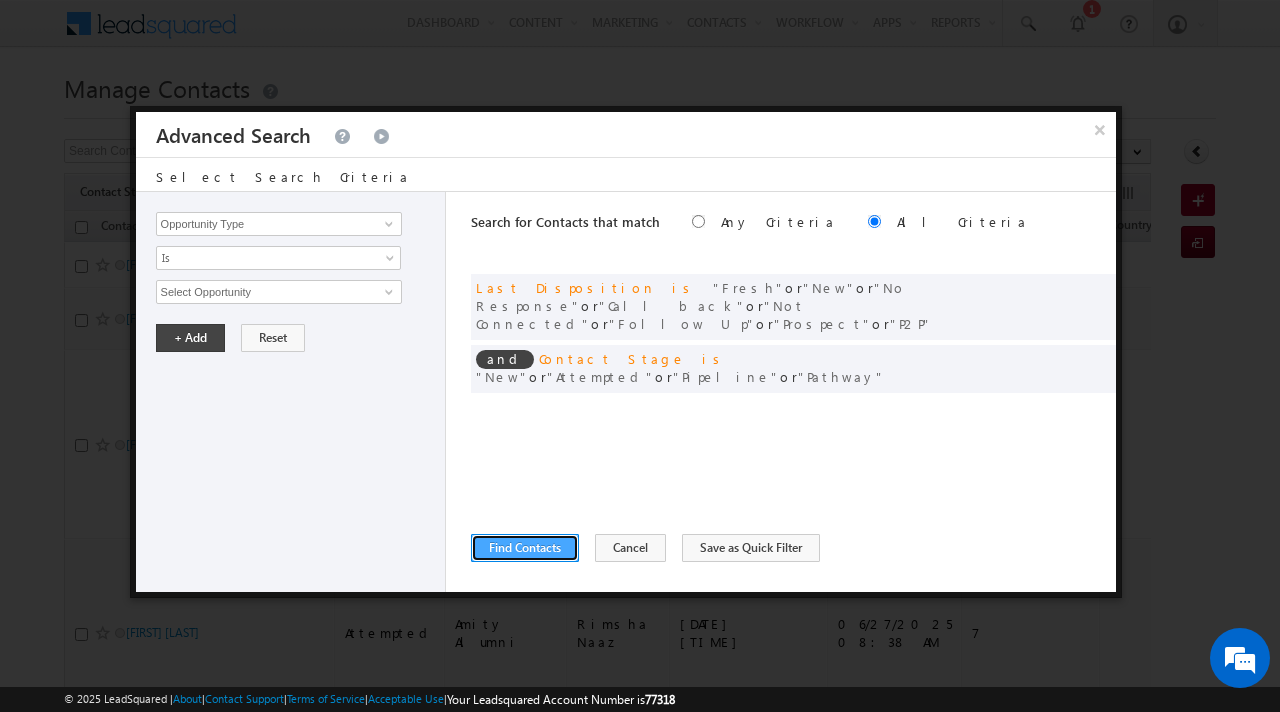 click on "Find Contacts" at bounding box center (525, 548) 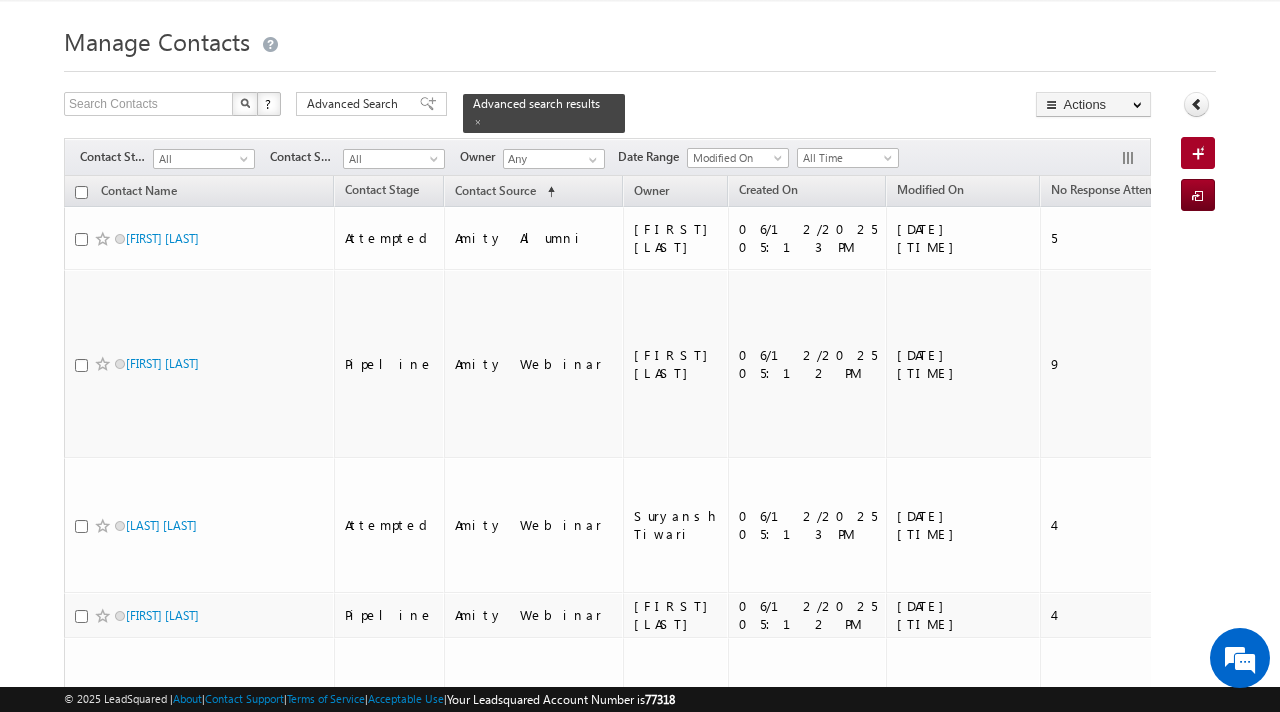 scroll, scrollTop: 0, scrollLeft: 0, axis: both 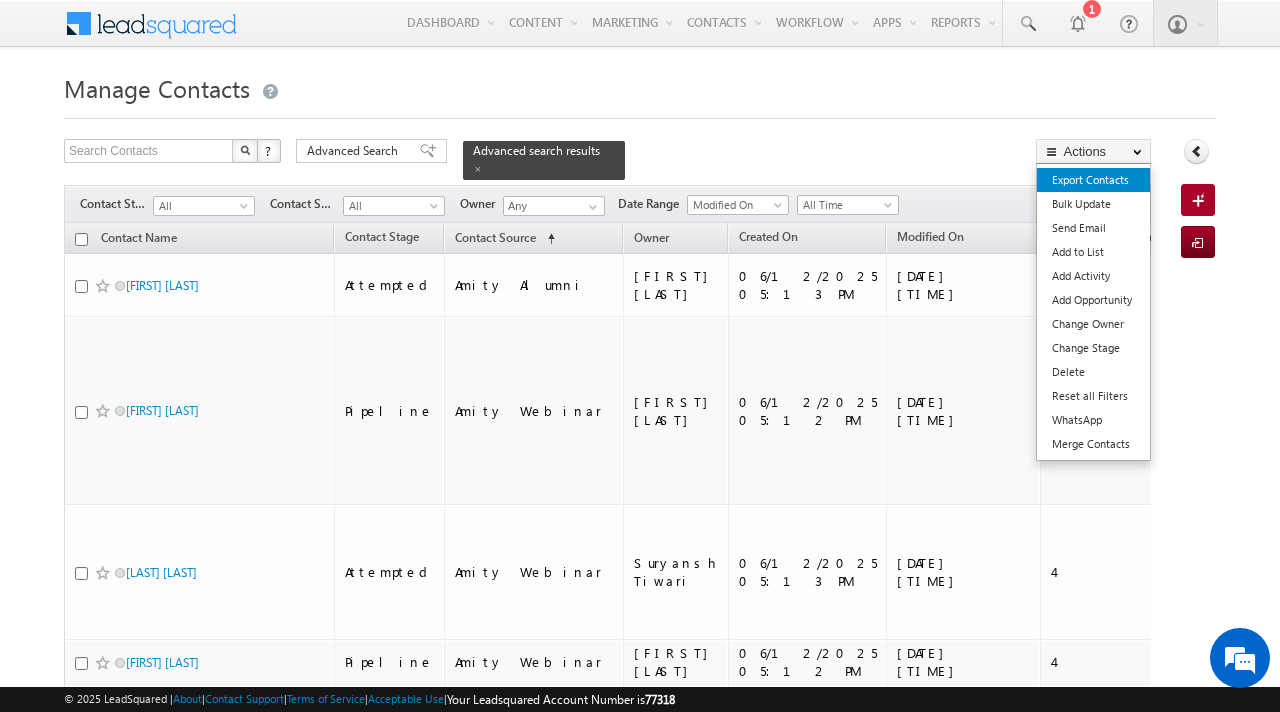 click on "Export Contacts" at bounding box center [1093, 180] 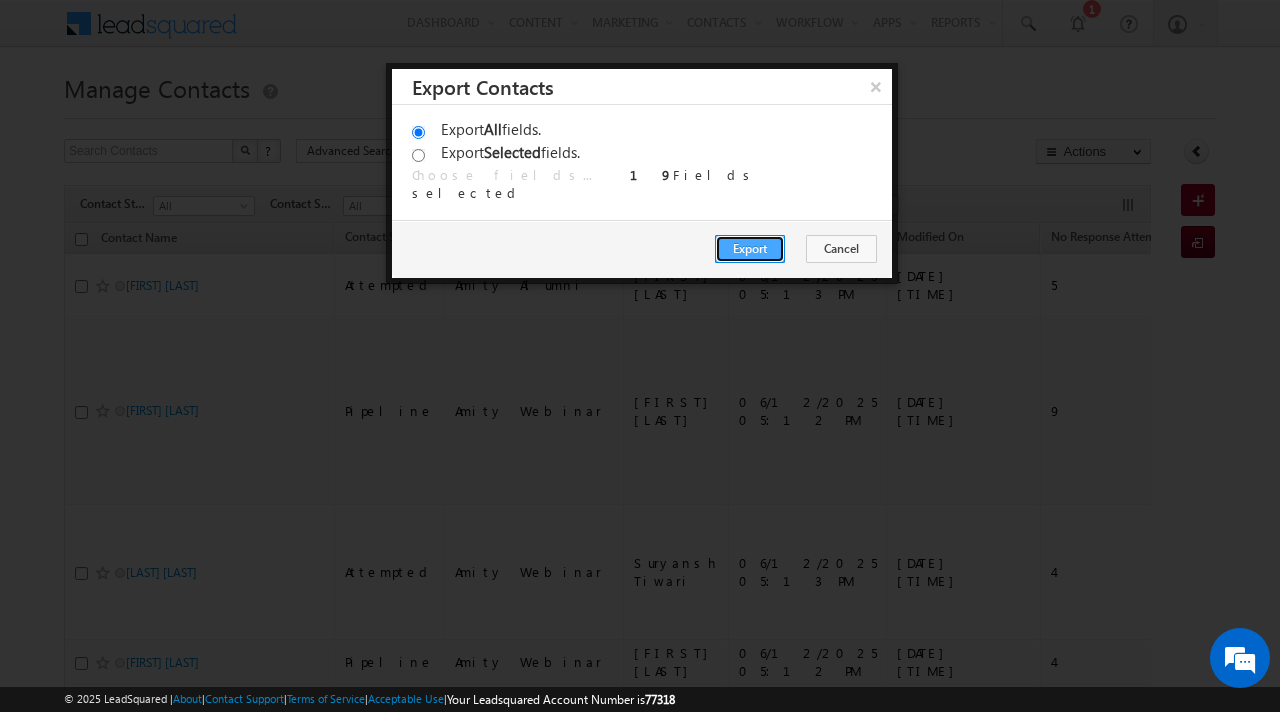 click on "Export" at bounding box center [750, 249] 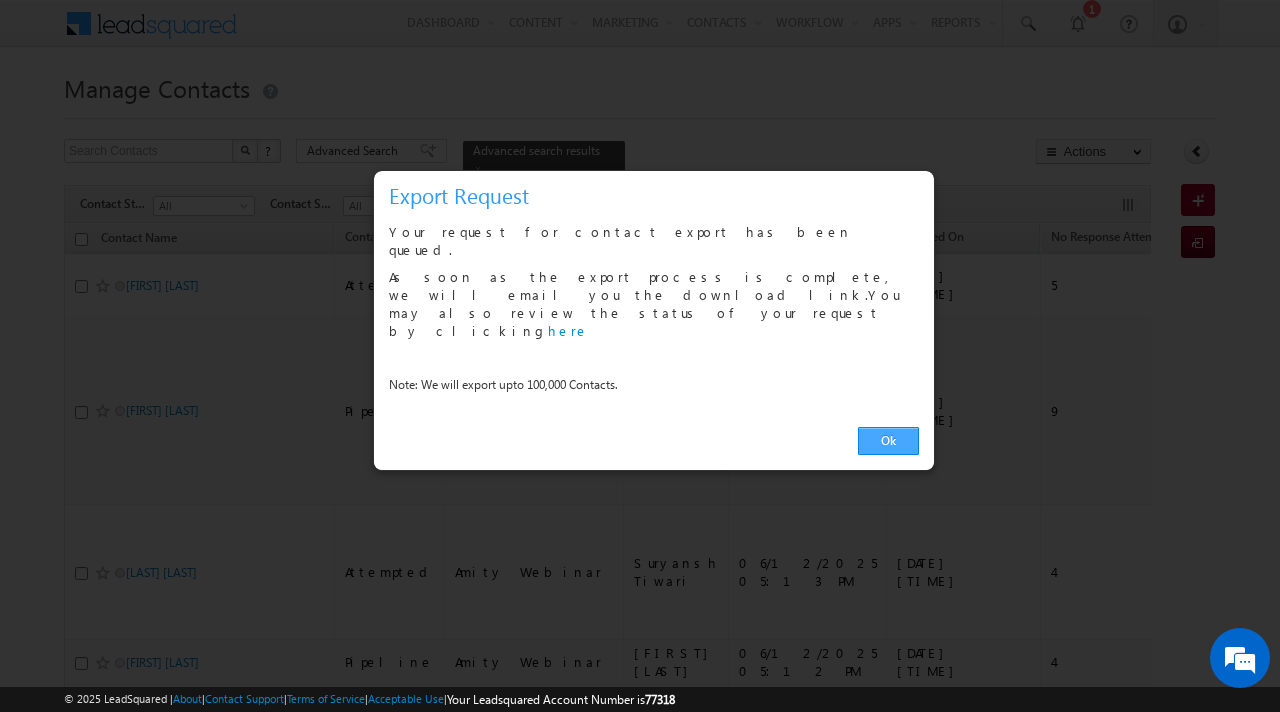 click on "Ok" at bounding box center [888, 441] 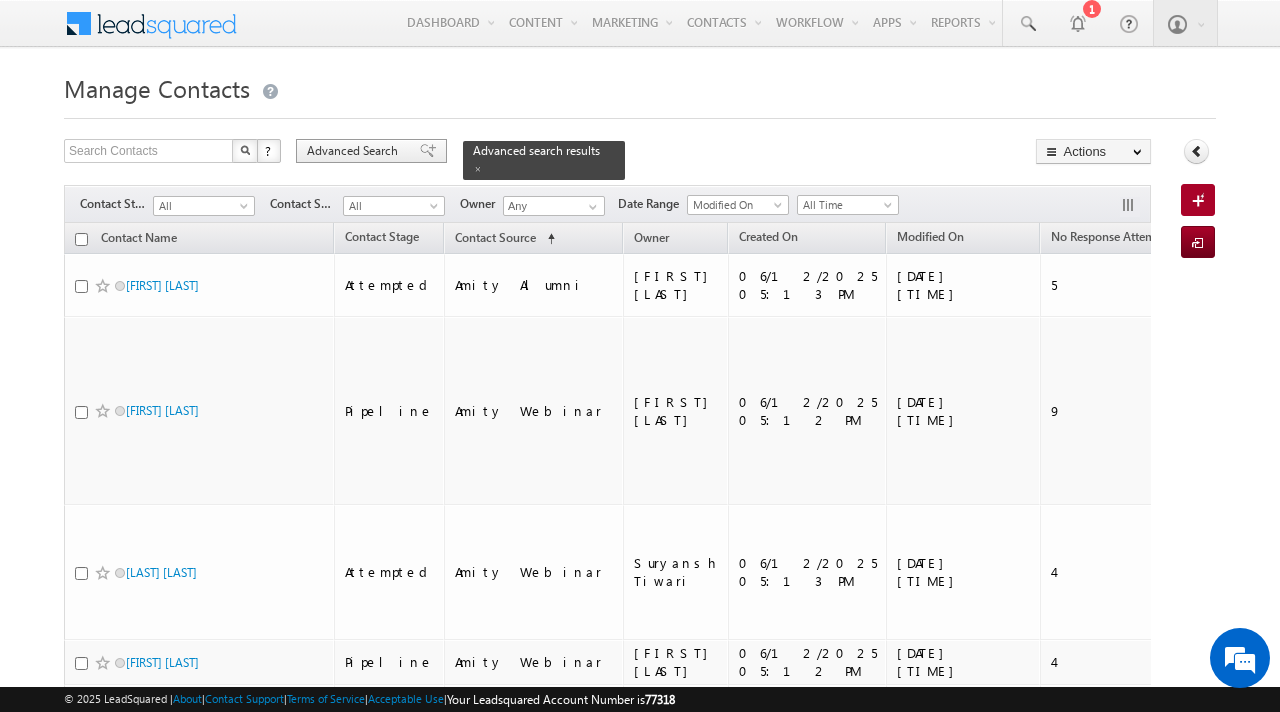 click on "Advanced Search" at bounding box center (355, 151) 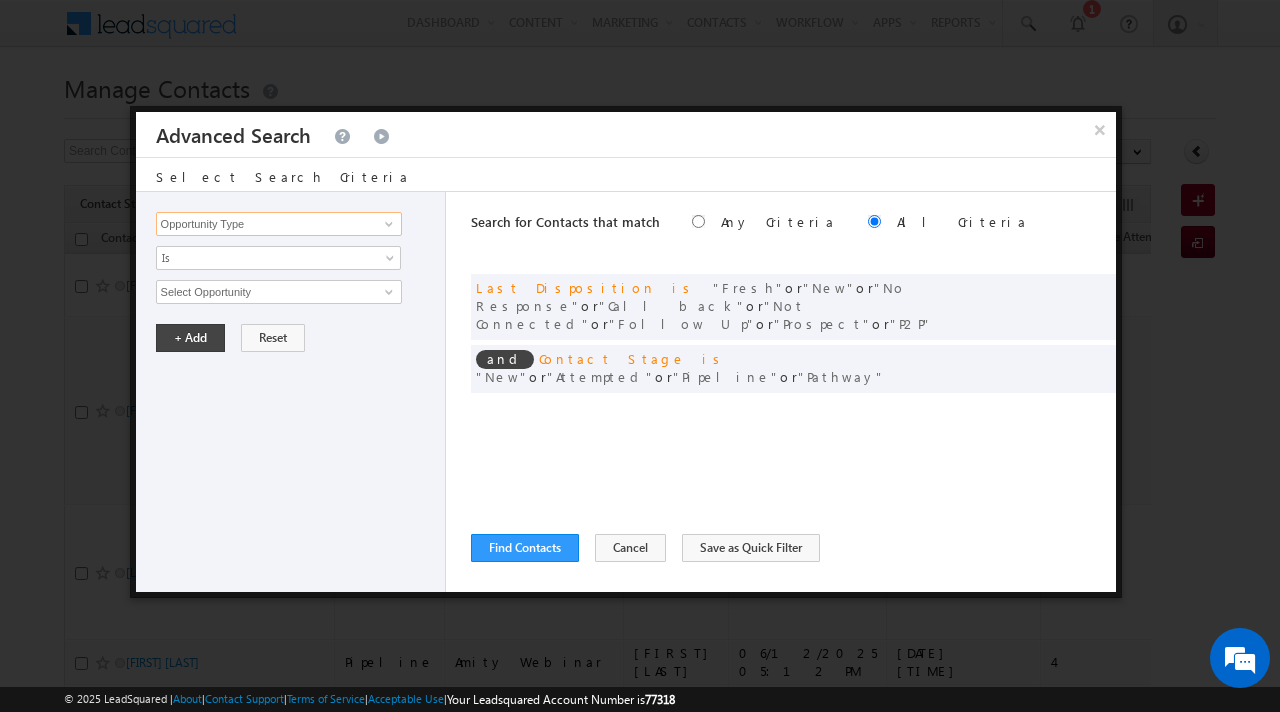 click on "Opportunity Type" at bounding box center (279, 224) 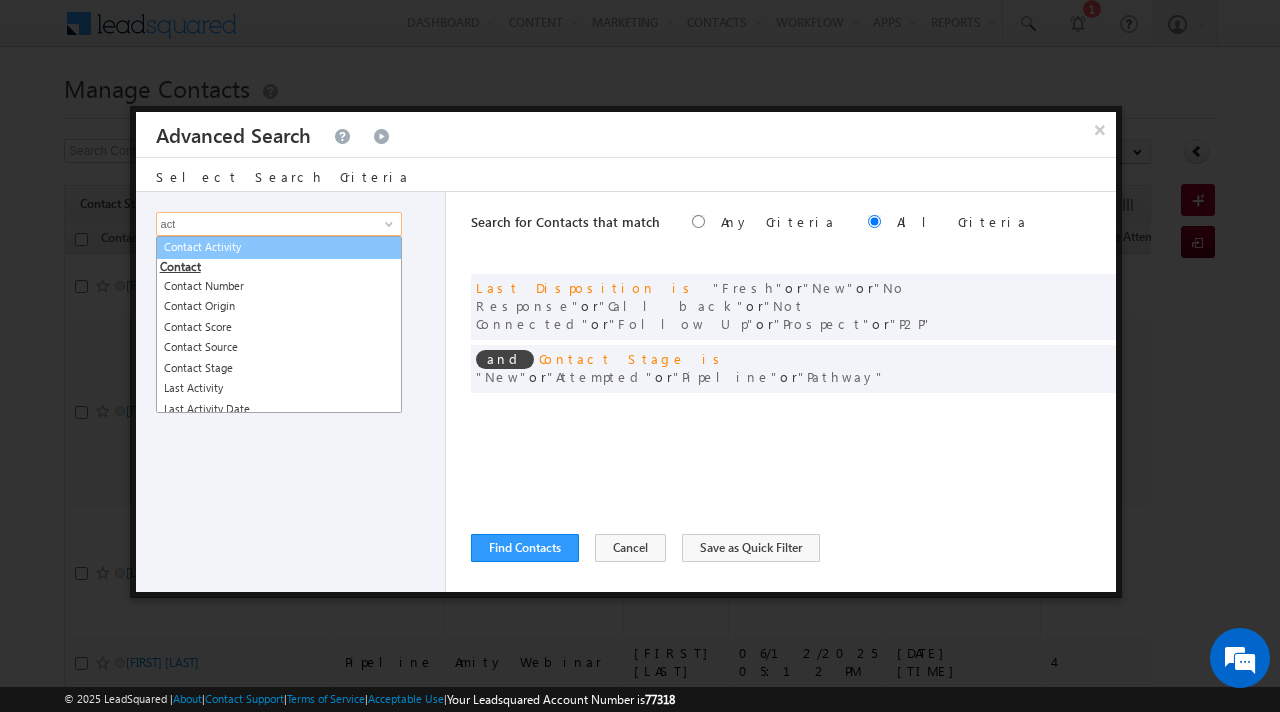 click on "Contact Activity" at bounding box center (279, 247) 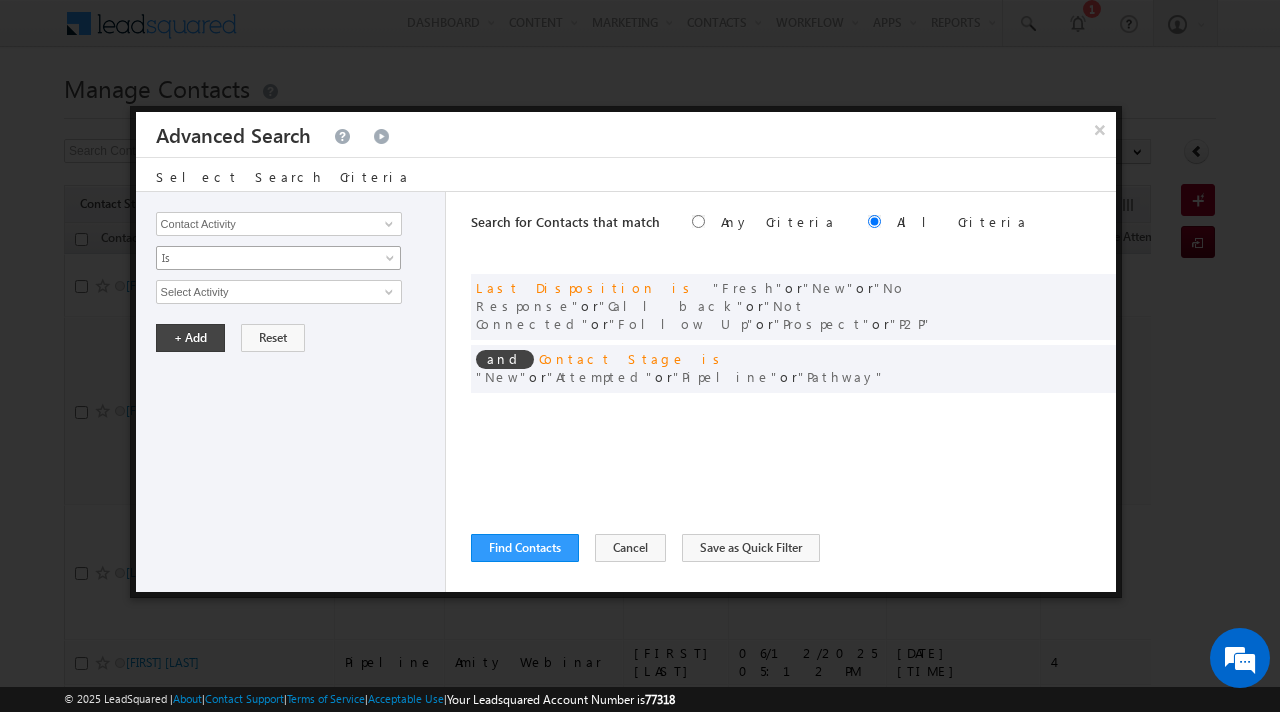 click on "Is" at bounding box center [265, 258] 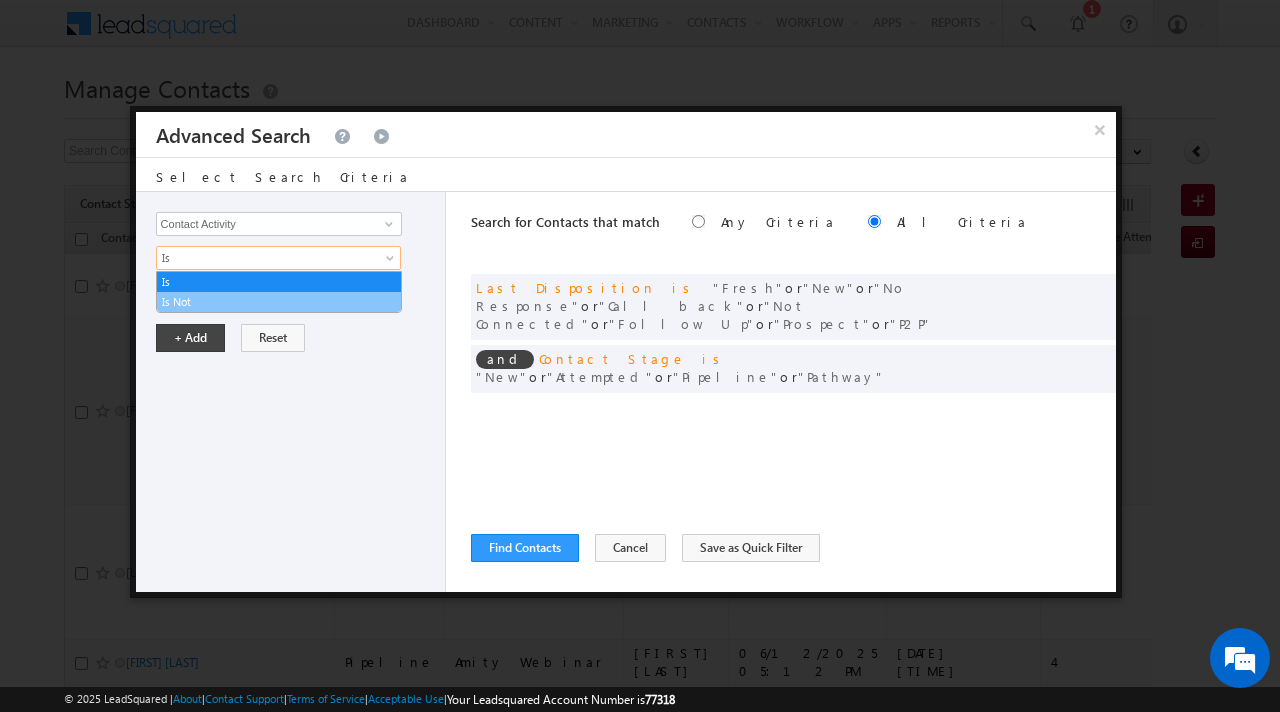 click on "Is Not" at bounding box center (279, 302) 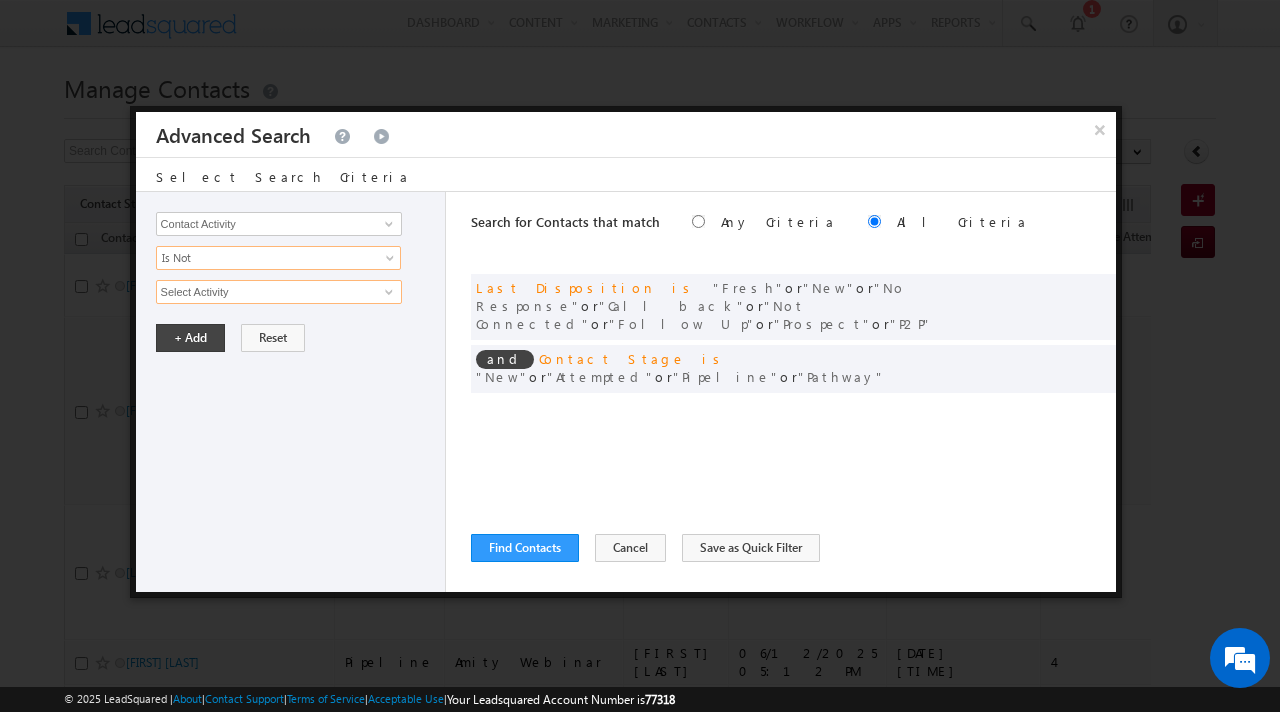 click on "Select Activity" at bounding box center (279, 292) 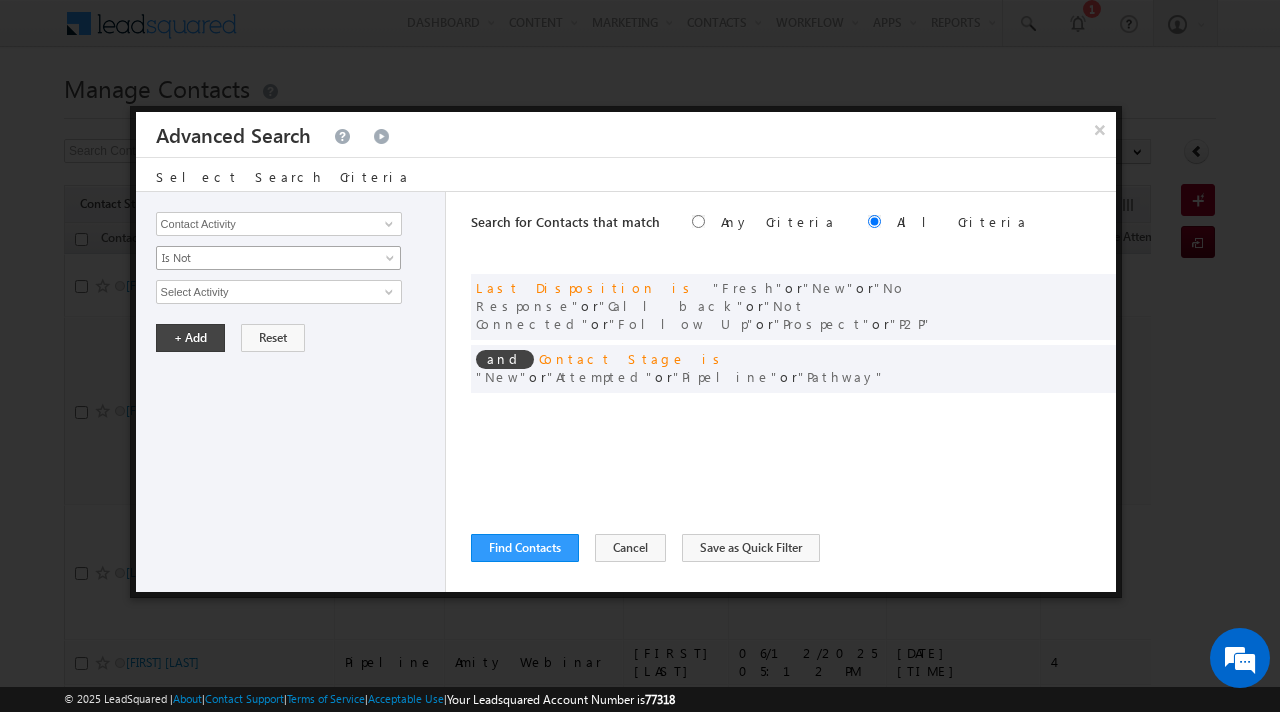click on "Is Not" at bounding box center (265, 258) 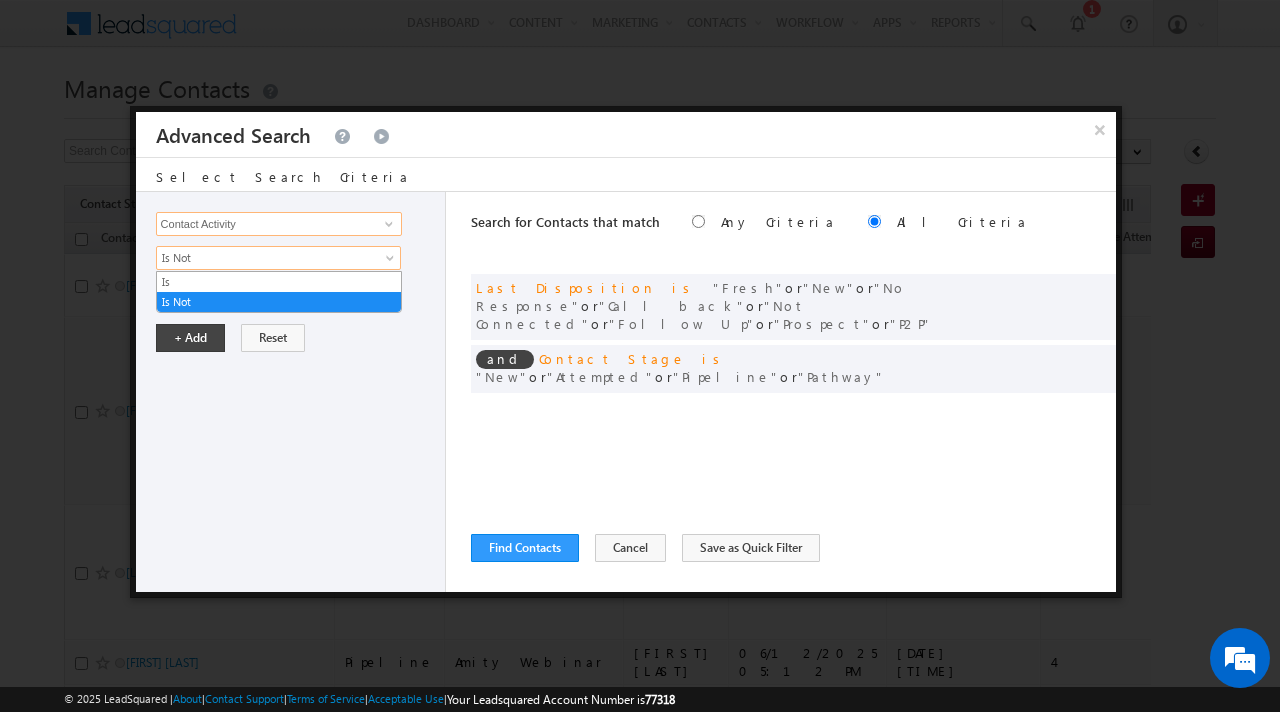 click on "Contact Activity" at bounding box center (279, 224) 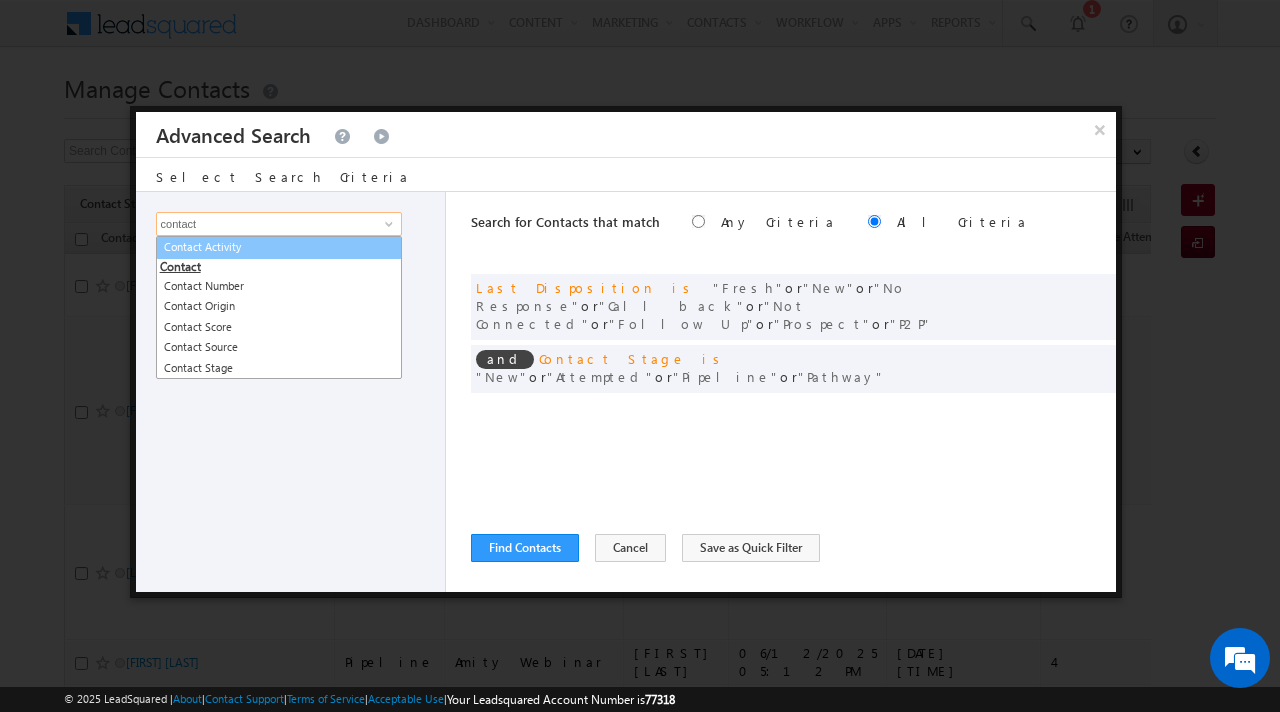 click on "Contact Activity" at bounding box center (279, 247) 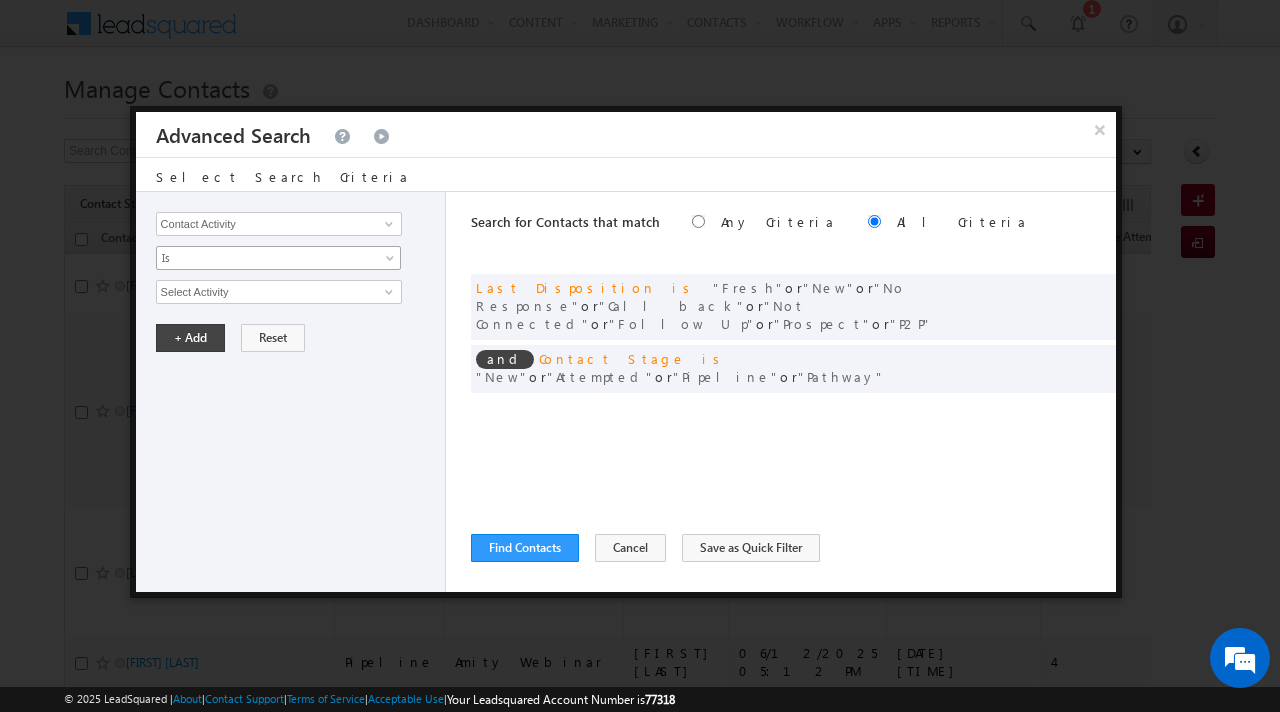 click on "Is" at bounding box center [265, 258] 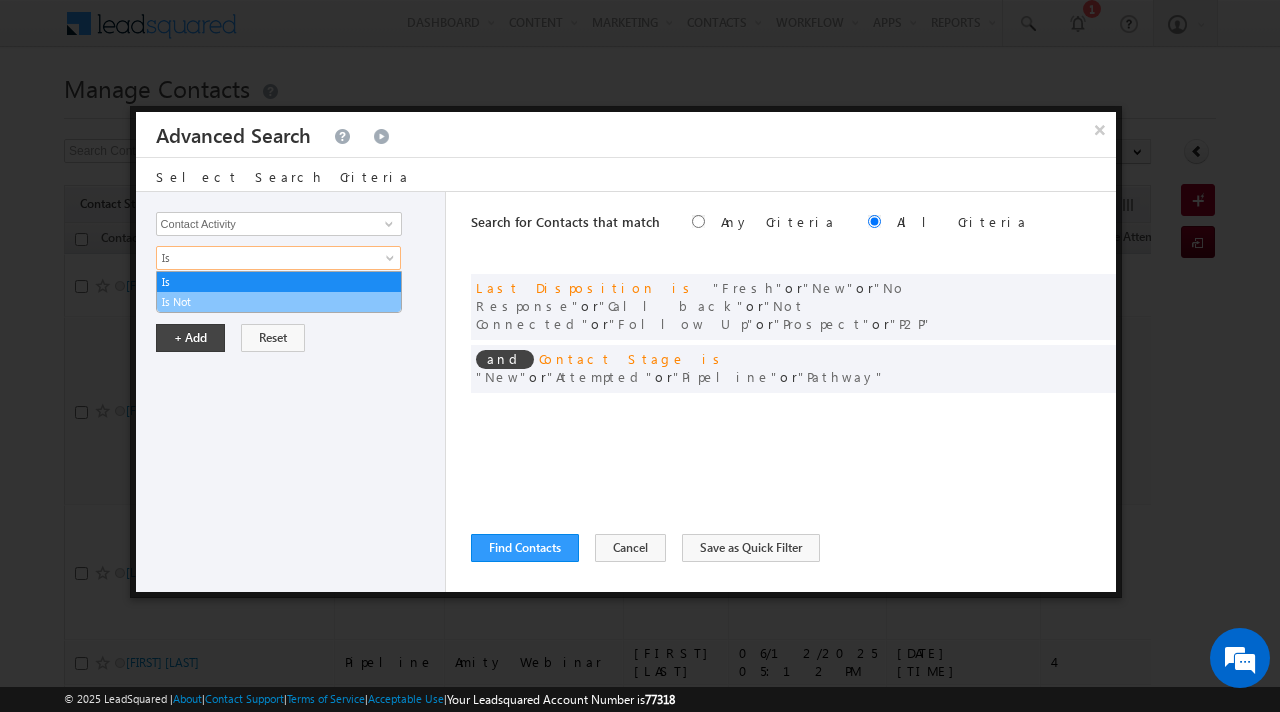 click on "Is Not" at bounding box center (279, 302) 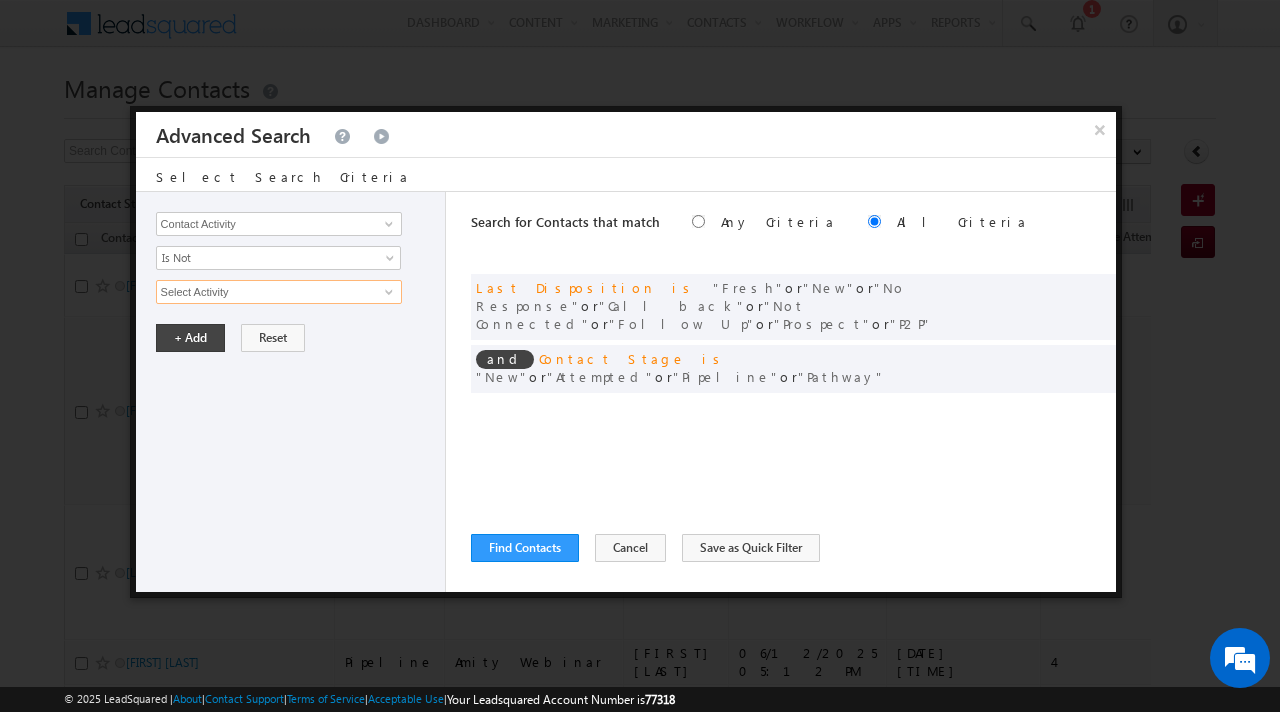 click on "Select Activity" at bounding box center (279, 292) 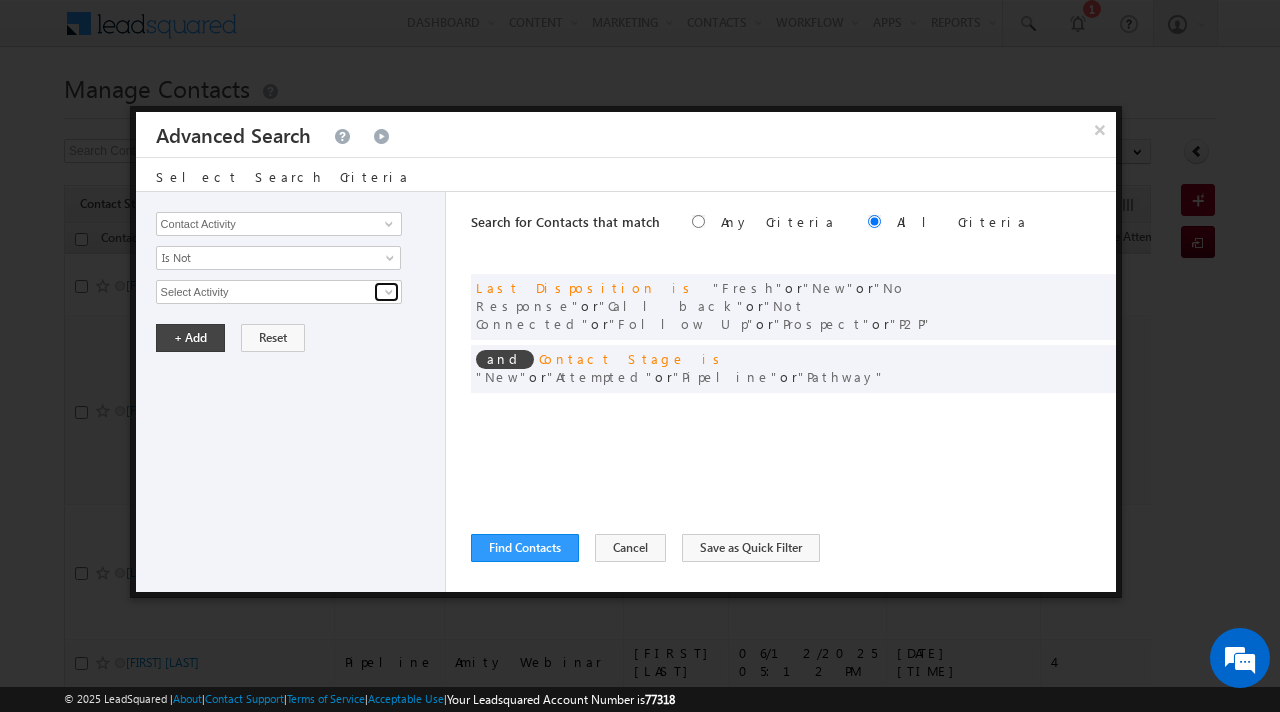 click at bounding box center (386, 292) 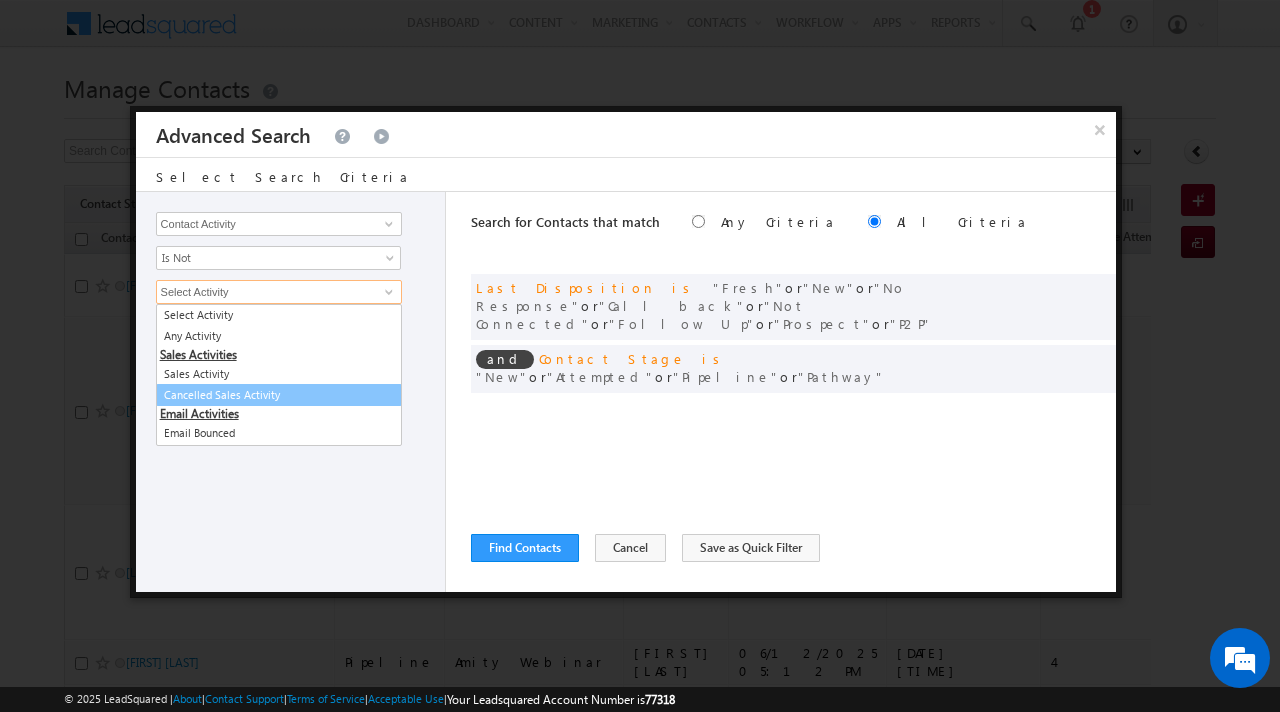 scroll, scrollTop: 1, scrollLeft: 0, axis: vertical 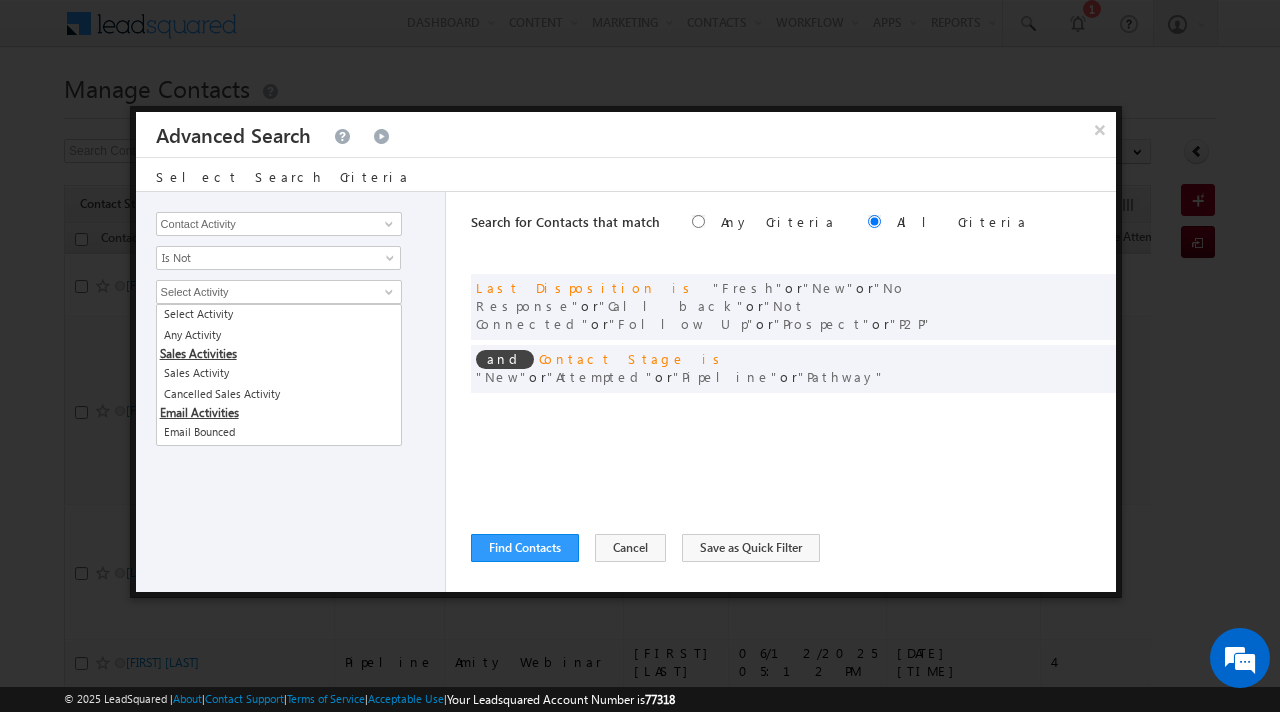 click on "Opportunity Type Contact Activity Task Sales Group  Prospect Id Address 1 Address 2 Any Specific University Or Program Application Status Auto Login URL City Class XII Marks Company Concentration Contact Number Contact Origin Contact Score Contact Source Contact Stage Conversion Referrer URL Country Country Interested In New Country Interested In Old Course Course Priority Created By Id Created On Created On Old Current Opt In Status Do Not Call Do Not Email Do Not SMS Do Not Track Do You Have Scholarships Do You Have Valid Passport Documents - Status Documents - University Proof Doc Documents - 10th Marksheet Documents - 12th Marksheet Documents - UG Degree Documents - UG Marksheets Documents - PG Degree Documents - PG Marksheets Documents - Resume/CV Documents - LOR Documents - SOP Documents - Passport Documents - ELT Documents - Amity Pathway Certificate Documents - COL Documents - Deposit fee Documents - UCOL Documents - I20 Documents - SEVIS Fee doc Documents - Loan Docs" at bounding box center [291, 392] 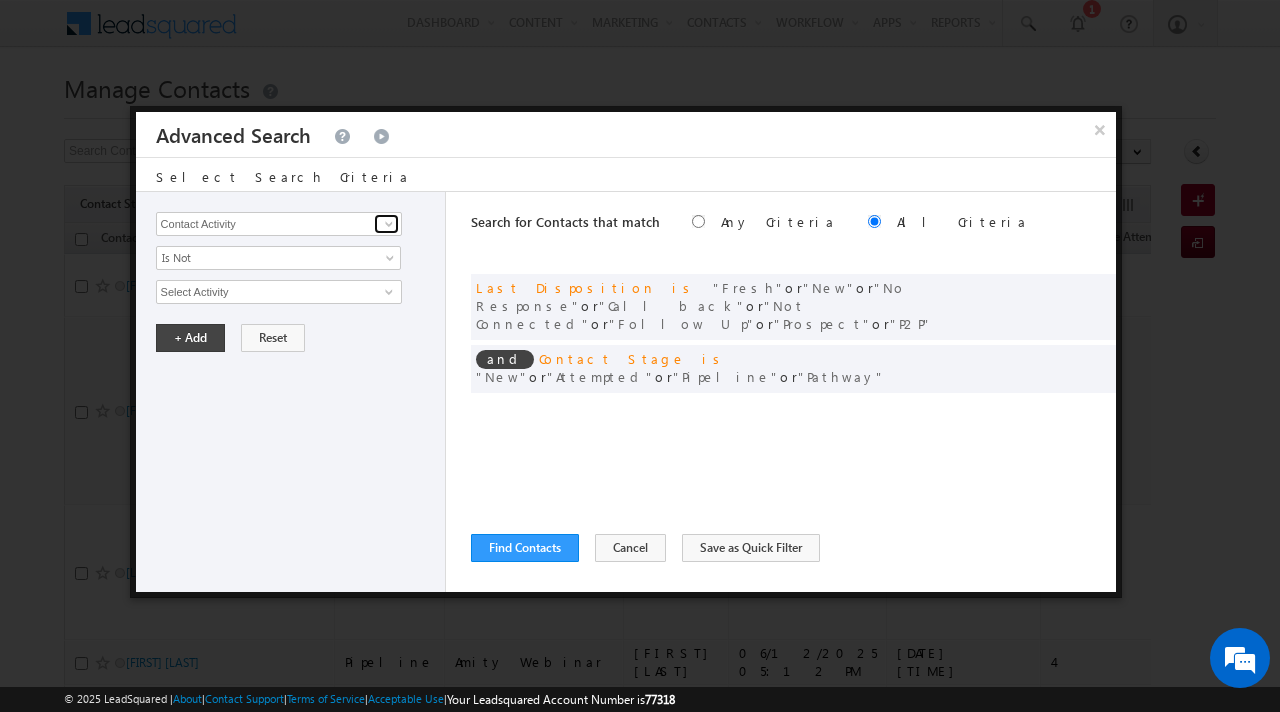 click at bounding box center [389, 224] 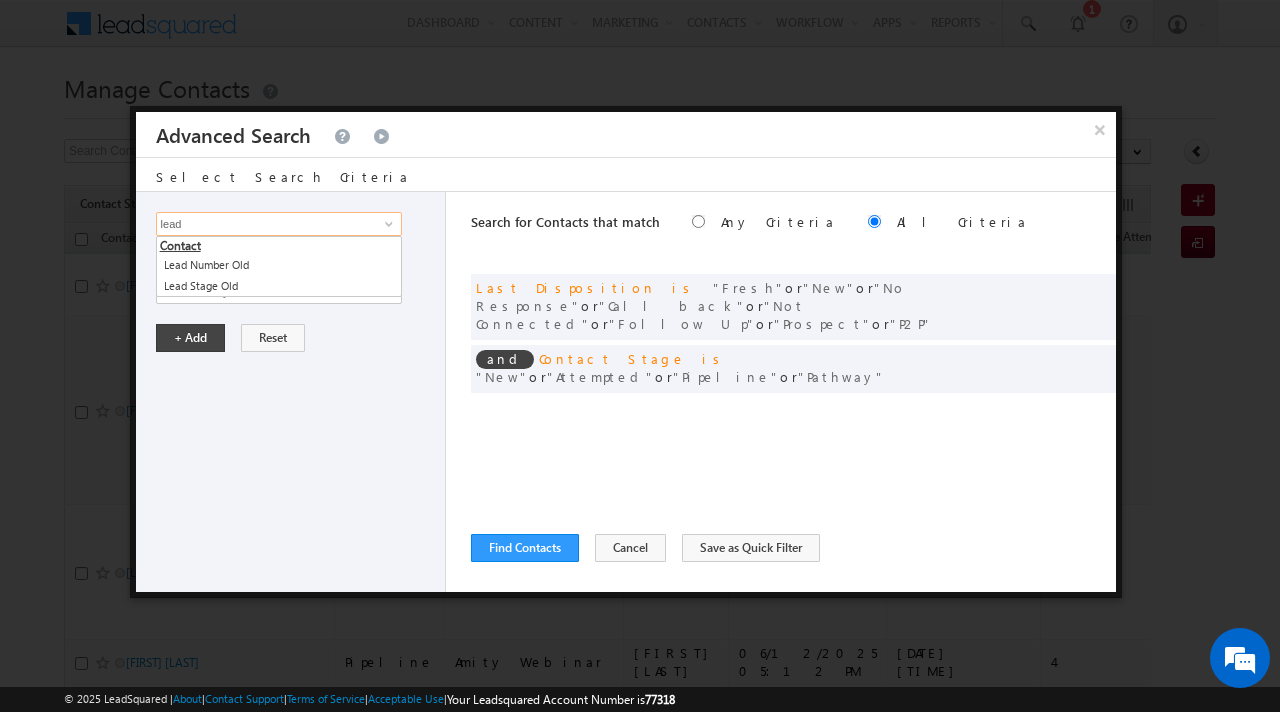 type on "lead" 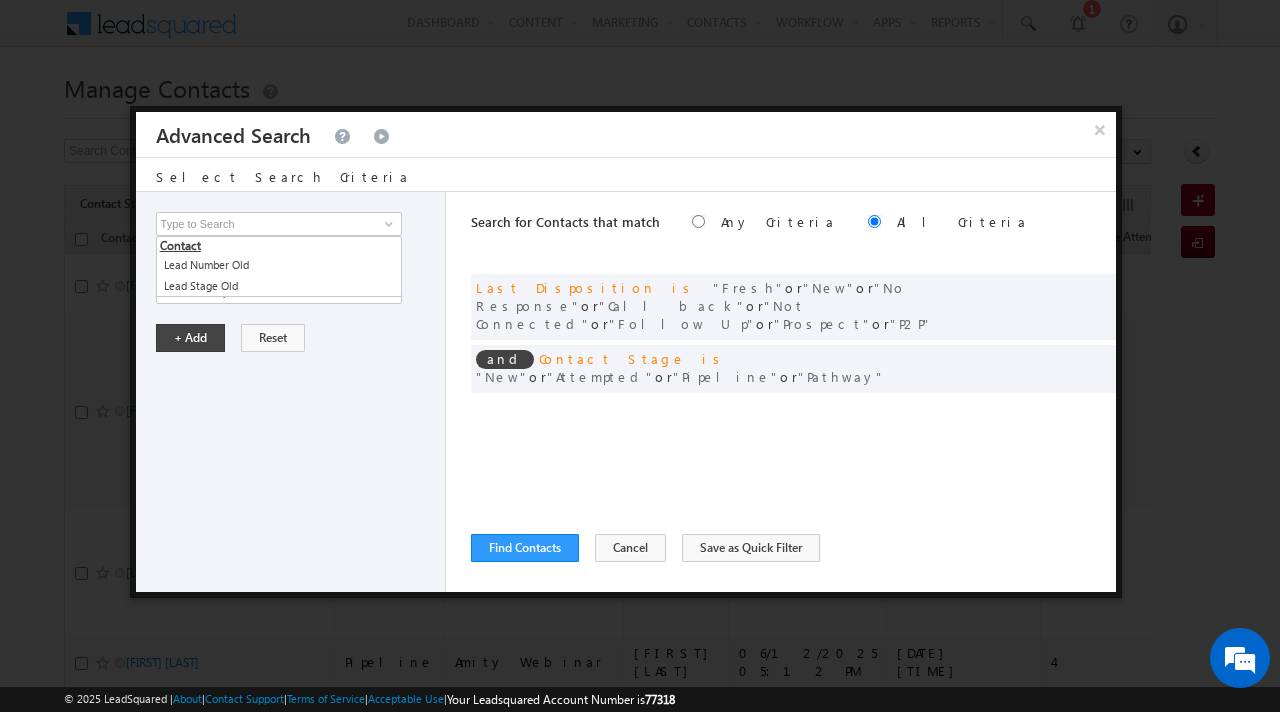 click on "Opportunity Type Contact Activity Task Sales Group  Prospect Id Address 1 Address 2 Any Specific University Or Program Application Status Auto Login URL City Class XII Marks Company Concentration Contact Number Contact Origin Contact Score Contact Source Contact Stage Conversion Referrer URL Country Country Interested In New Country Interested In Old Course Course Priority Created By Id Created On Created On Old Current Opt In Status Do Not Call Do Not Email Do Not SMS Do Not Track Do You Have Scholarships Do You Have Valid Passport Documents - Status Documents - University Proof Doc Documents - 10th Marksheet Documents - 12th Marksheet Documents - UG Degree Documents - UG Marksheets Documents - PG Degree Documents - PG Marksheets Documents - Resume/CV Documents - LOR Documents - SOP Documents - Passport Documents - ELT Documents - Amity Pathway Certificate Documents - COL Documents - Deposit fee Documents - UCOL Documents - I20 Documents - SEVIS Fee doc Documents - Loan Docs" at bounding box center [291, 392] 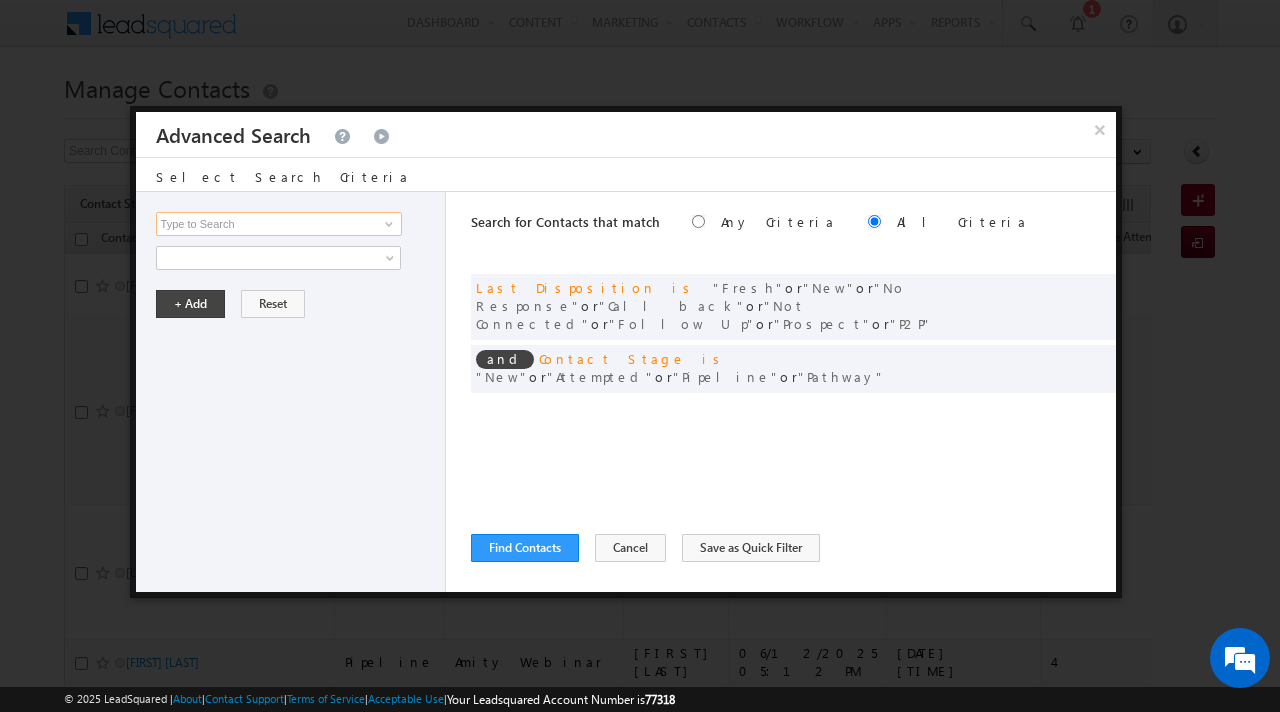 click at bounding box center [279, 224] 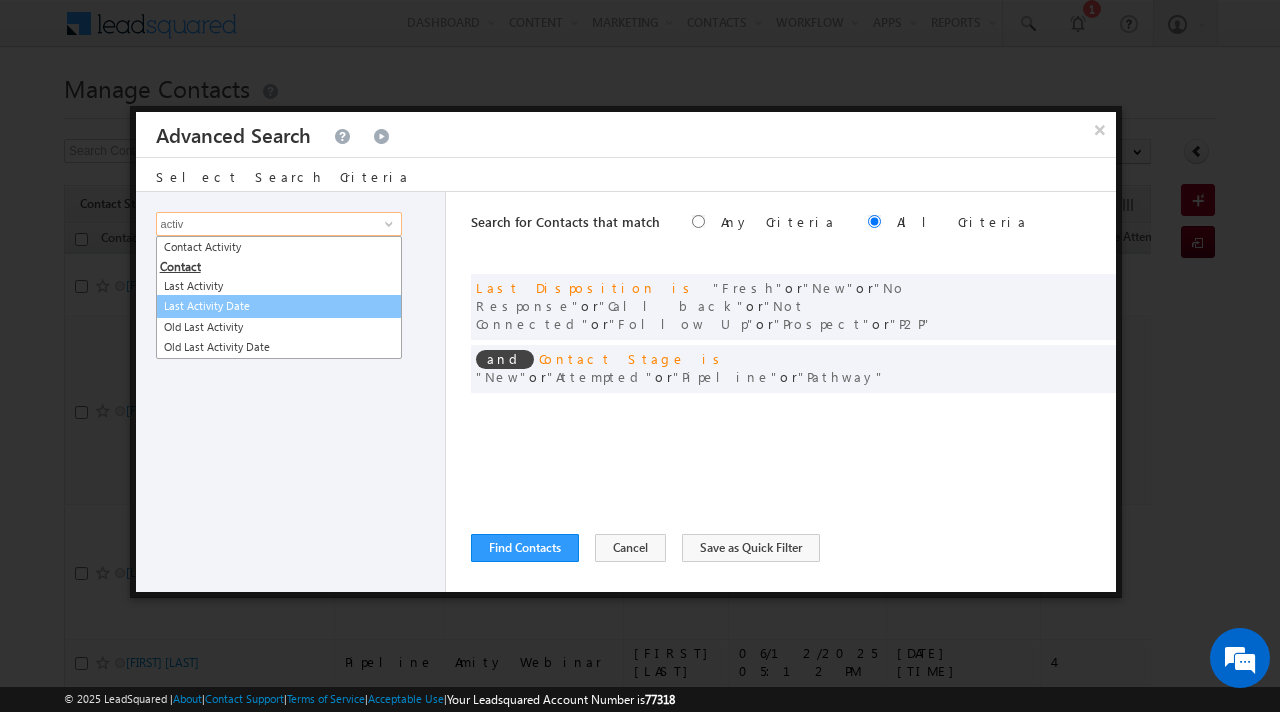 click on "Last Activity Date" at bounding box center [279, 306] 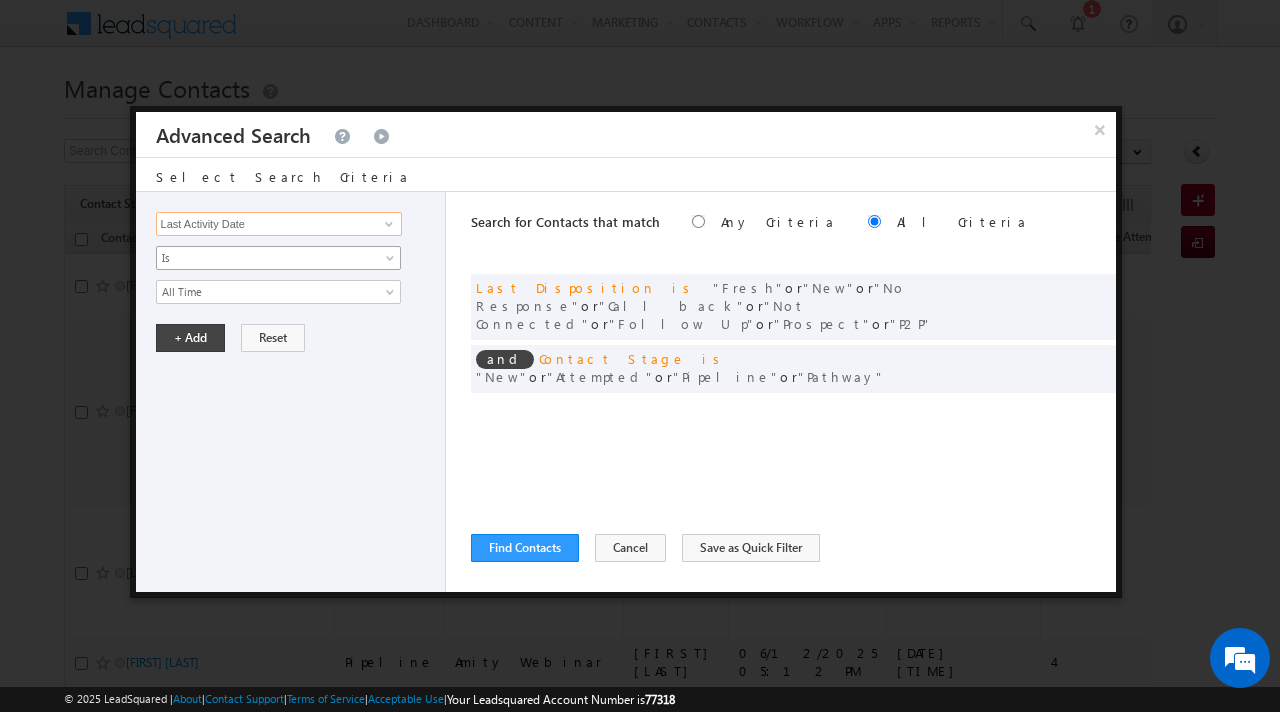 type on "Last Activity Date" 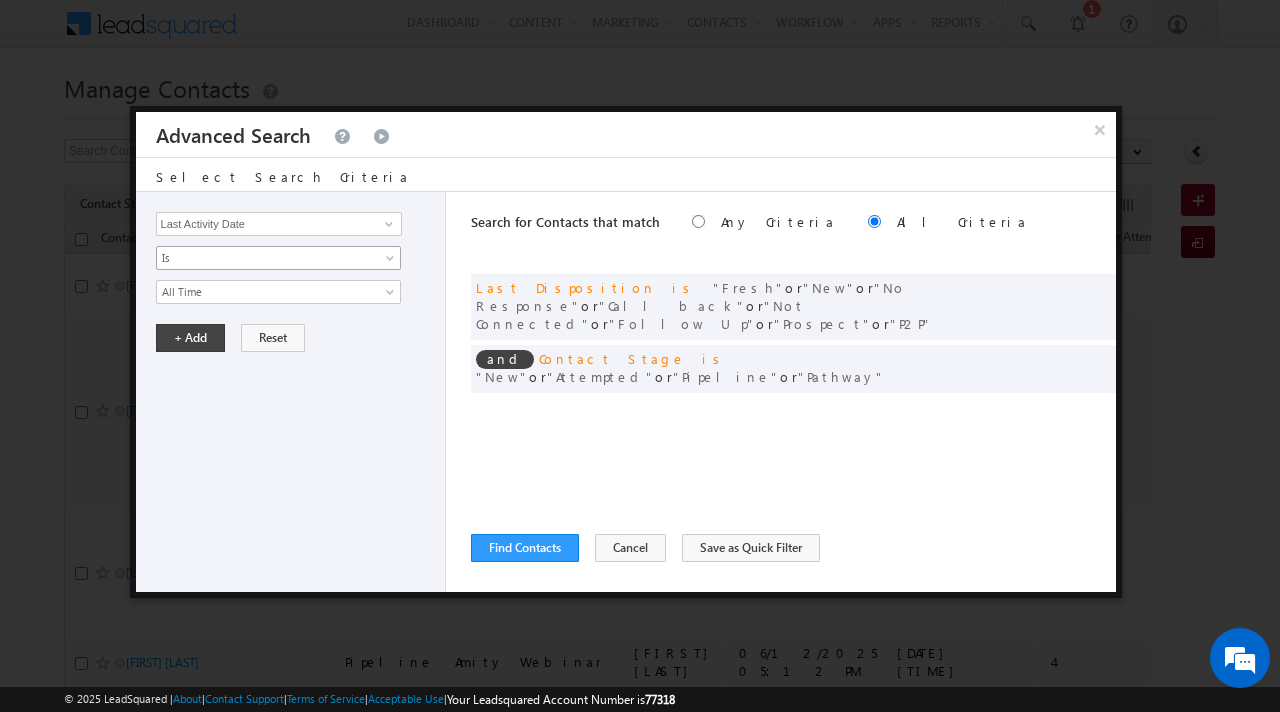 click on "Is" at bounding box center [265, 258] 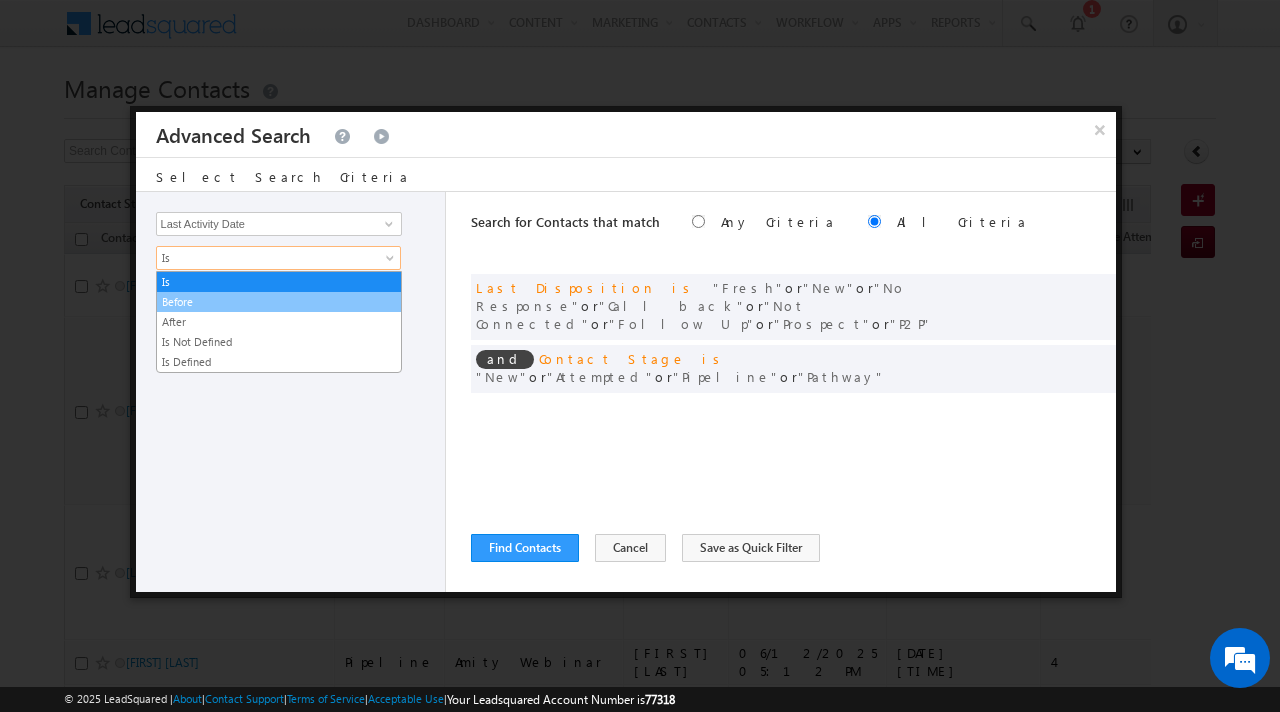 click on "Before" at bounding box center (279, 302) 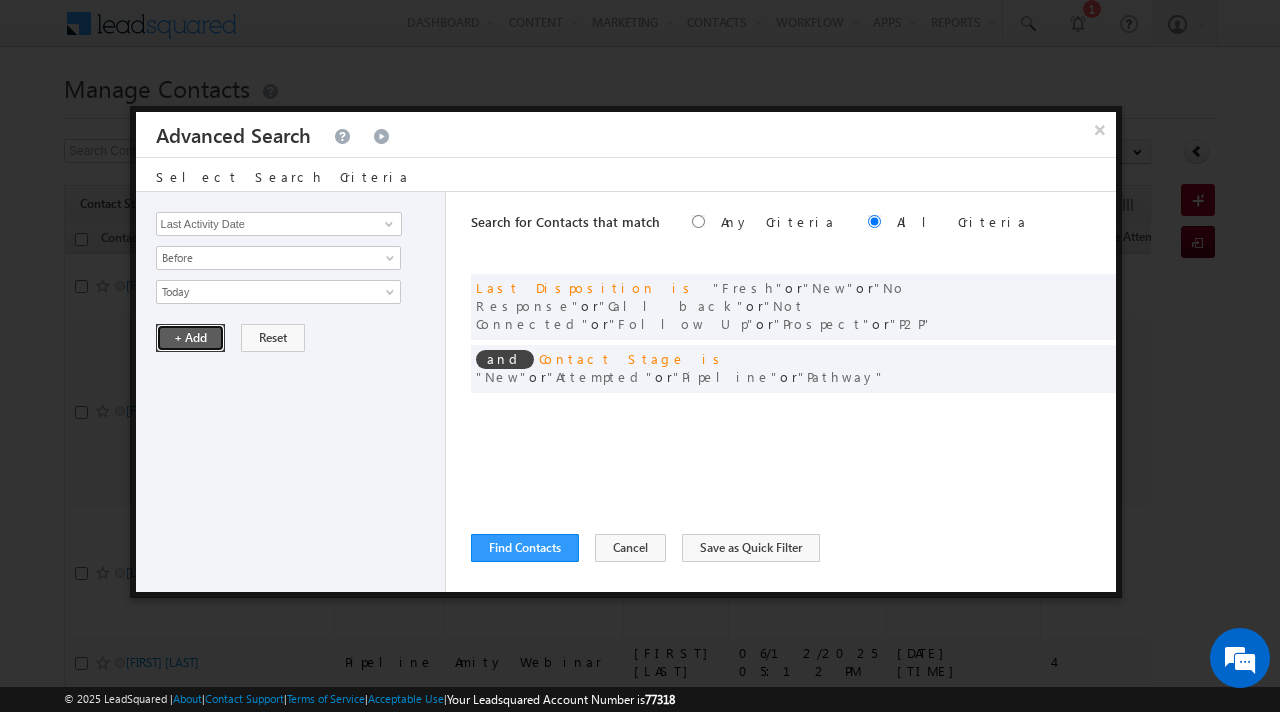 click on "+ Add" at bounding box center [190, 338] 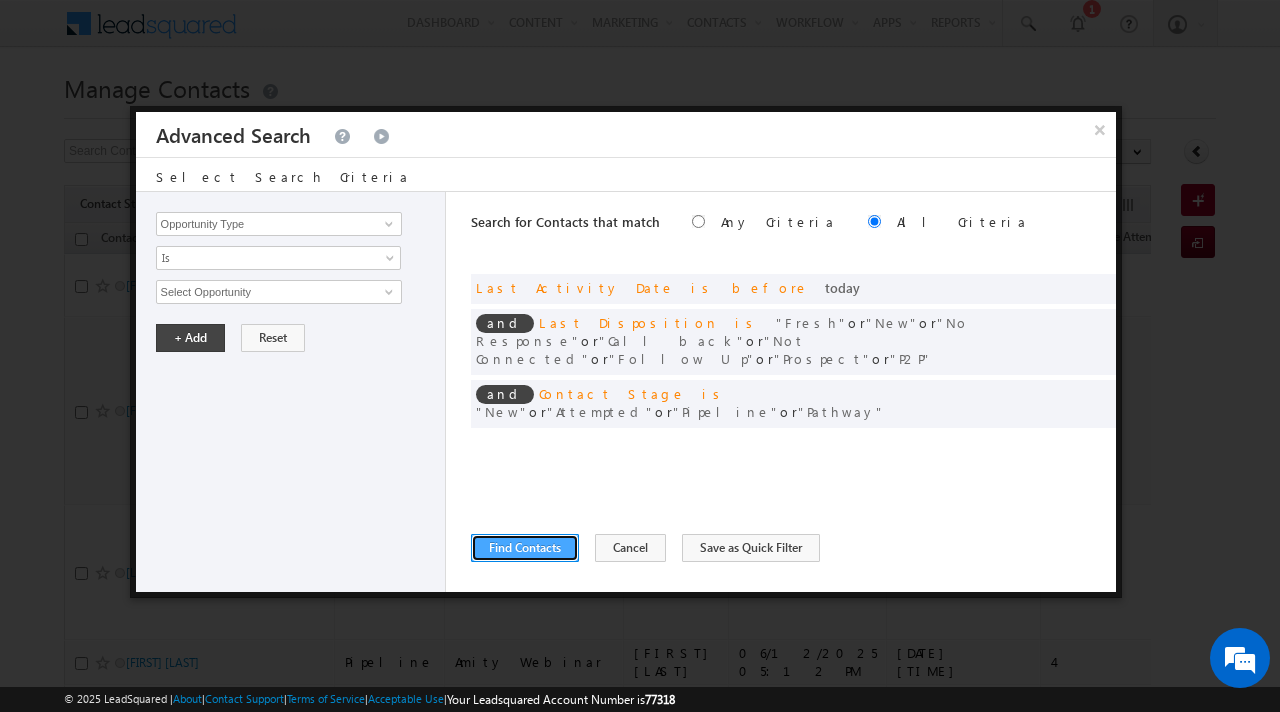 click on "Find Contacts" at bounding box center [525, 548] 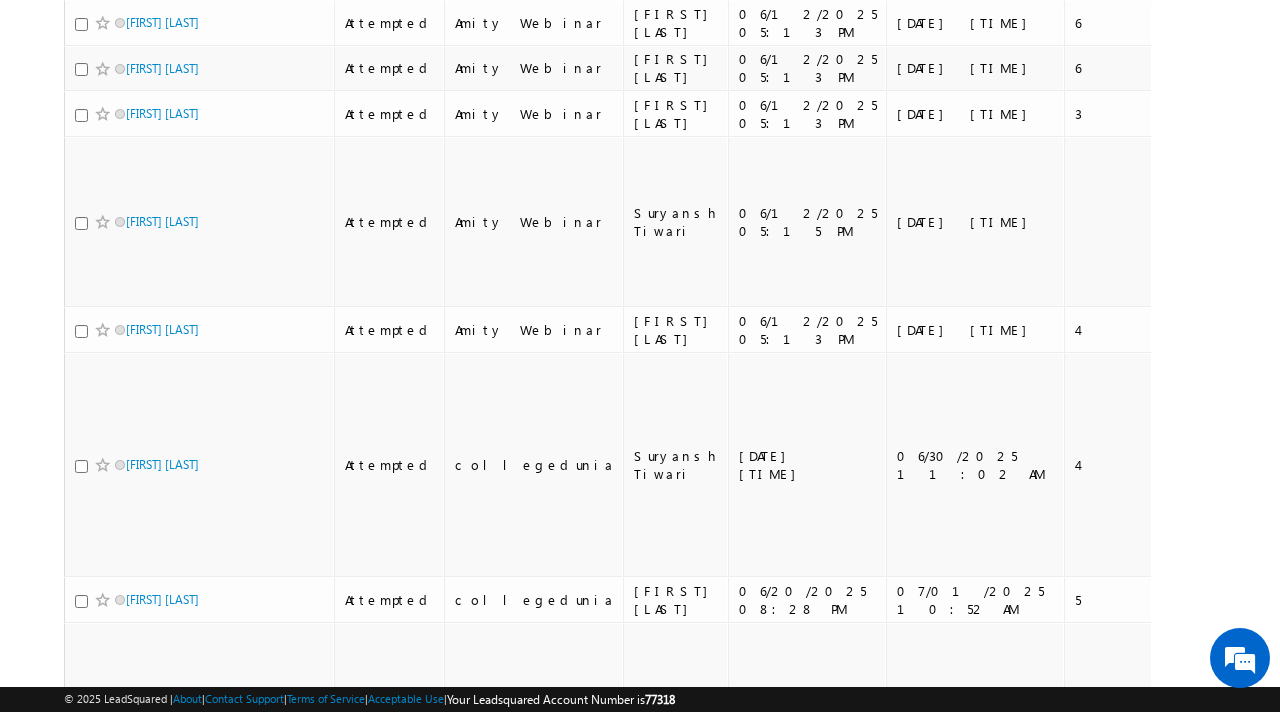scroll, scrollTop: 0, scrollLeft: 0, axis: both 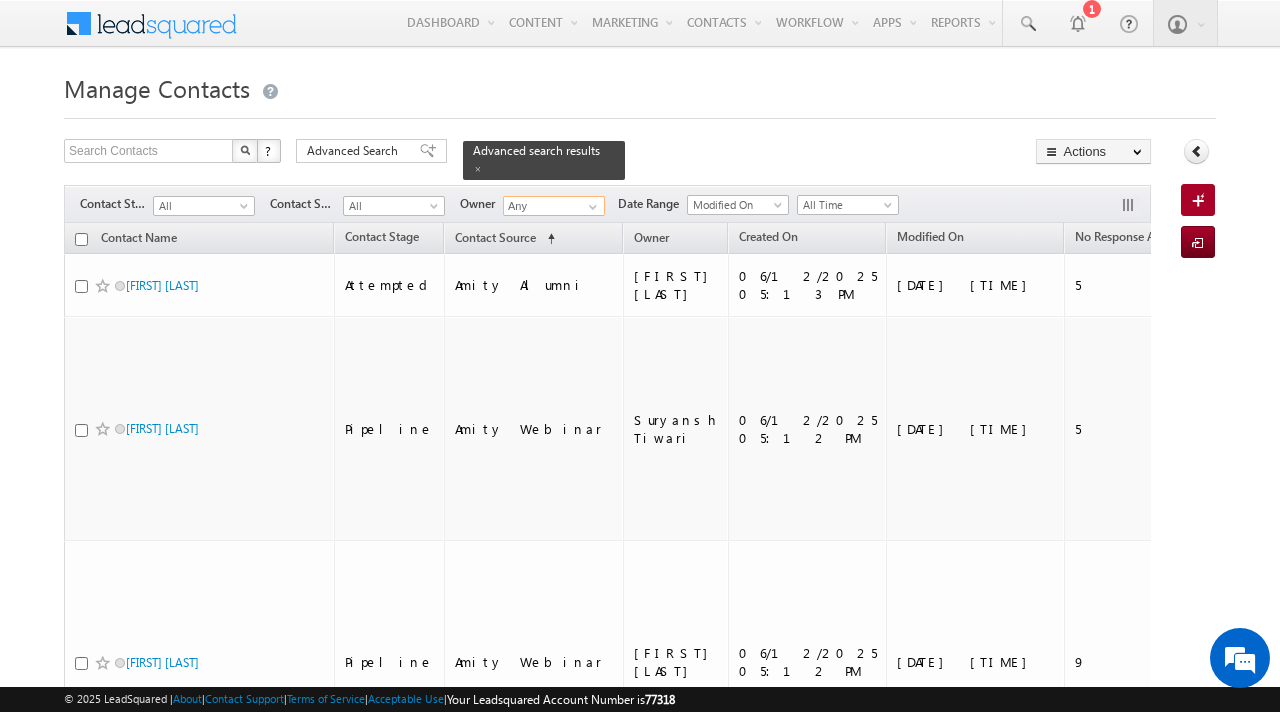 click on "Any" at bounding box center (554, 206) 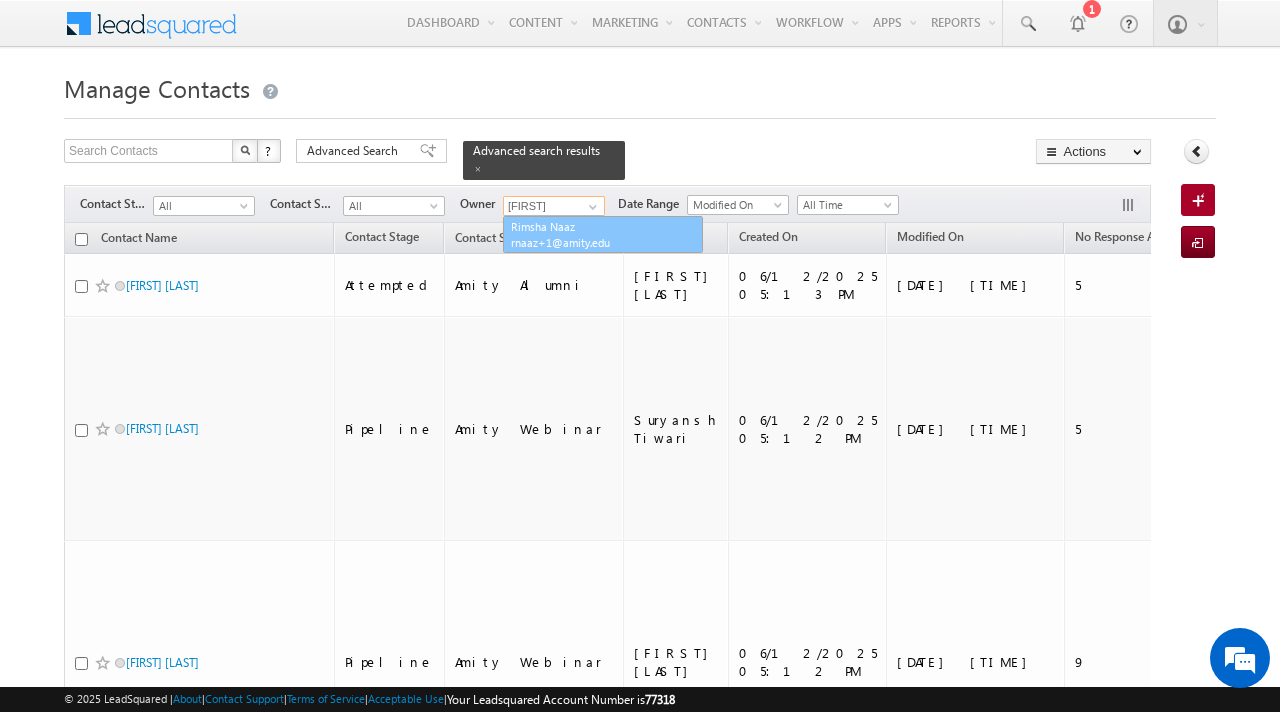click on "Rimsha Naaz   rnaaz+1@amity.edu" at bounding box center [603, 235] 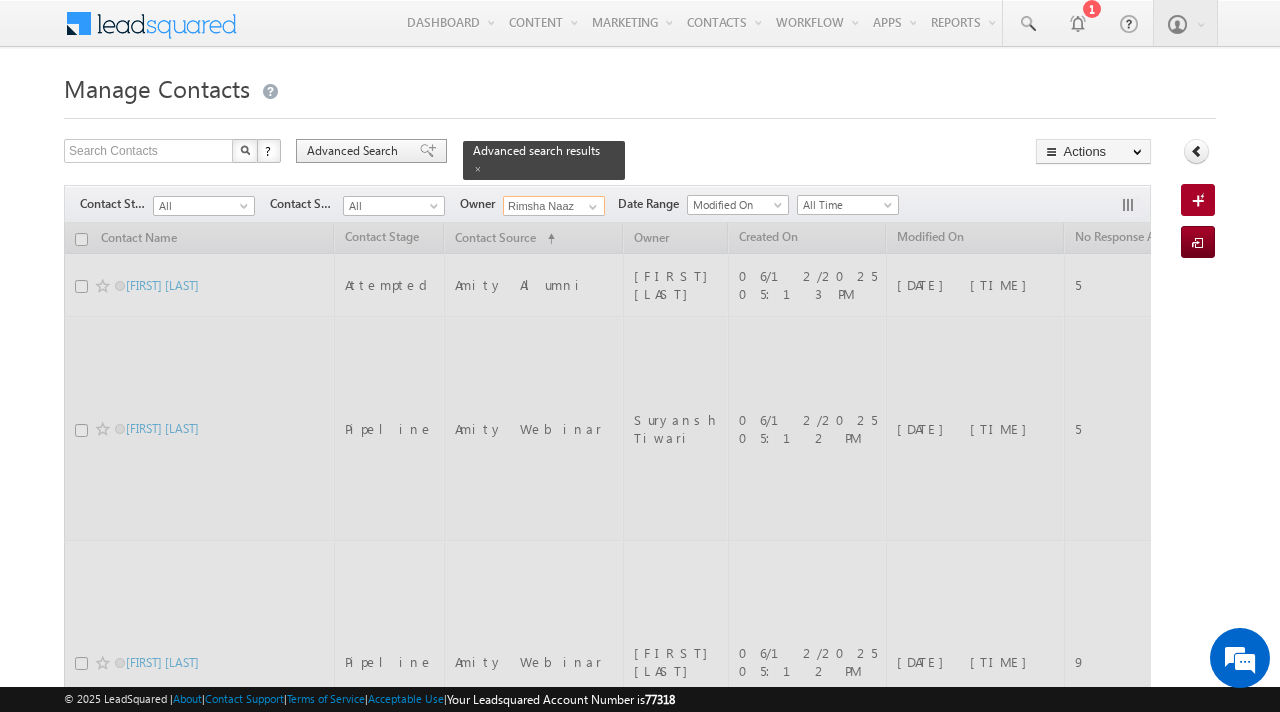 type on "Rimsha Naaz" 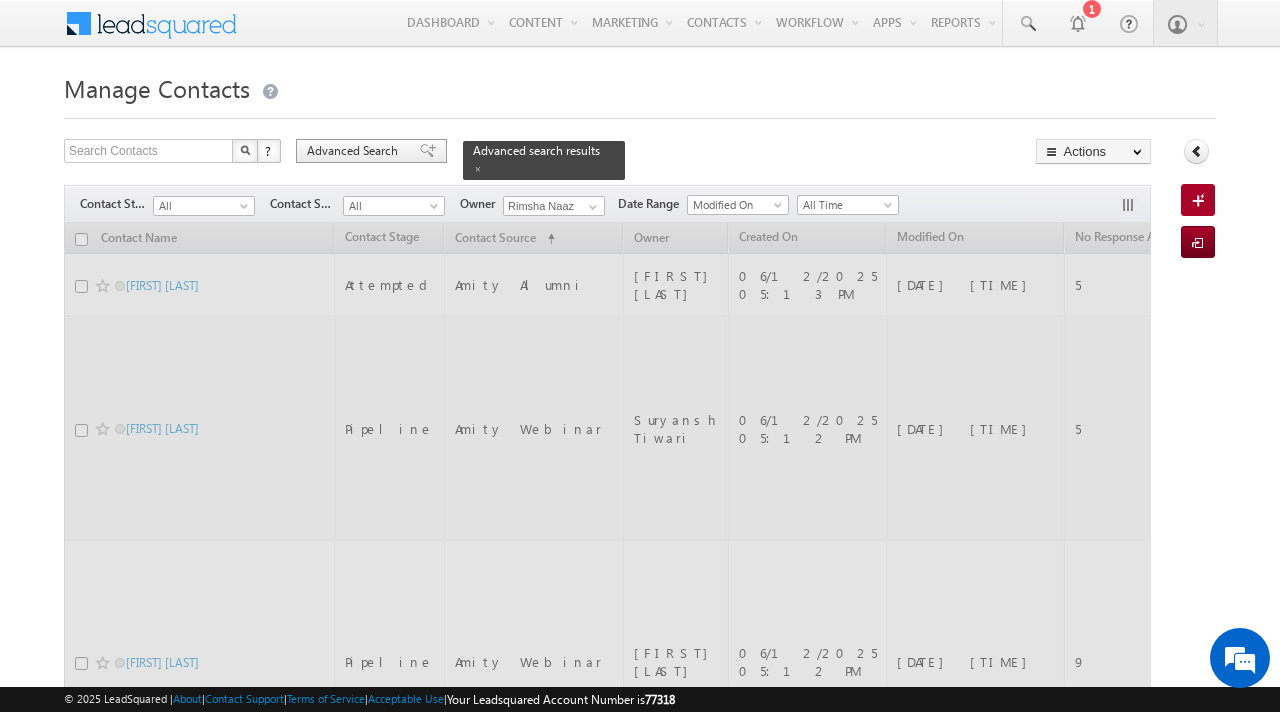 click on "Advanced Search" at bounding box center [355, 151] 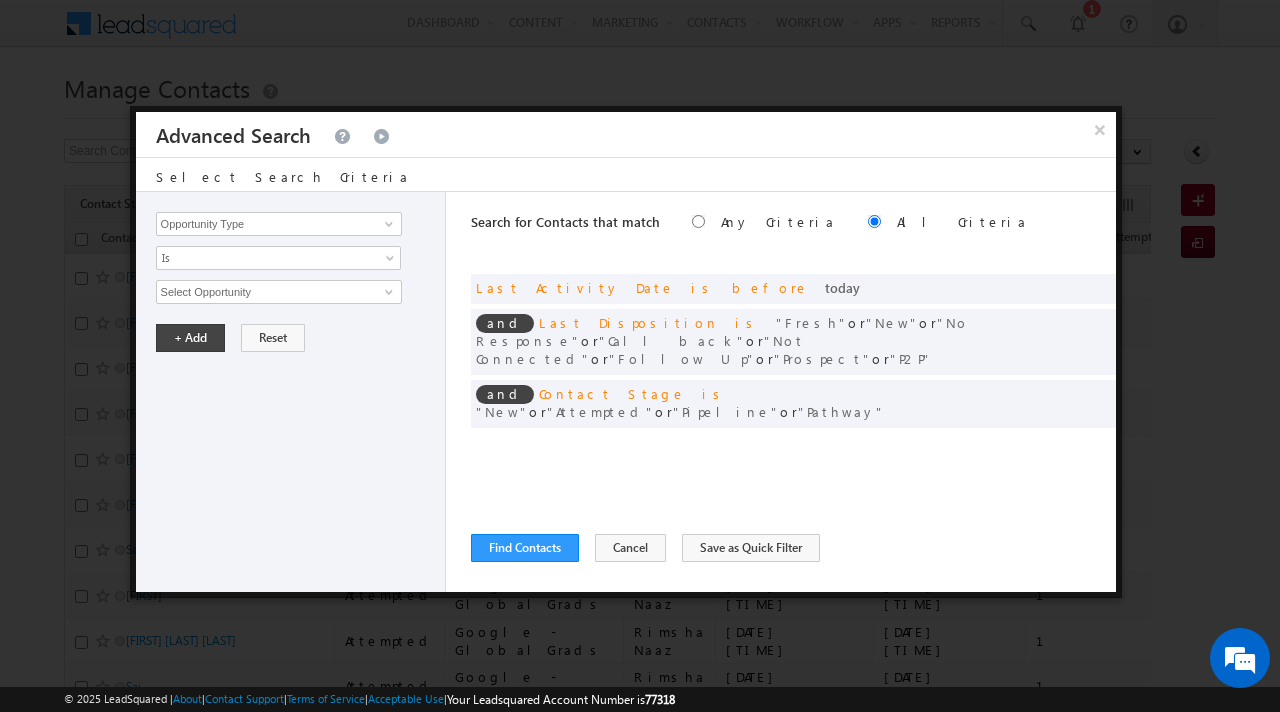 click on "Search for Contacts that match
Any Criteria
All Criteria
Note that the current triggering entity  is not considered  in the condition
If more than one opportunities are returned, the opportunity which is  most recently created  will be considered.
Descending
Ascending
and  Last Activity Date   is before   today     and    is" at bounding box center (793, 392) 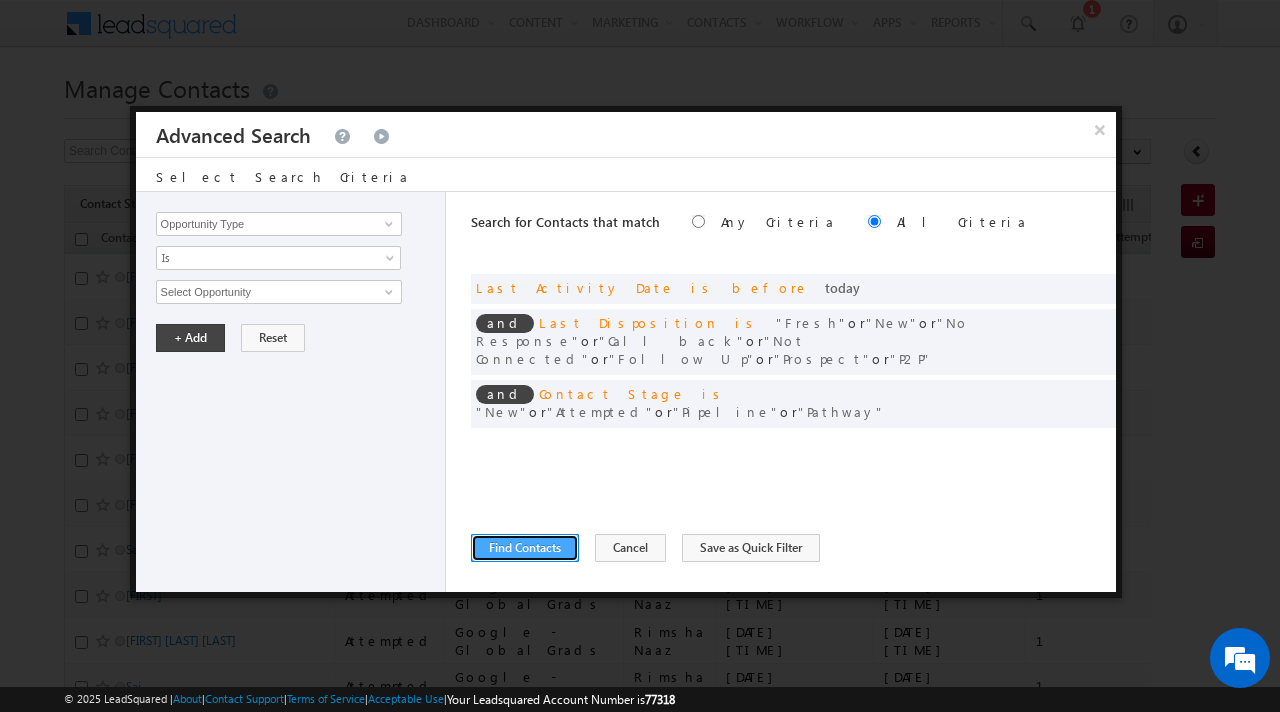 click on "Find Contacts" at bounding box center [525, 548] 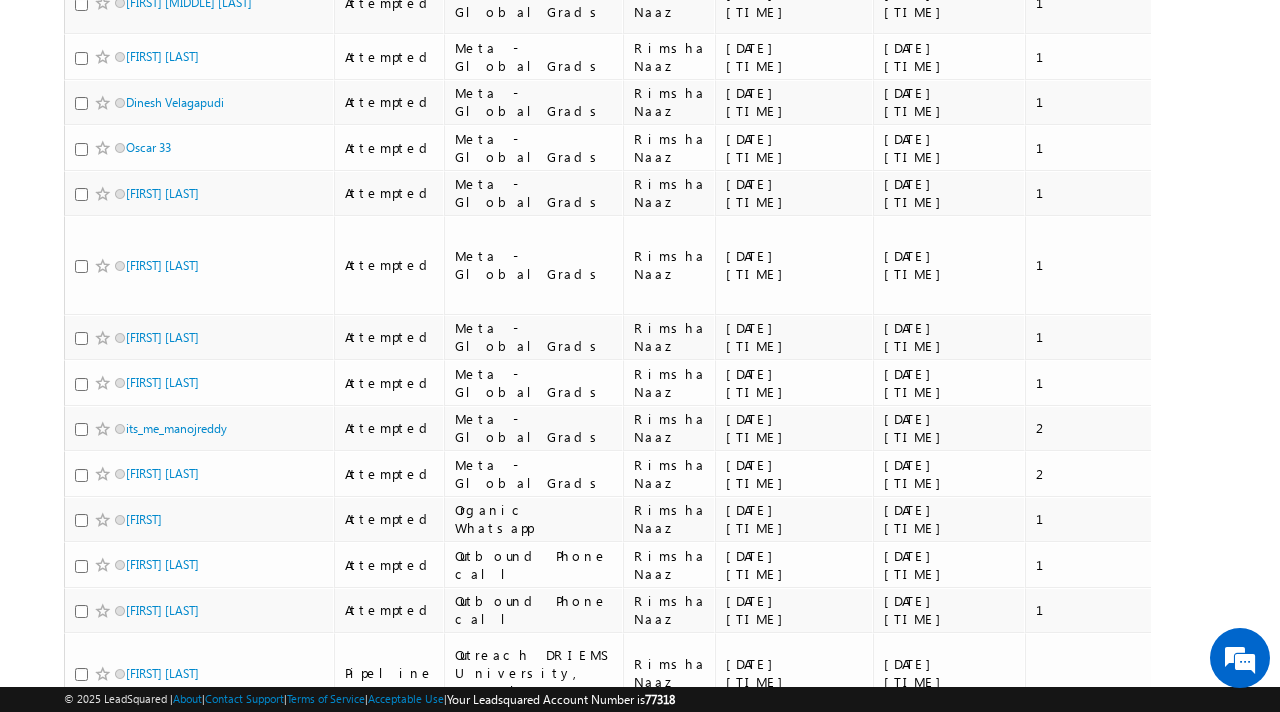 scroll, scrollTop: 4970, scrollLeft: 0, axis: vertical 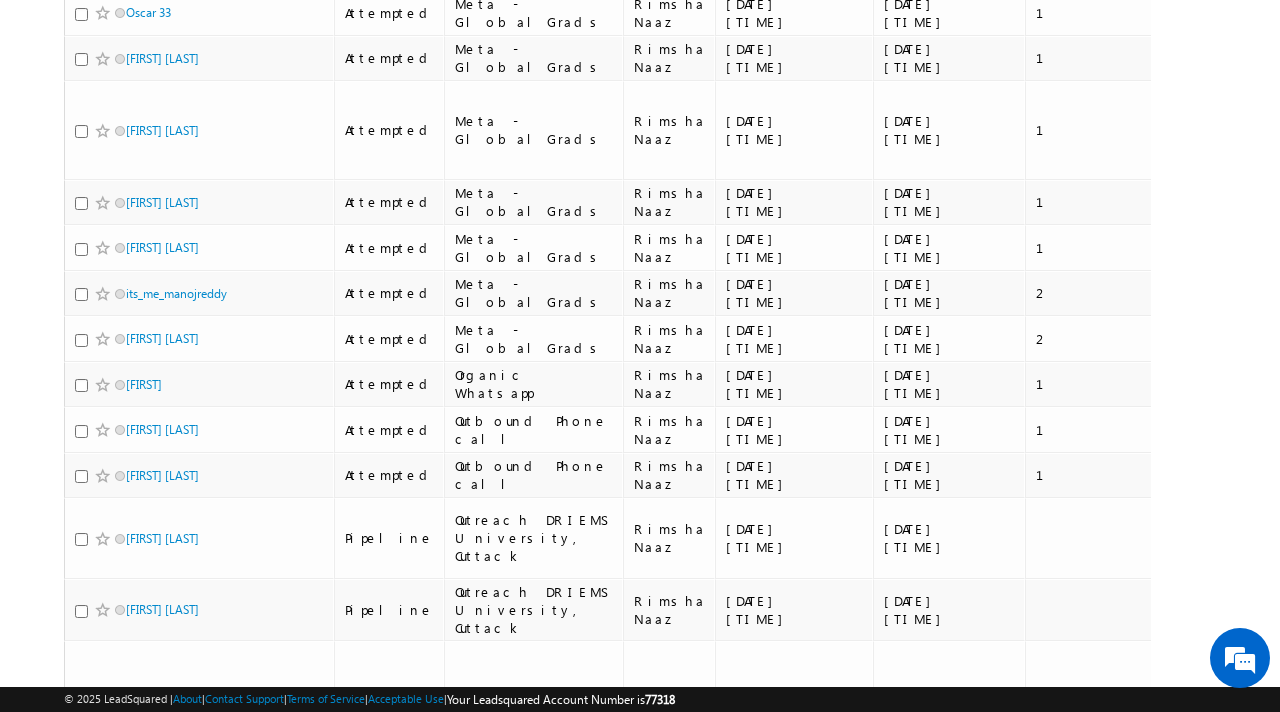 click on "select" at bounding box center (161, 968) 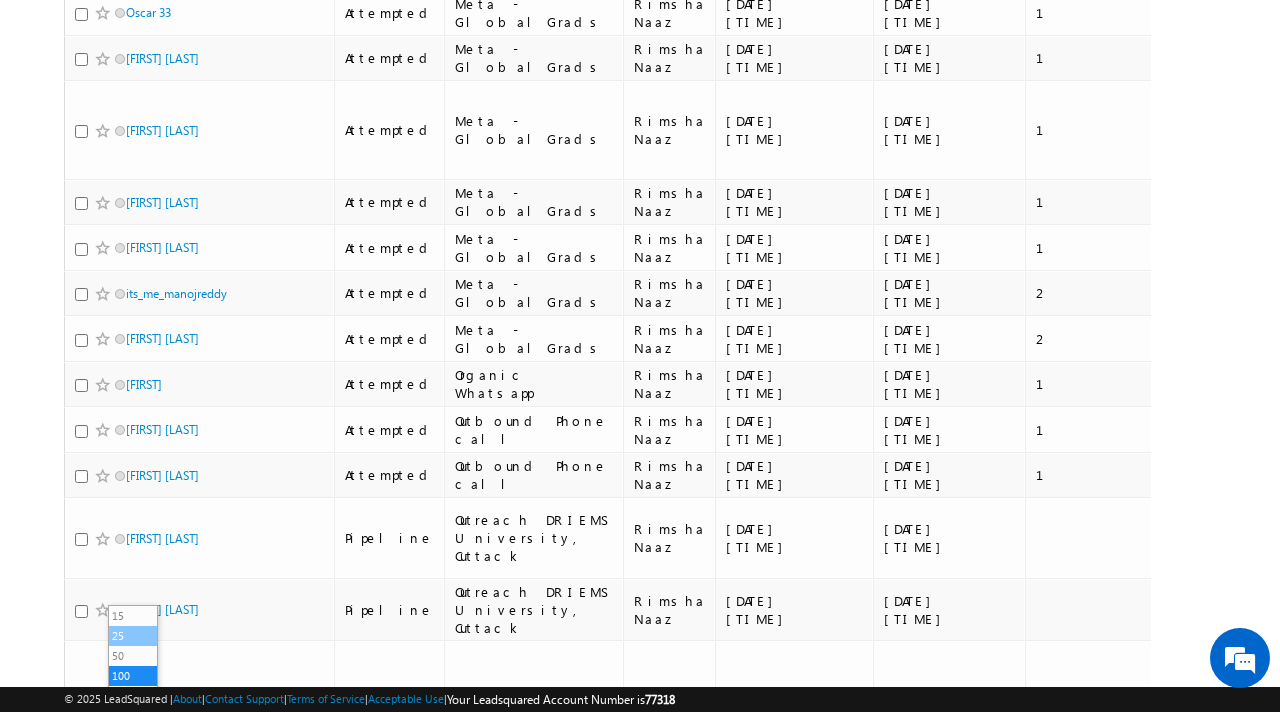 click on "25" at bounding box center (133, 636) 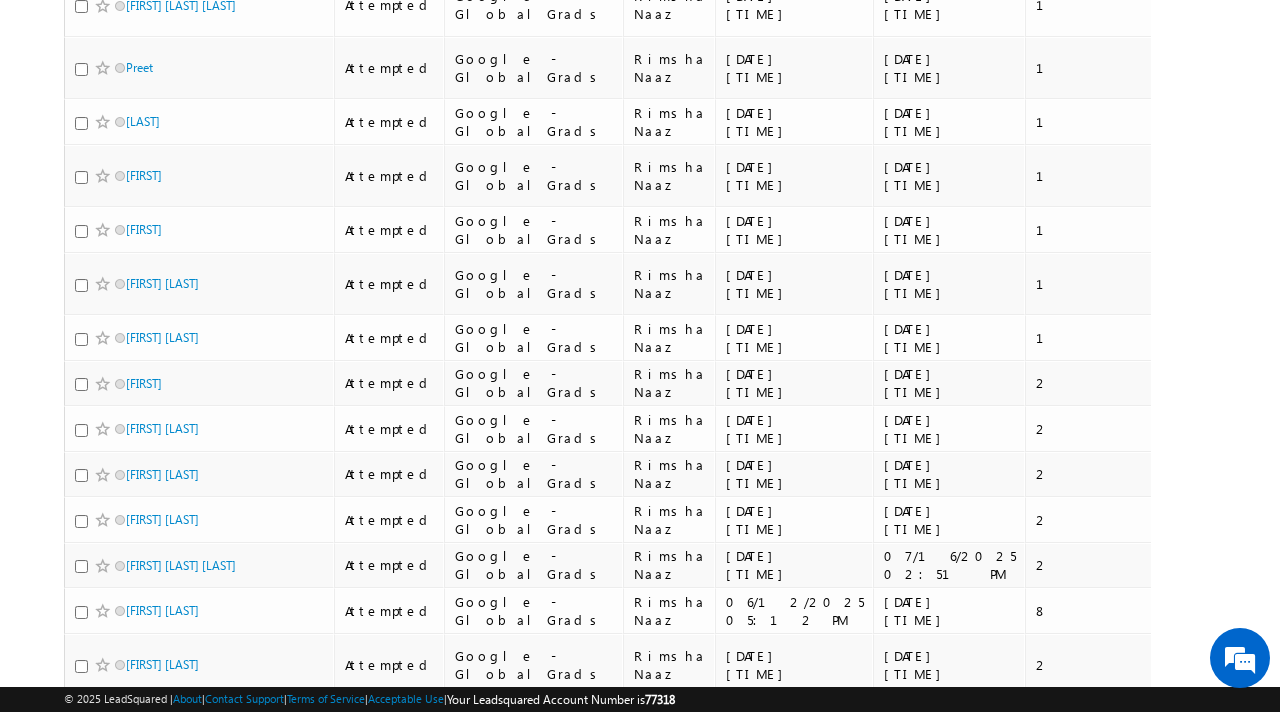 scroll, scrollTop: 0, scrollLeft: 0, axis: both 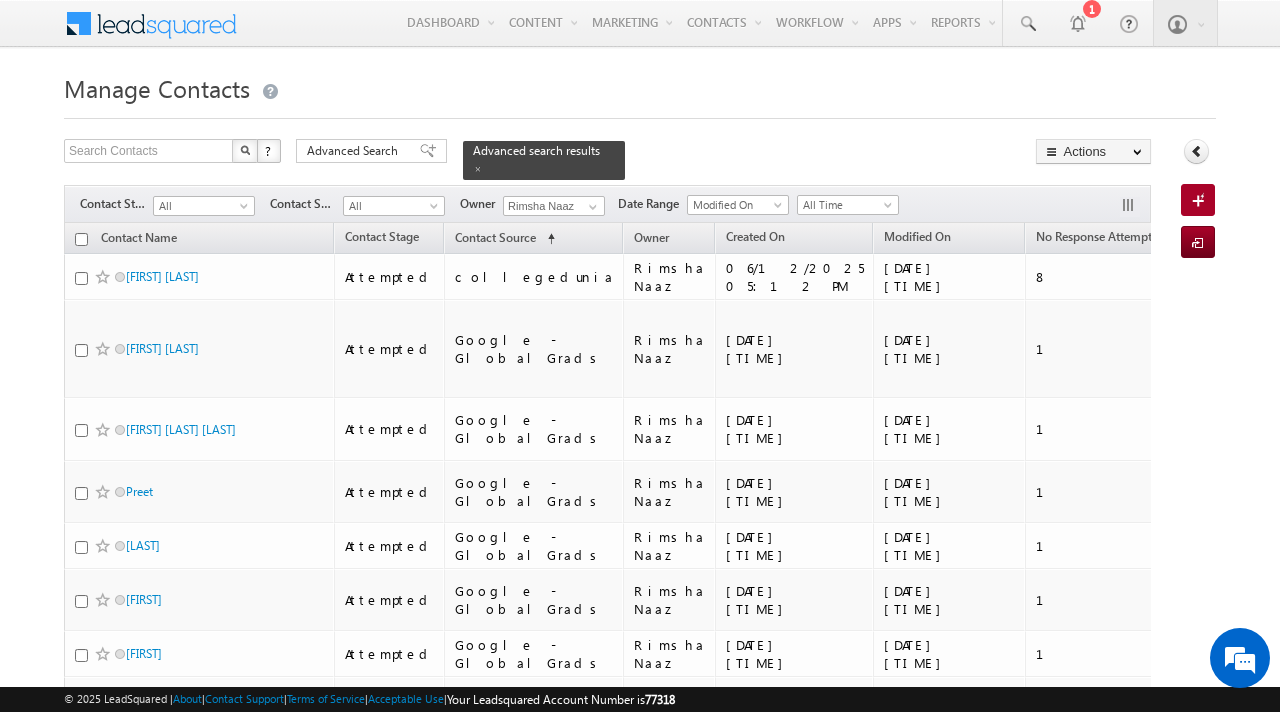 click at bounding box center [81, 239] 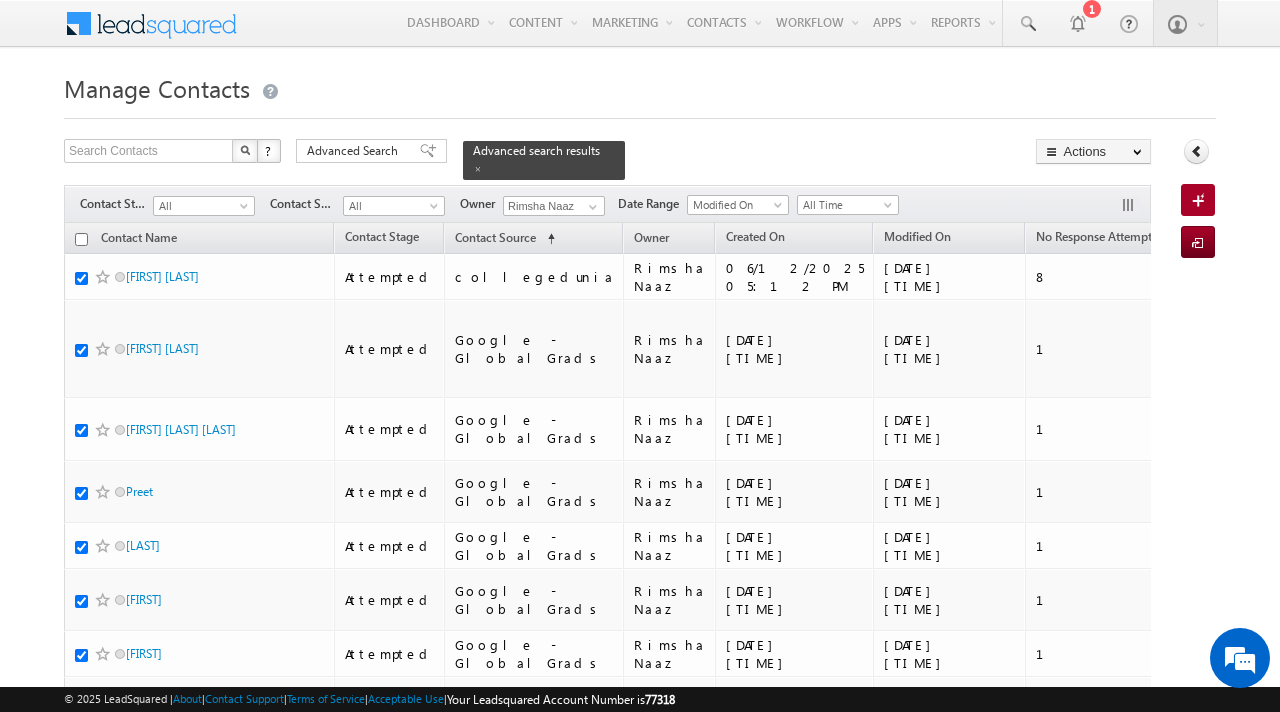checkbox on "true" 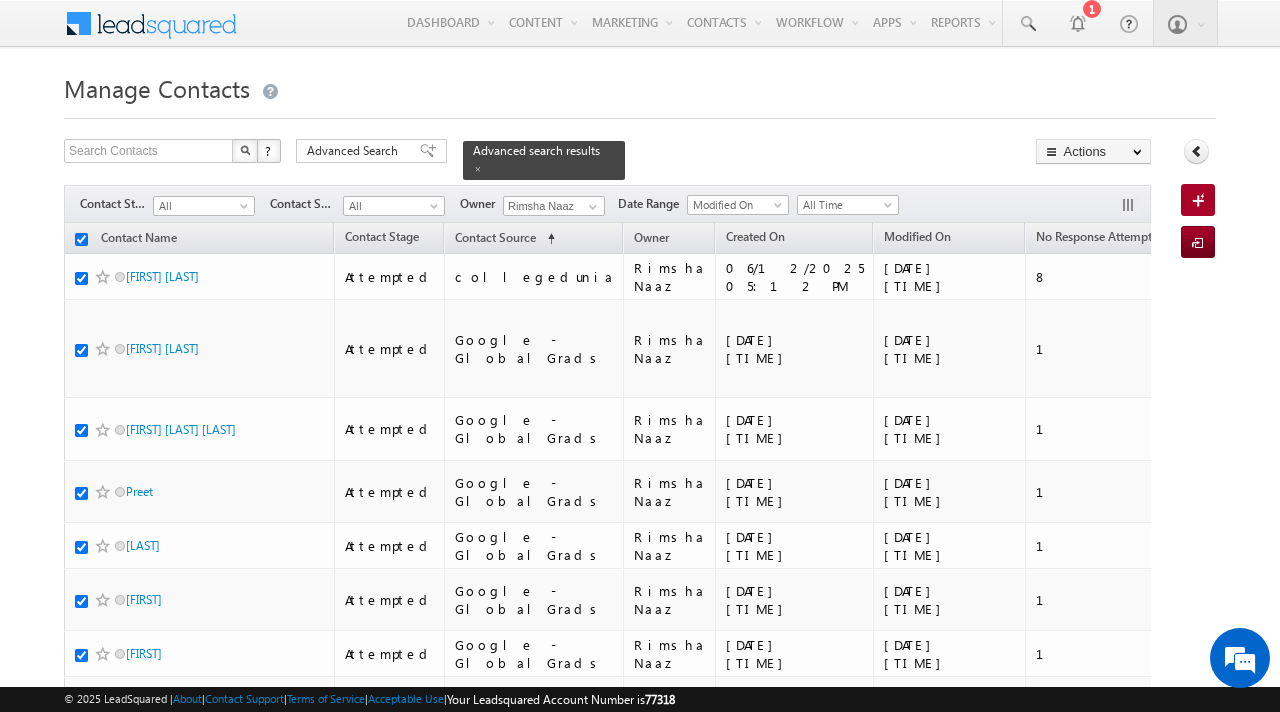 checkbox on "true" 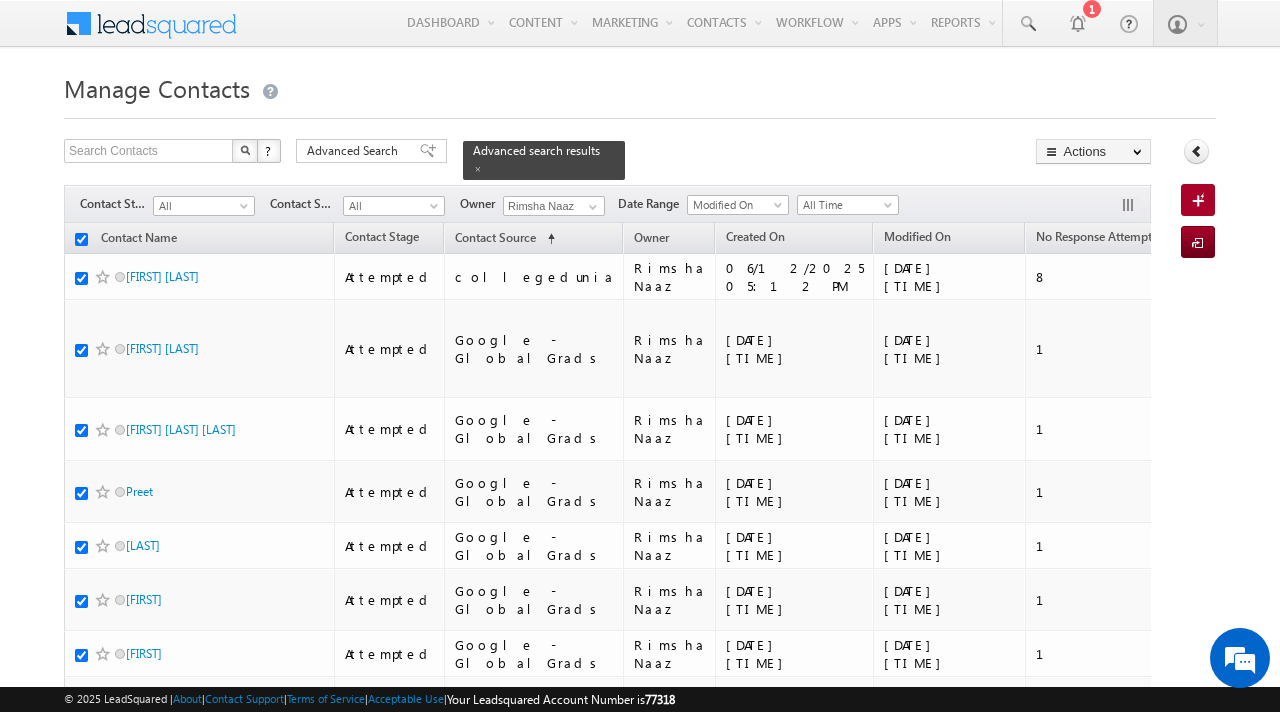 checkbox on "true" 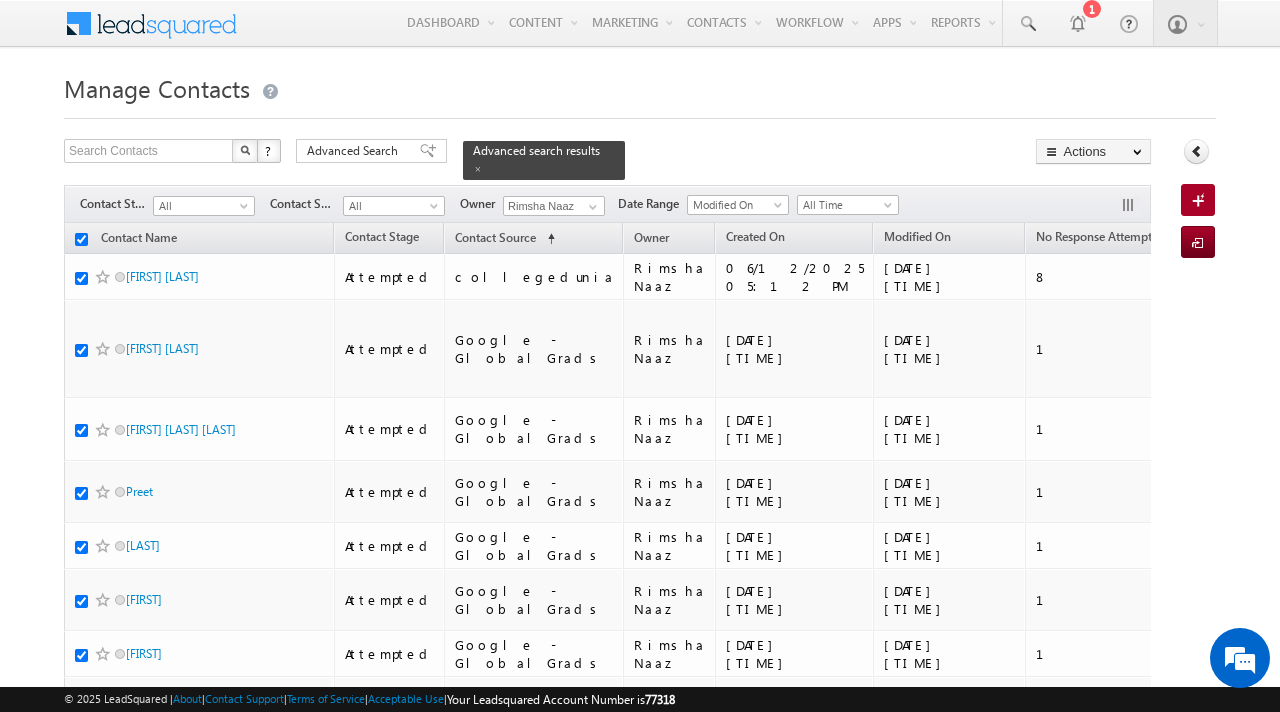 checkbox on "true" 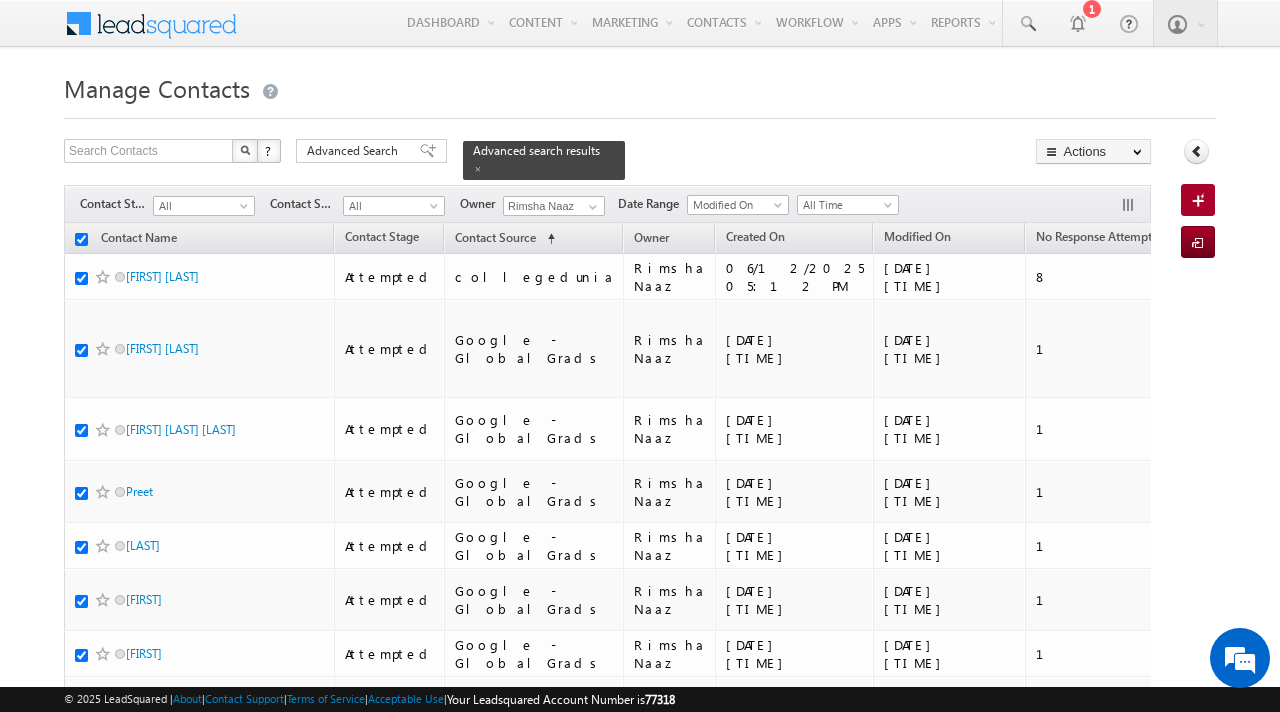 checkbox on "true" 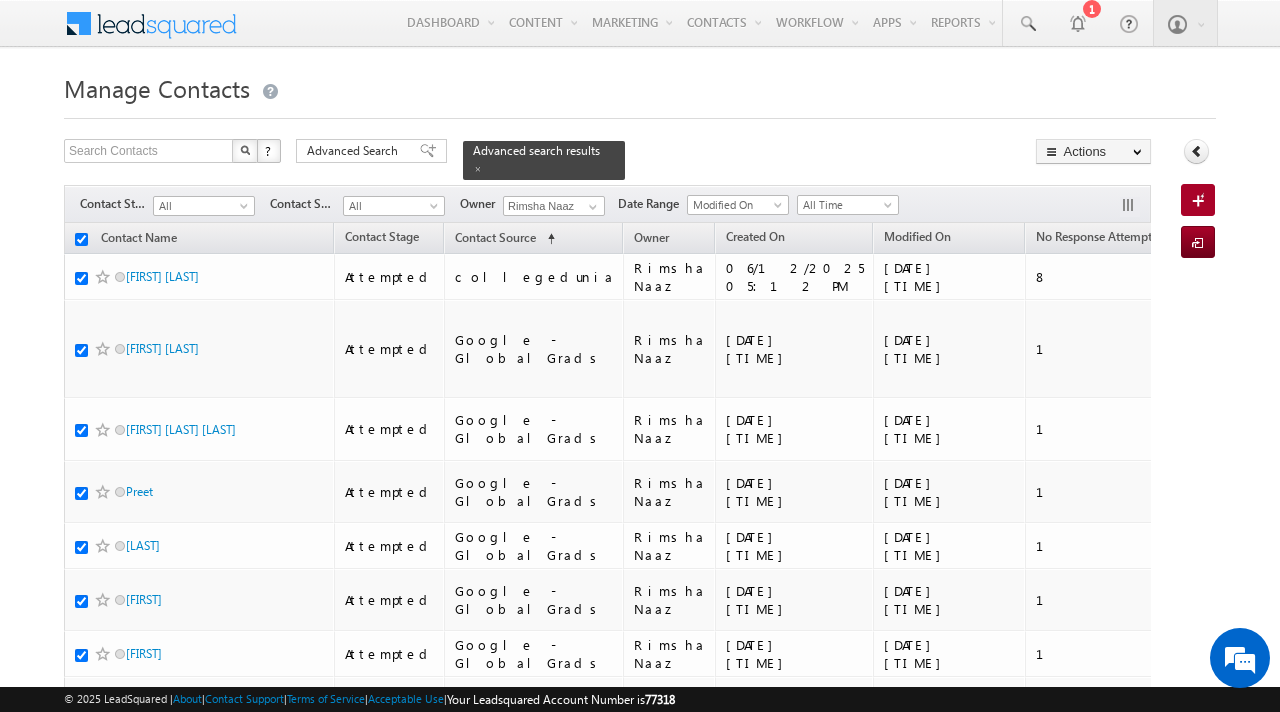 checkbox on "true" 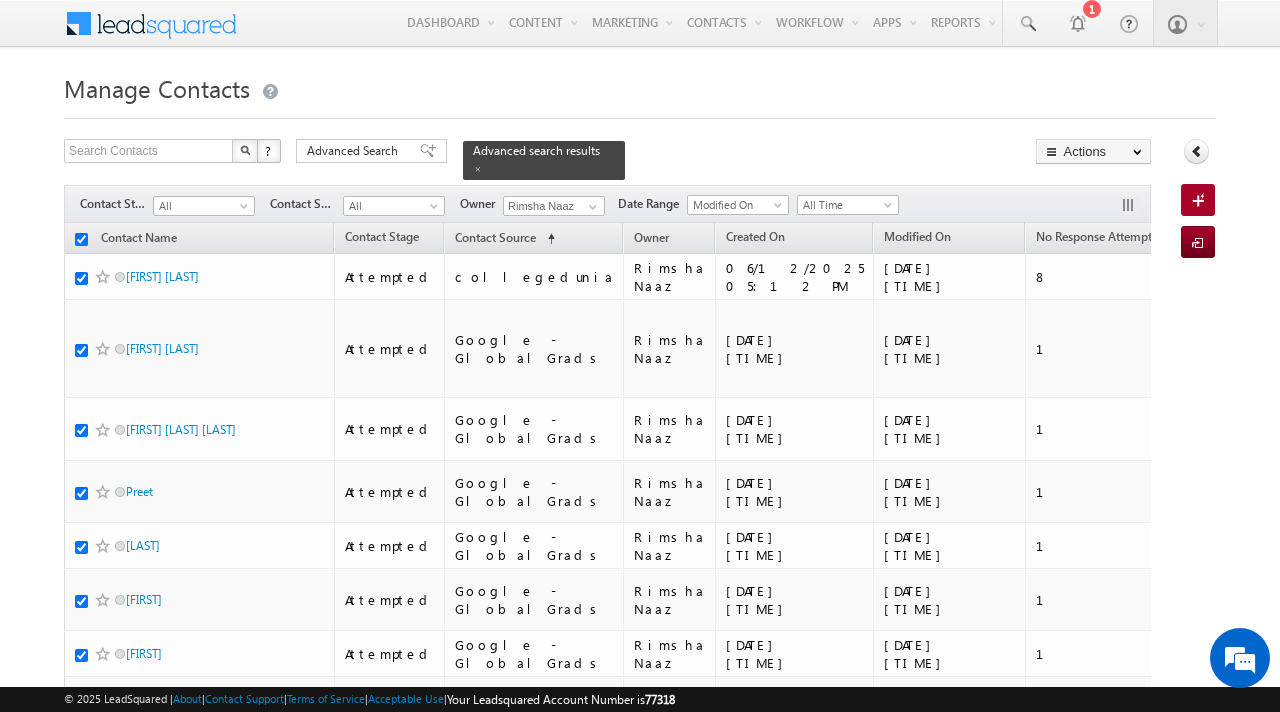 checkbox on "true" 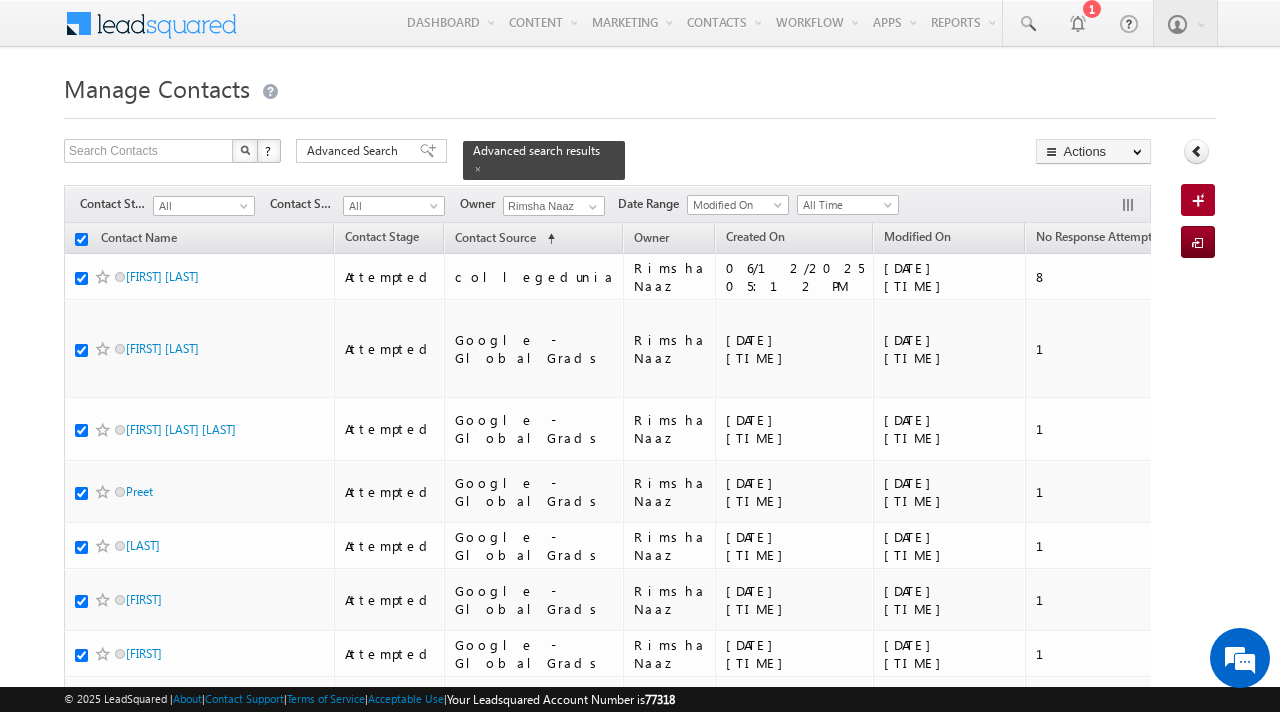 checkbox on "true" 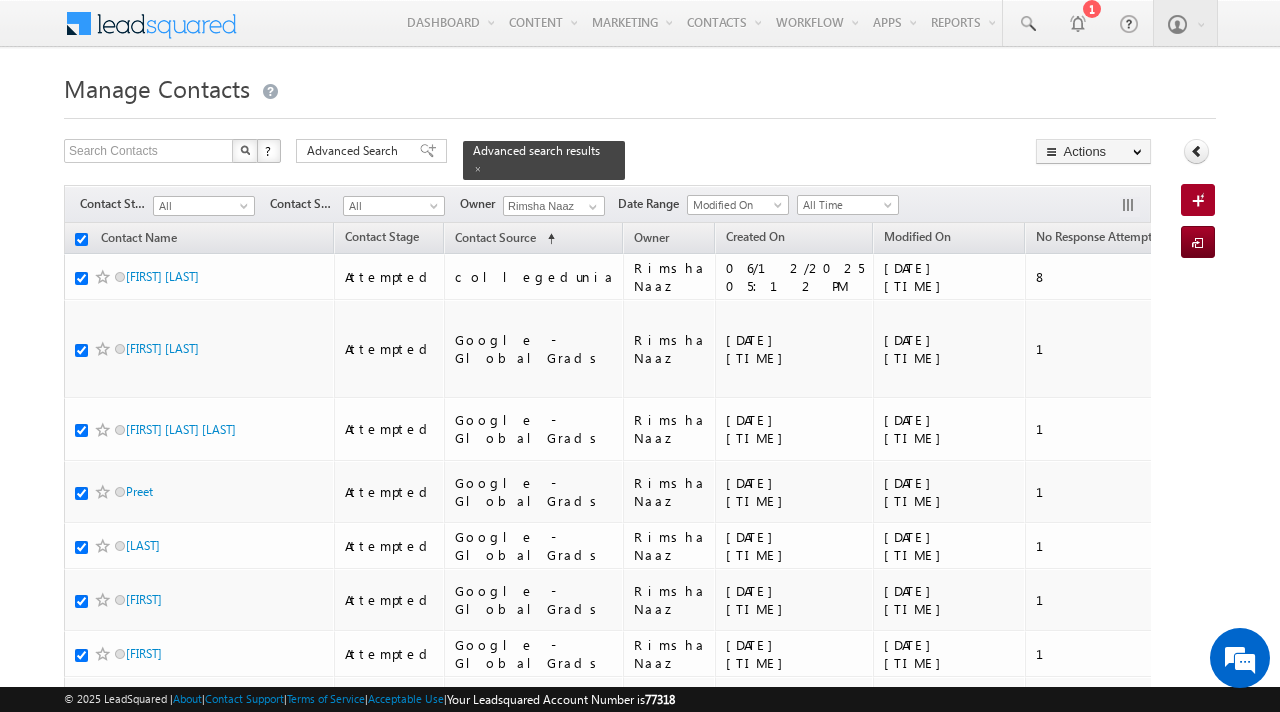checkbox on "true" 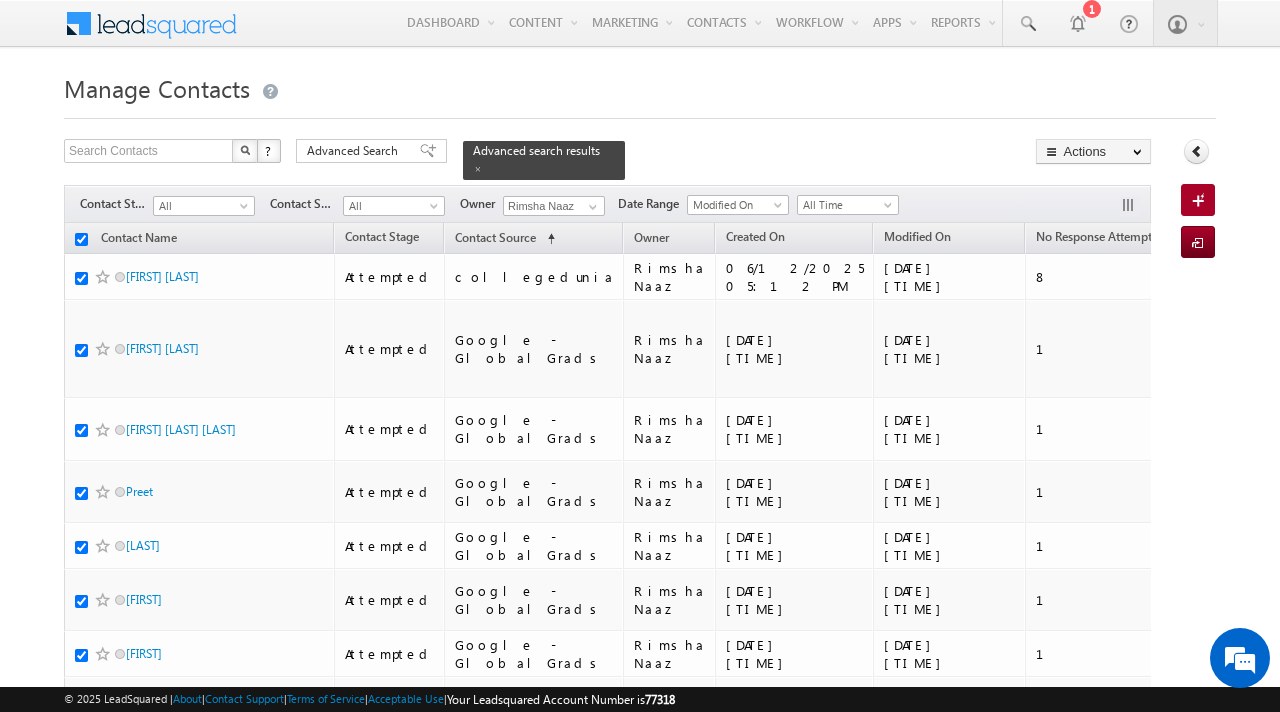 checkbox on "true" 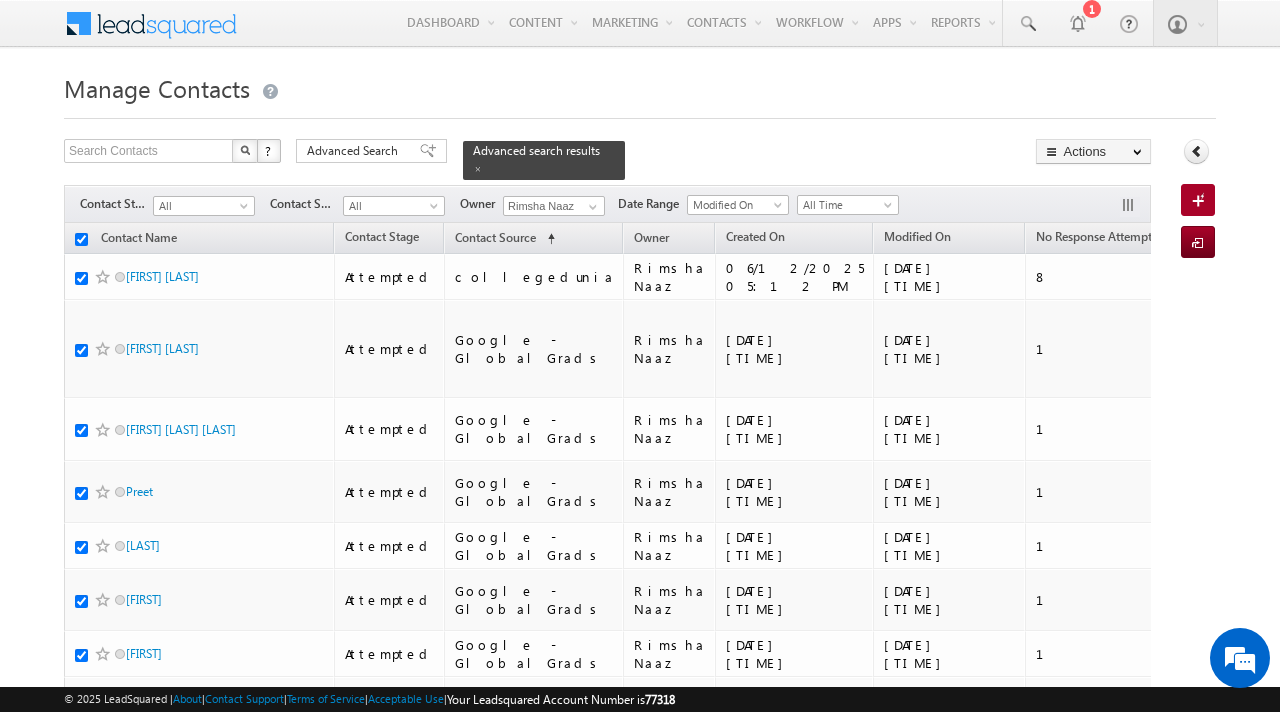 checkbox on "true" 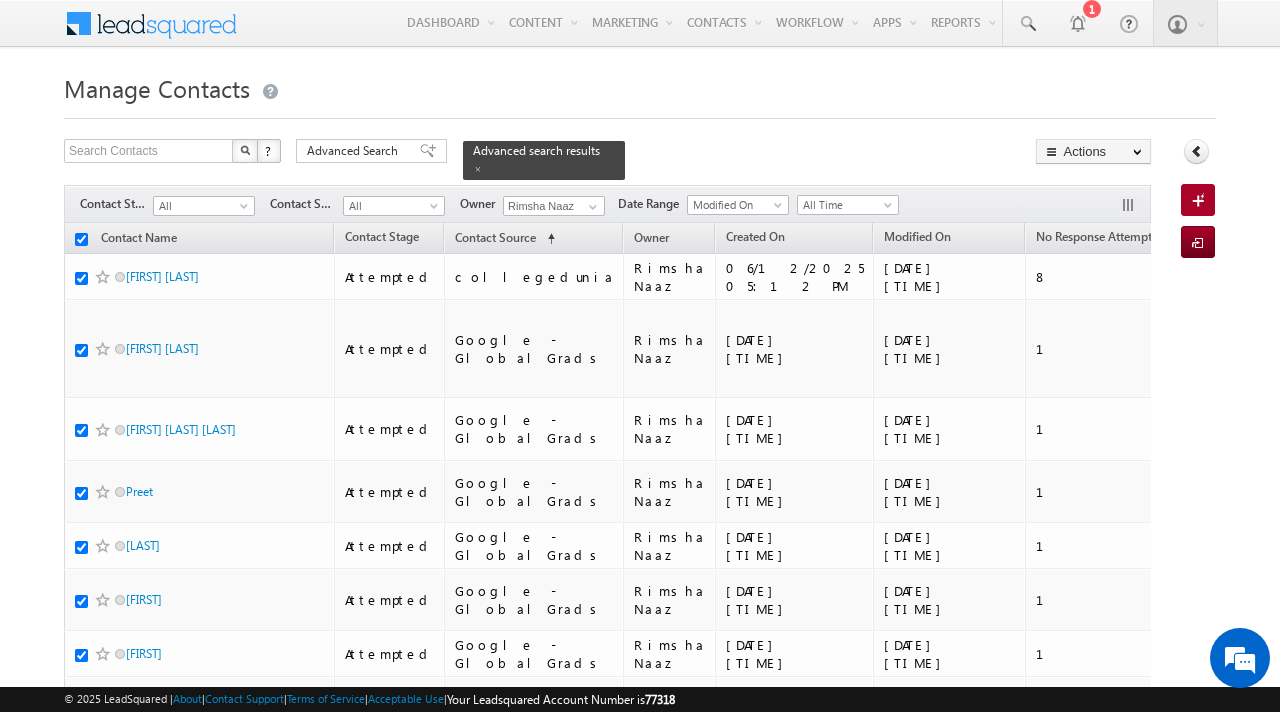 checkbox on "true" 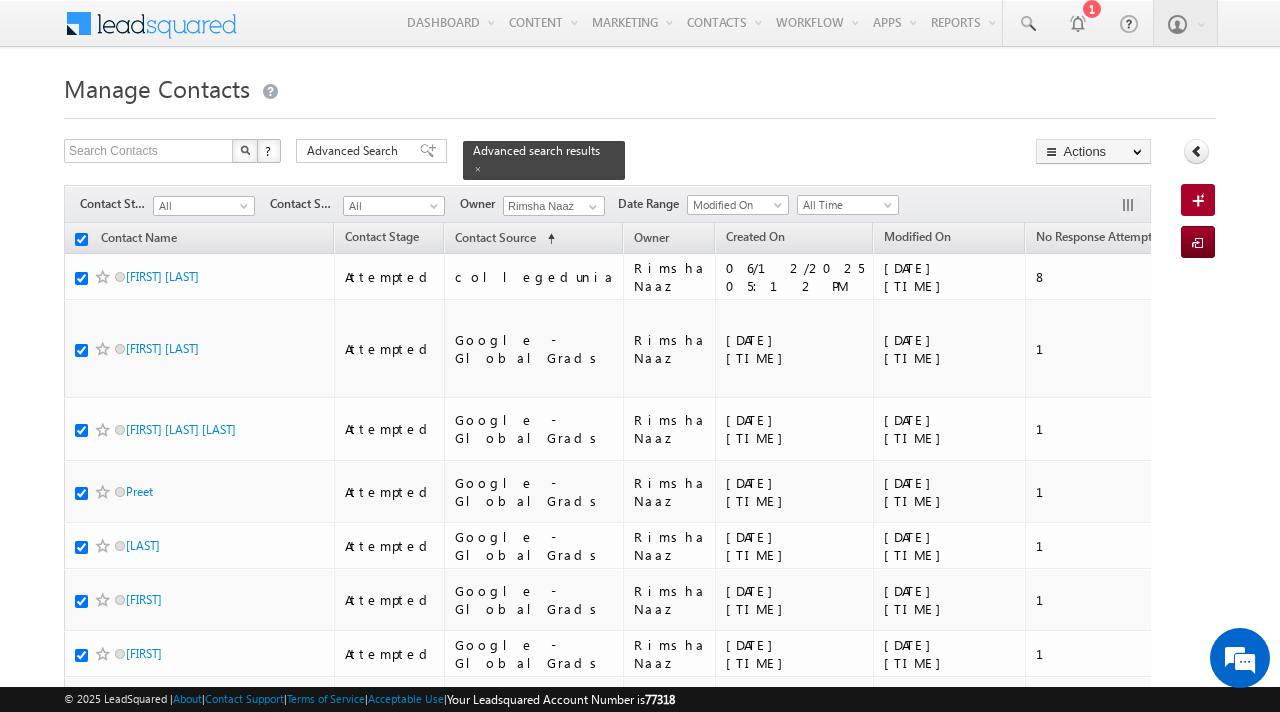 checkbox on "true" 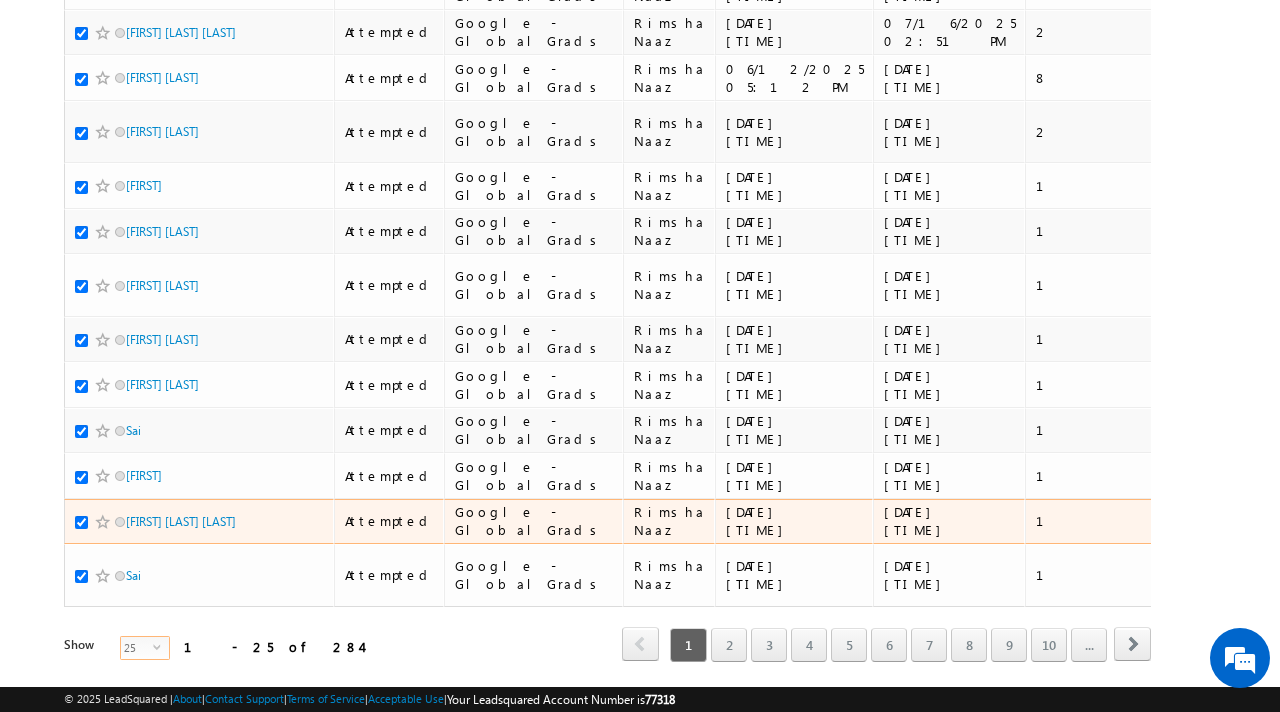 scroll, scrollTop: 0, scrollLeft: 0, axis: both 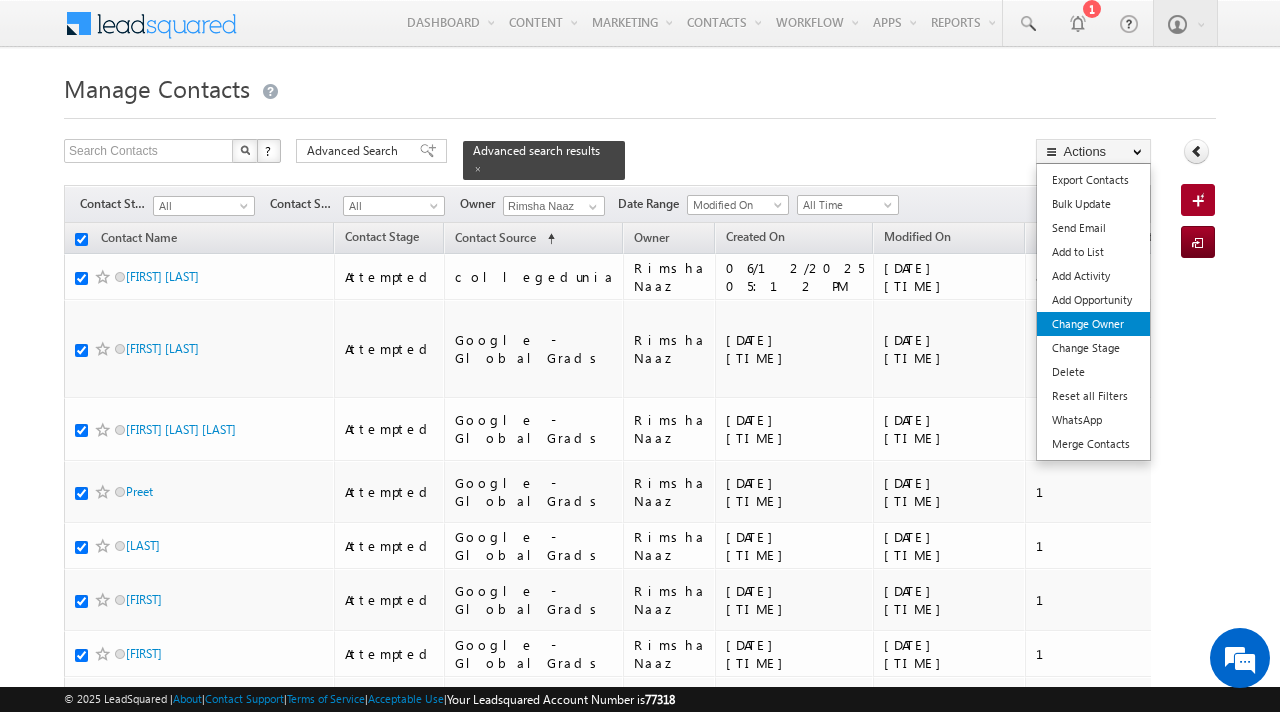 click on "Change Owner" at bounding box center [1093, 324] 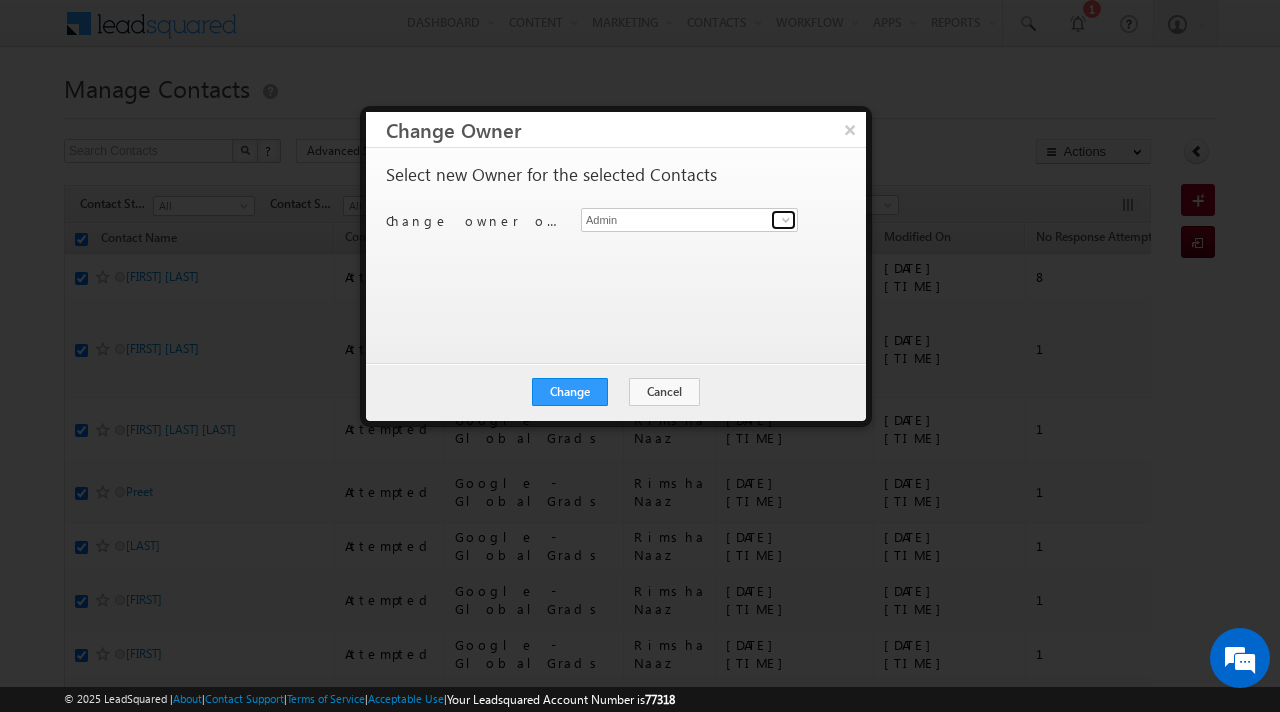 click at bounding box center (786, 220) 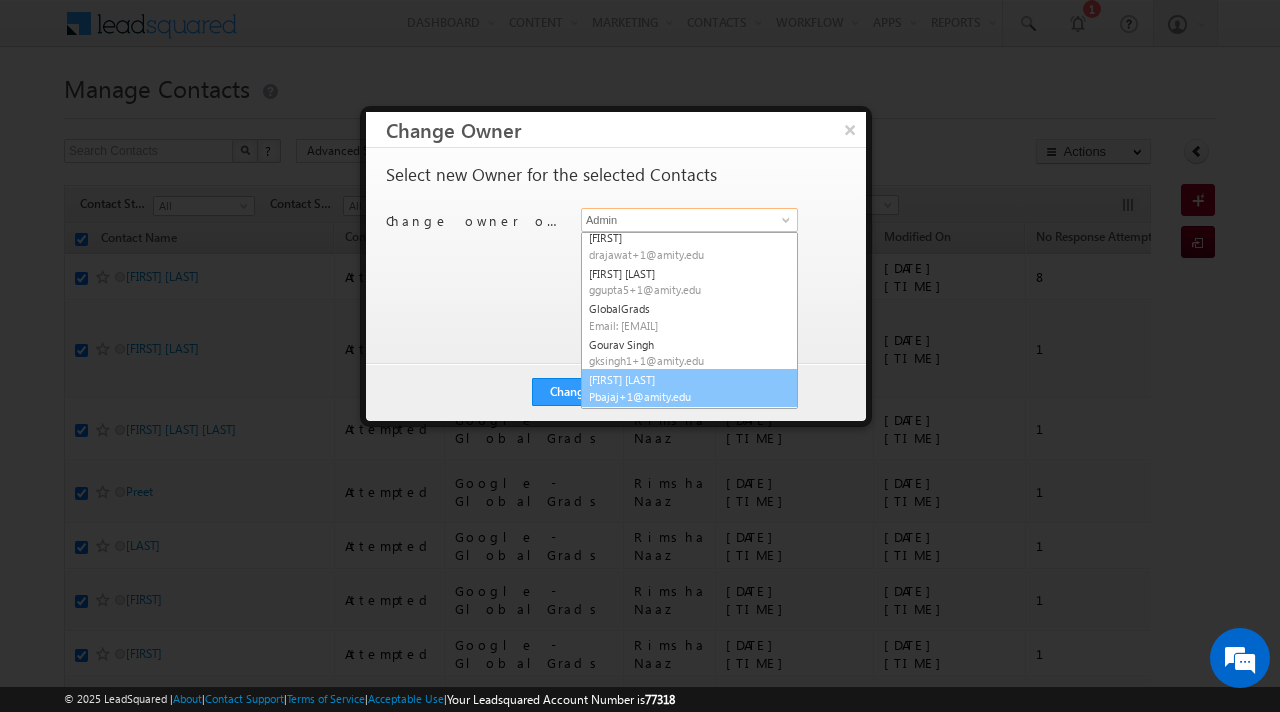 scroll, scrollTop: 271, scrollLeft: 0, axis: vertical 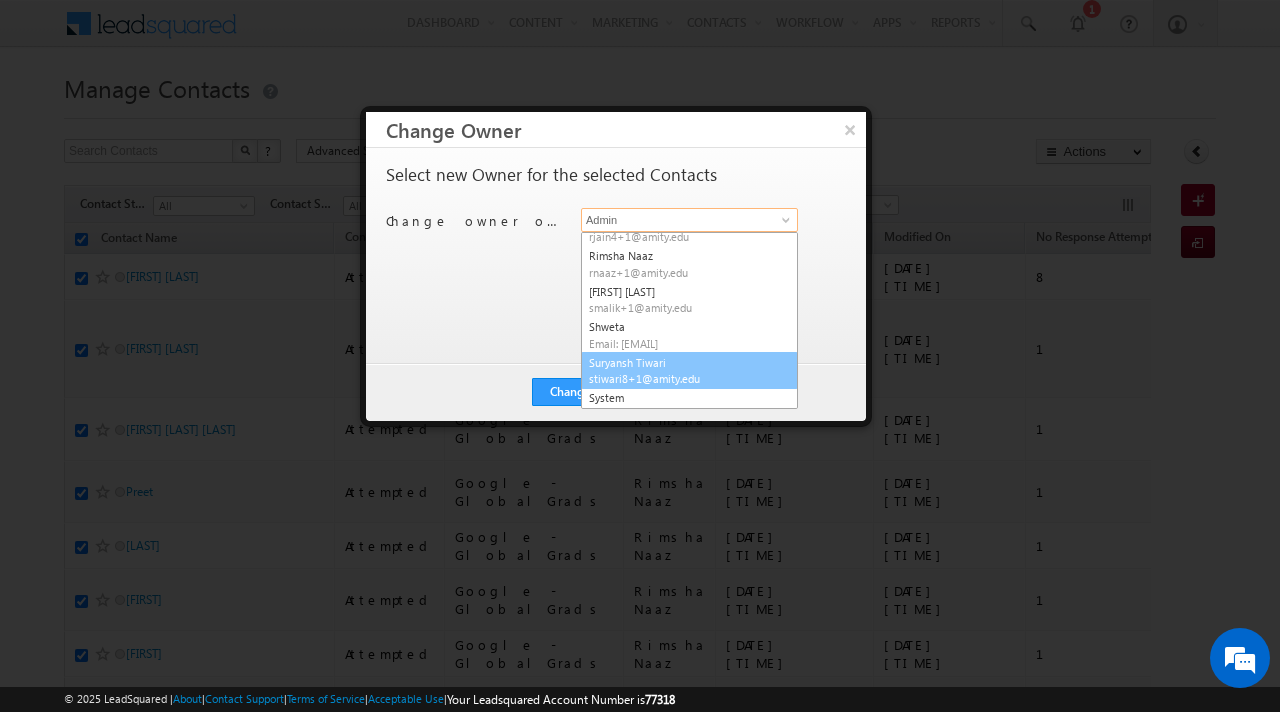 click on "stiwari8+1@amity.edu" at bounding box center [679, 378] 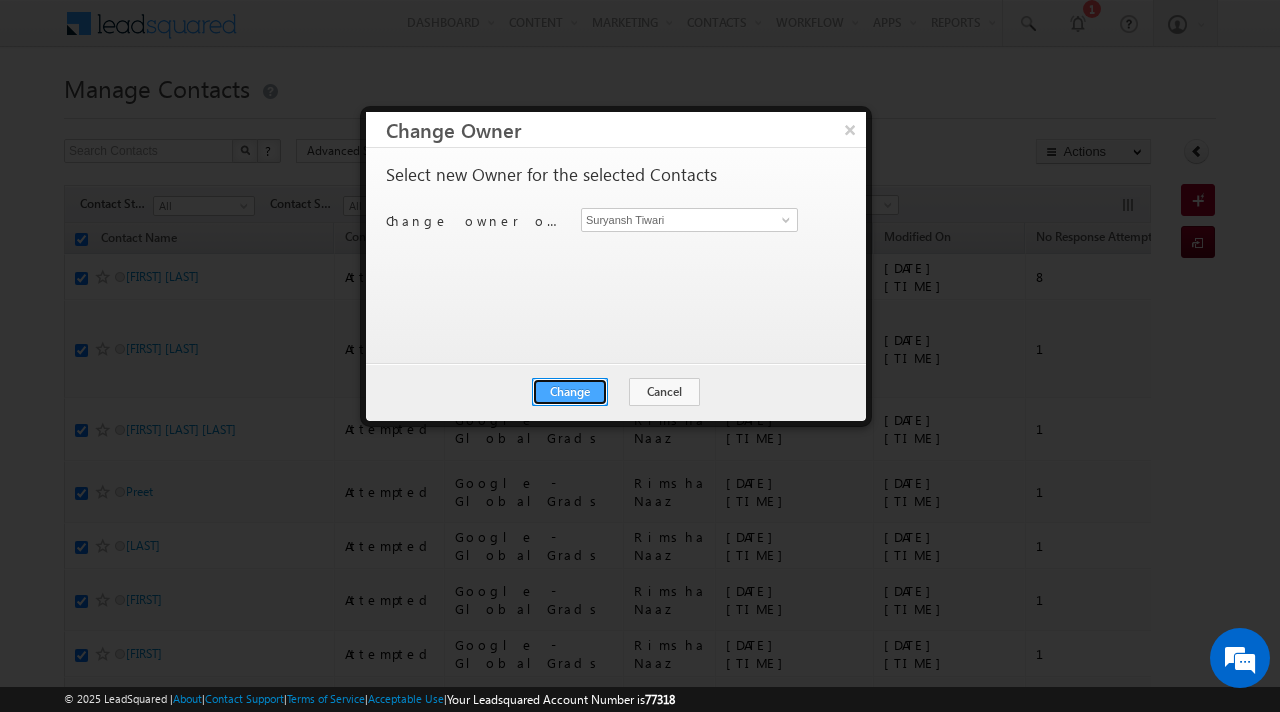 click on "Change" at bounding box center [570, 392] 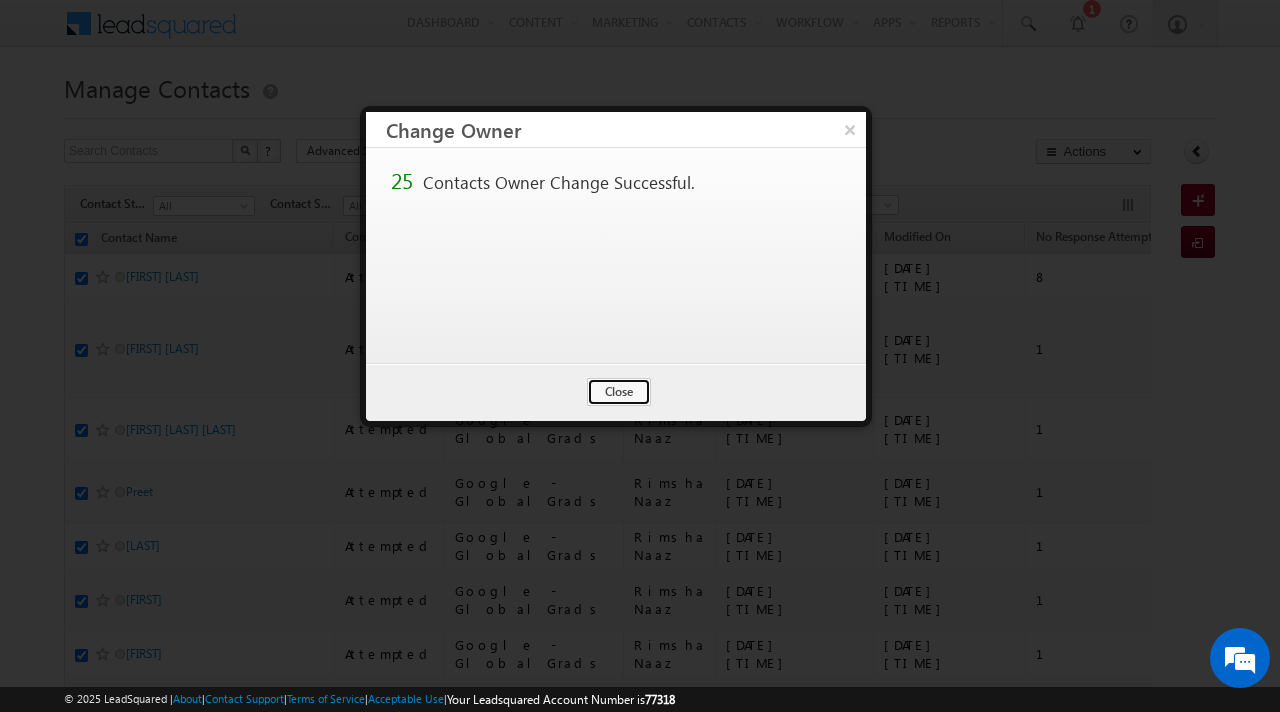 click on "Close" at bounding box center [619, 392] 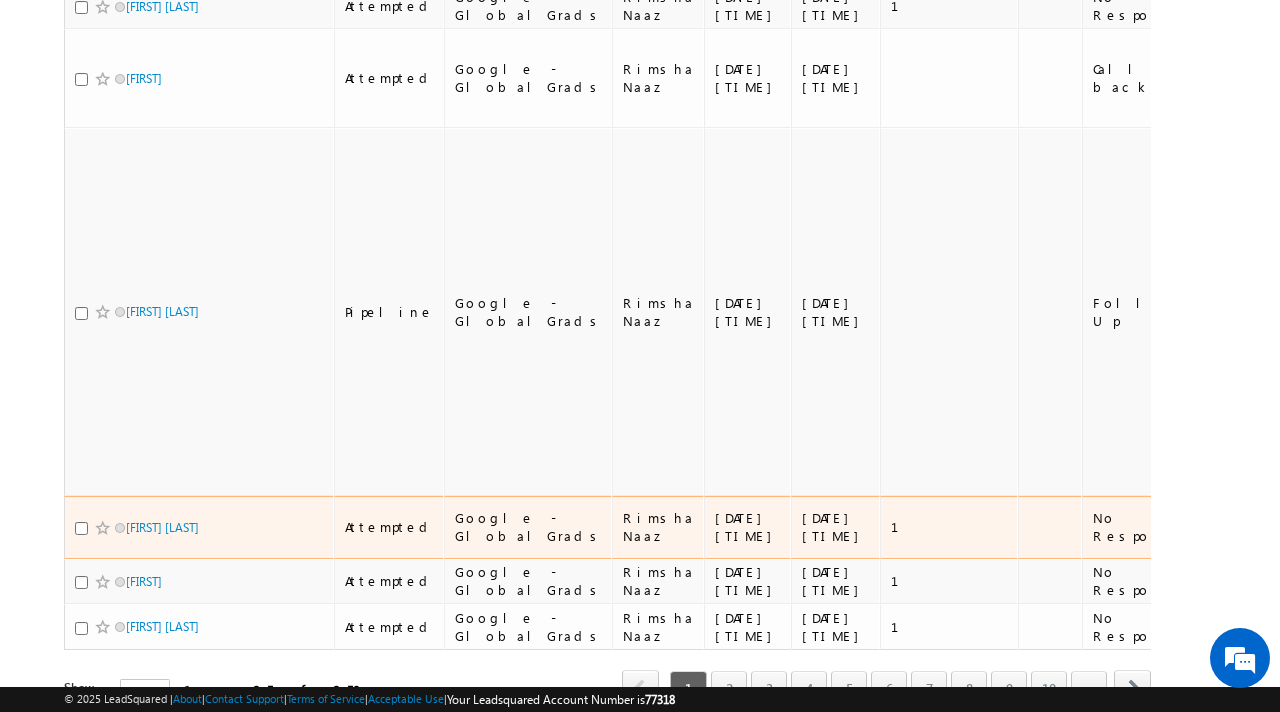 scroll, scrollTop: 0, scrollLeft: 0, axis: both 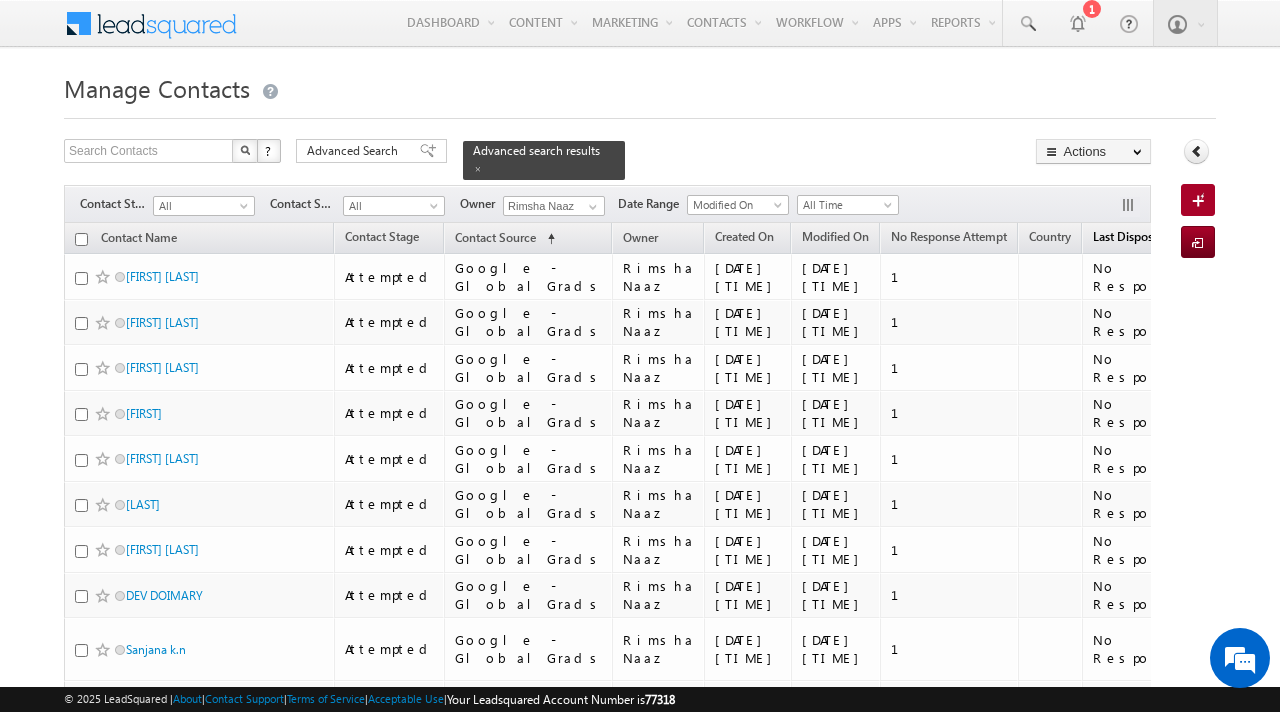click on "Last Disposition" at bounding box center [1135, 236] 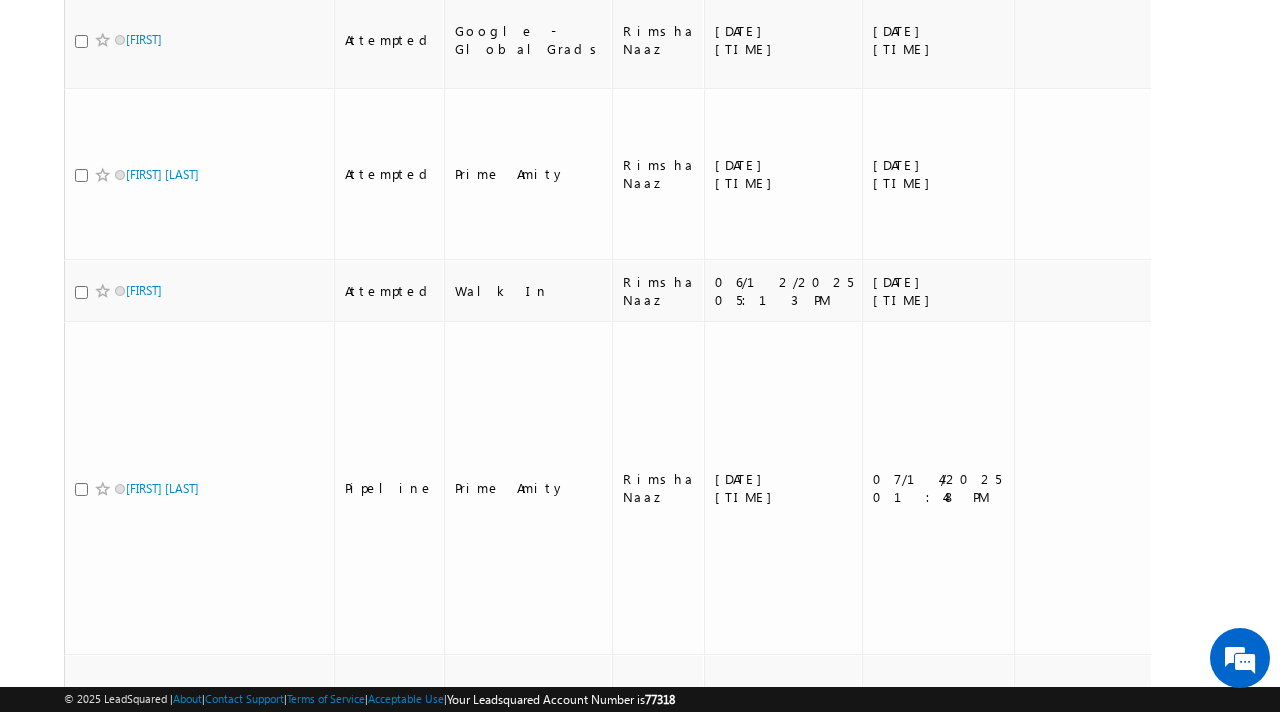scroll, scrollTop: 2681, scrollLeft: 0, axis: vertical 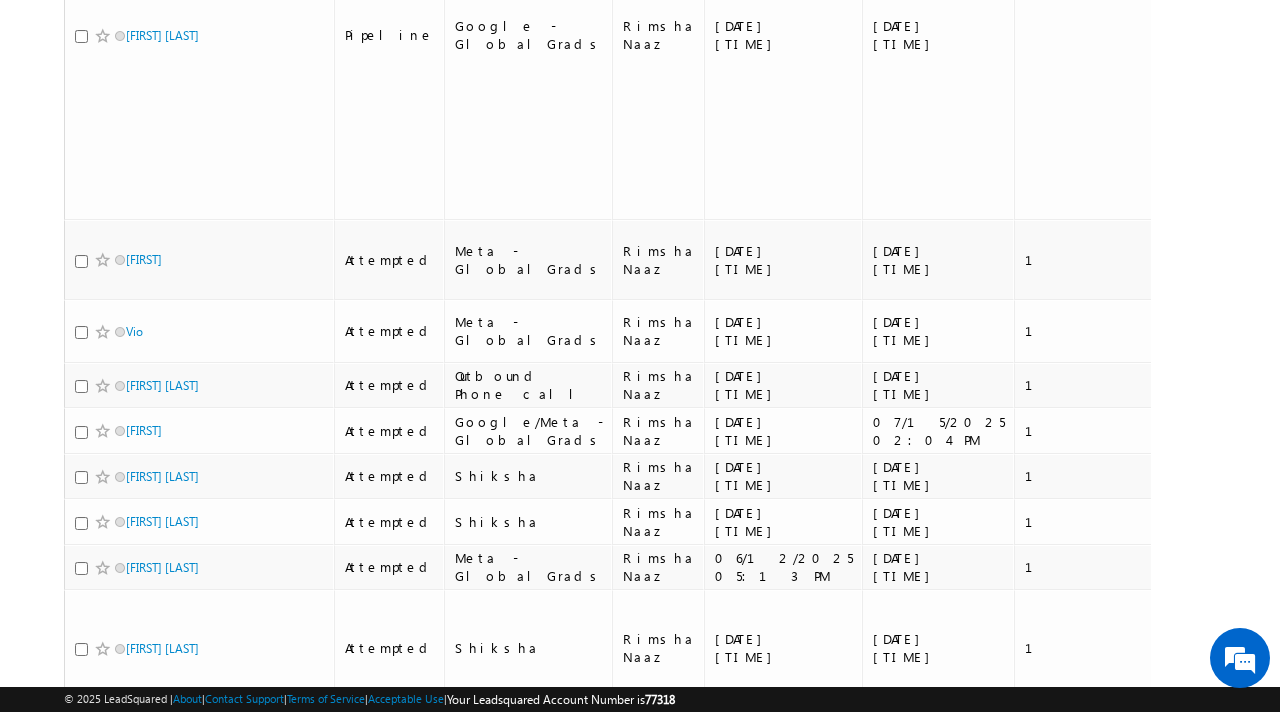 click on "4" at bounding box center [809, 745] 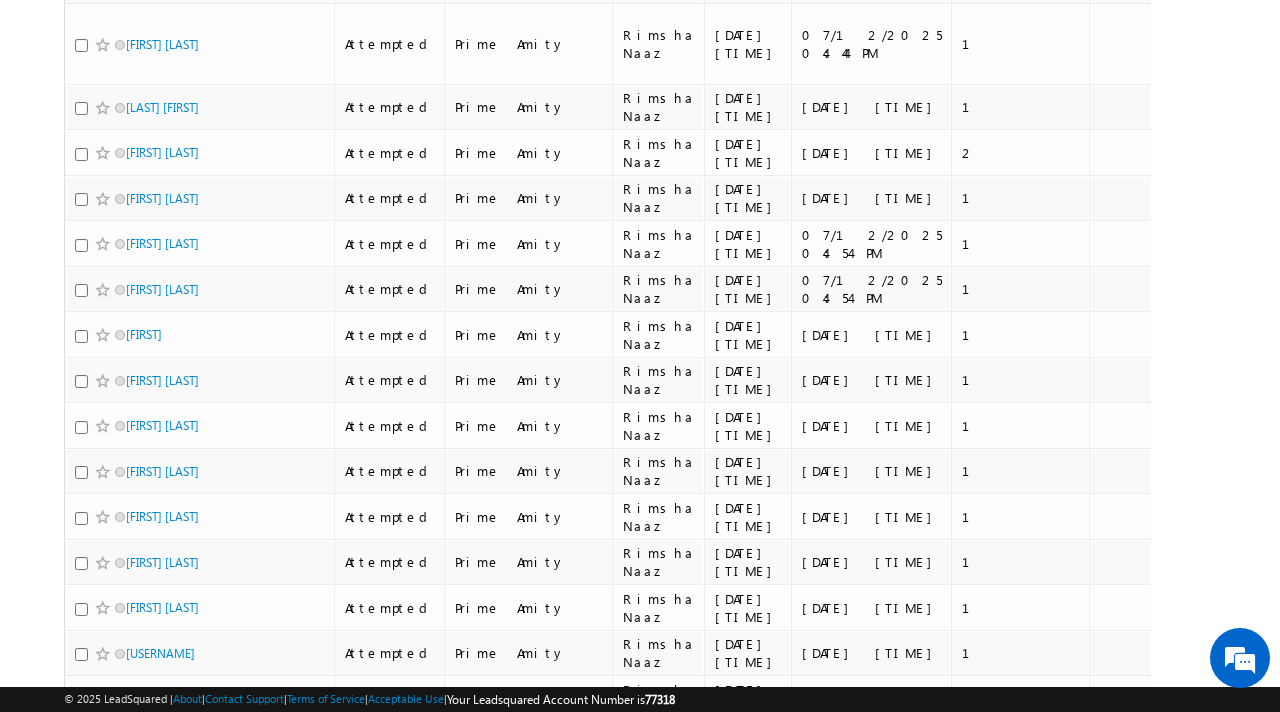 scroll, scrollTop: 0, scrollLeft: 0, axis: both 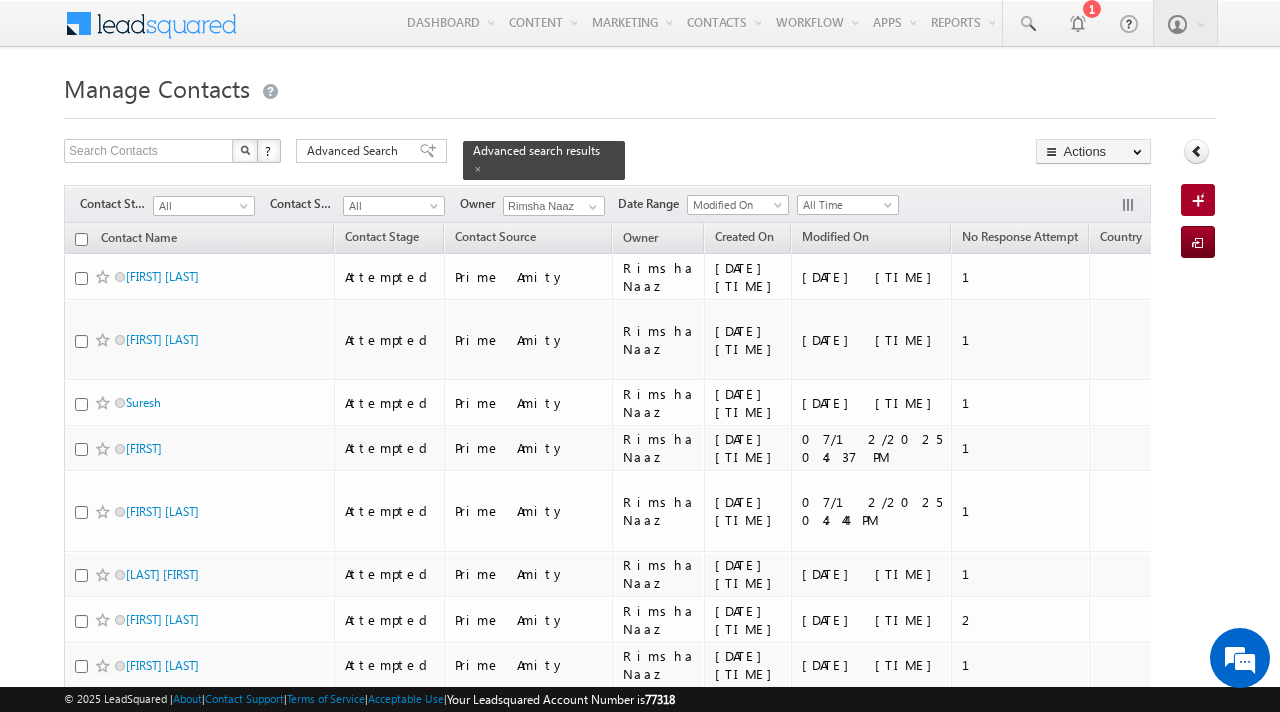 click at bounding box center (81, 239) 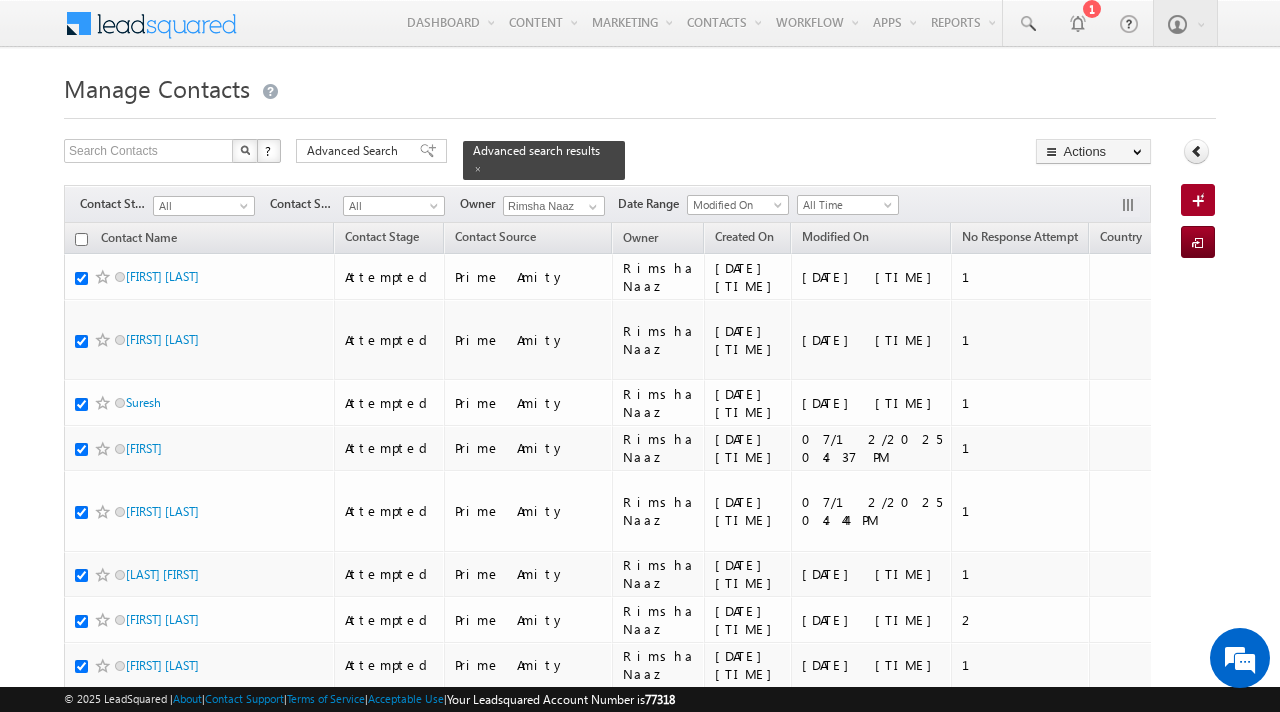 checkbox on "true" 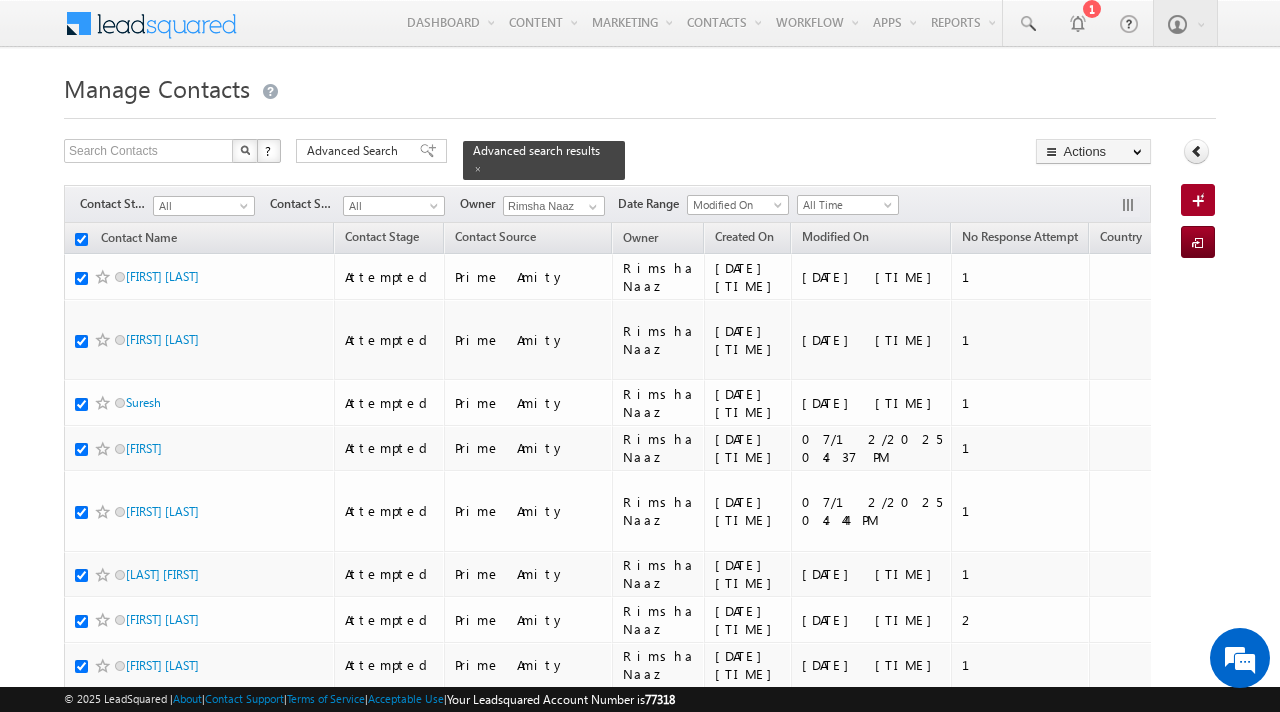 checkbox on "true" 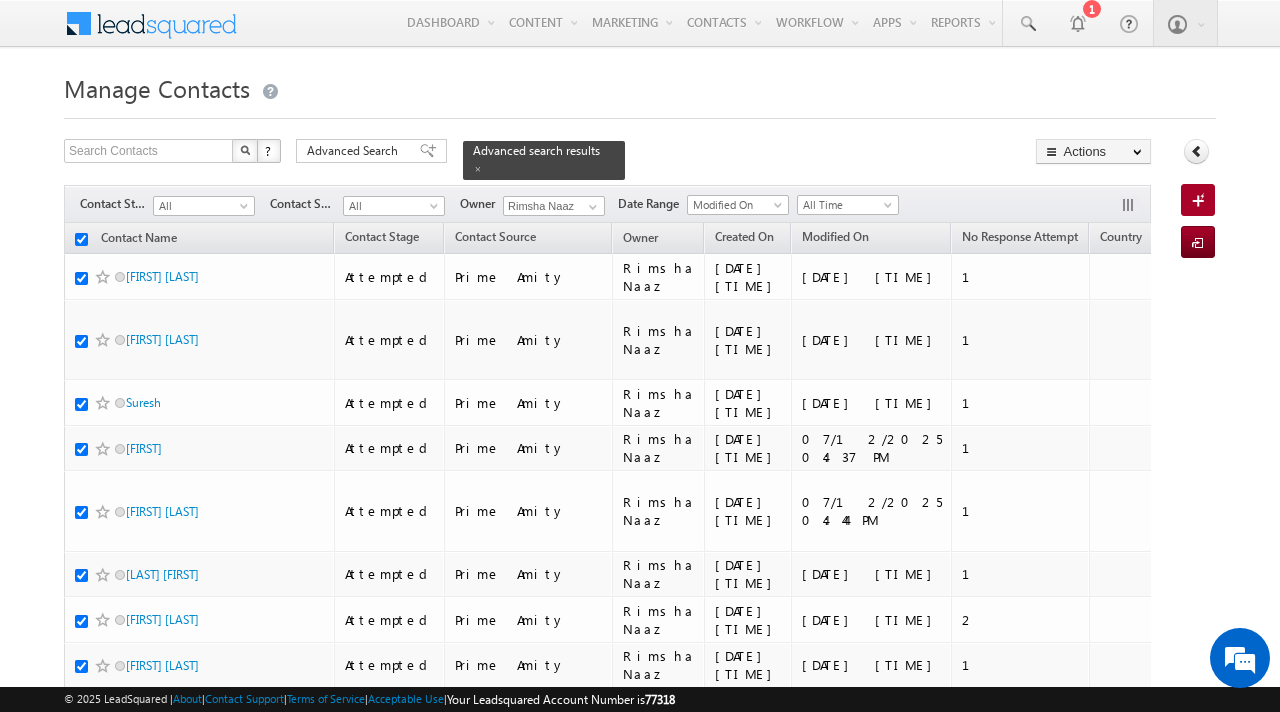checkbox on "true" 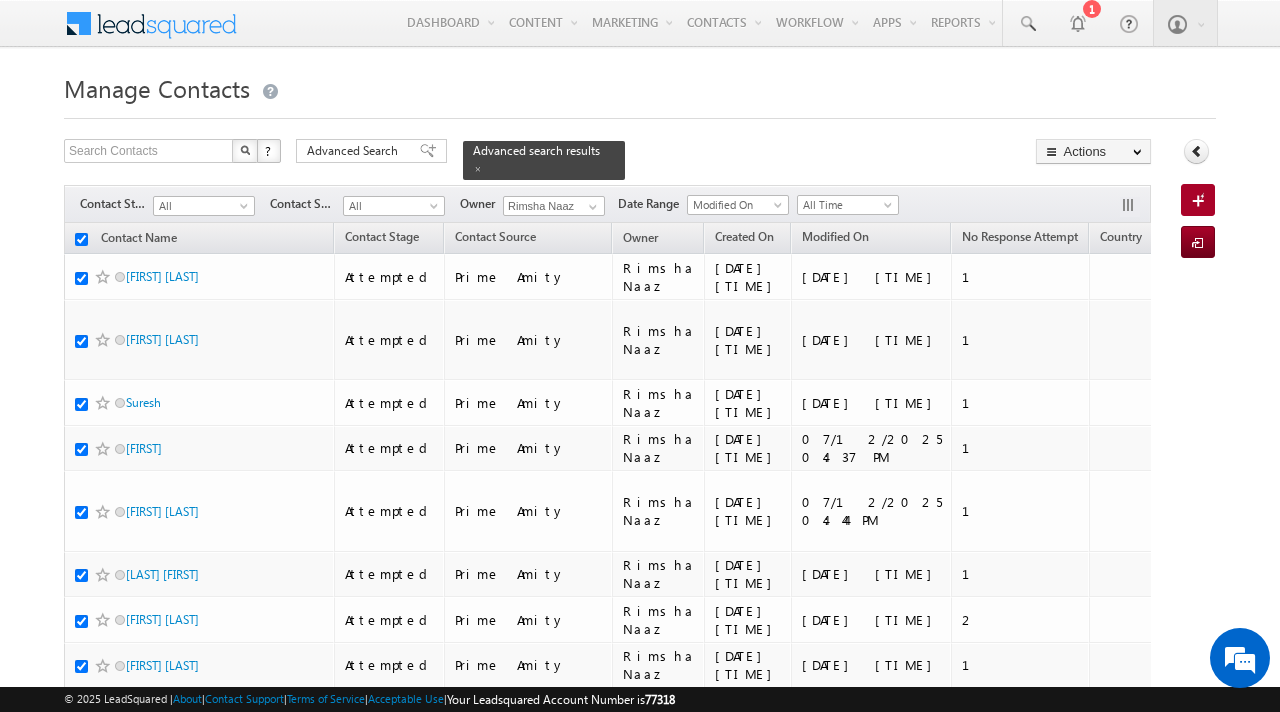 checkbox on "true" 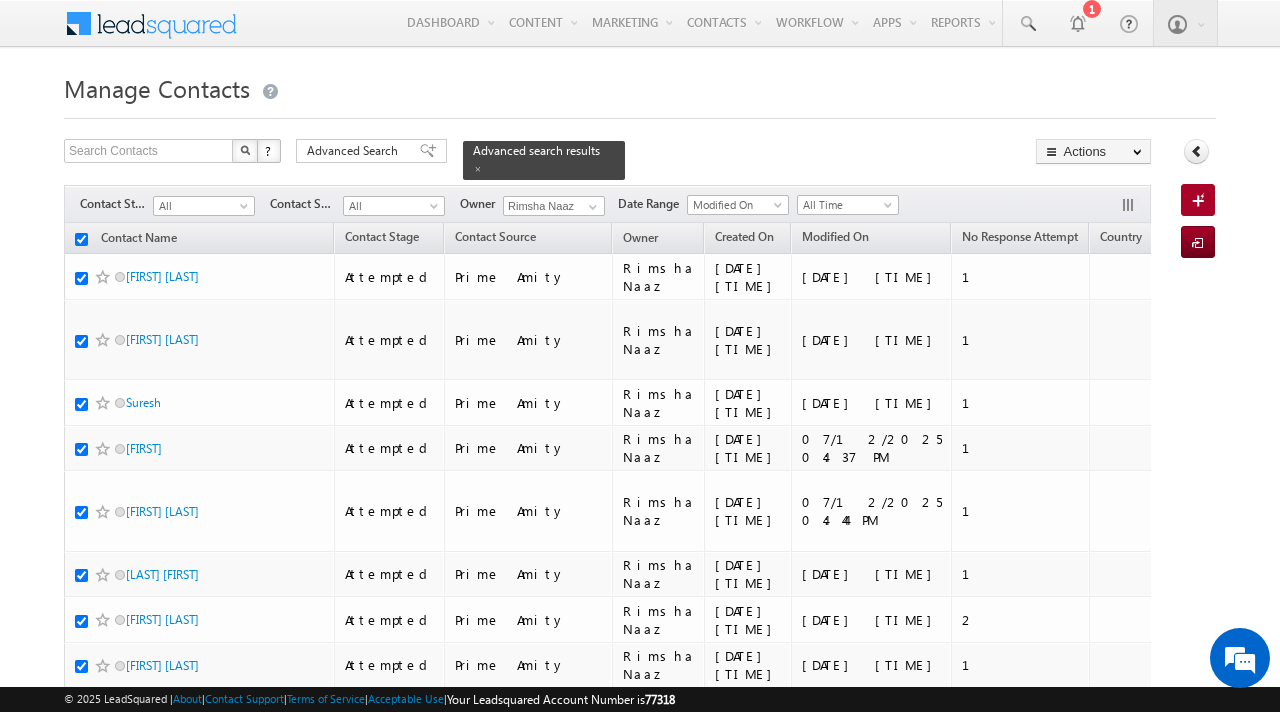 checkbox on "true" 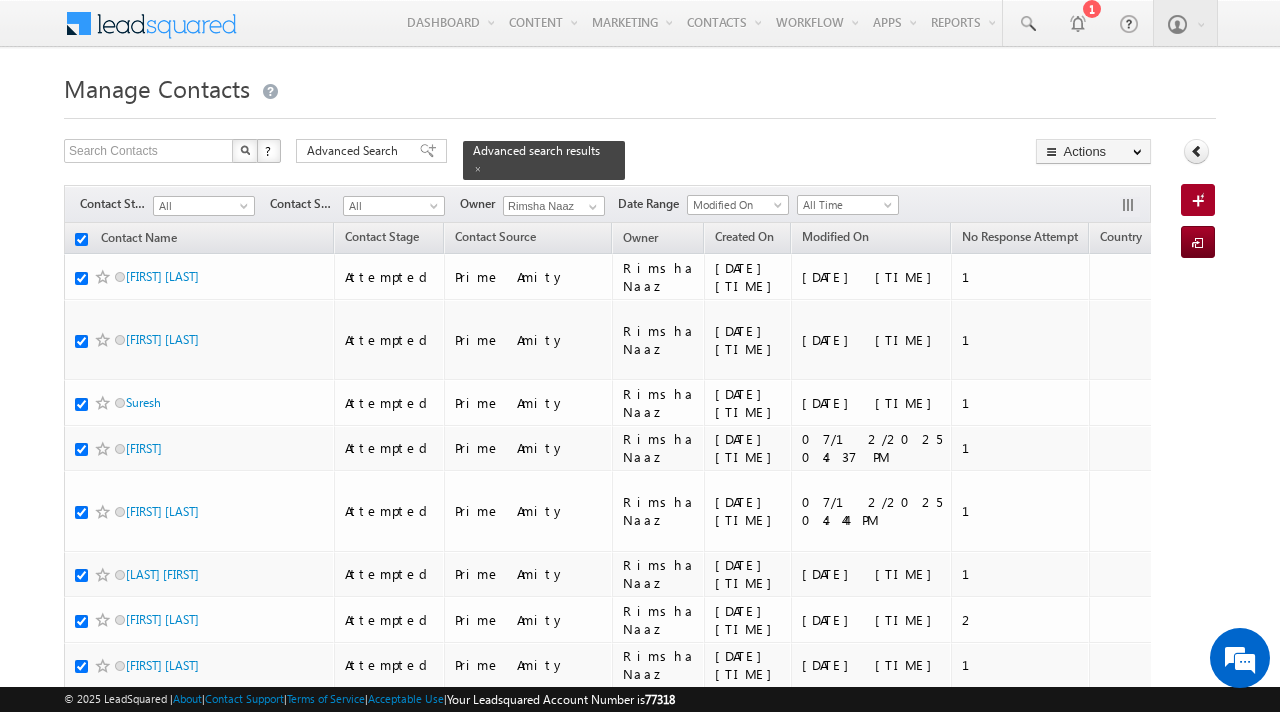 checkbox on "true" 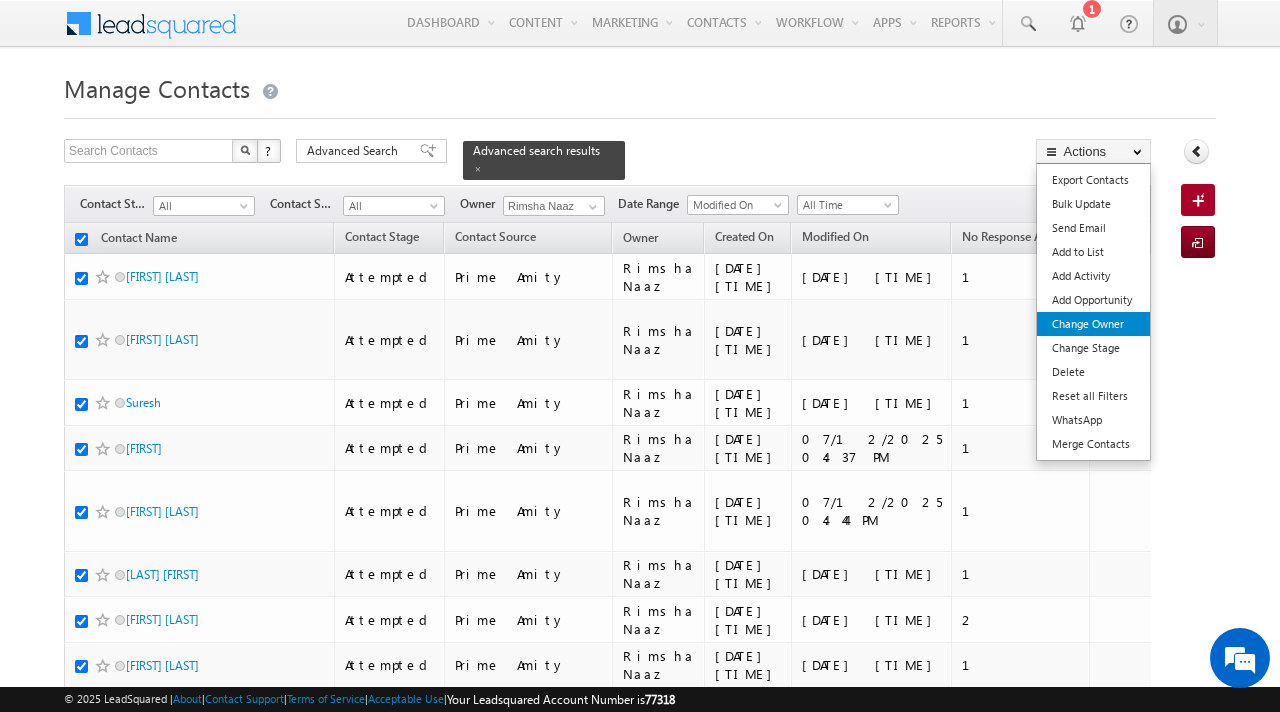 click on "Change Owner" at bounding box center [1093, 324] 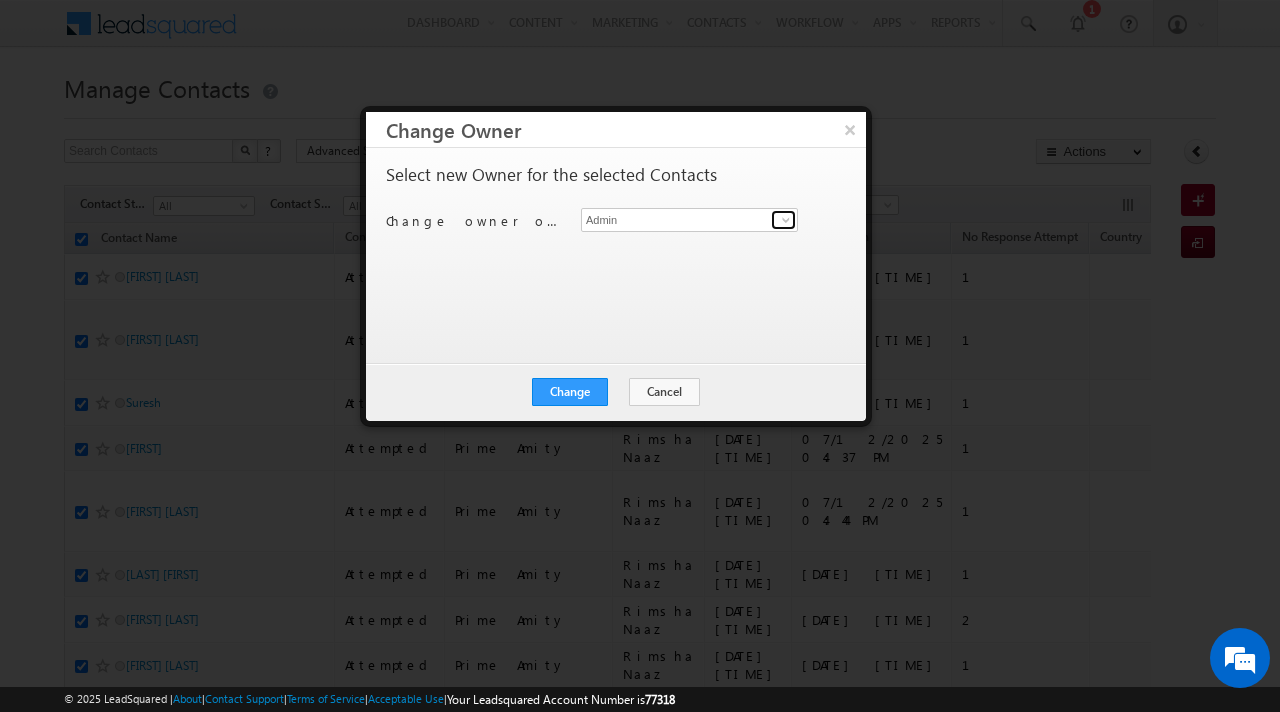 click at bounding box center (783, 220) 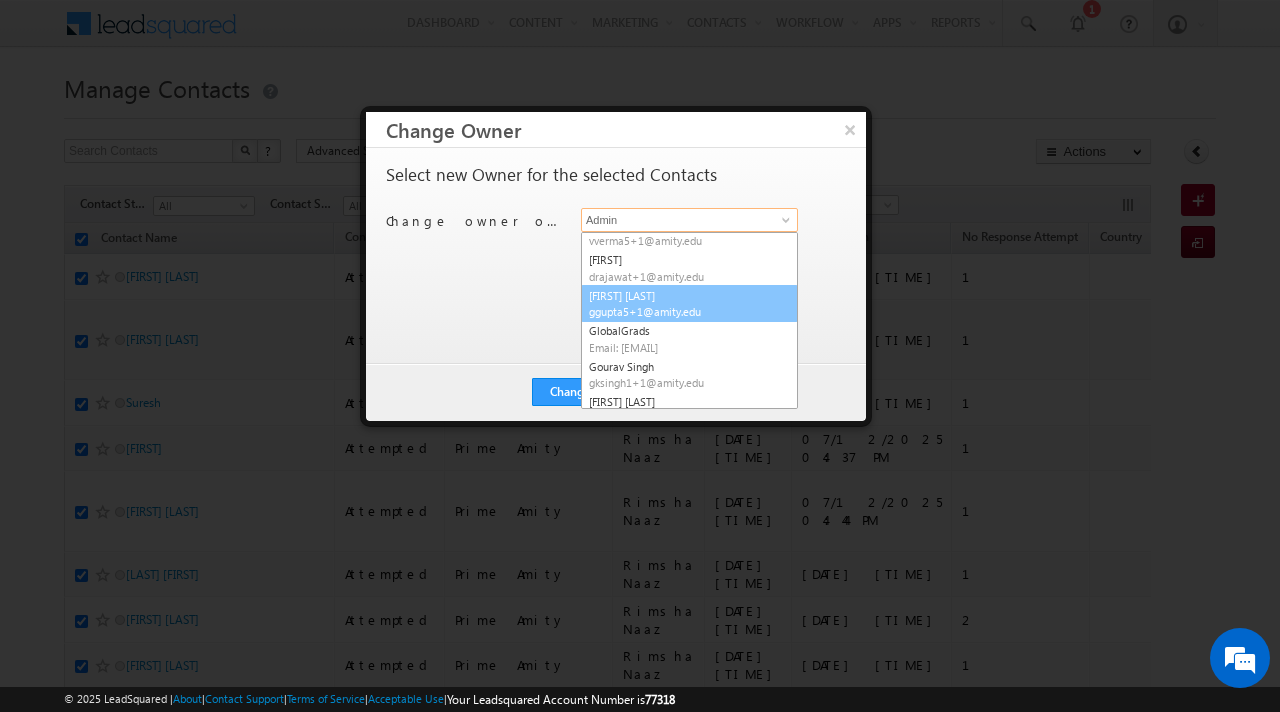 scroll, scrollTop: 56, scrollLeft: 0, axis: vertical 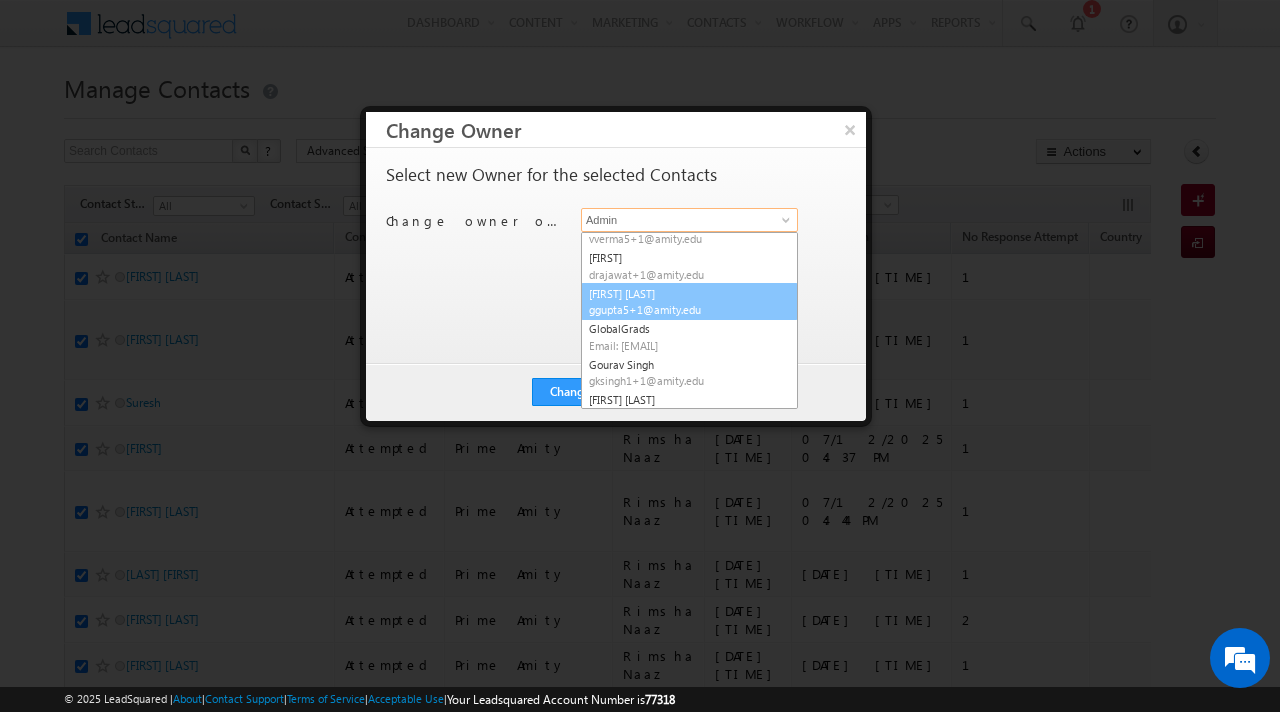 click on "ggupta5+1@amity.edu" at bounding box center (679, 309) 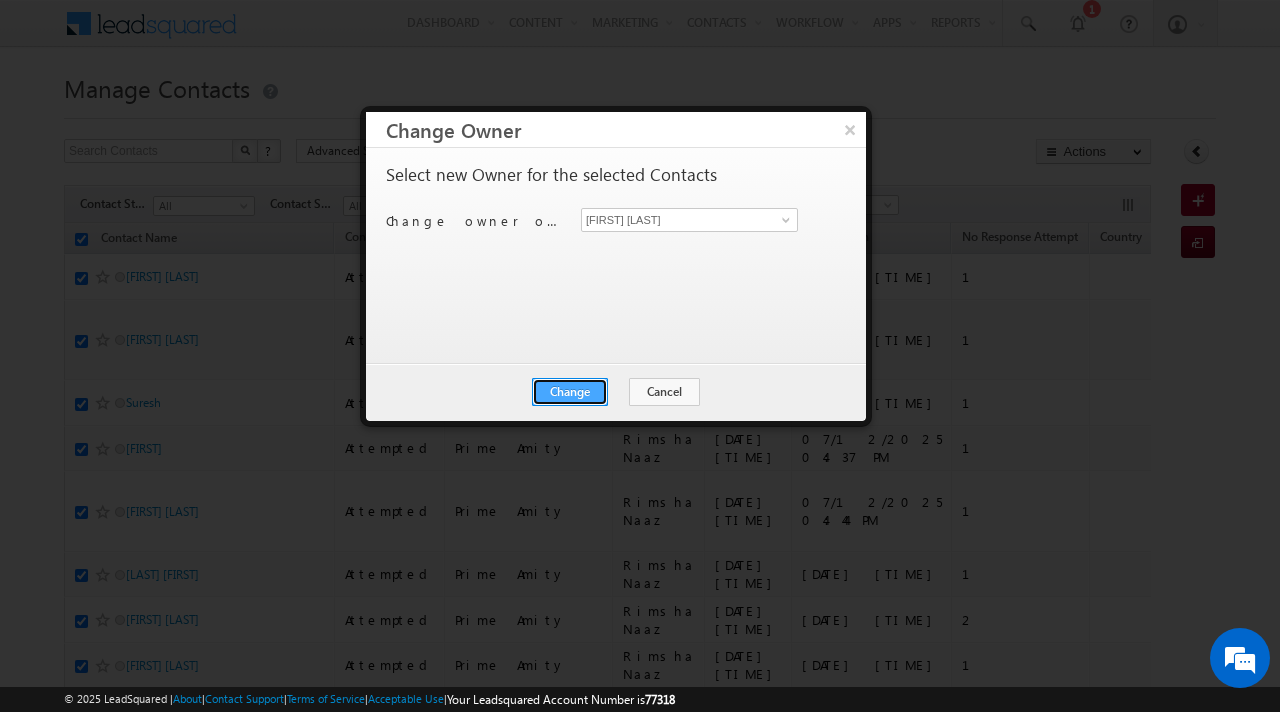 click on "Change" at bounding box center (570, 392) 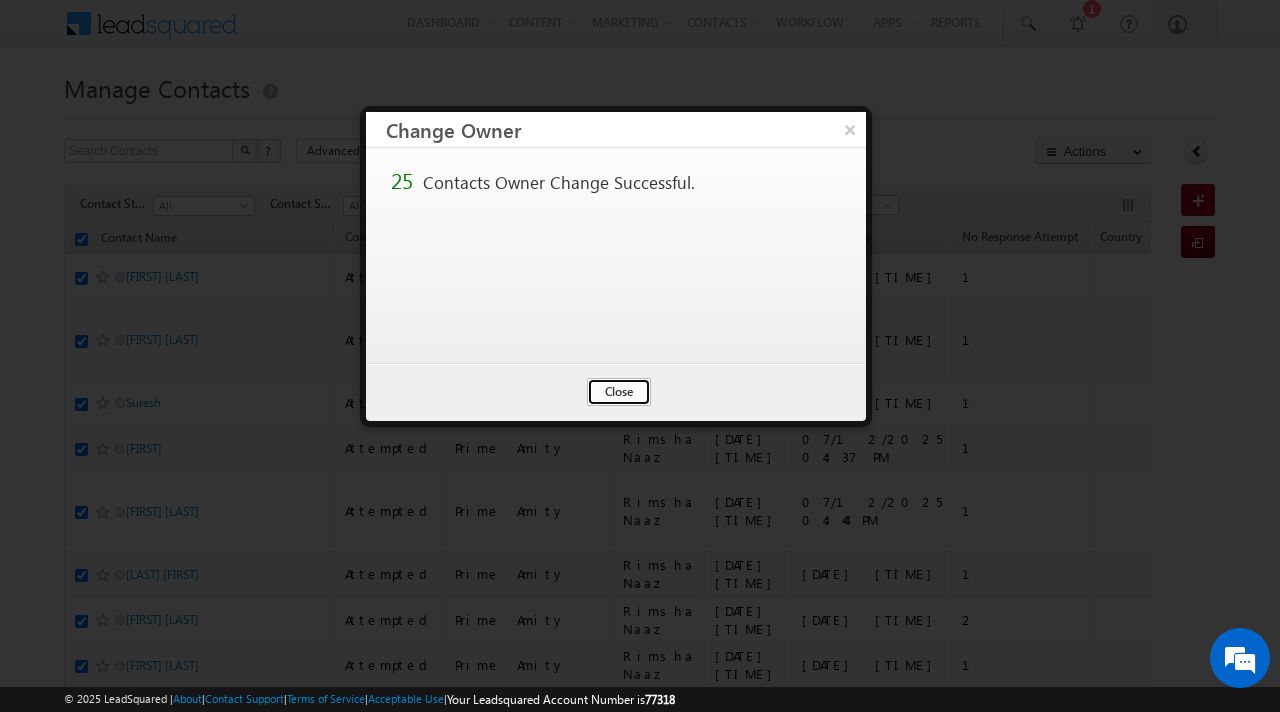click on "Close" at bounding box center [619, 392] 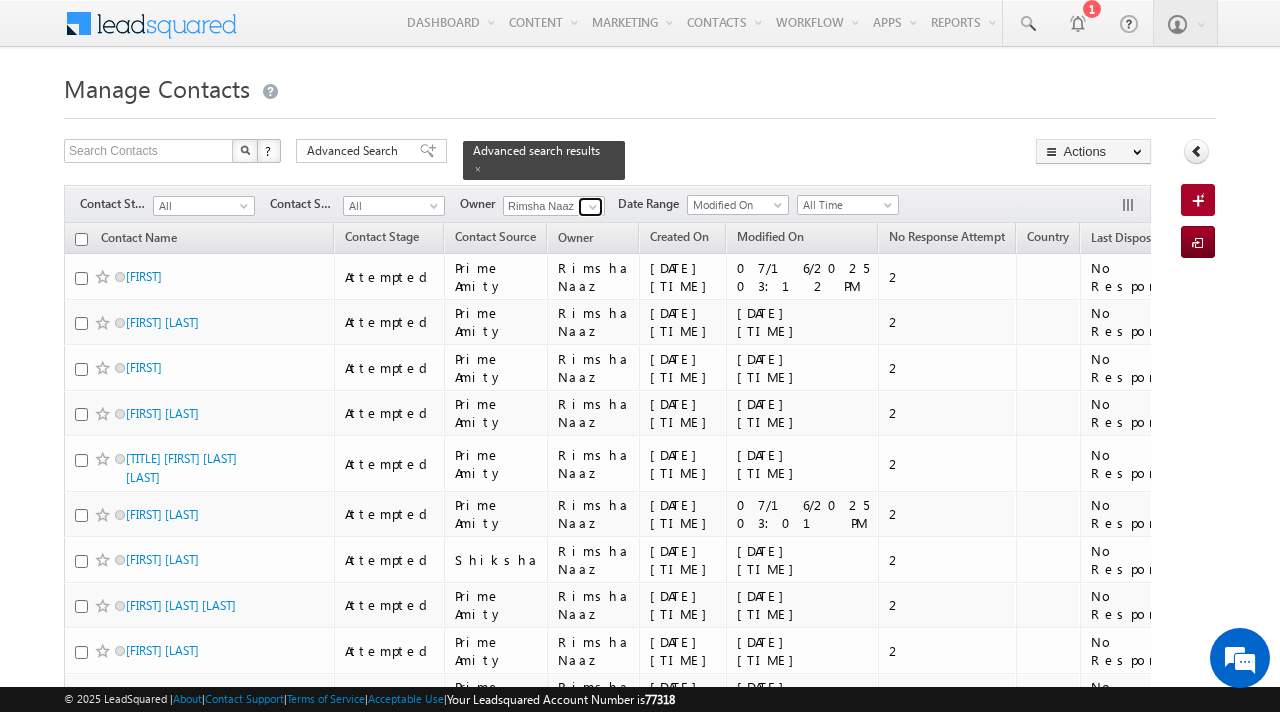 click at bounding box center (590, 207) 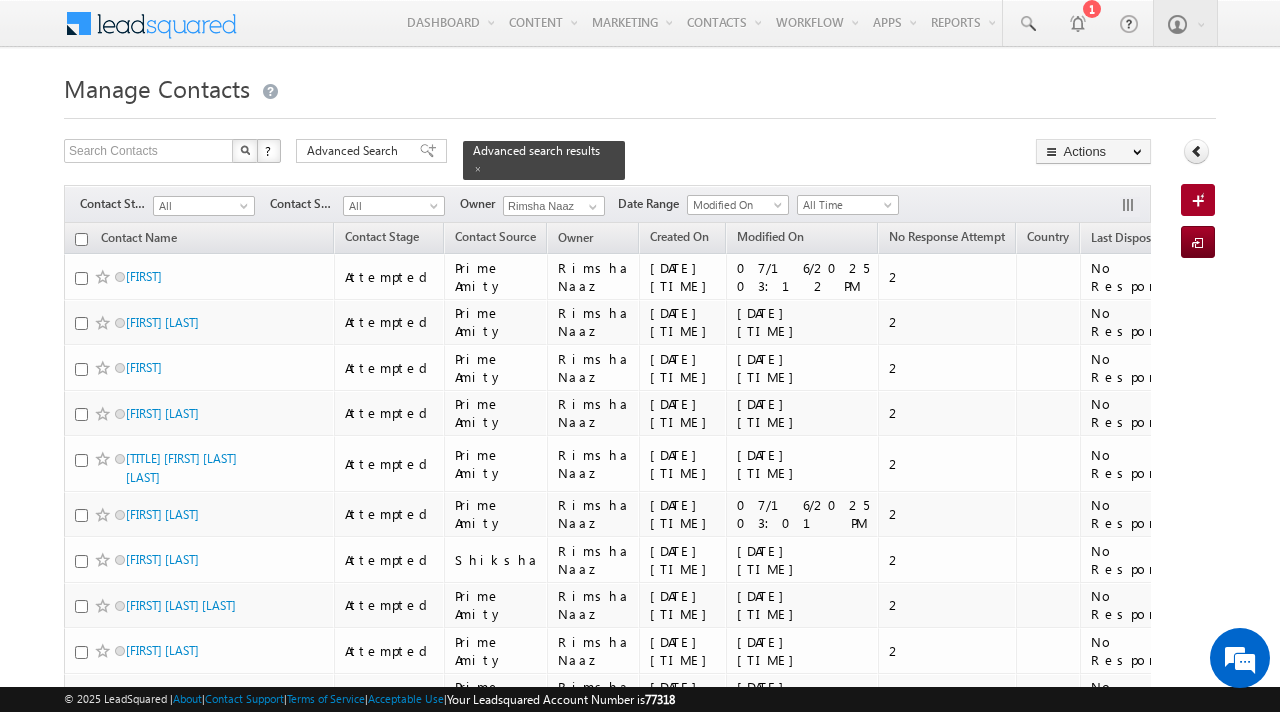 click on "Manage Contacts" at bounding box center [640, 86] 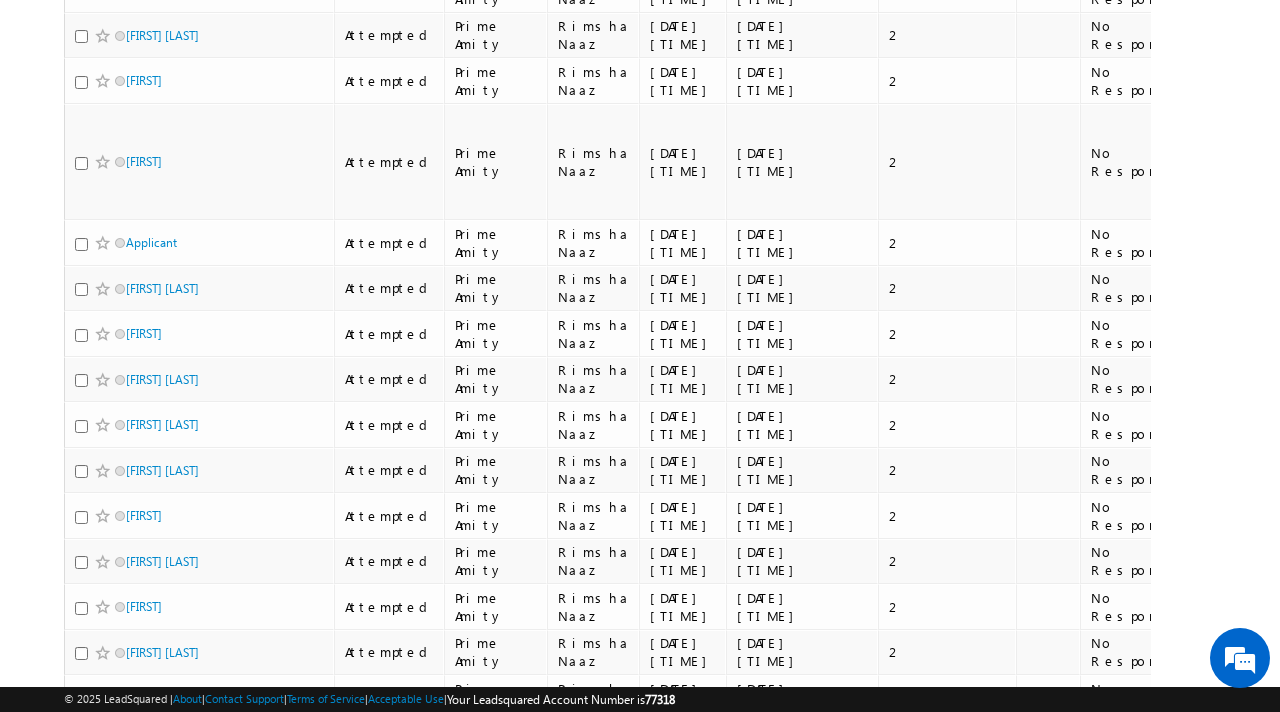 scroll, scrollTop: 889, scrollLeft: 0, axis: vertical 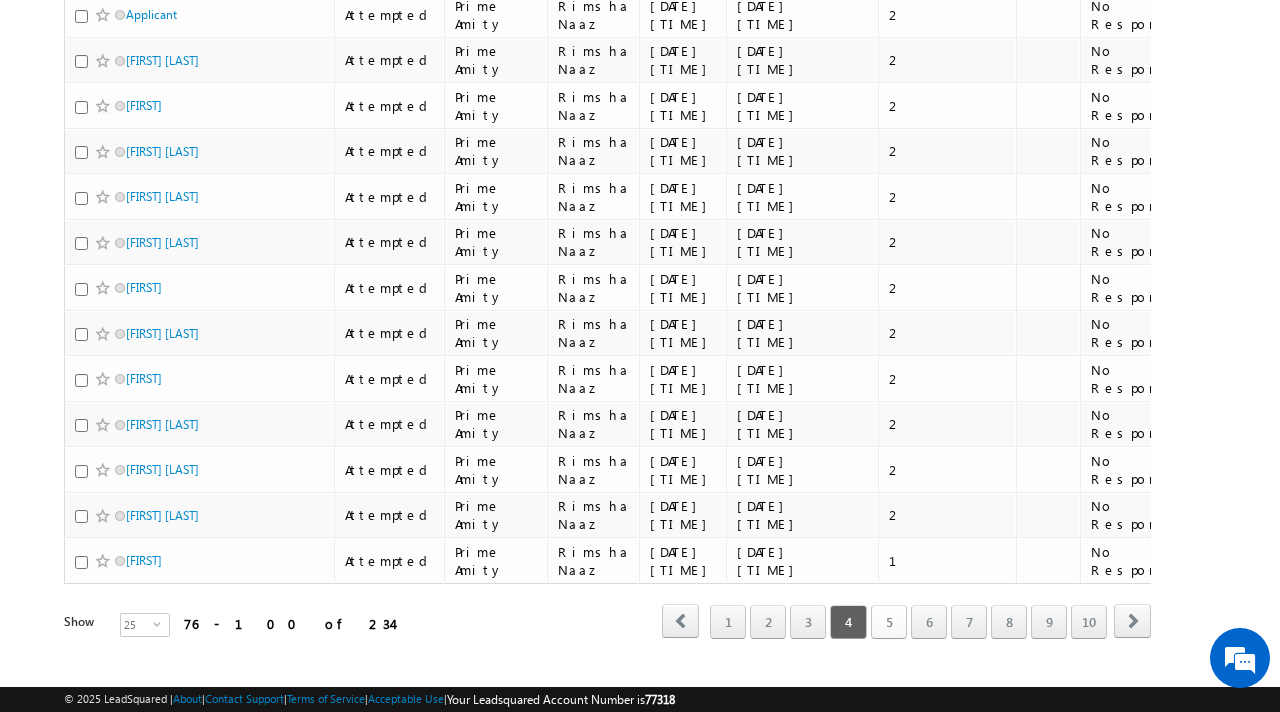 click on "5" at bounding box center [889, 622] 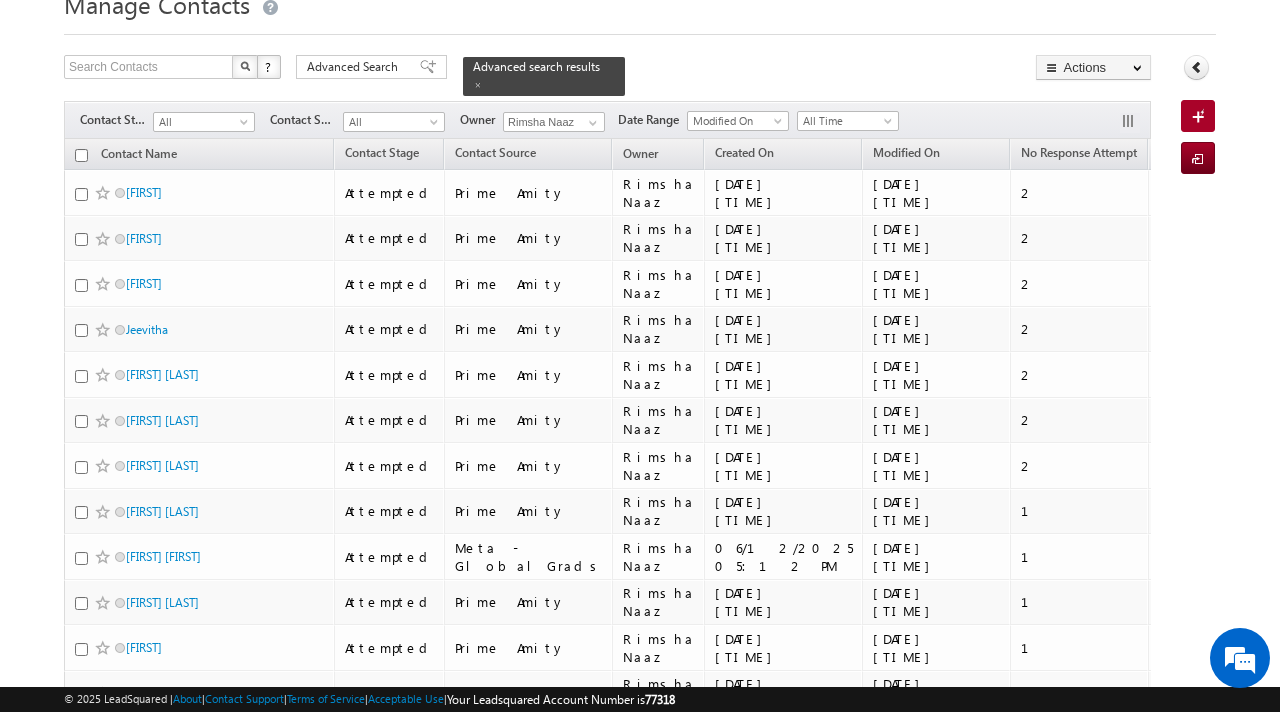 scroll, scrollTop: 0, scrollLeft: 0, axis: both 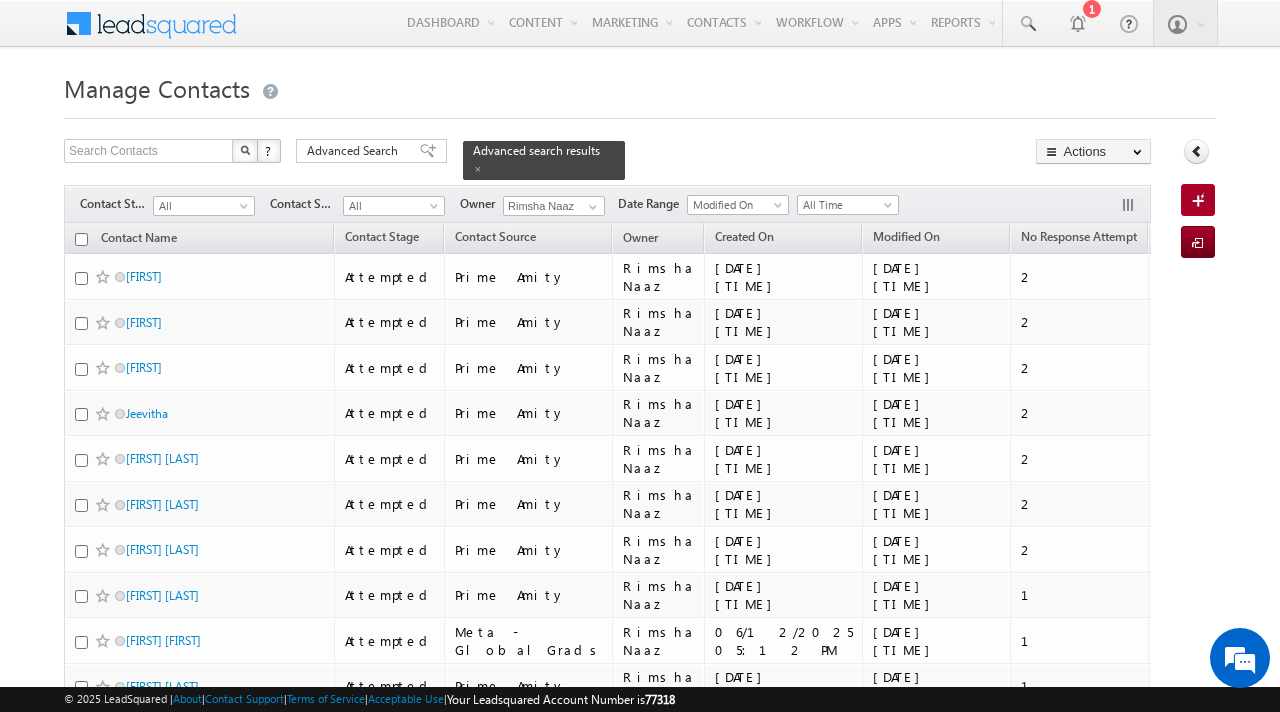 click at bounding box center [81, 239] 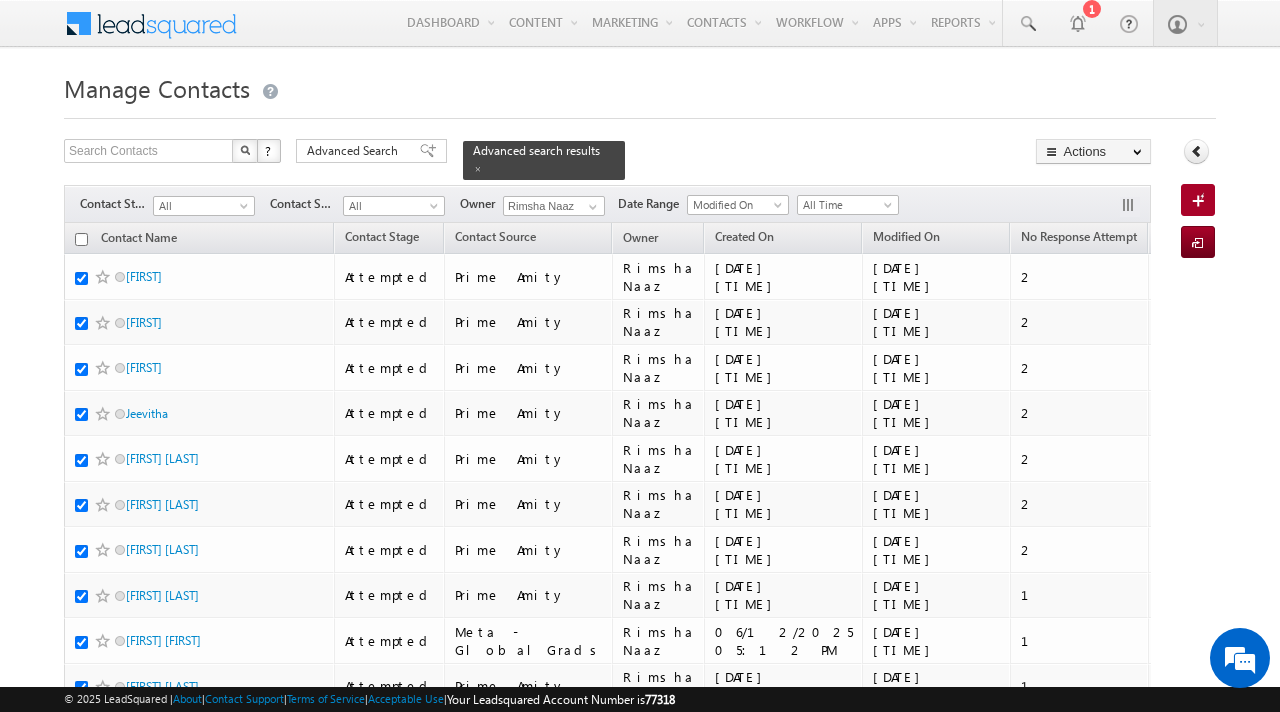 checkbox on "true" 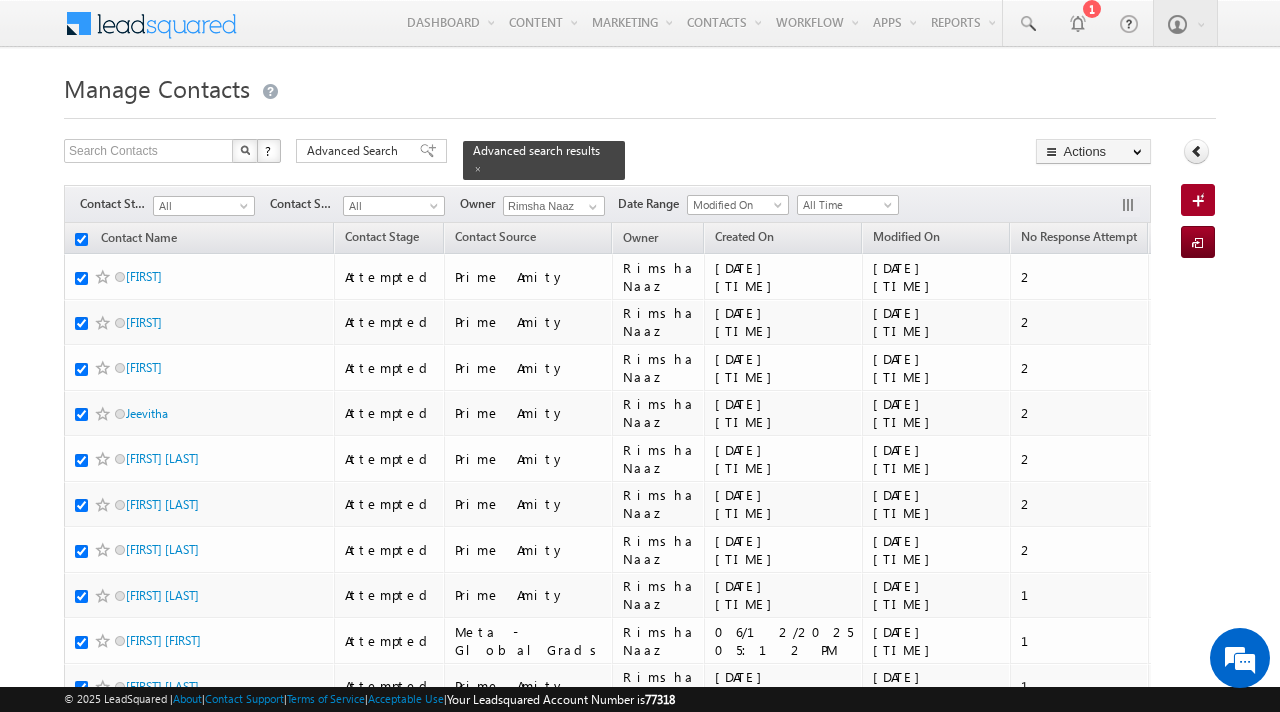 checkbox on "true" 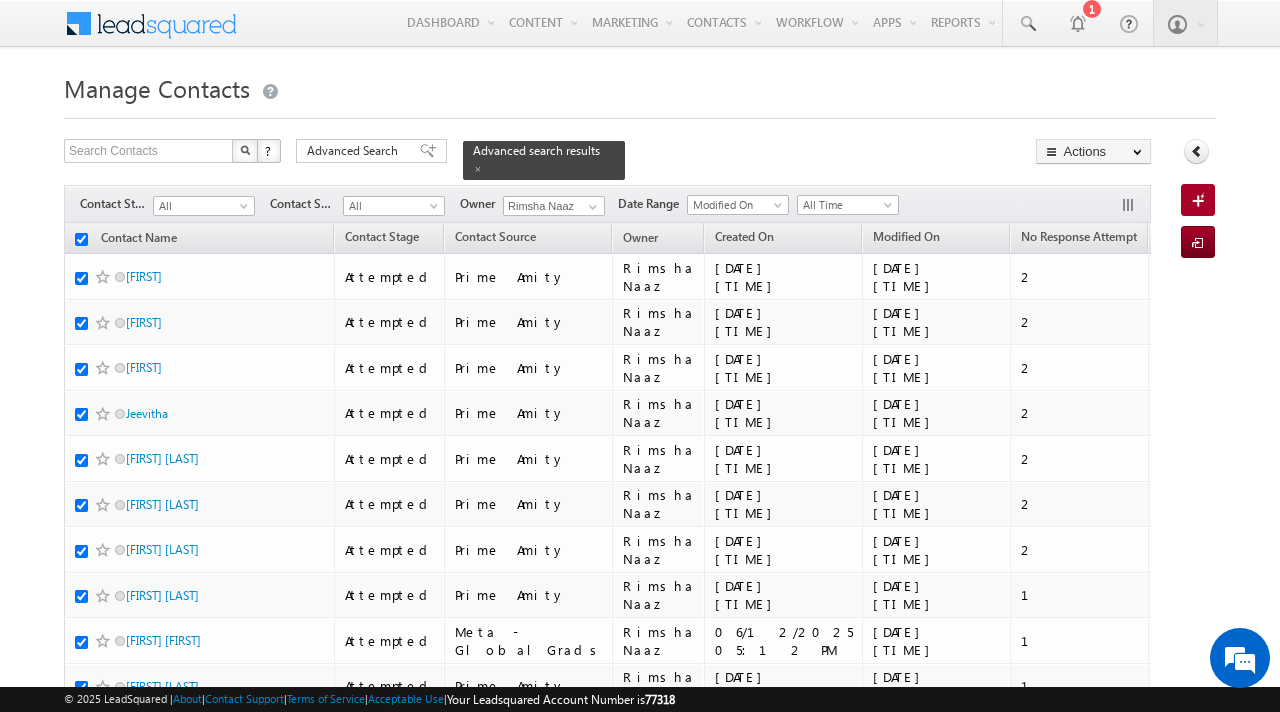 checkbox on "true" 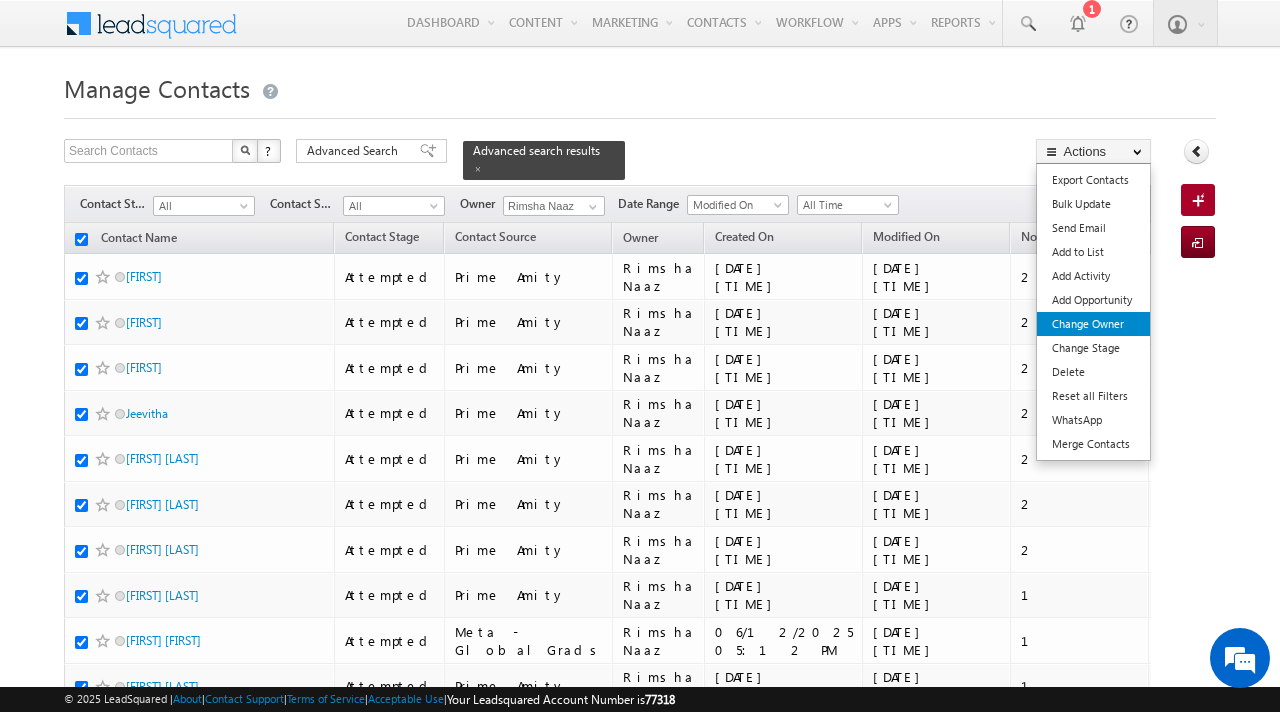 click on "Change Owner" at bounding box center (1093, 324) 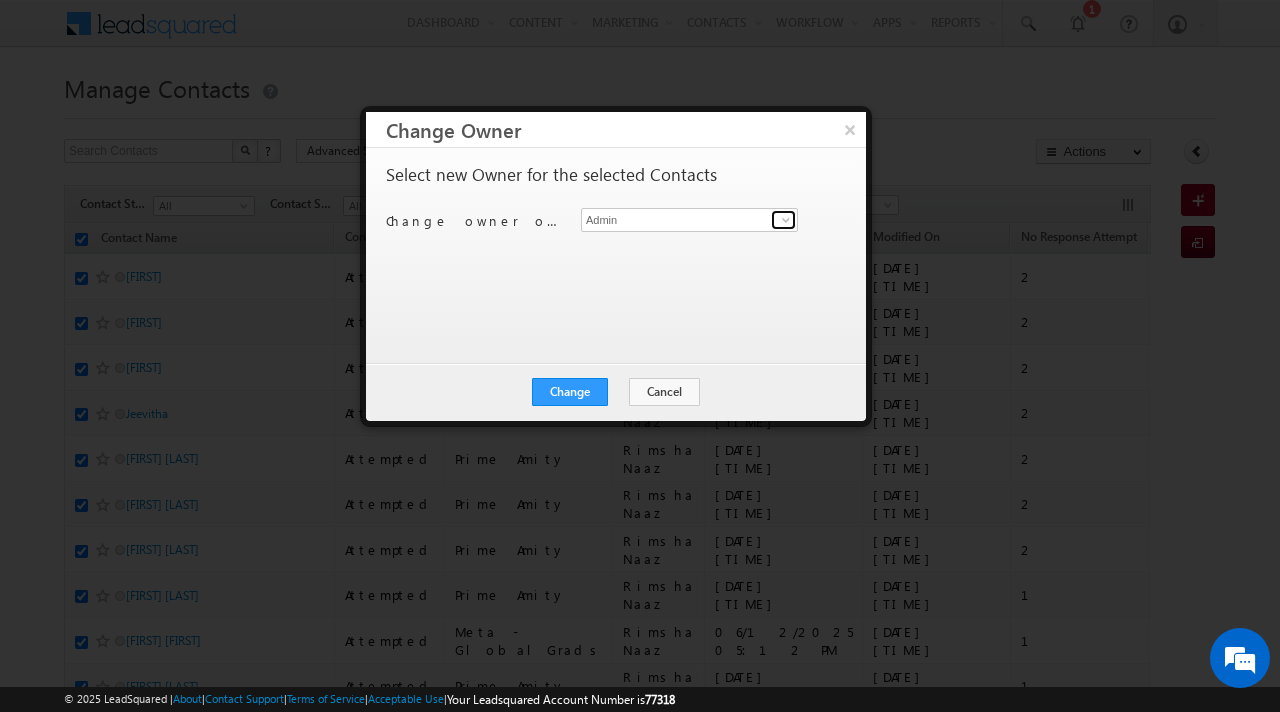 click at bounding box center [783, 220] 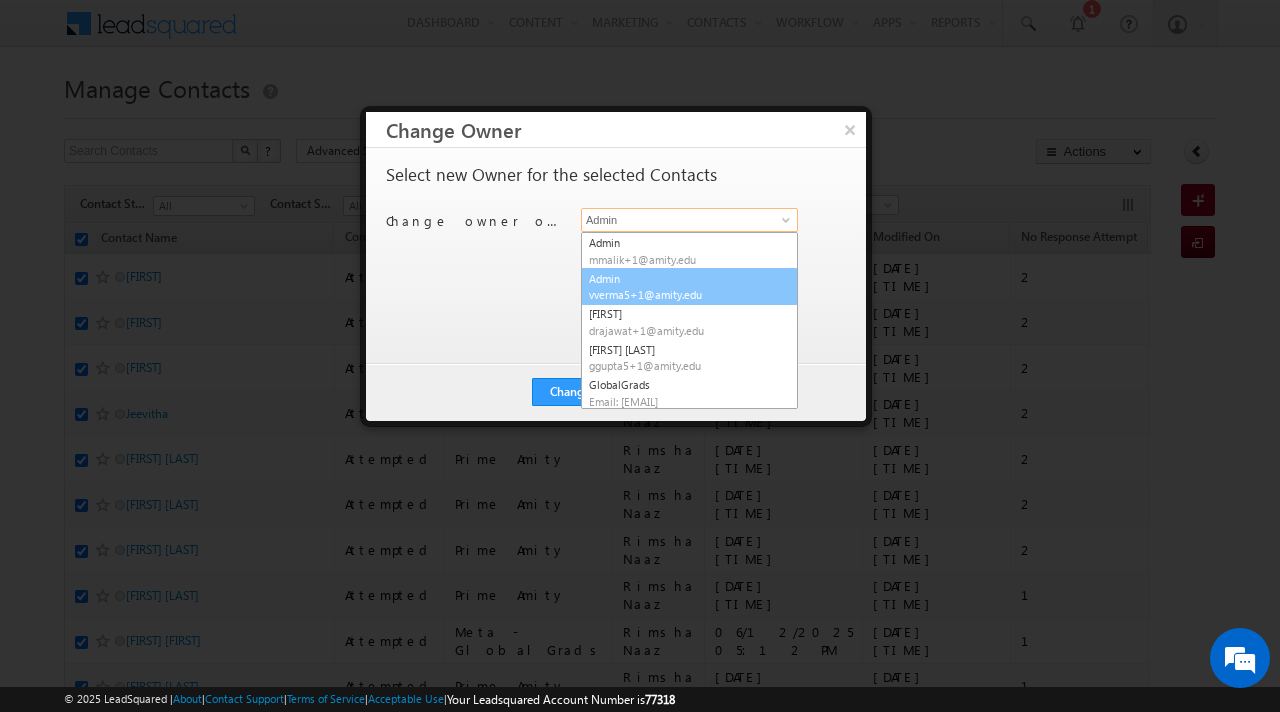 scroll, scrollTop: 271, scrollLeft: 0, axis: vertical 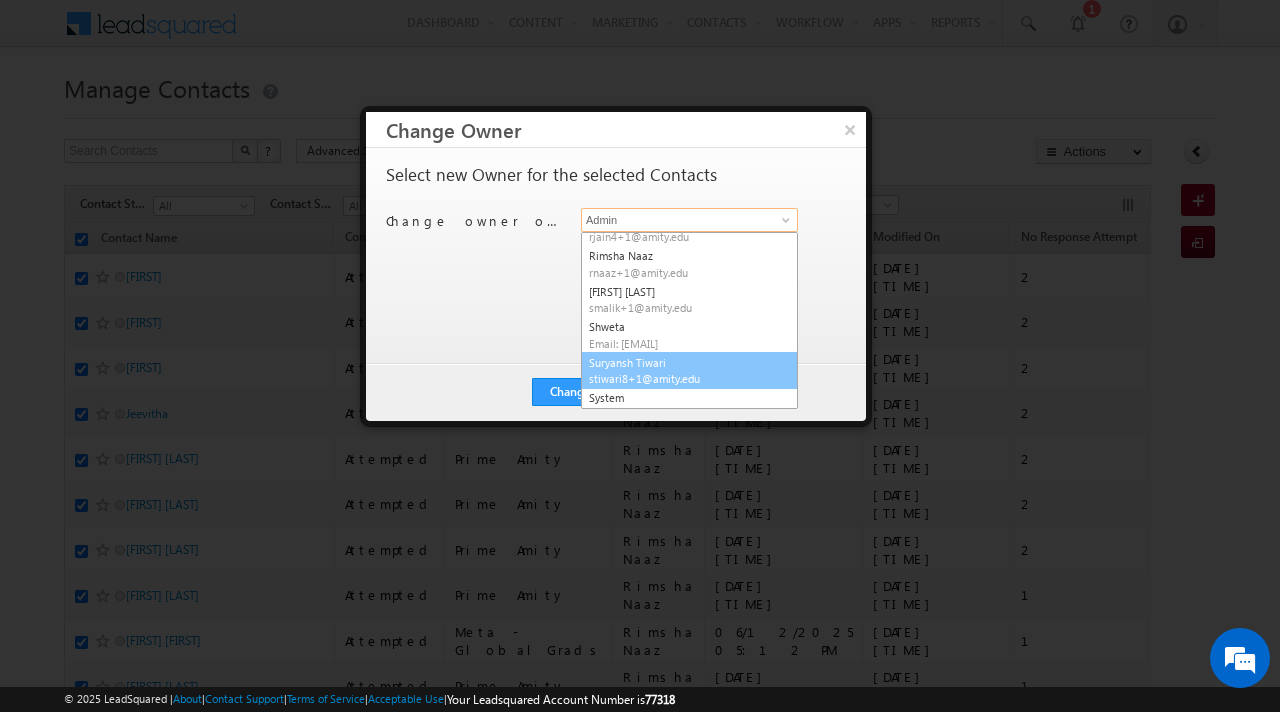 click on "Suryansh Tiwari   stiwari8+1@amity.edu" at bounding box center [689, 371] 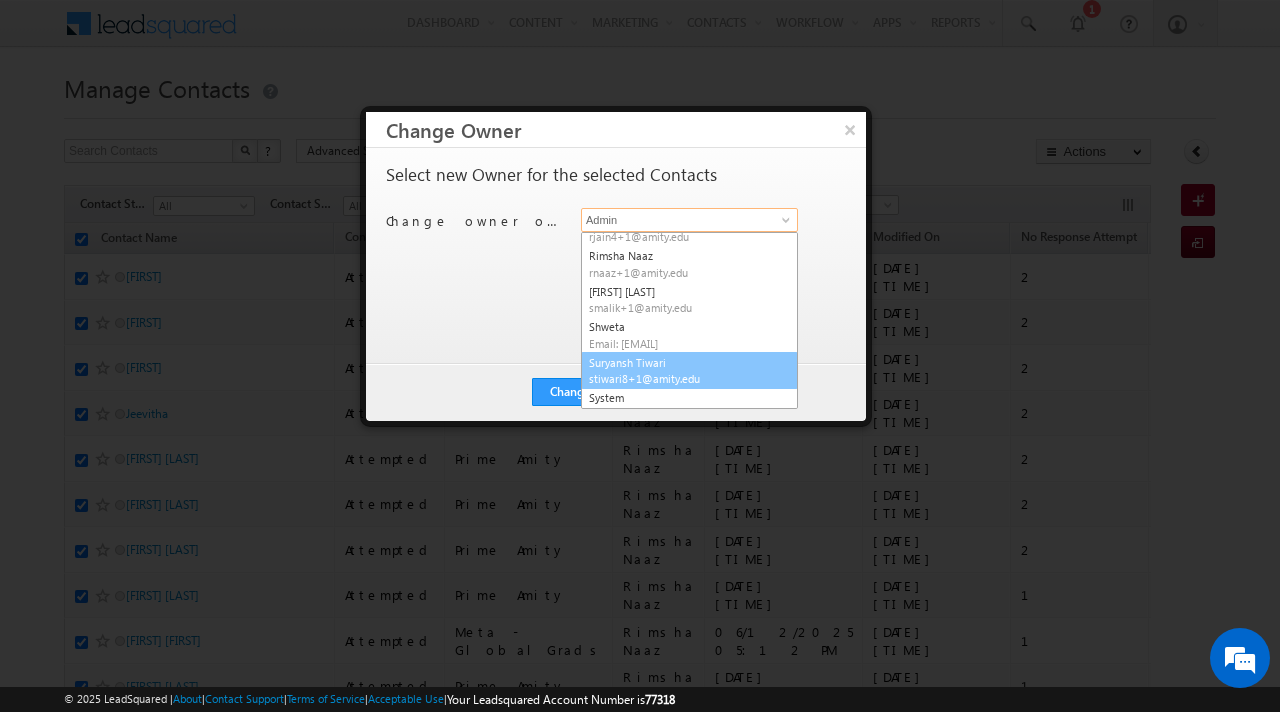 type on "Suryansh Tiwari" 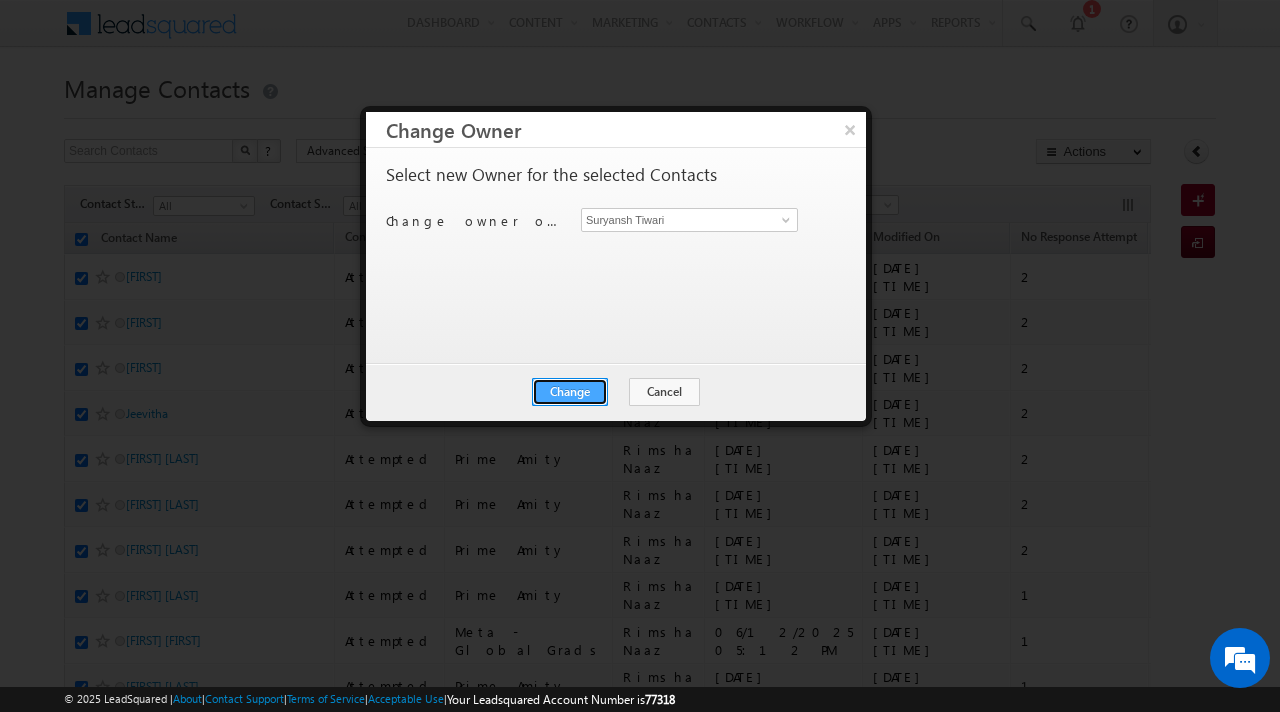 click on "Change" at bounding box center [570, 392] 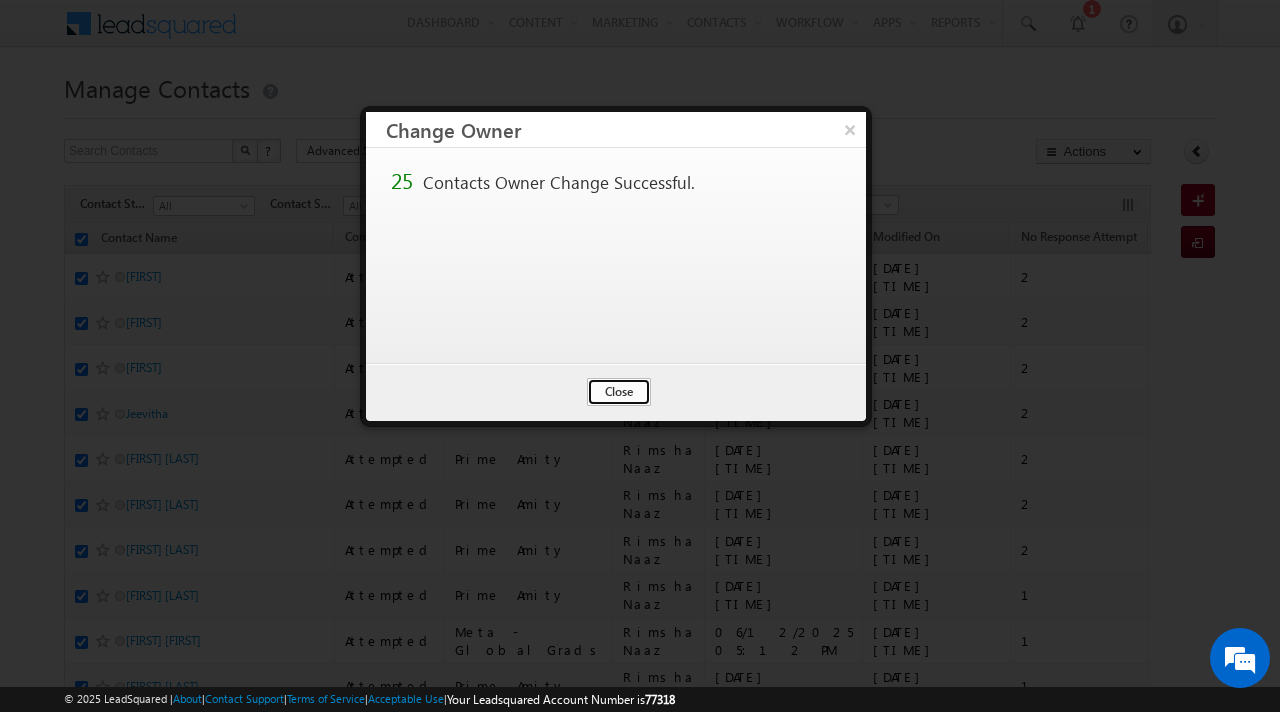 click on "Close" at bounding box center [619, 392] 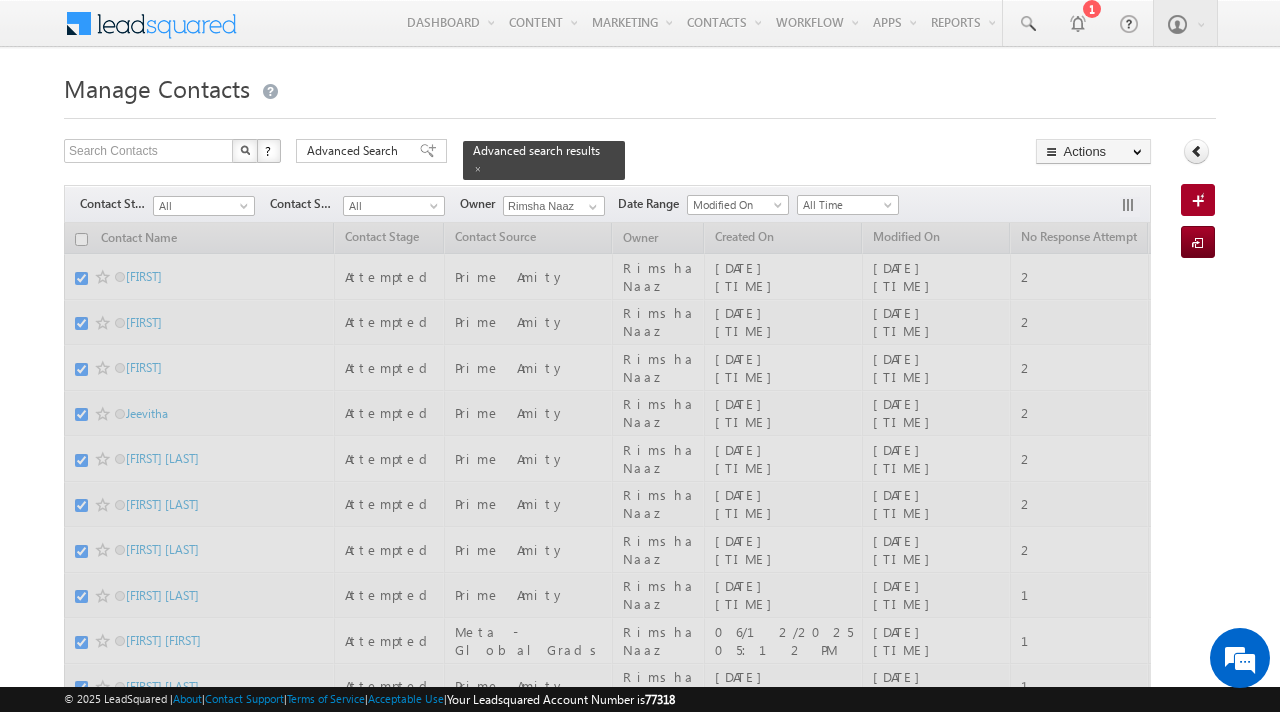 scroll, scrollTop: 1308, scrollLeft: 0, axis: vertical 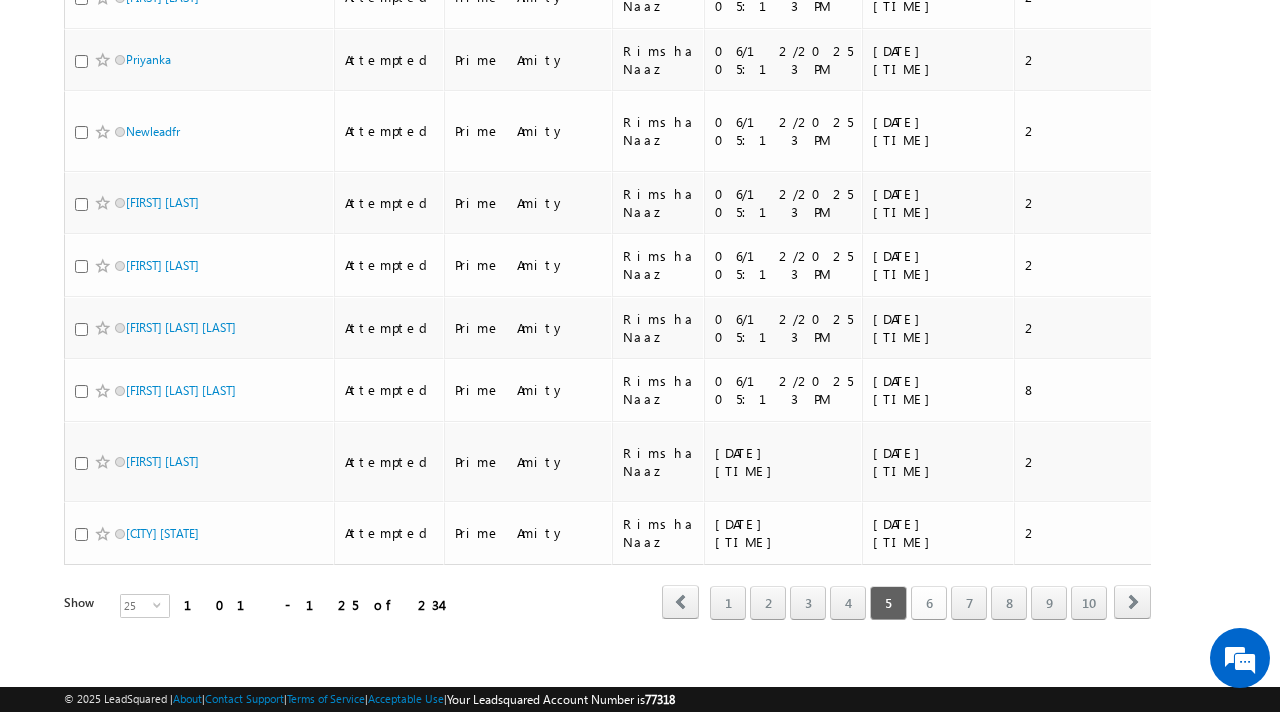 click on "6" at bounding box center (929, 603) 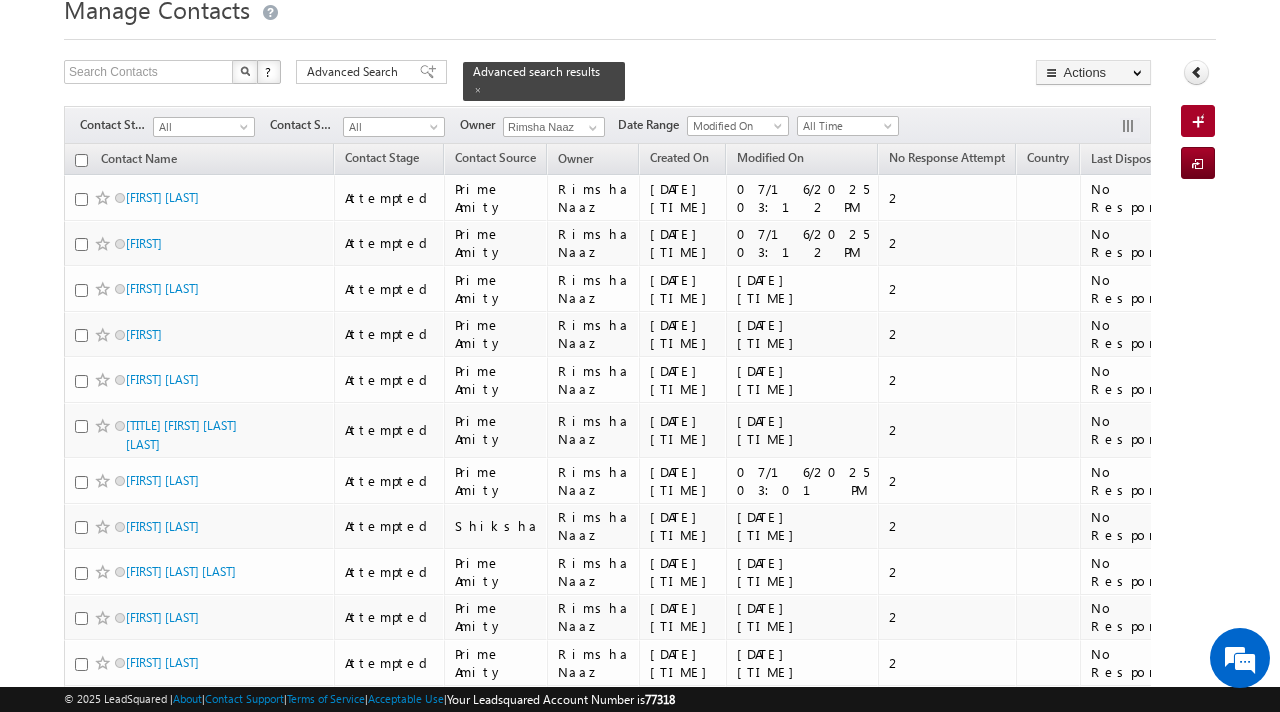 scroll, scrollTop: 0, scrollLeft: 0, axis: both 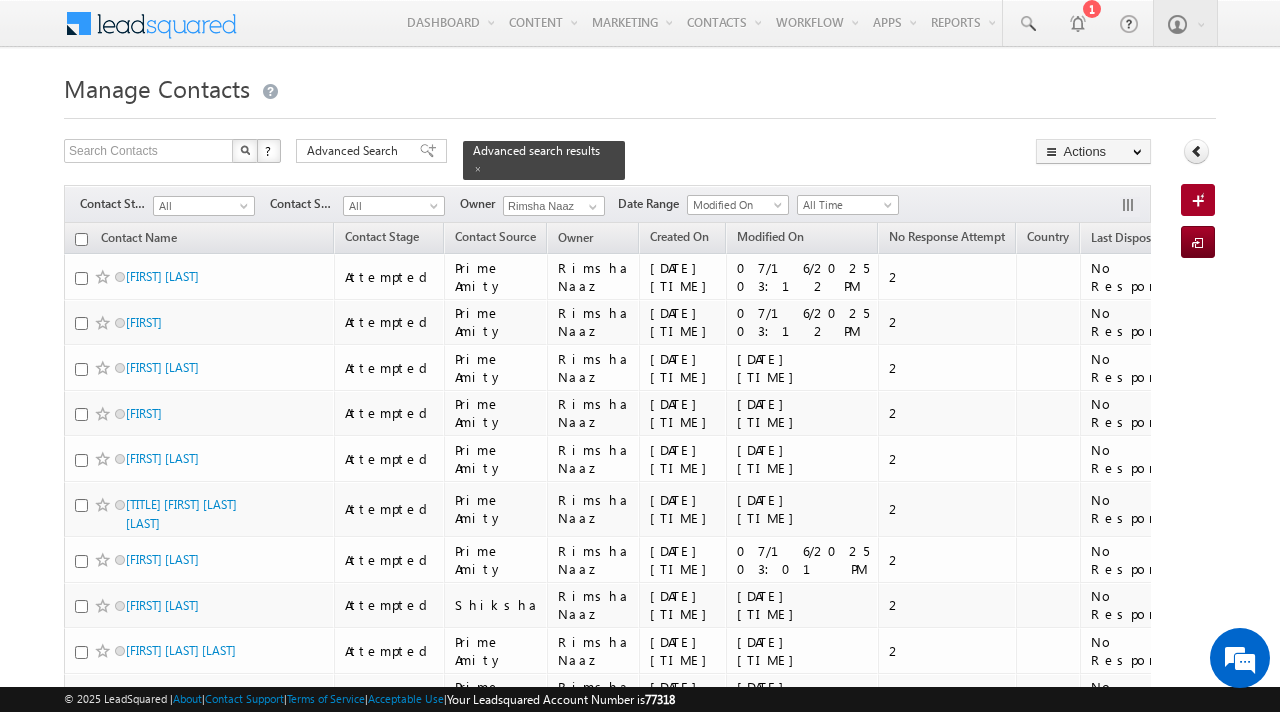 click at bounding box center (81, 239) 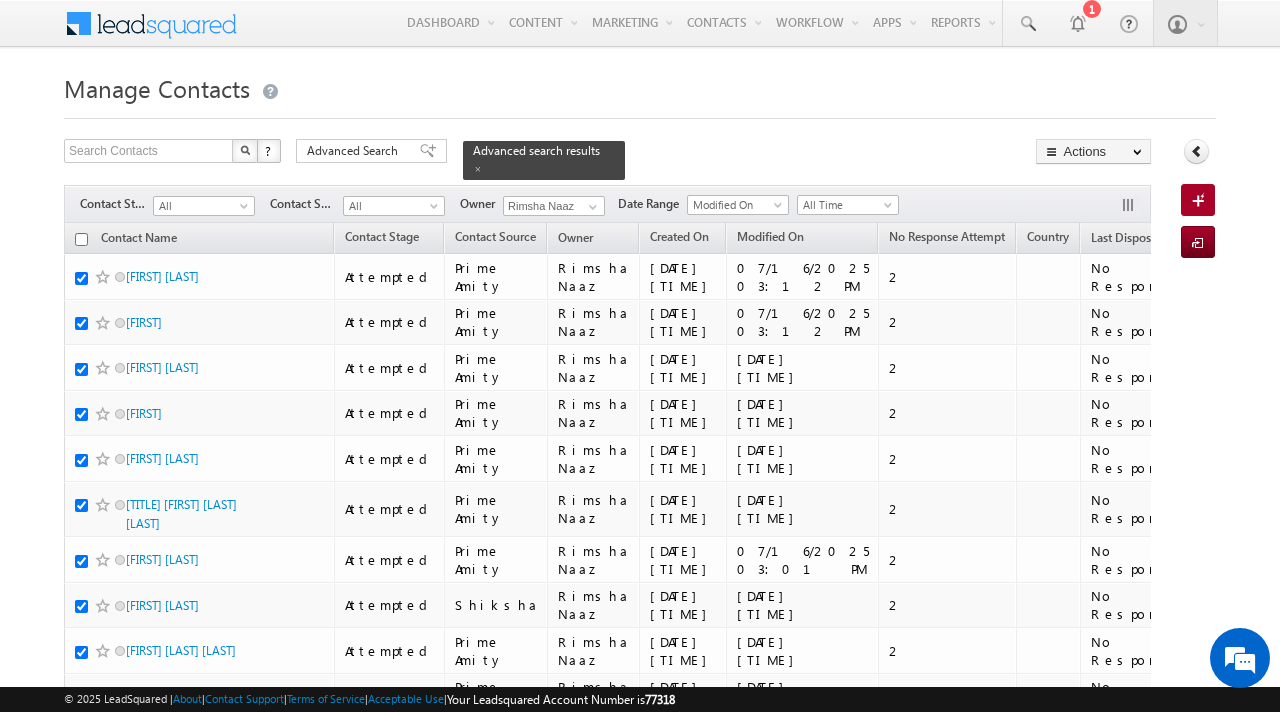 checkbox on "true" 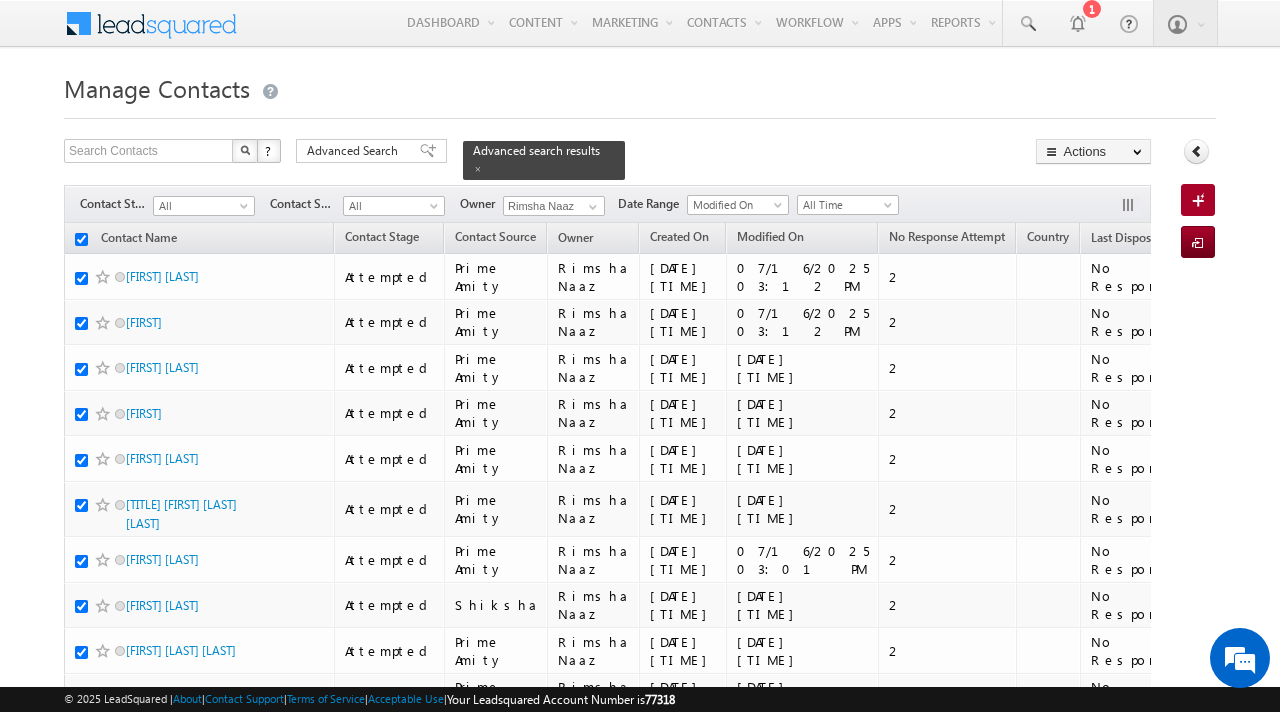 checkbox on "true" 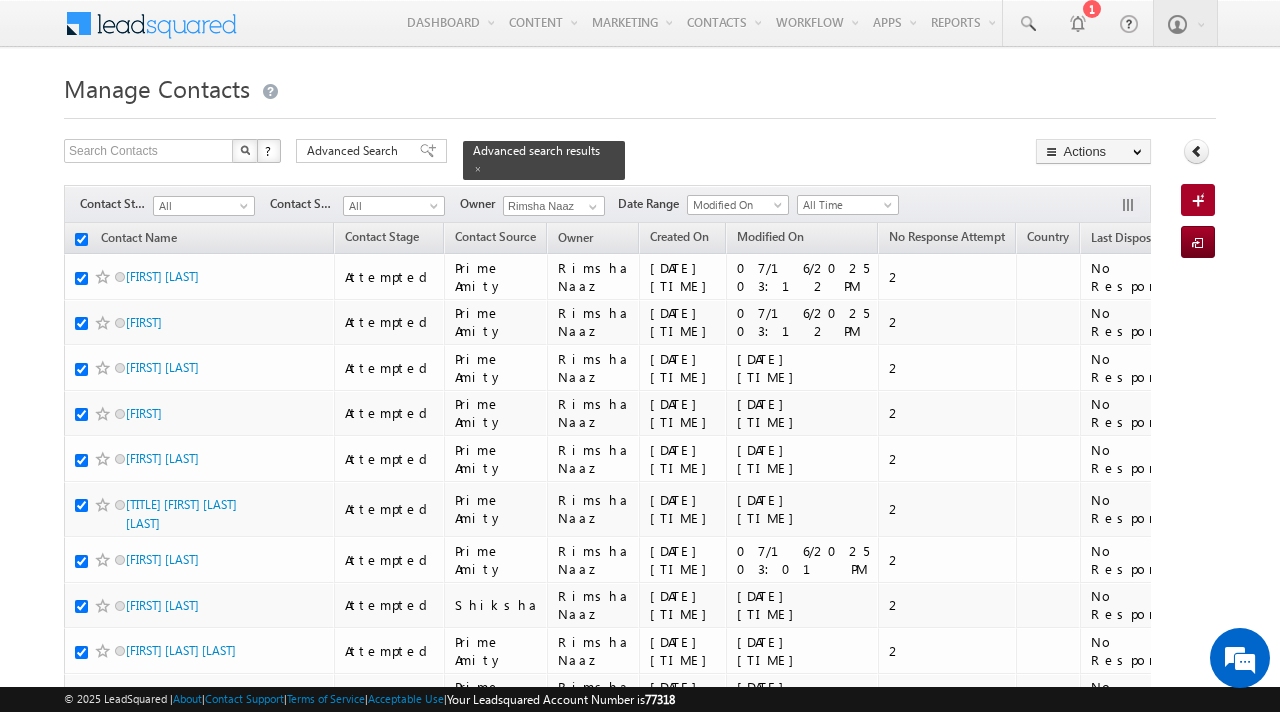checkbox on "true" 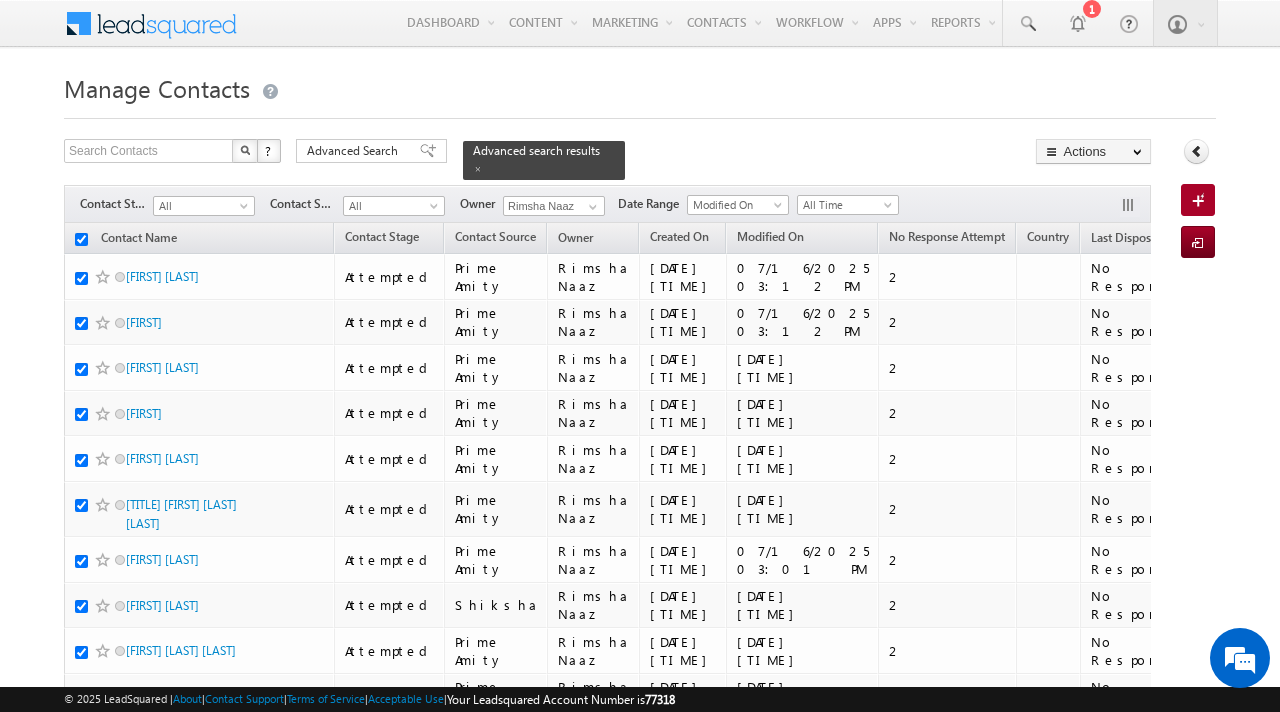 checkbox on "true" 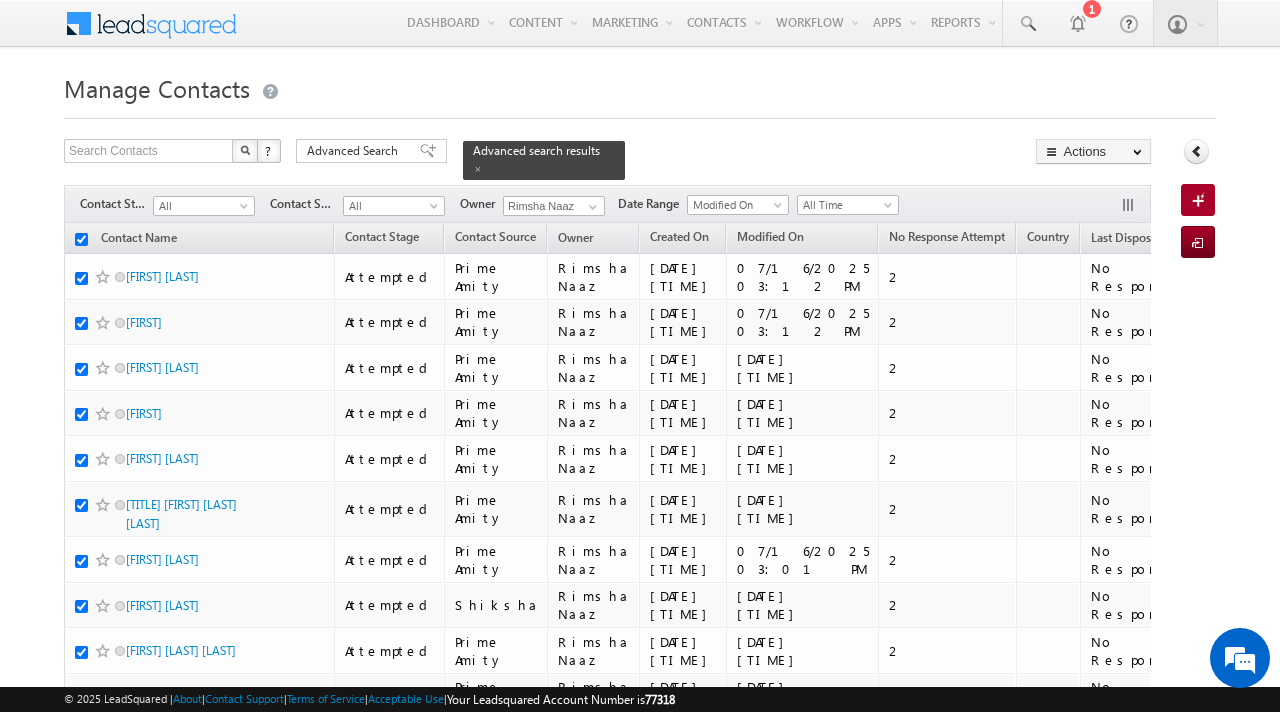 checkbox on "true" 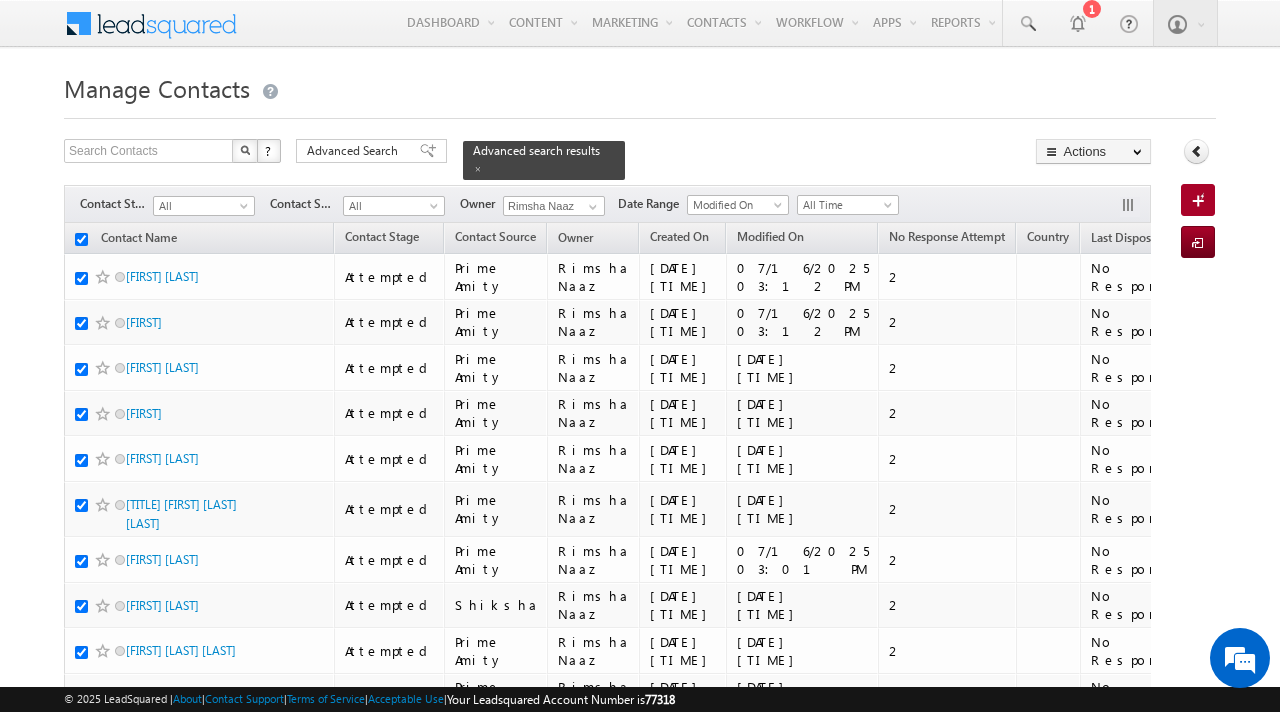 checkbox on "true" 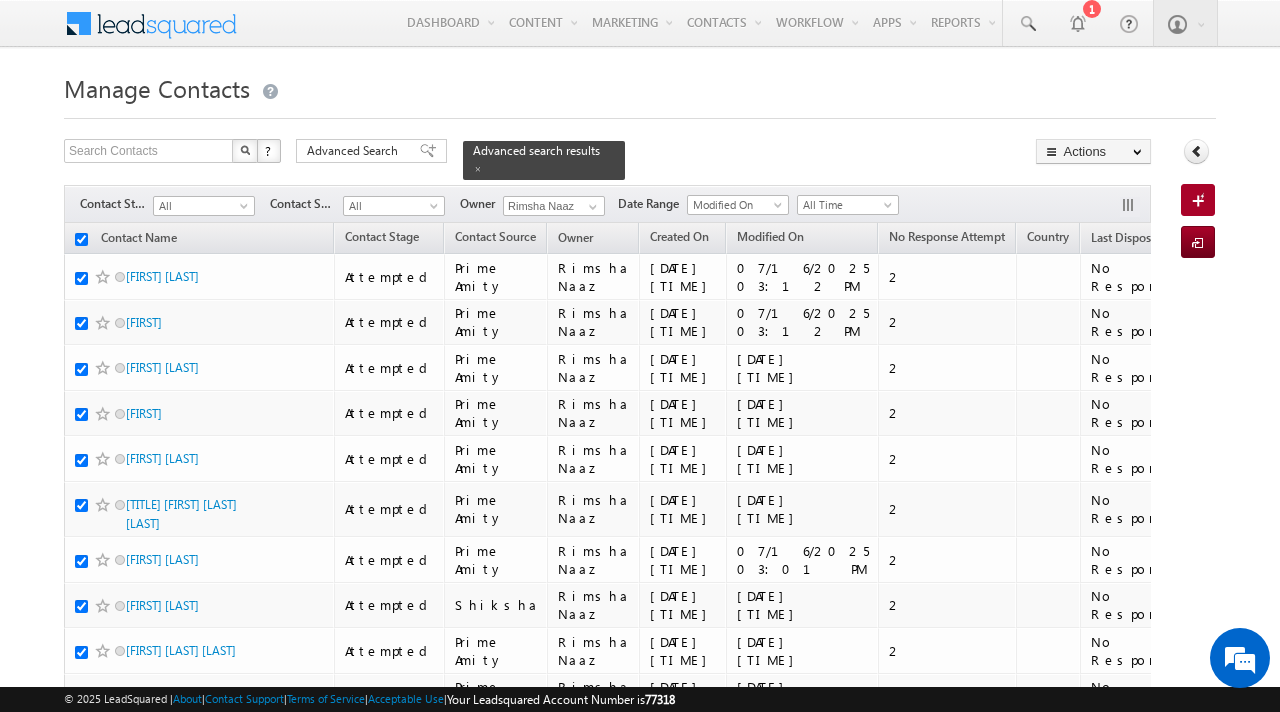 checkbox on "true" 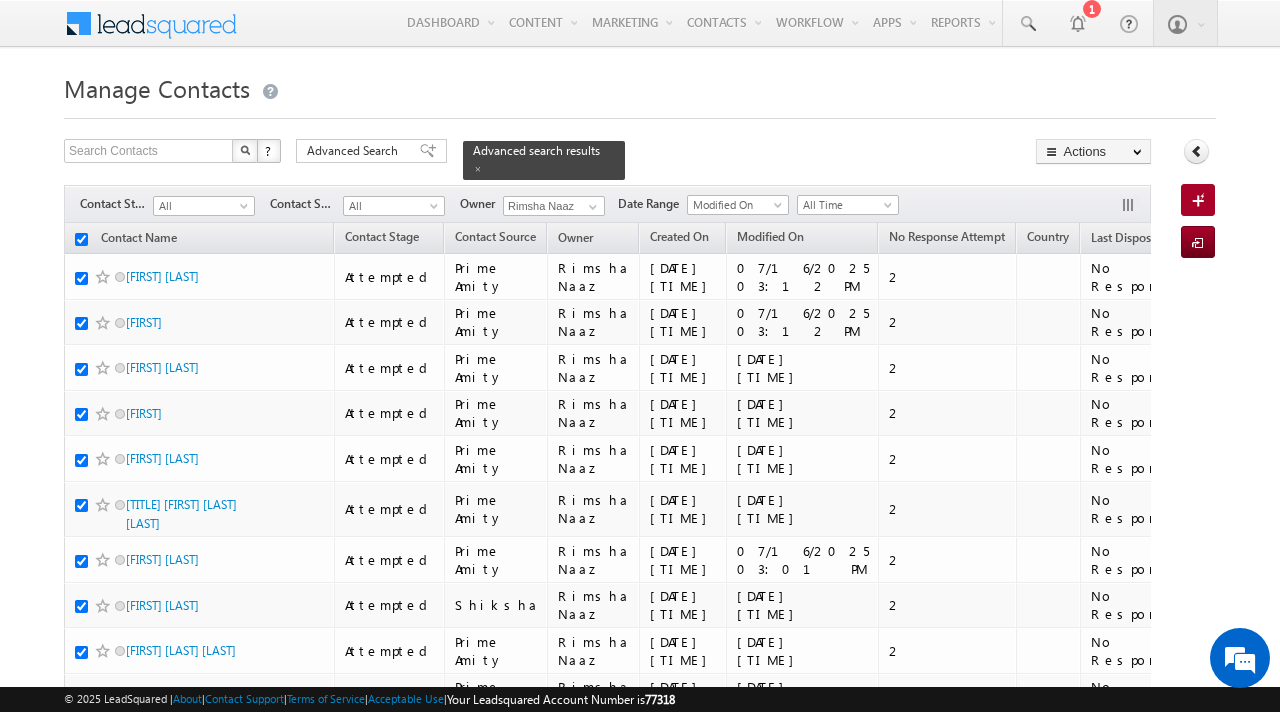 checkbox on "true" 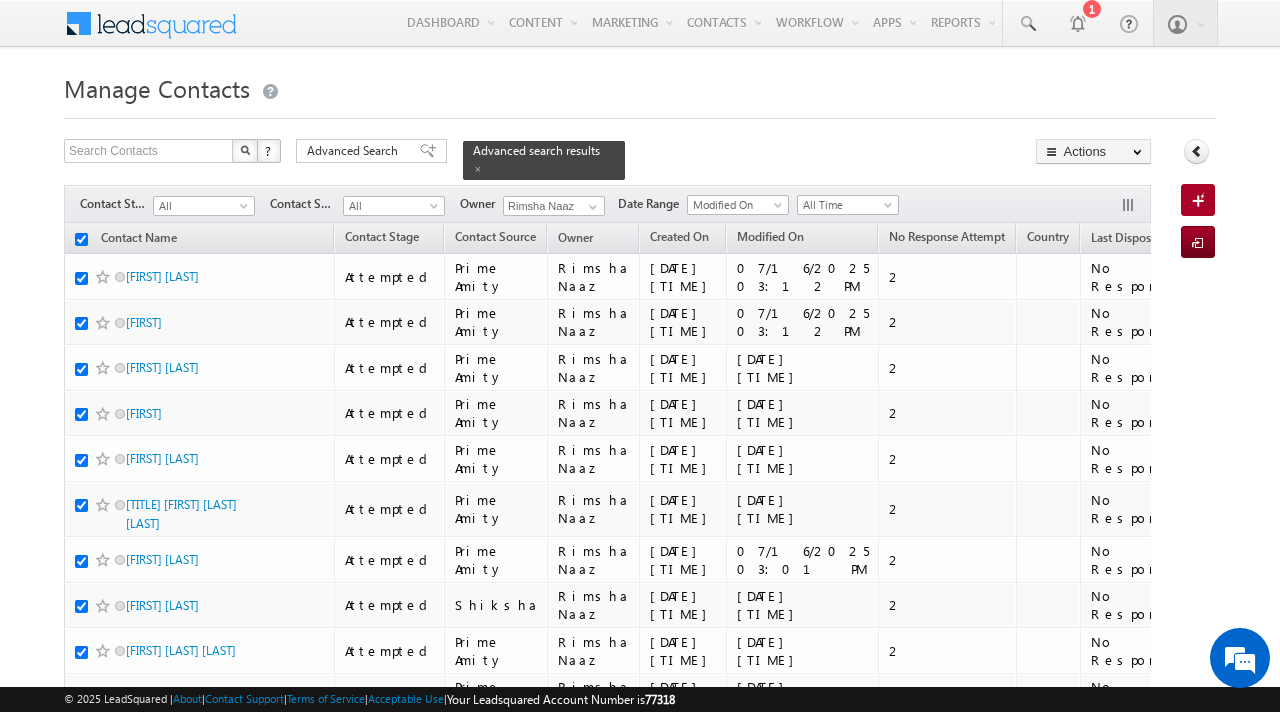 checkbox on "true" 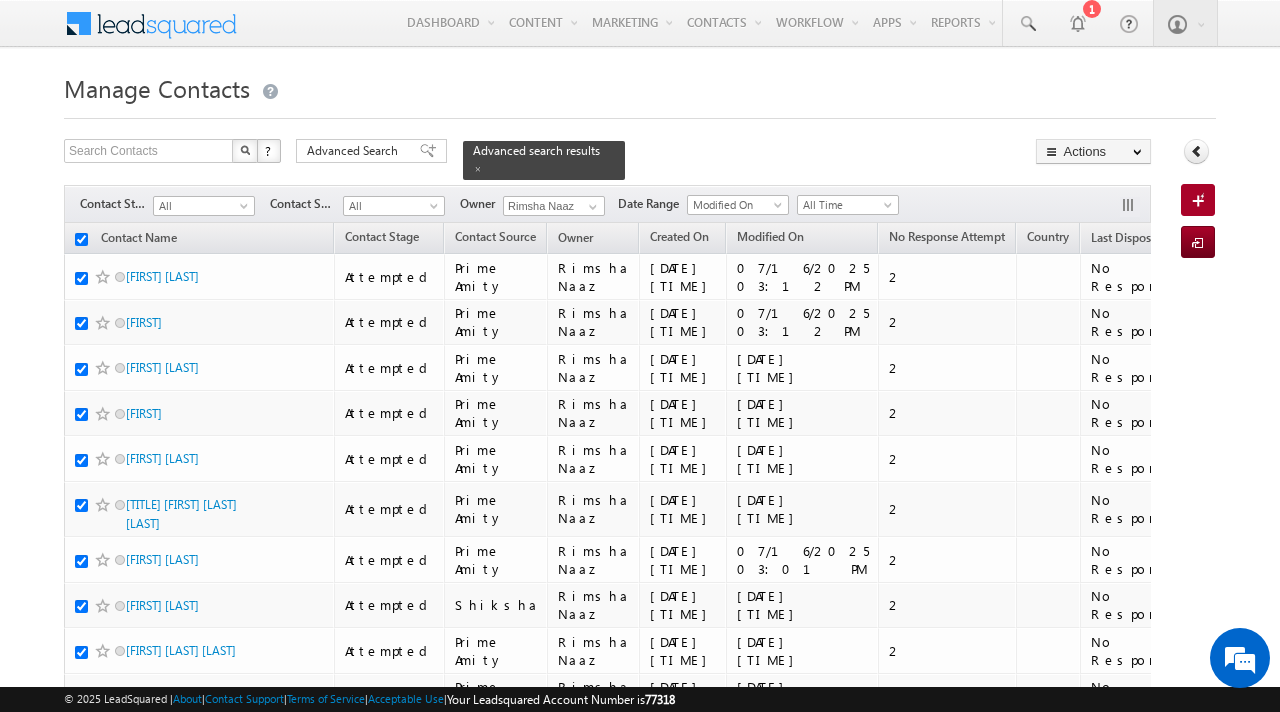 checkbox on "true" 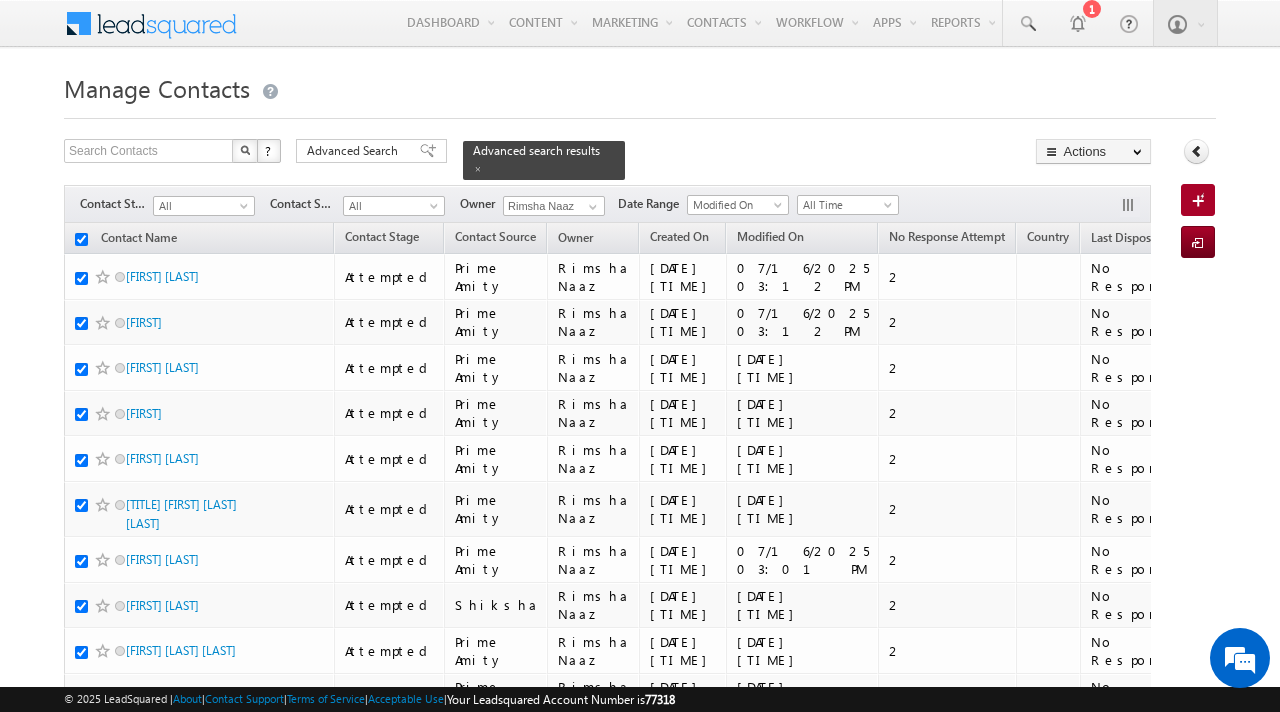 checkbox on "true" 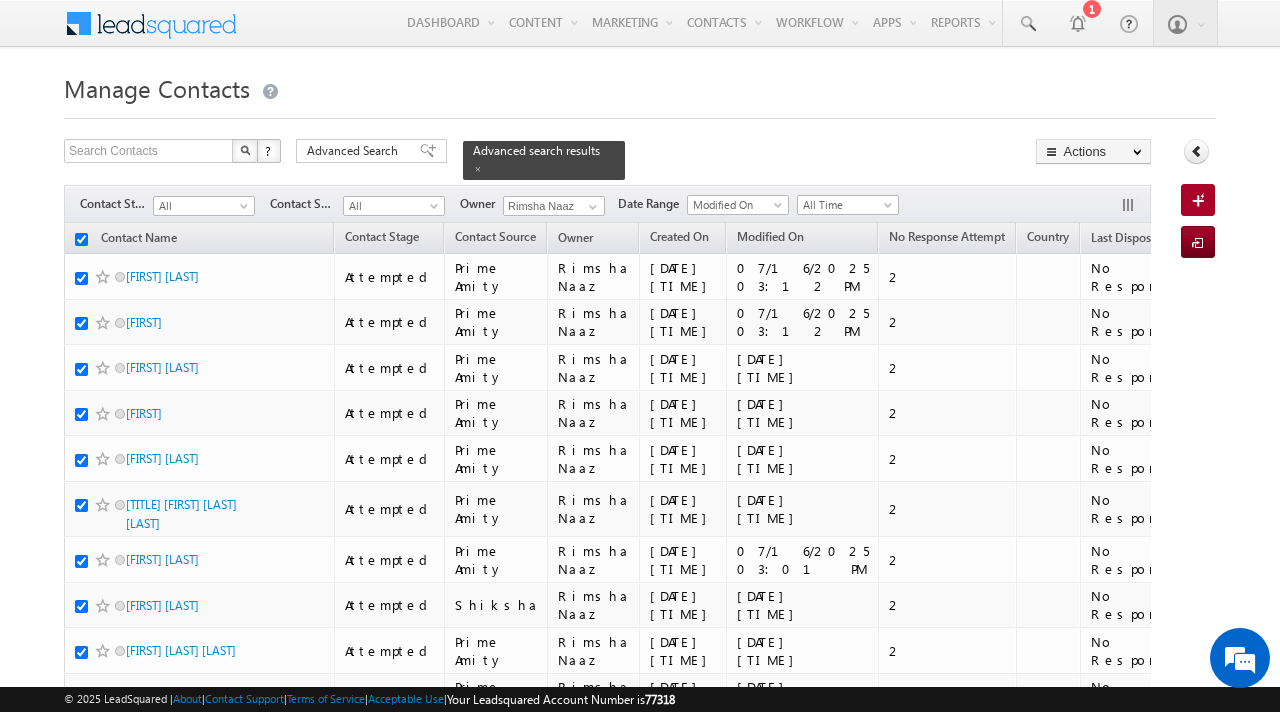 checkbox on "true" 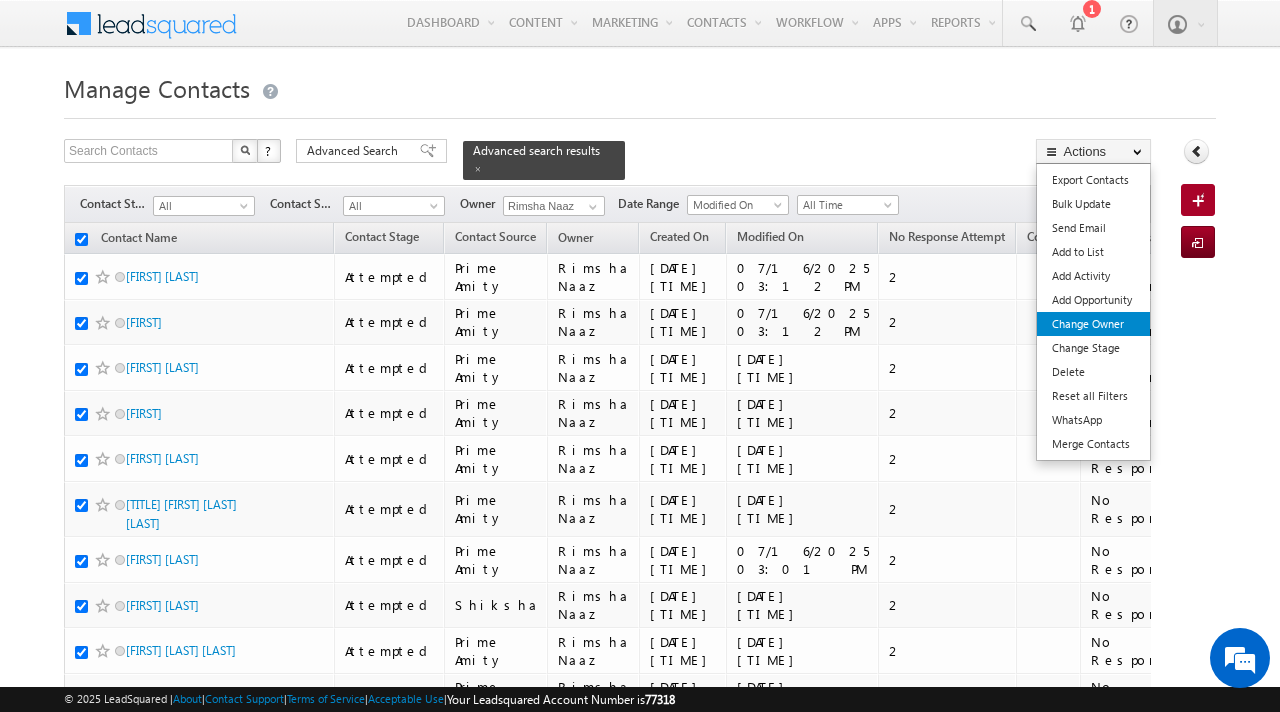 click on "Change Owner" at bounding box center (1093, 324) 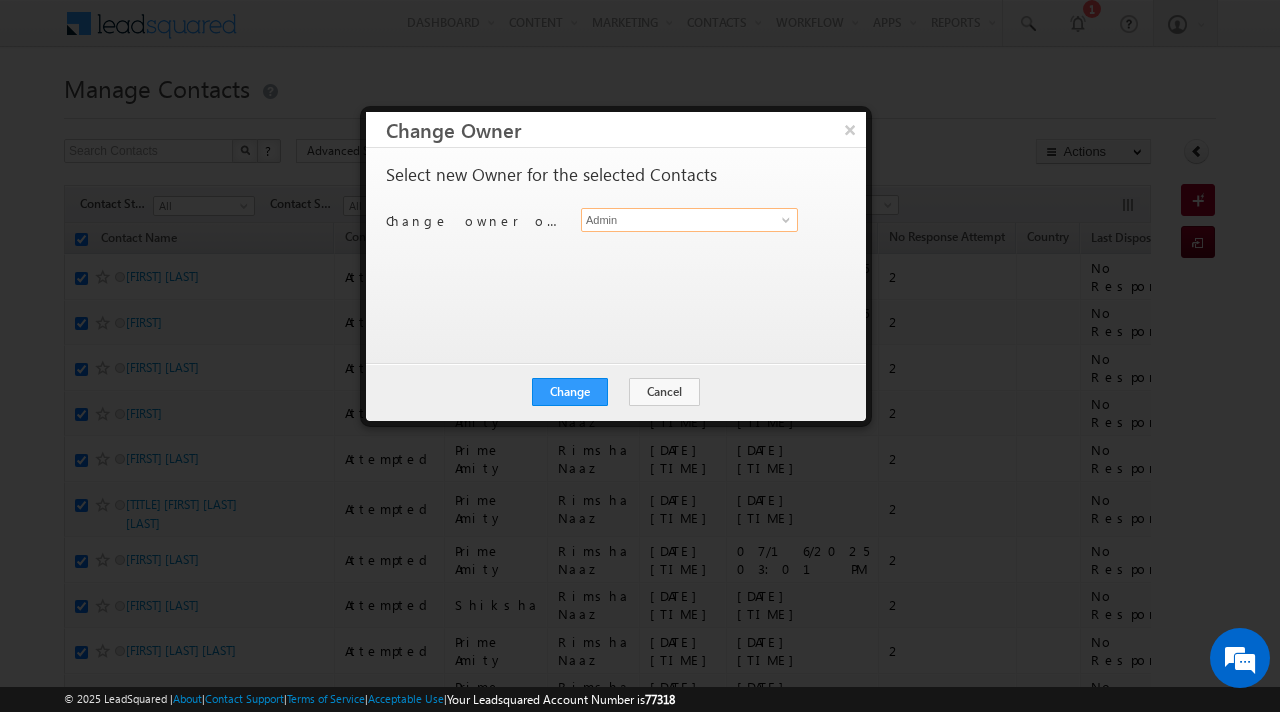 click on "Admin" at bounding box center (689, 220) 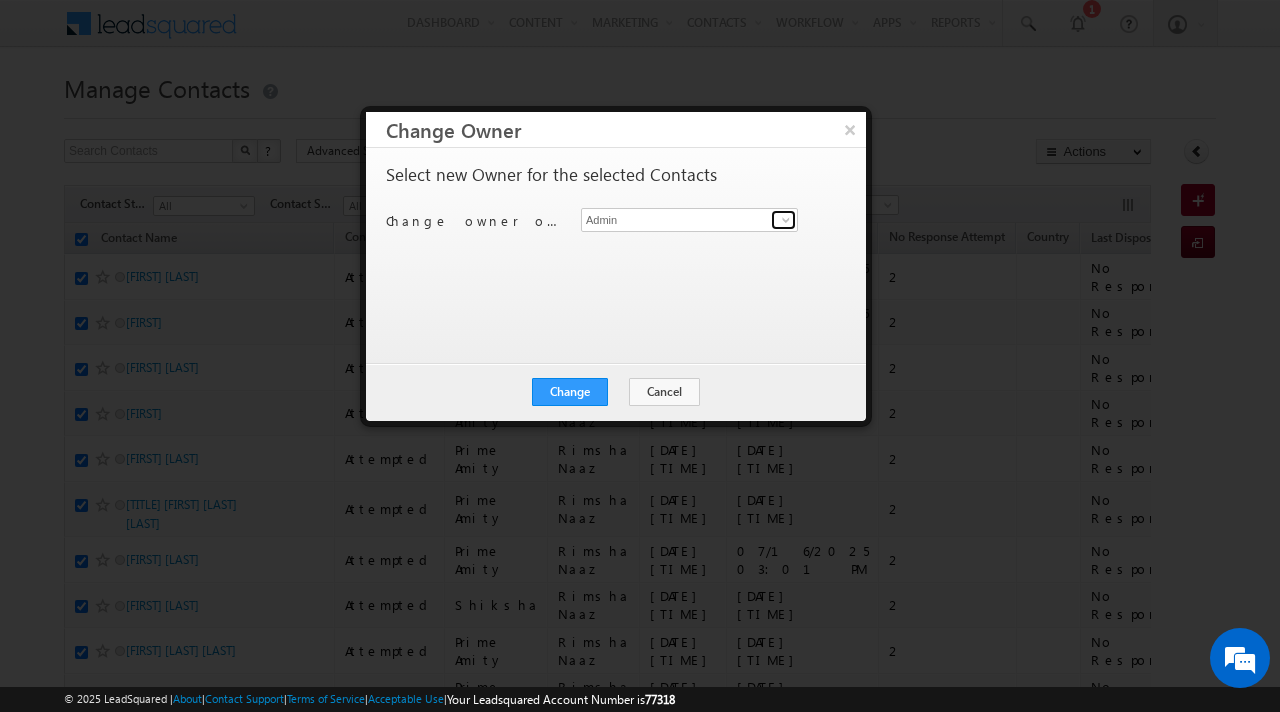 click at bounding box center [786, 220] 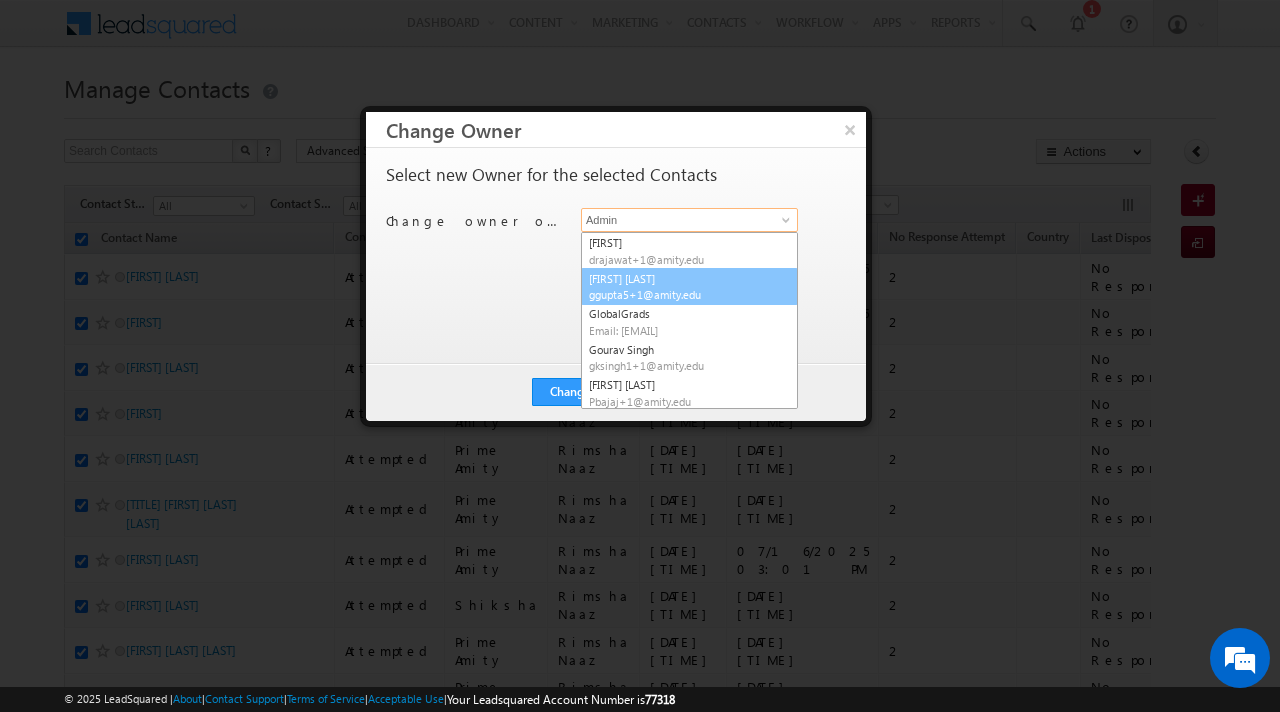 scroll, scrollTop: 271, scrollLeft: 0, axis: vertical 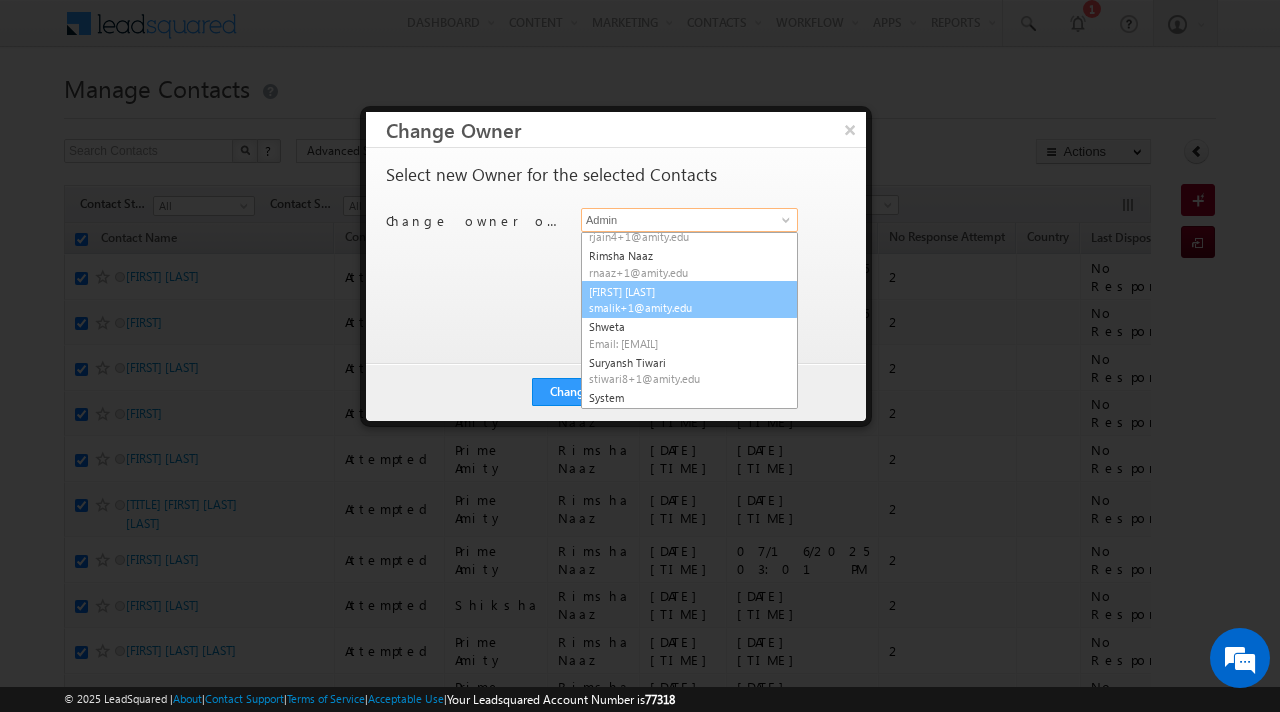 click on "Sameer Malik   smalik+1@amity.edu" at bounding box center [689, 300] 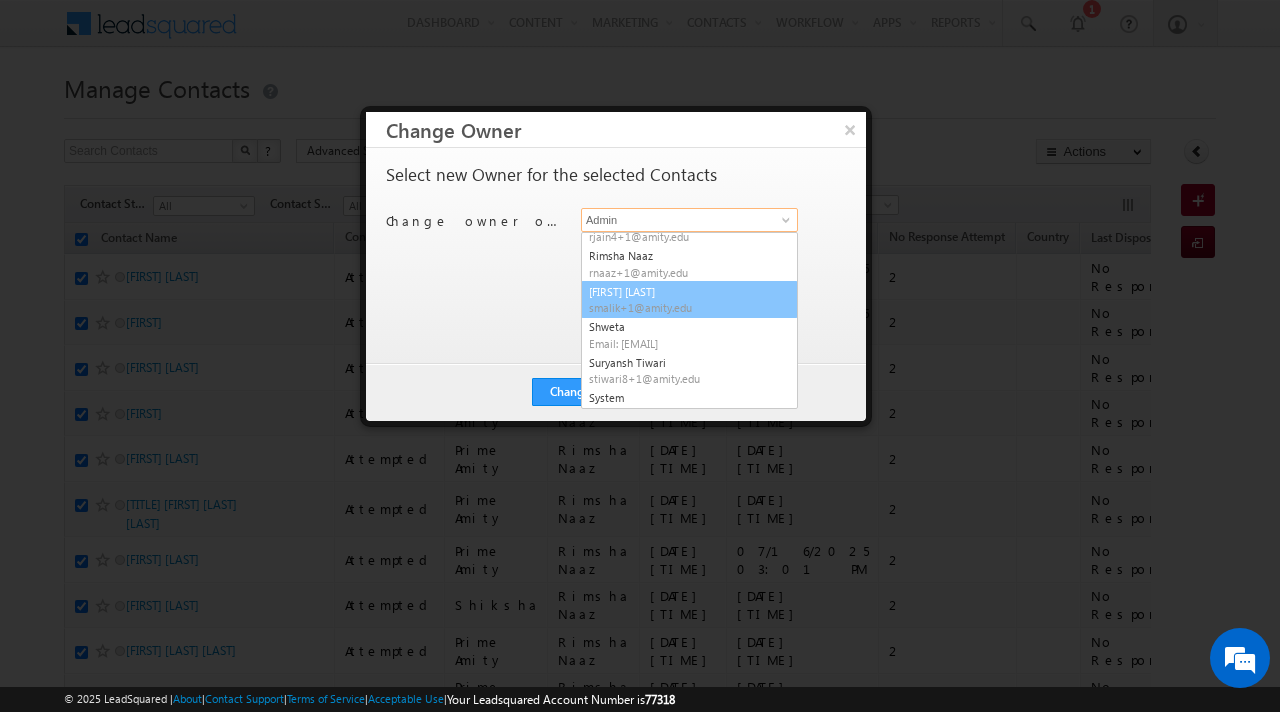 type on "Sameer Malik" 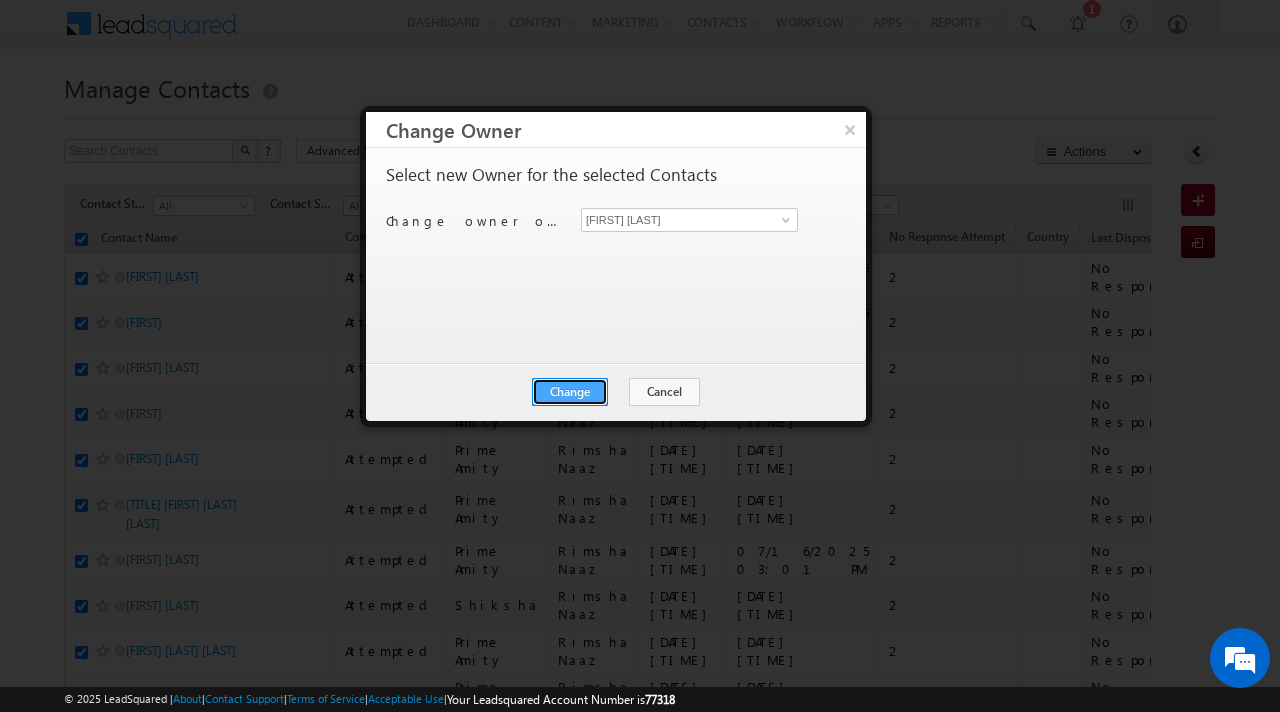 click on "Change" at bounding box center (570, 392) 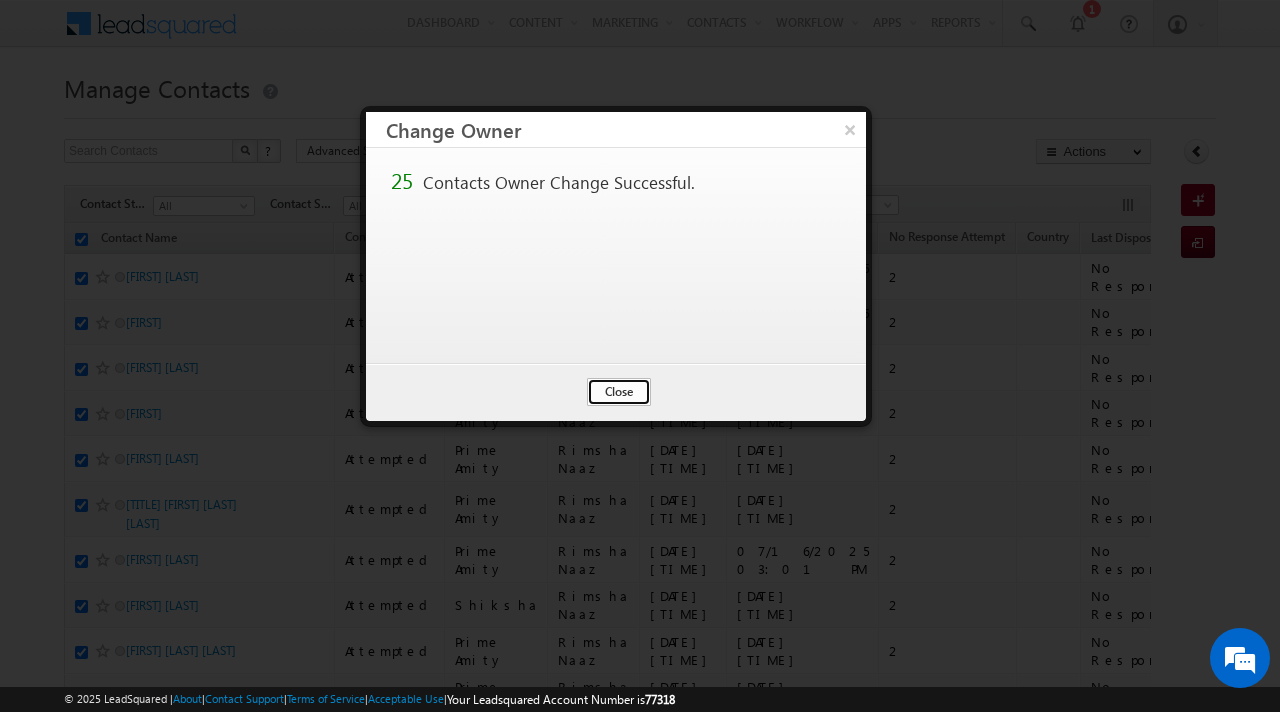 click on "Close" at bounding box center (619, 392) 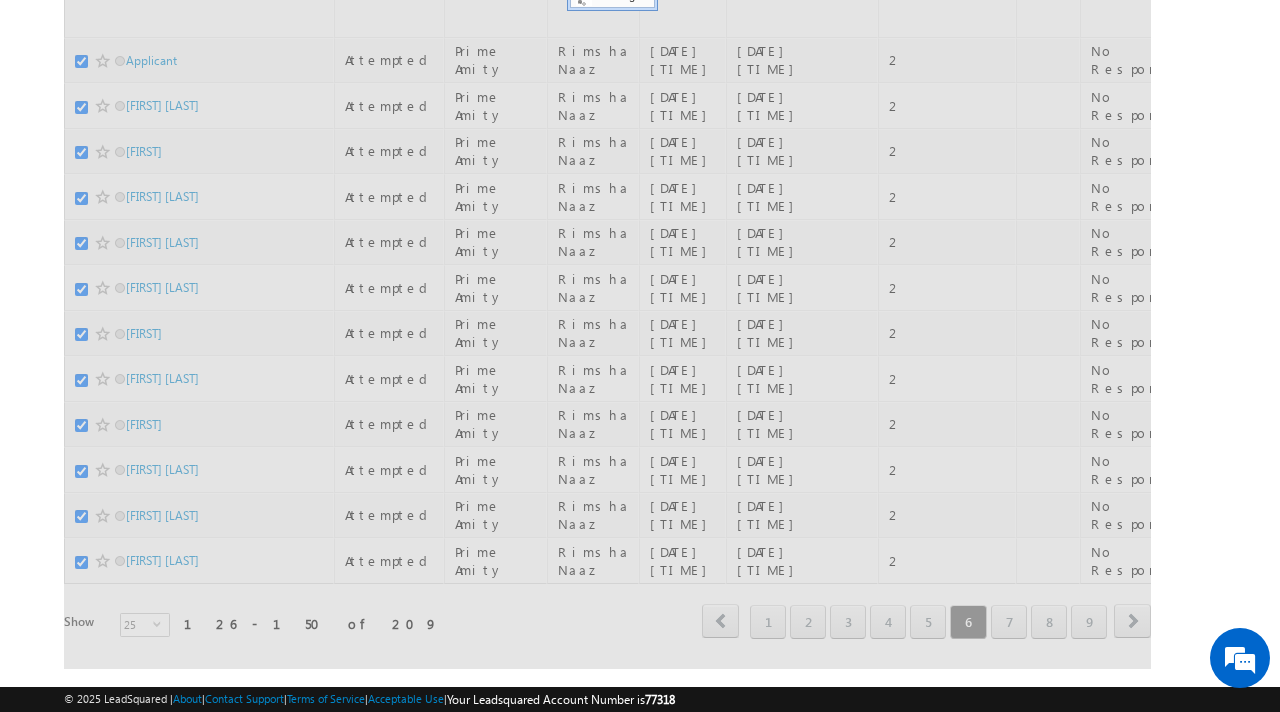 checkbox on "false" 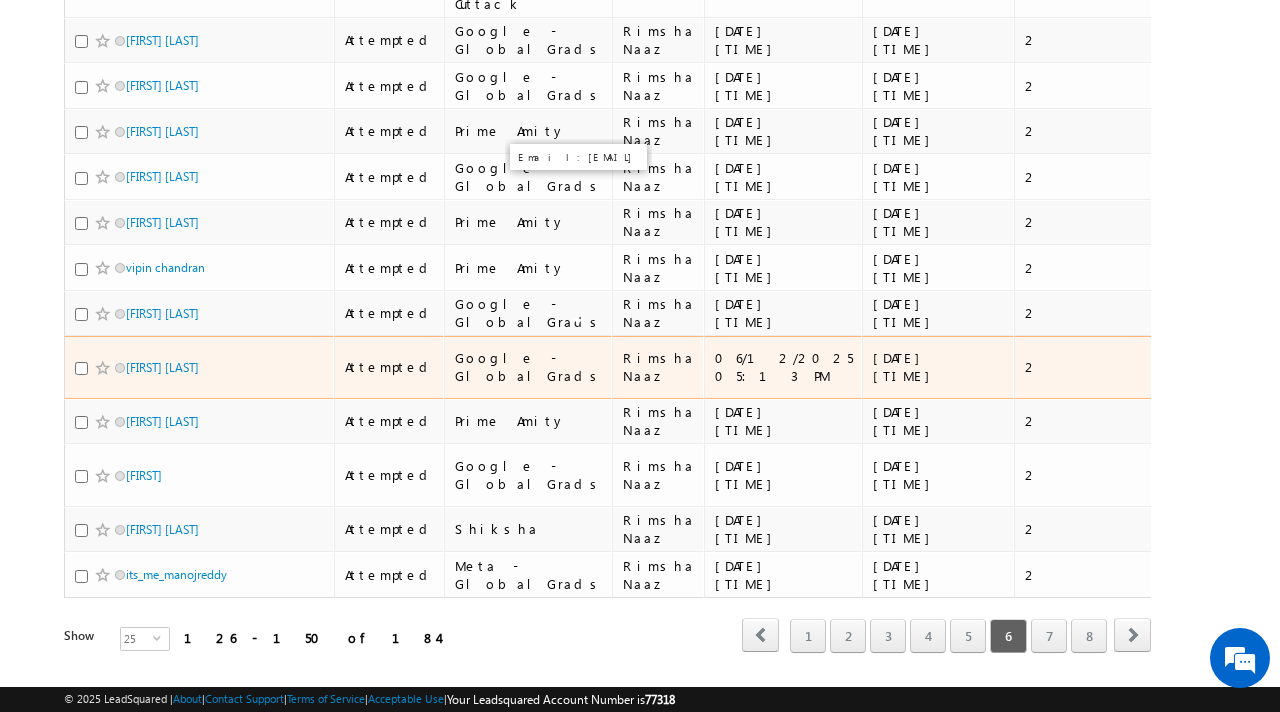 scroll, scrollTop: 0, scrollLeft: 0, axis: both 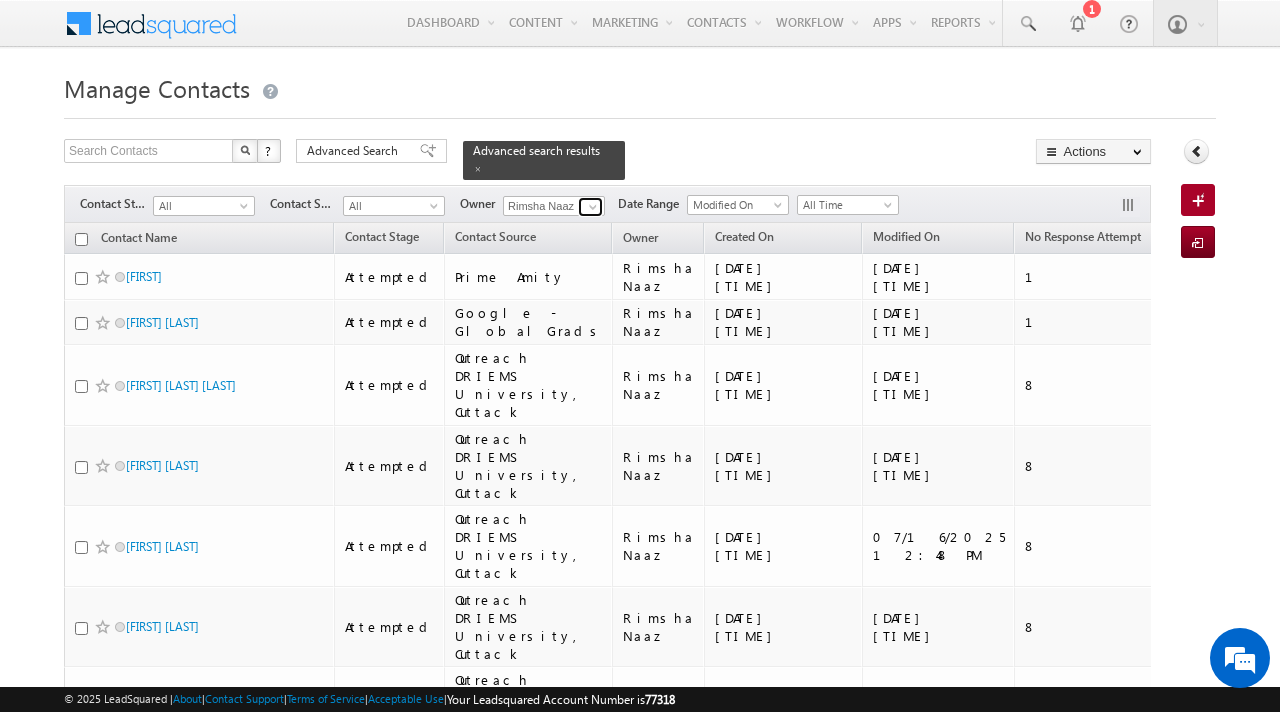 click at bounding box center [593, 207] 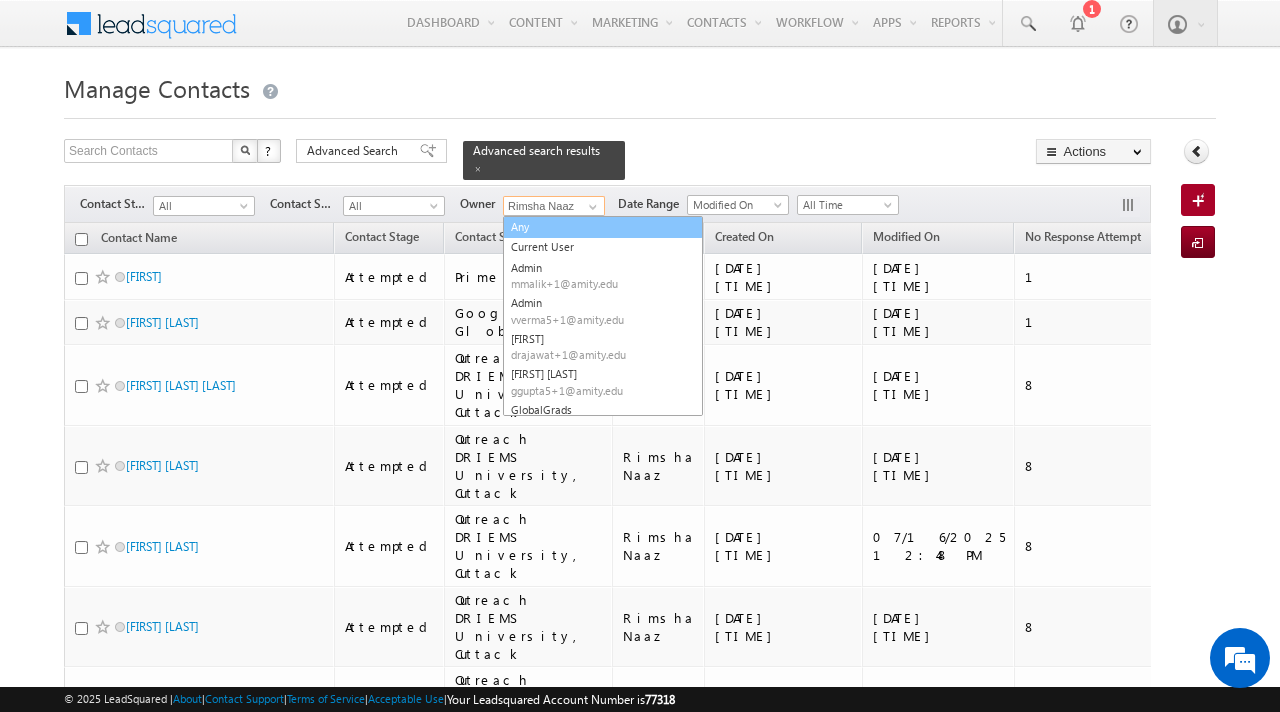 click on "Any" at bounding box center [603, 227] 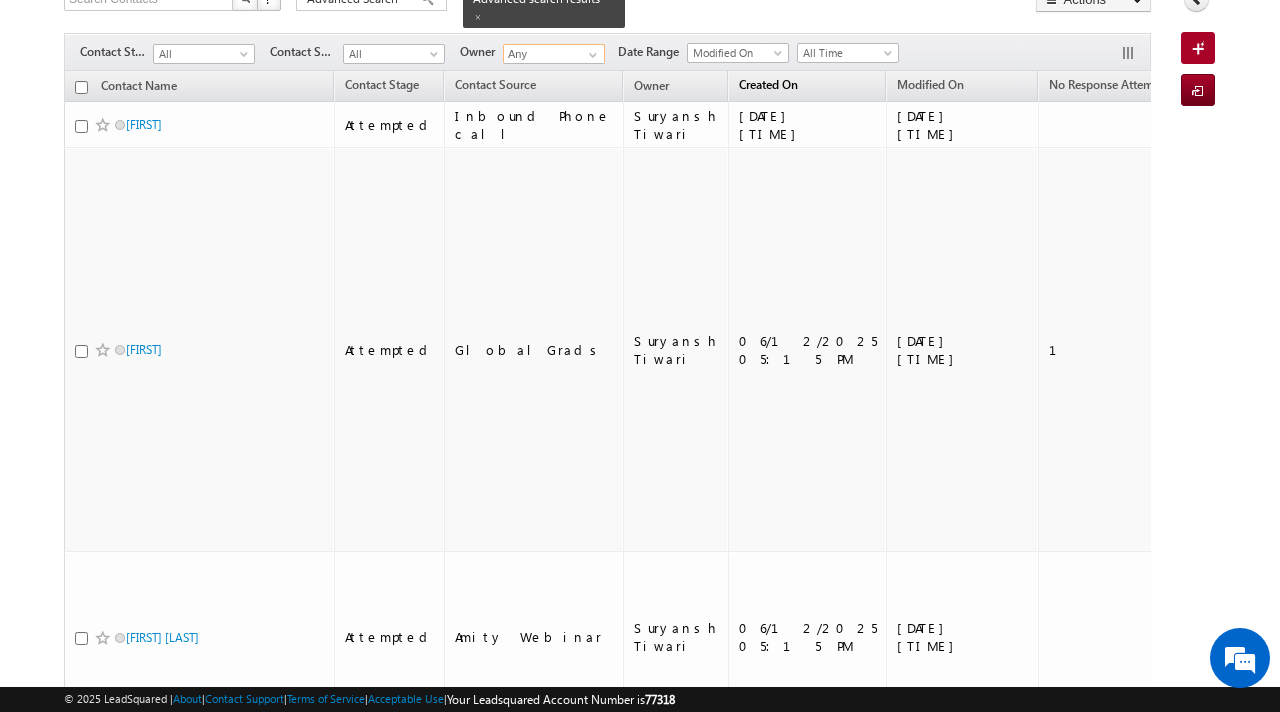 scroll, scrollTop: 0, scrollLeft: 0, axis: both 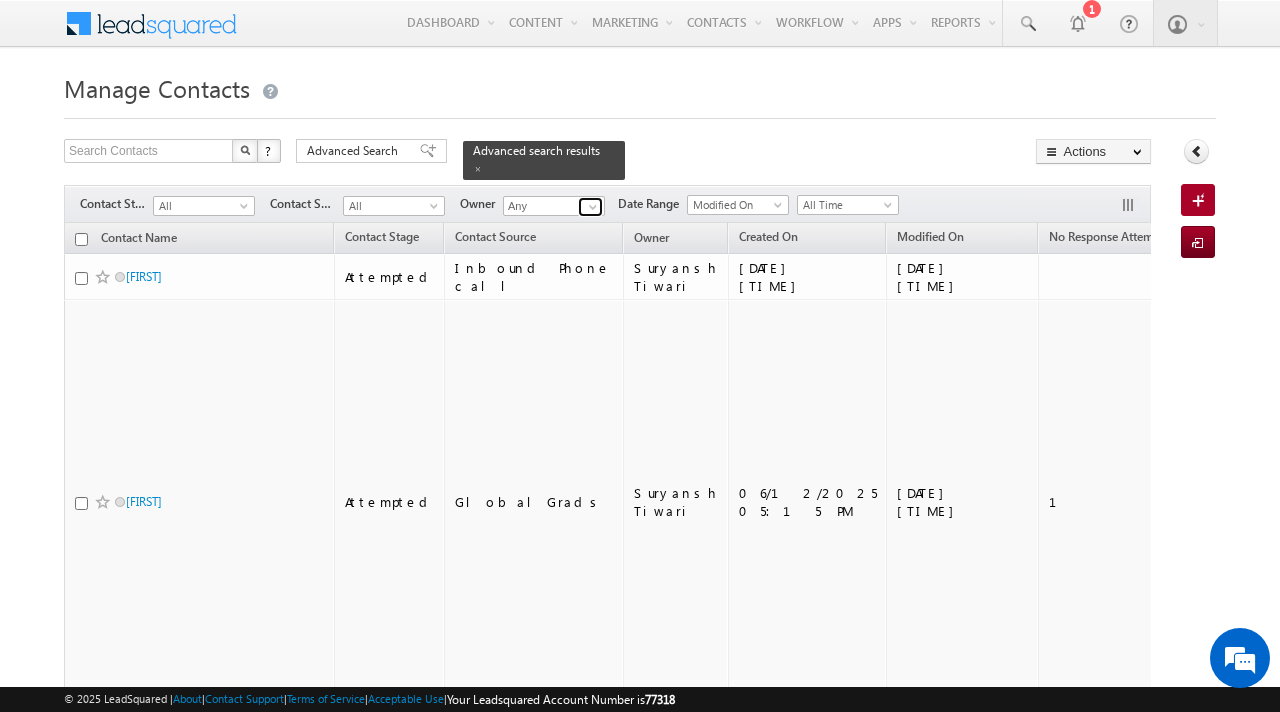 click at bounding box center (593, 207) 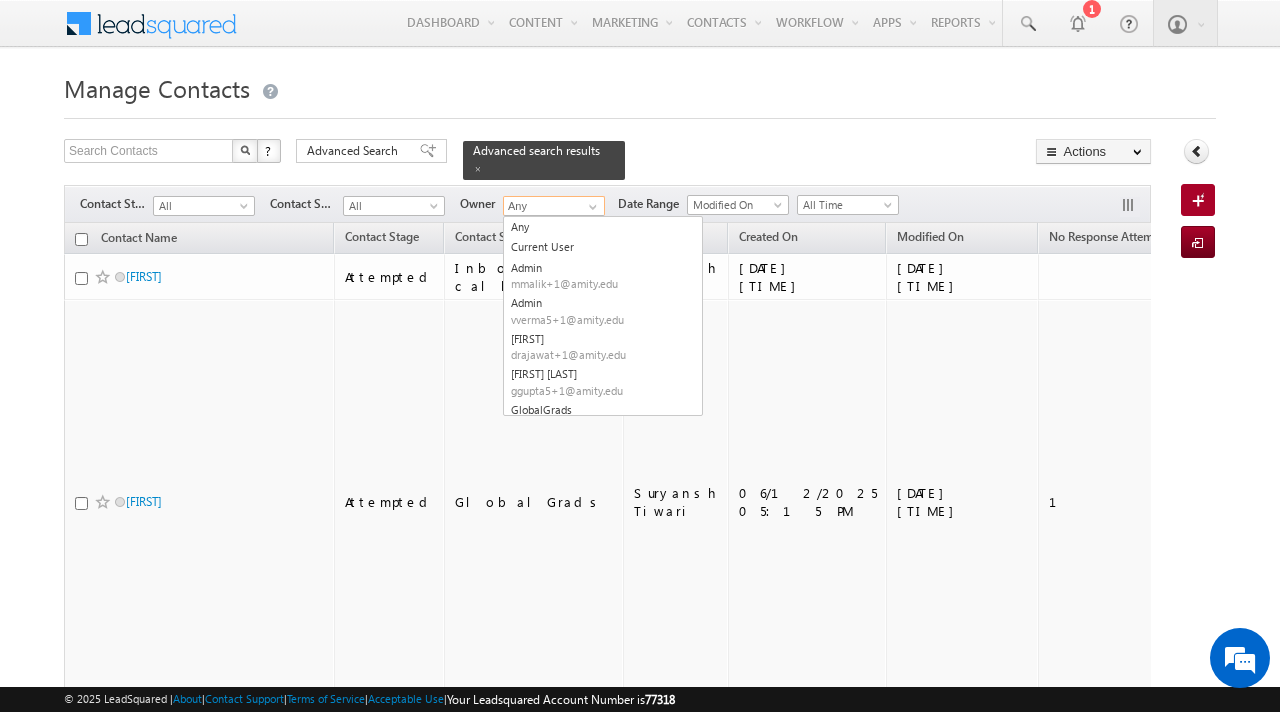 scroll, scrollTop: 32, scrollLeft: 0, axis: vertical 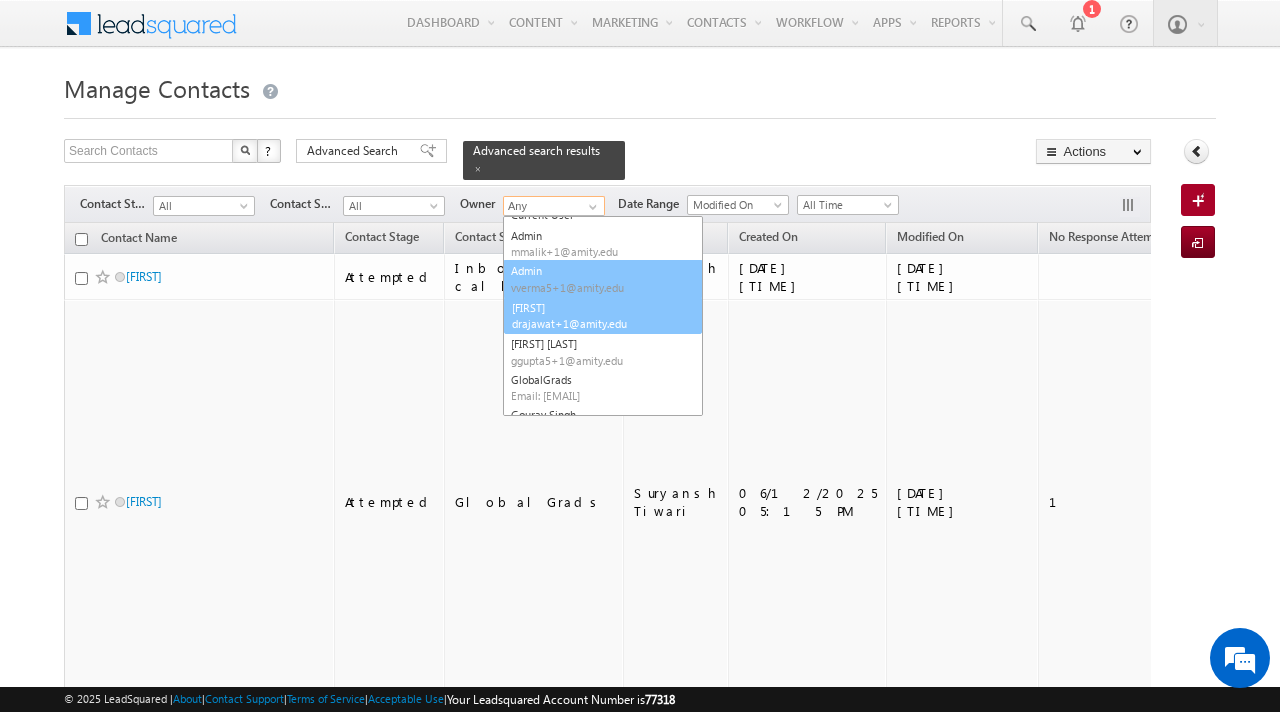 click on "drajawat+1@amity.edu" at bounding box center (602, 323) 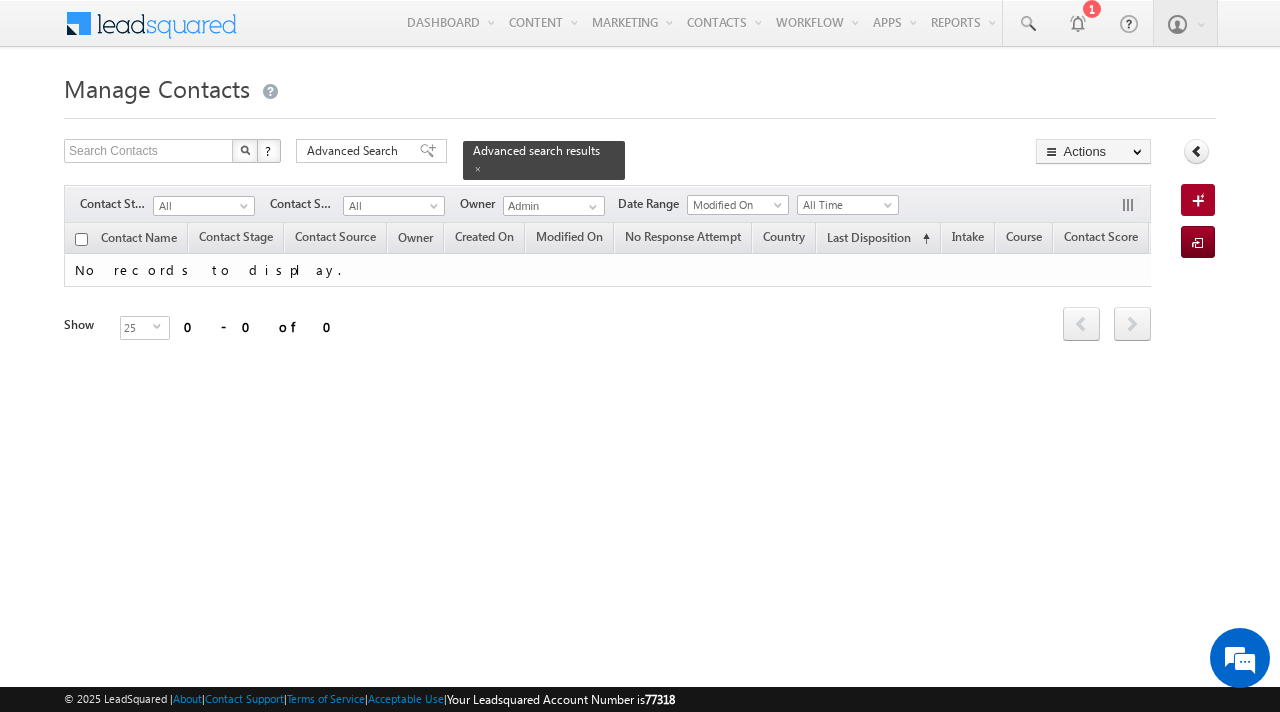 click on "Filters
Contact Stage
All New Attempted Pipeline Pathway International University Interested for Dual/3C Partner stage Registered at University Dropped DNP 9++ All
Contact Source
All All
Owner
Any" at bounding box center [607, 204] 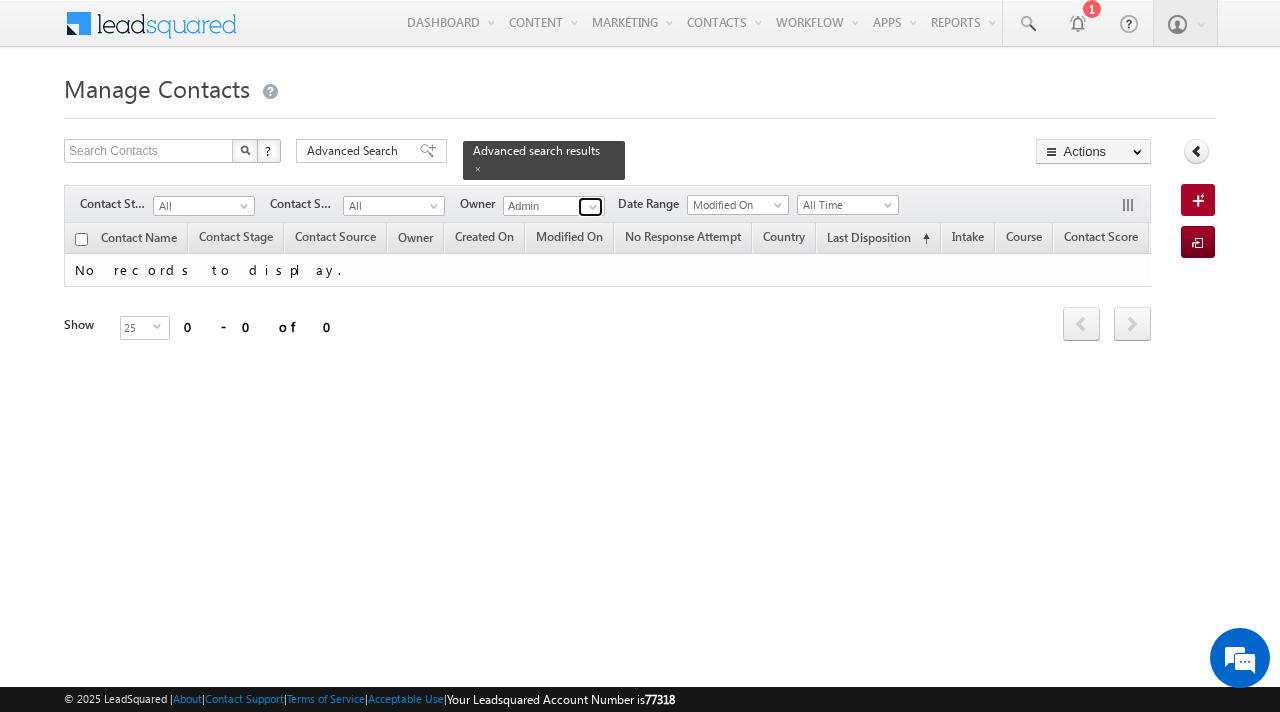 click at bounding box center (593, 207) 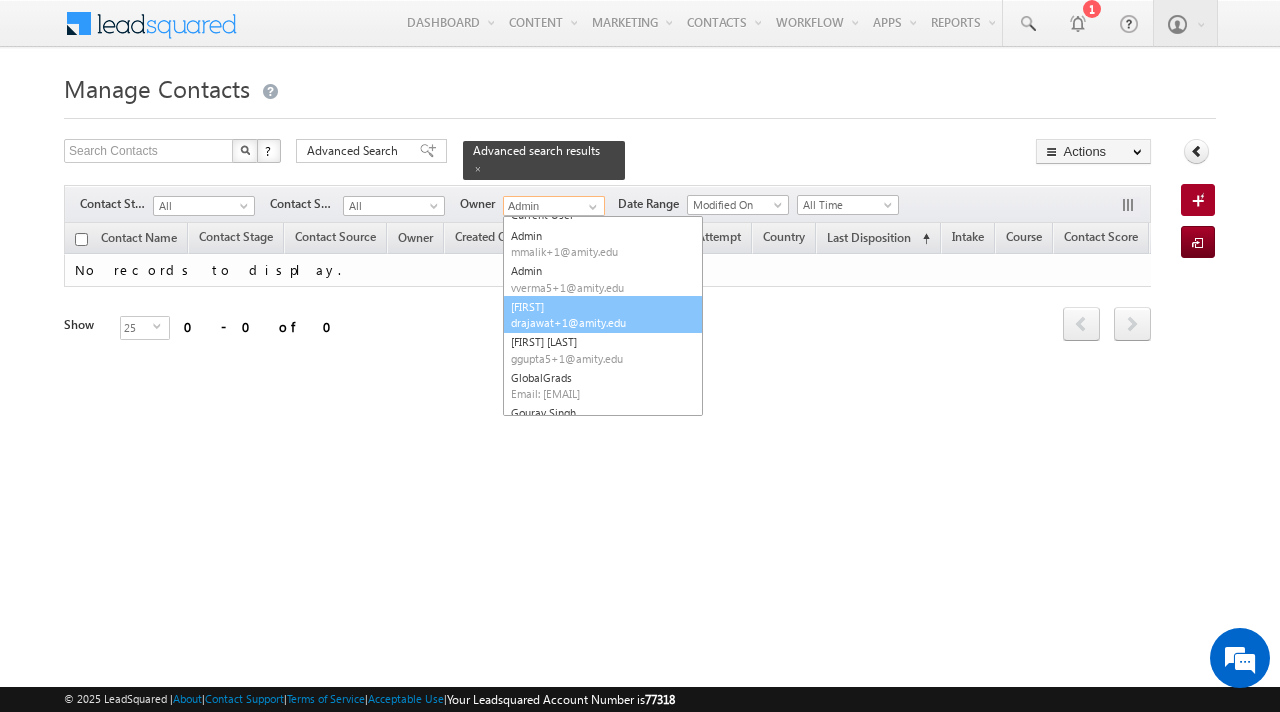 click on "Deepak   drajawat+1@amity.edu" at bounding box center [603, 315] 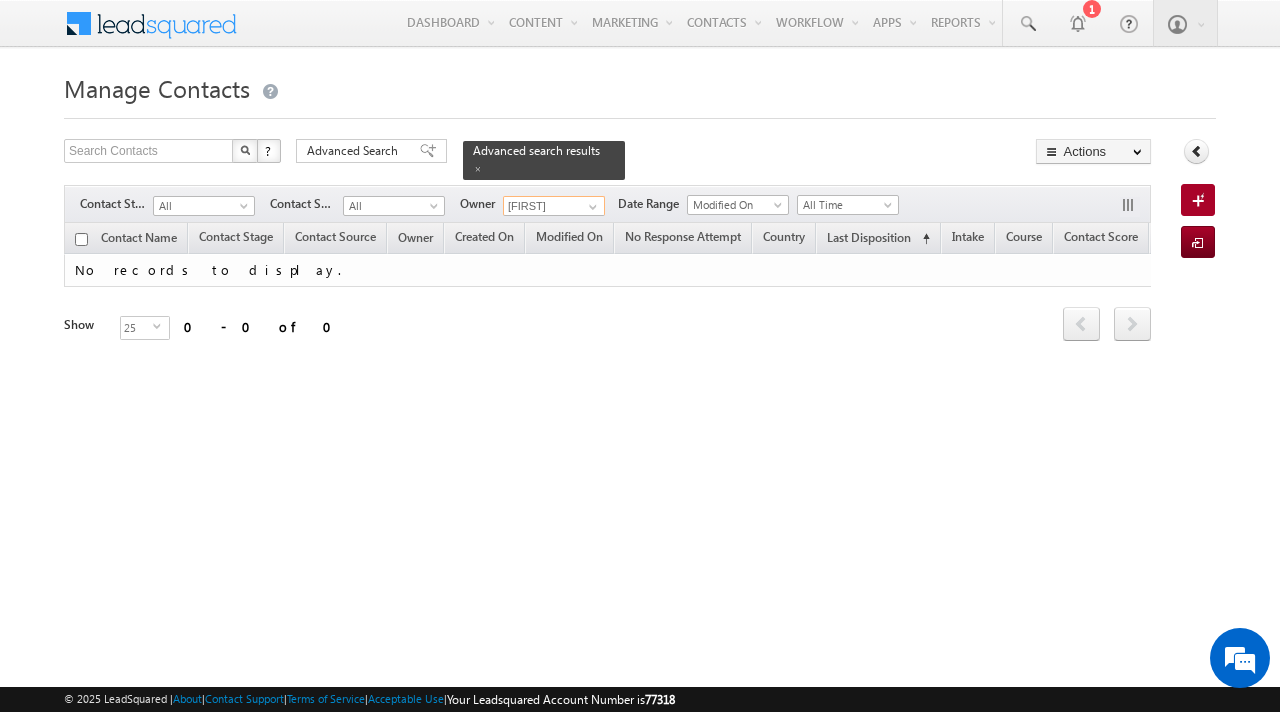 click on "Deepak" at bounding box center (554, 206) 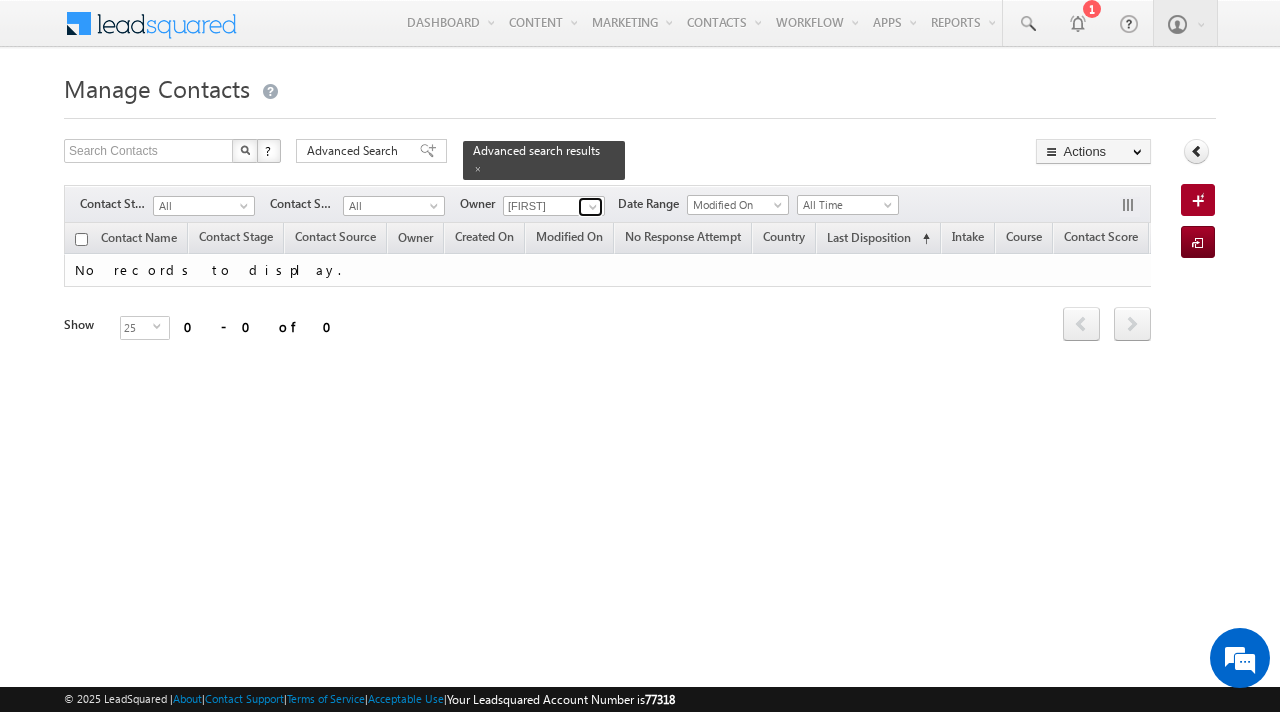 click at bounding box center (593, 207) 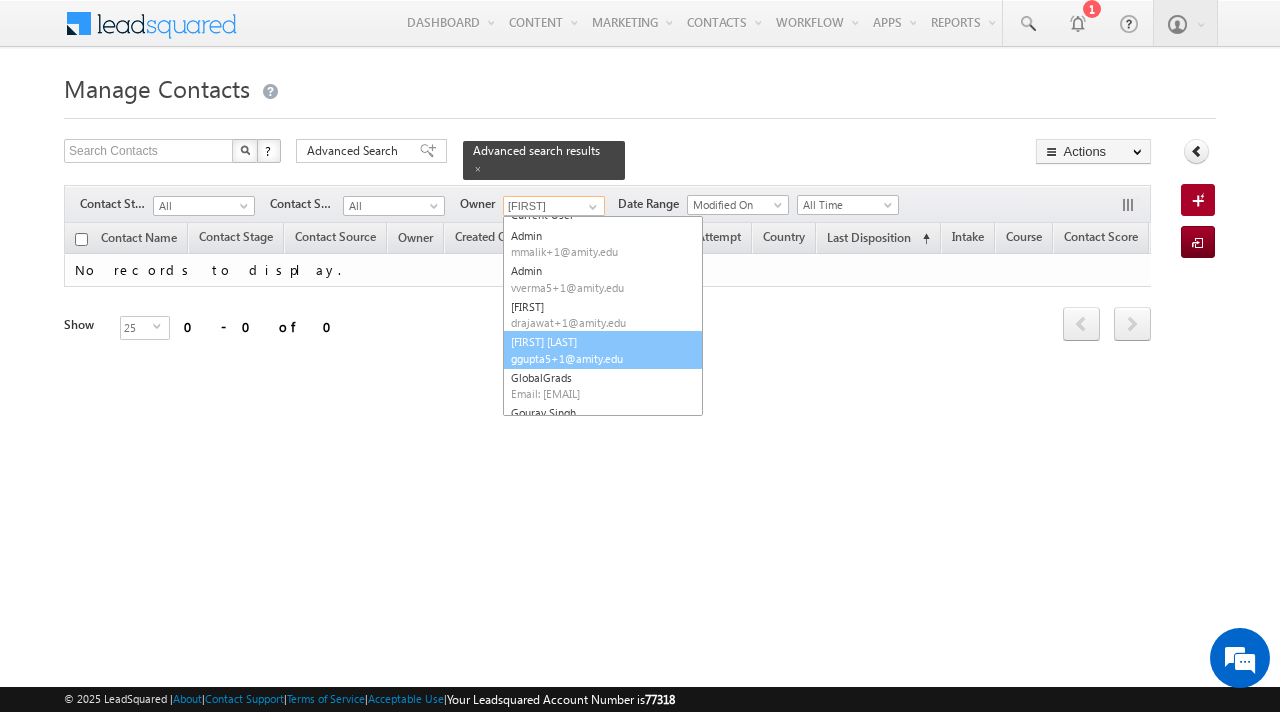 click on "ggupta5+1@amity.edu" at bounding box center [601, 358] 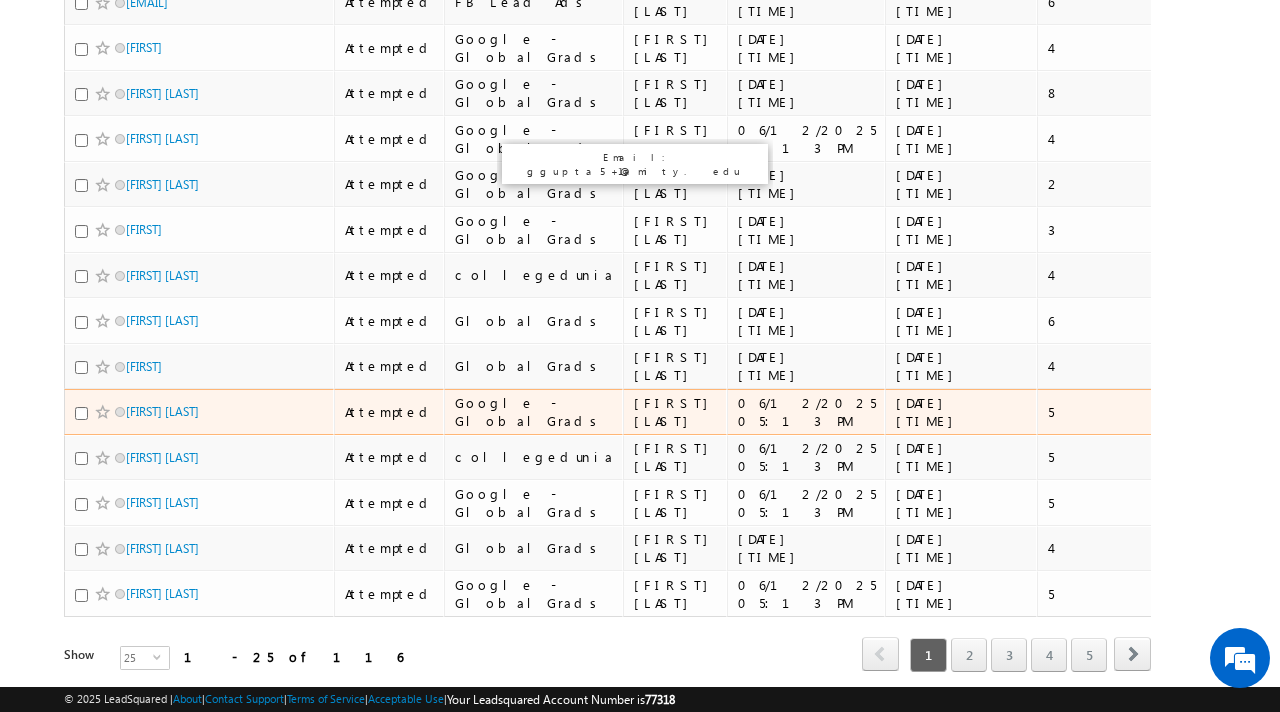 scroll, scrollTop: 0, scrollLeft: 0, axis: both 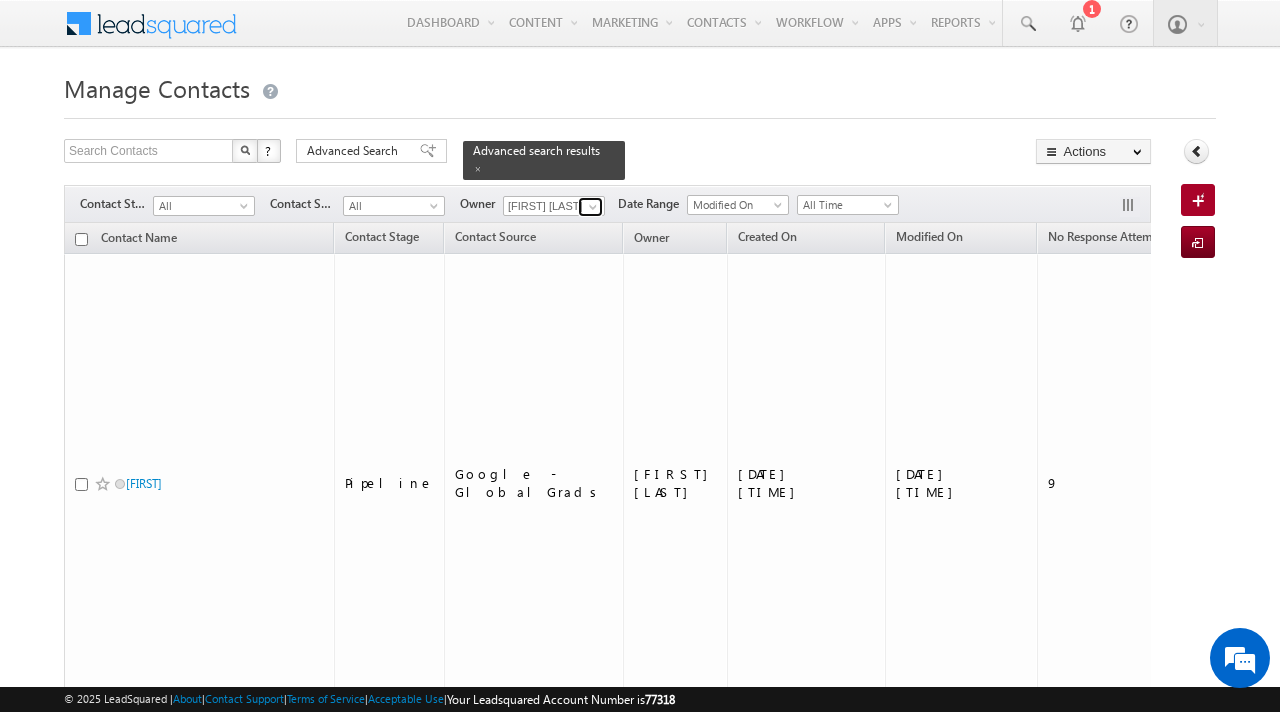 click at bounding box center [593, 207] 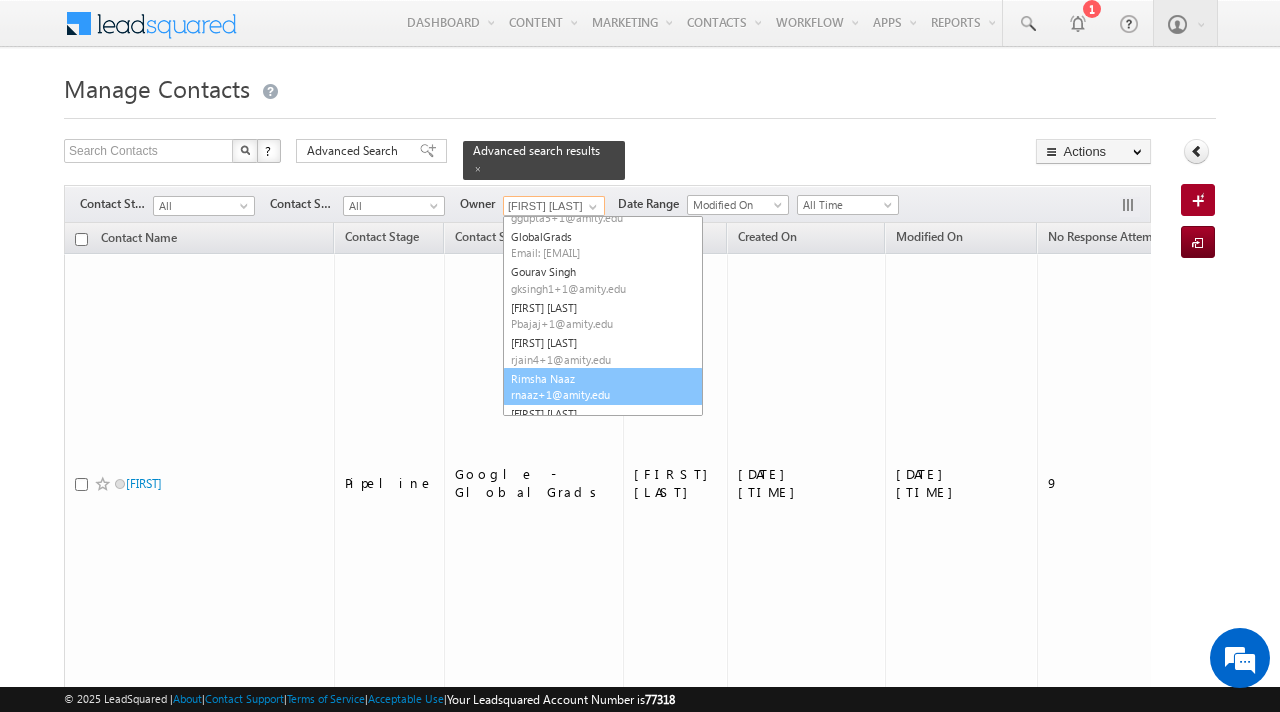 scroll, scrollTop: 174, scrollLeft: 0, axis: vertical 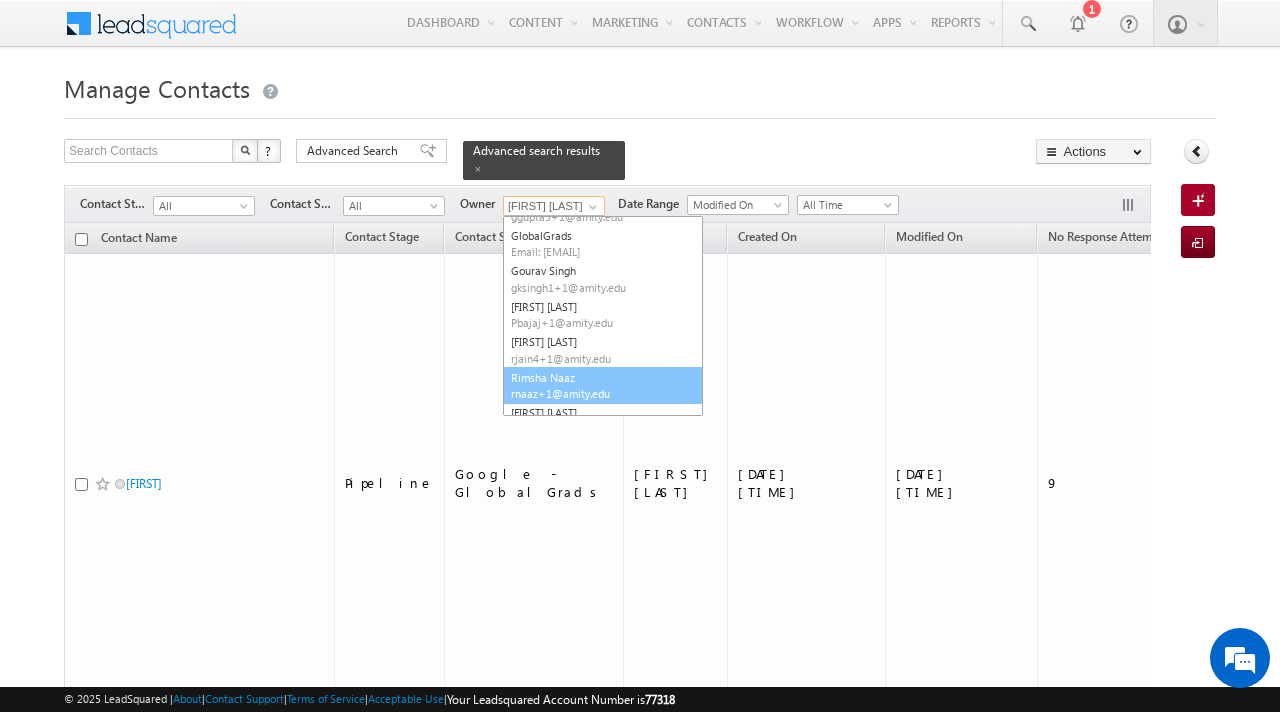 click on "rnaaz+1@amity.edu" at bounding box center (601, 393) 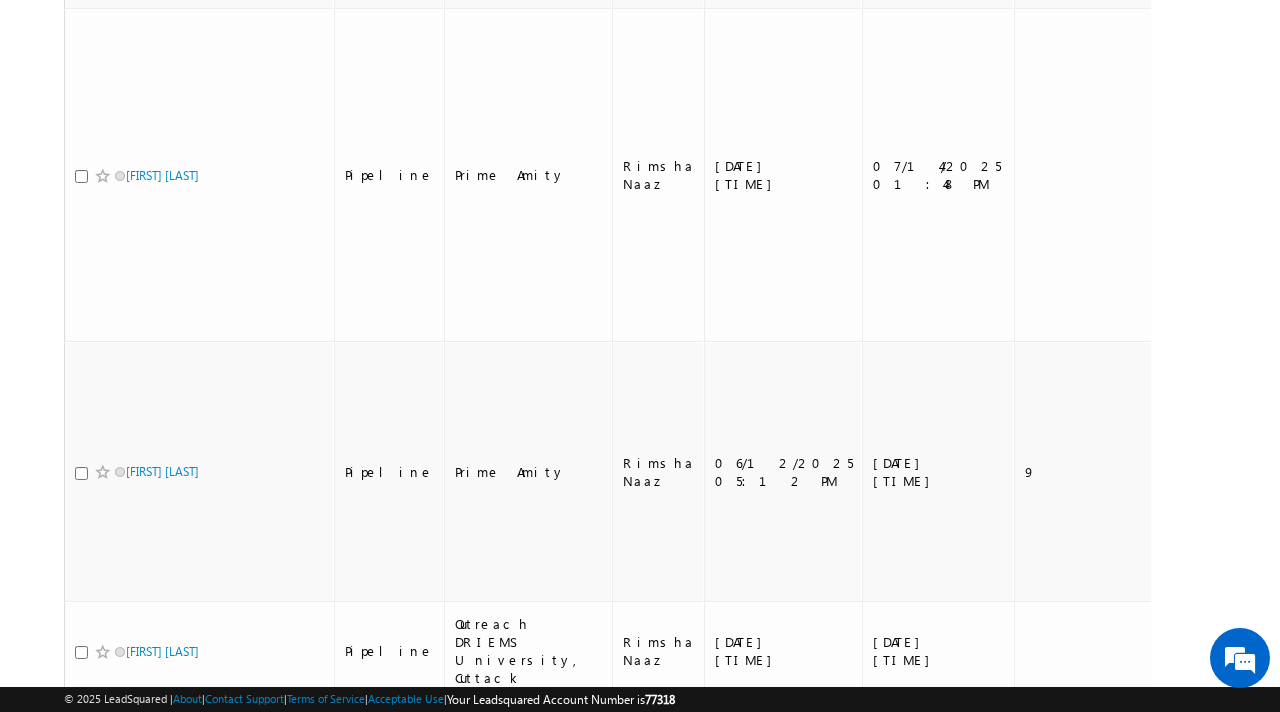 scroll, scrollTop: 0, scrollLeft: 0, axis: both 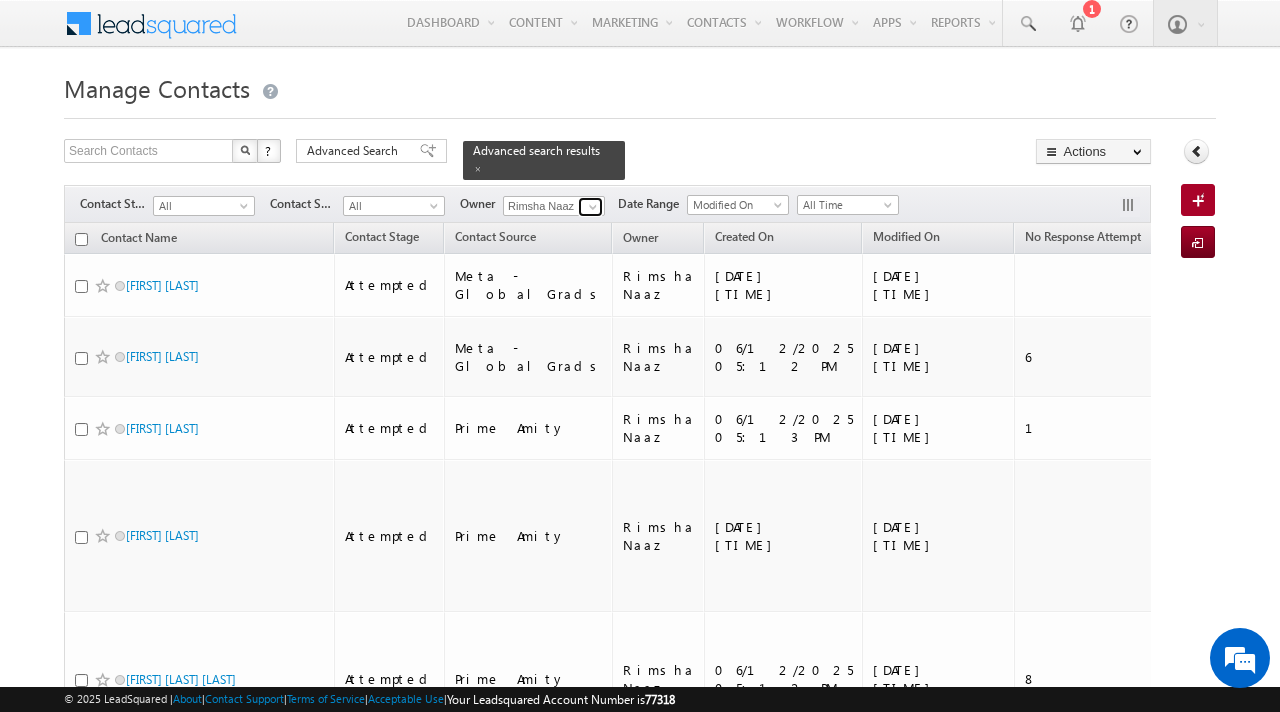 click at bounding box center [593, 207] 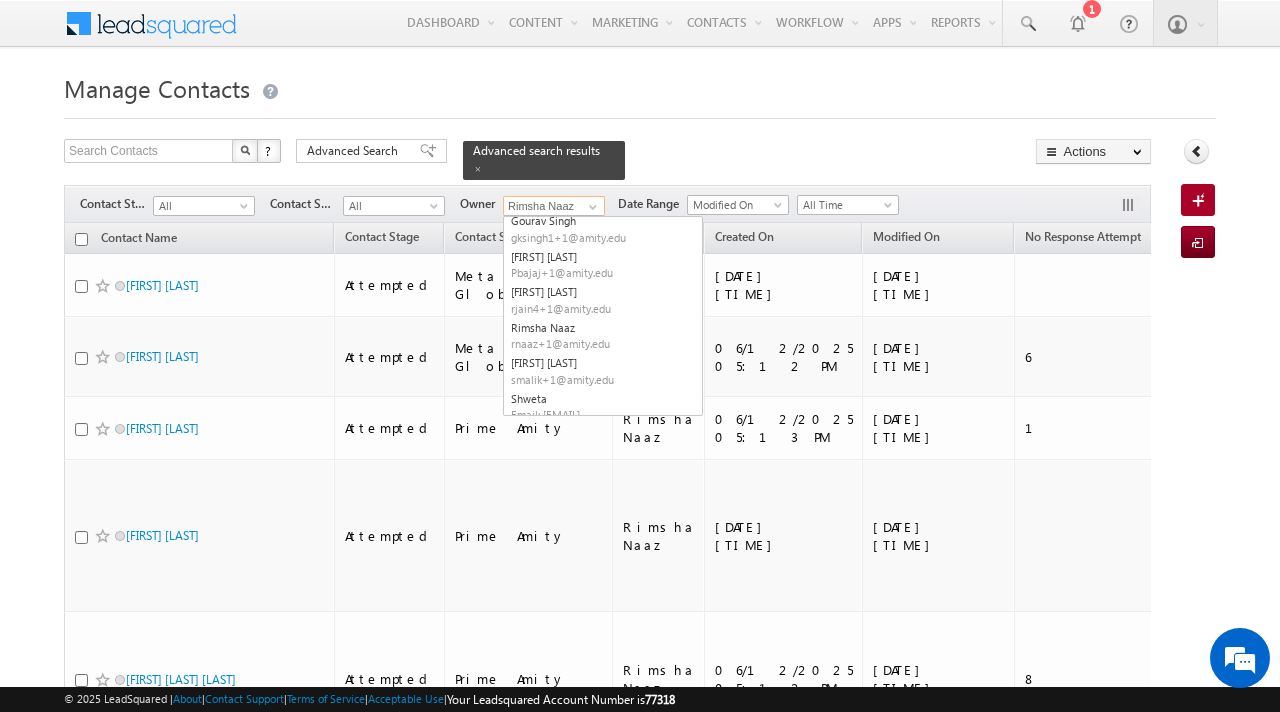 scroll, scrollTop: 226, scrollLeft: 0, axis: vertical 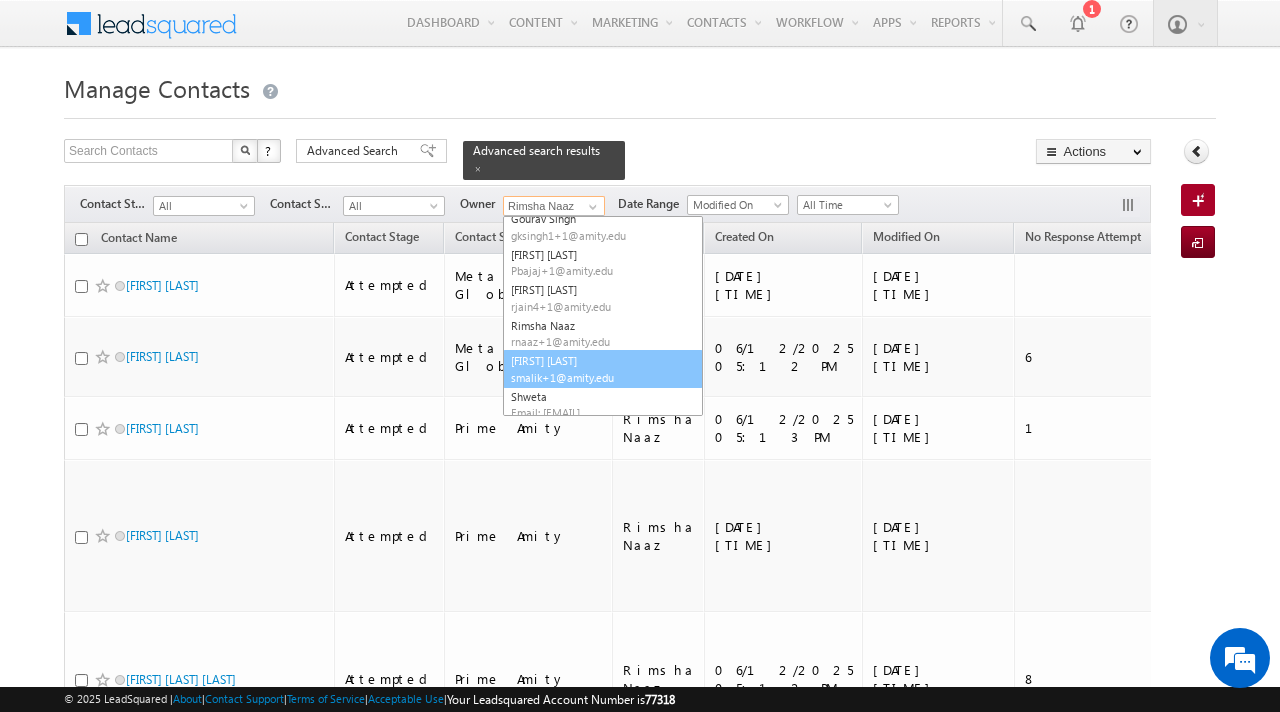 click on "smalik+1@amity.edu" at bounding box center [601, 377] 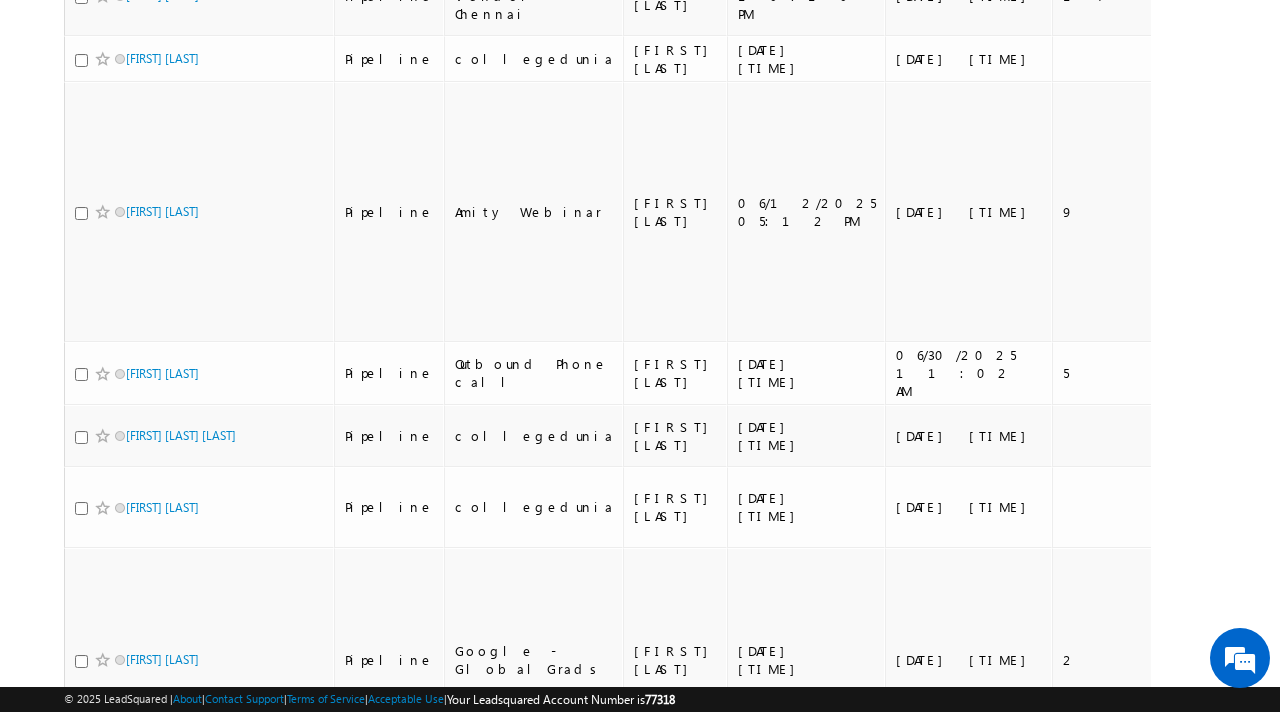 scroll, scrollTop: 0, scrollLeft: 0, axis: both 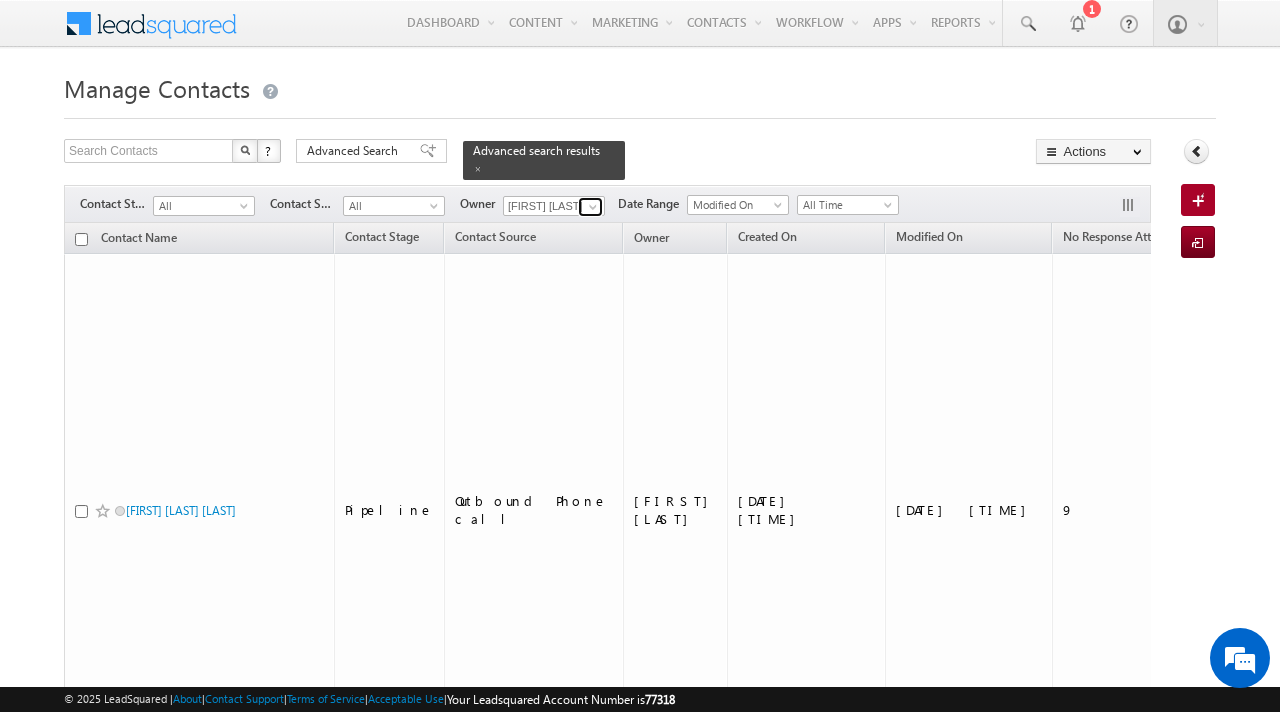click at bounding box center (593, 207) 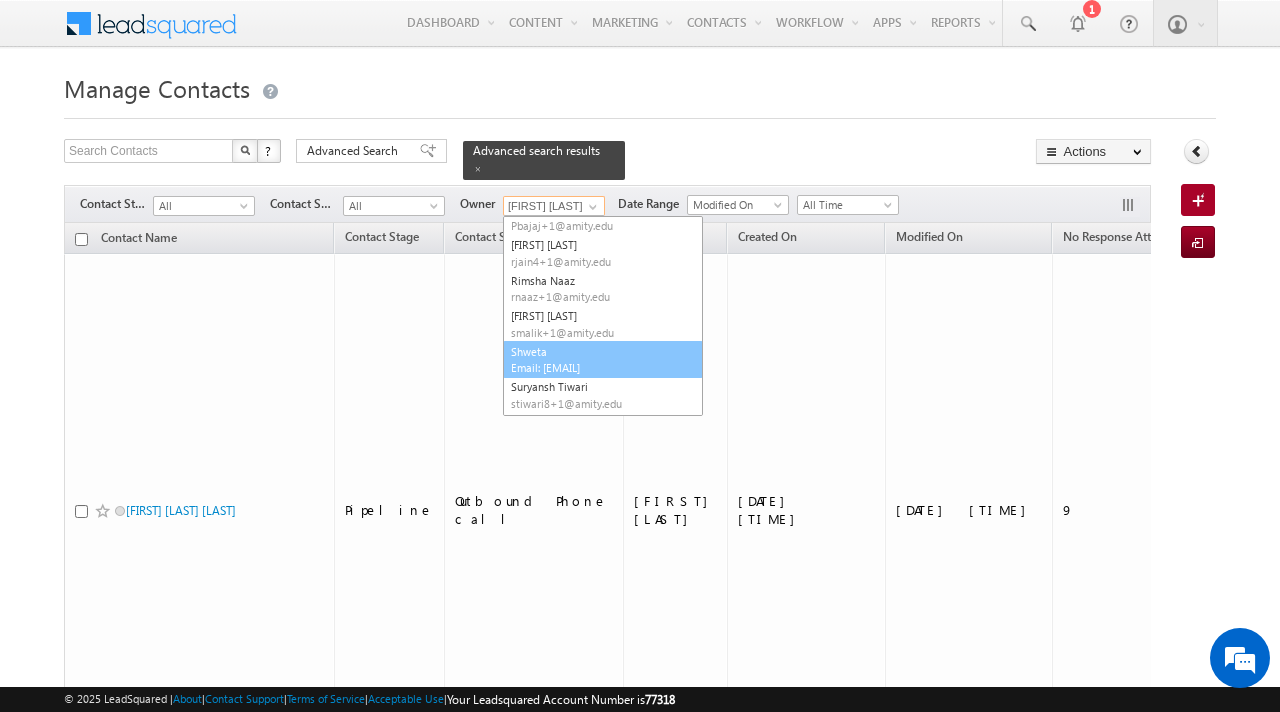 scroll, scrollTop: 289, scrollLeft: 0, axis: vertical 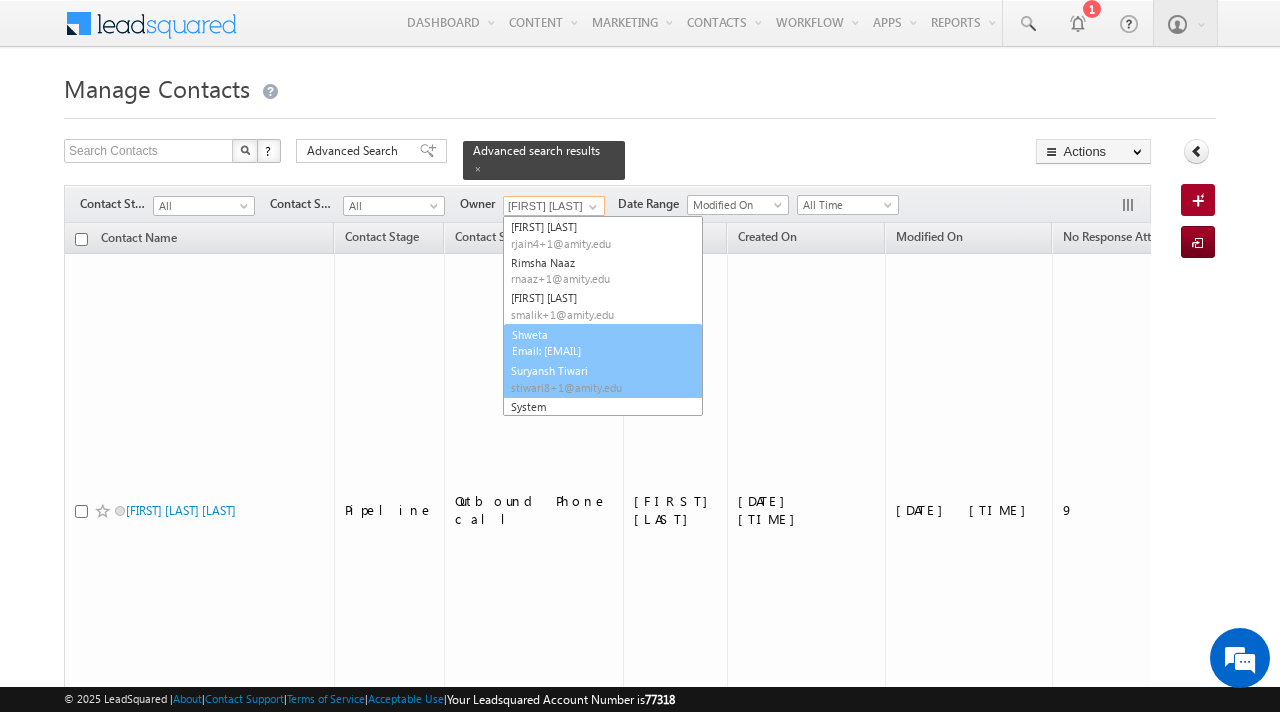 click on "Suryansh Tiwari   stiwari8+1@amity.edu" at bounding box center [603, 379] 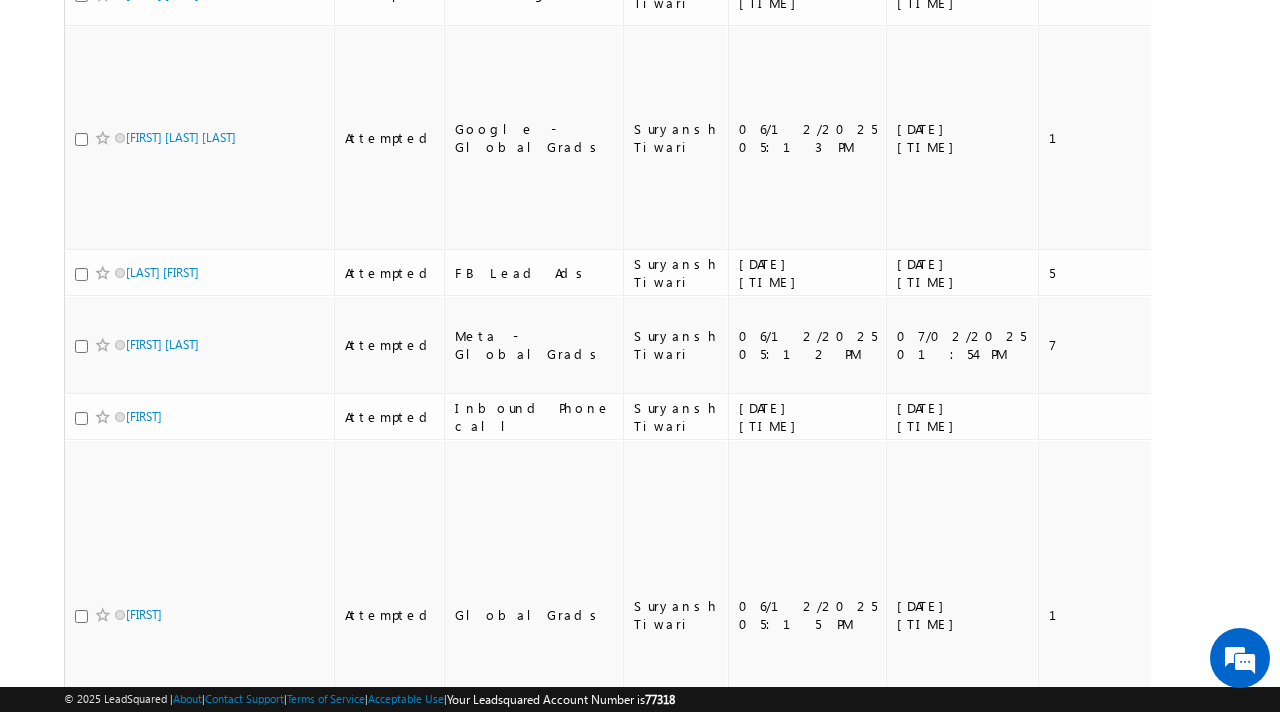 scroll, scrollTop: 0, scrollLeft: 0, axis: both 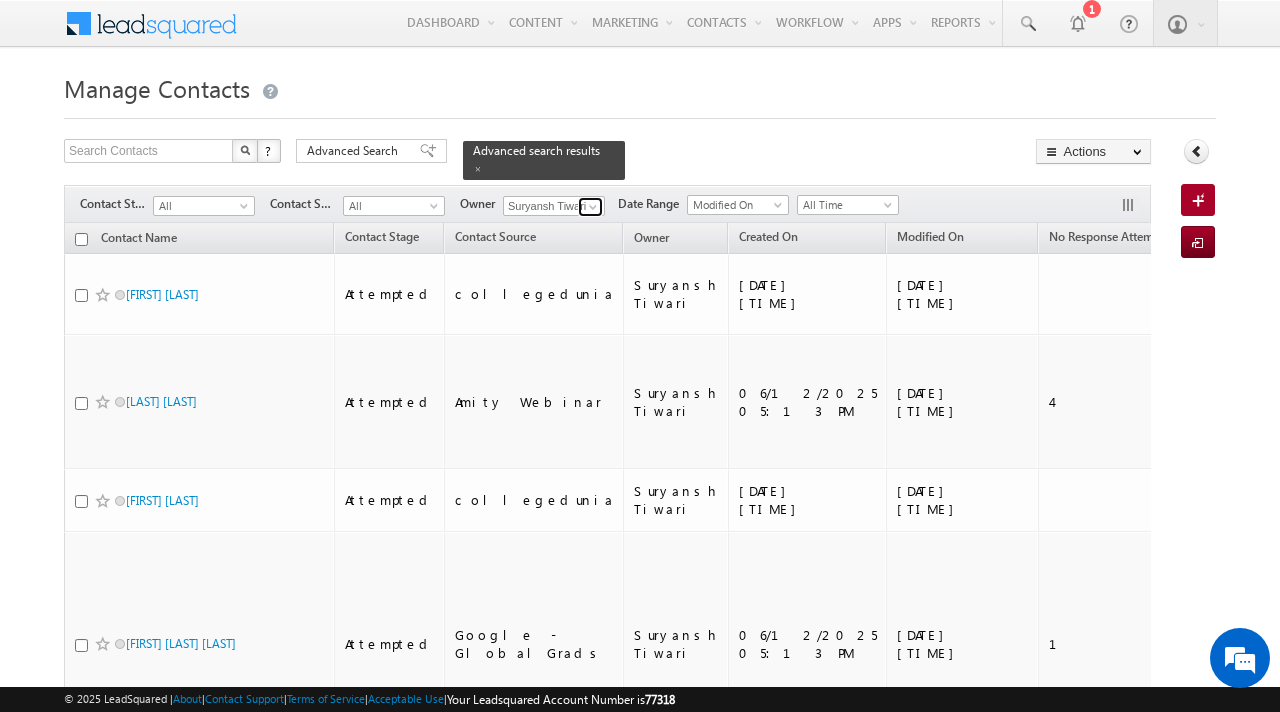 click at bounding box center (593, 207) 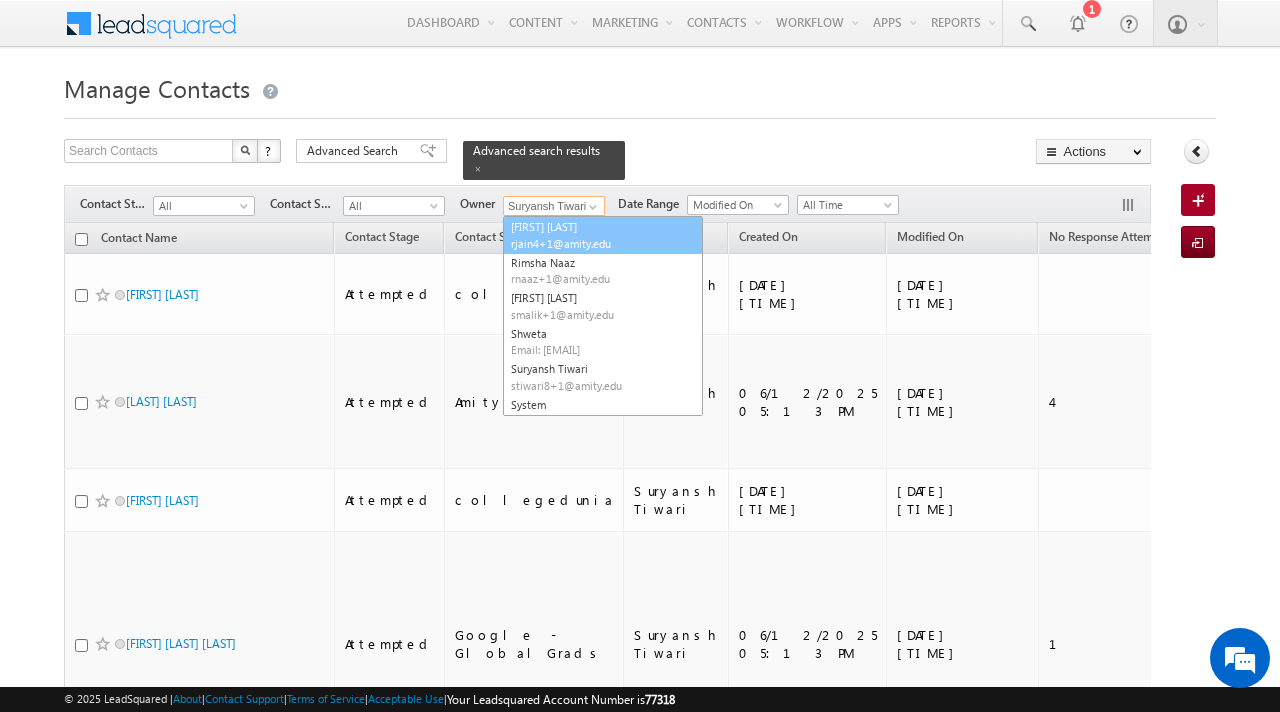 scroll, scrollTop: 0, scrollLeft: 0, axis: both 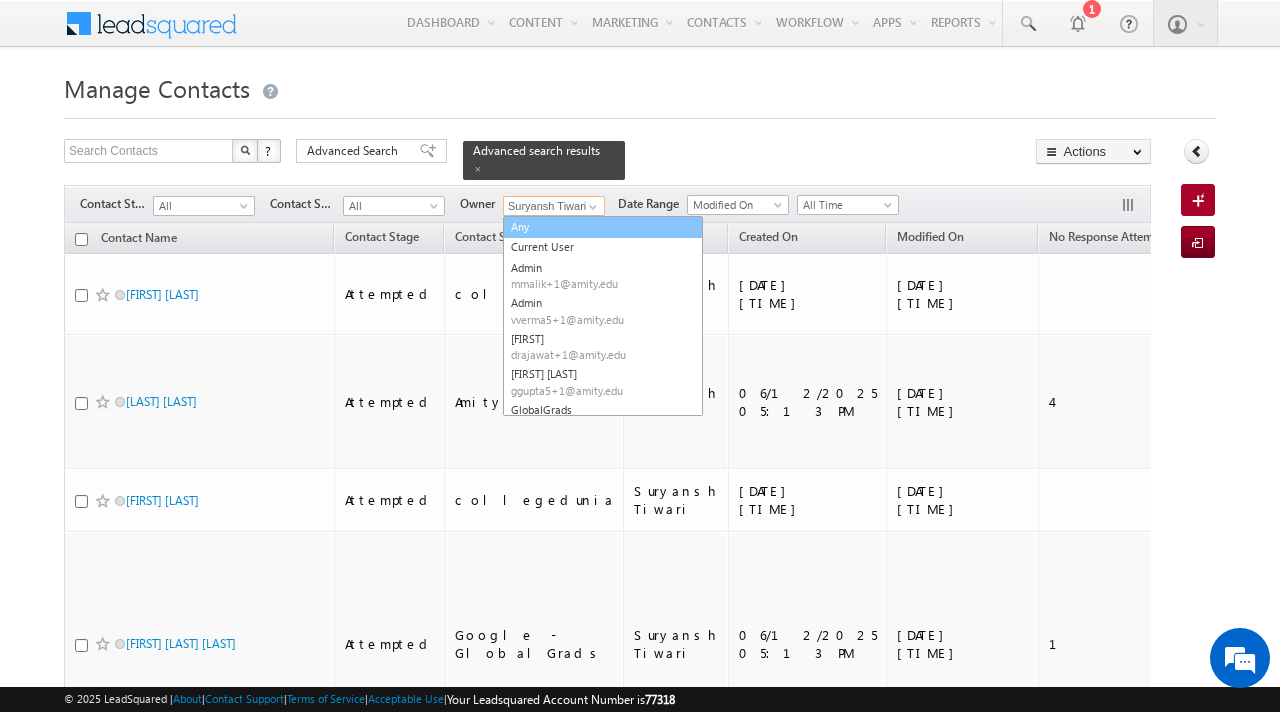 click on "Any" at bounding box center [603, 227] 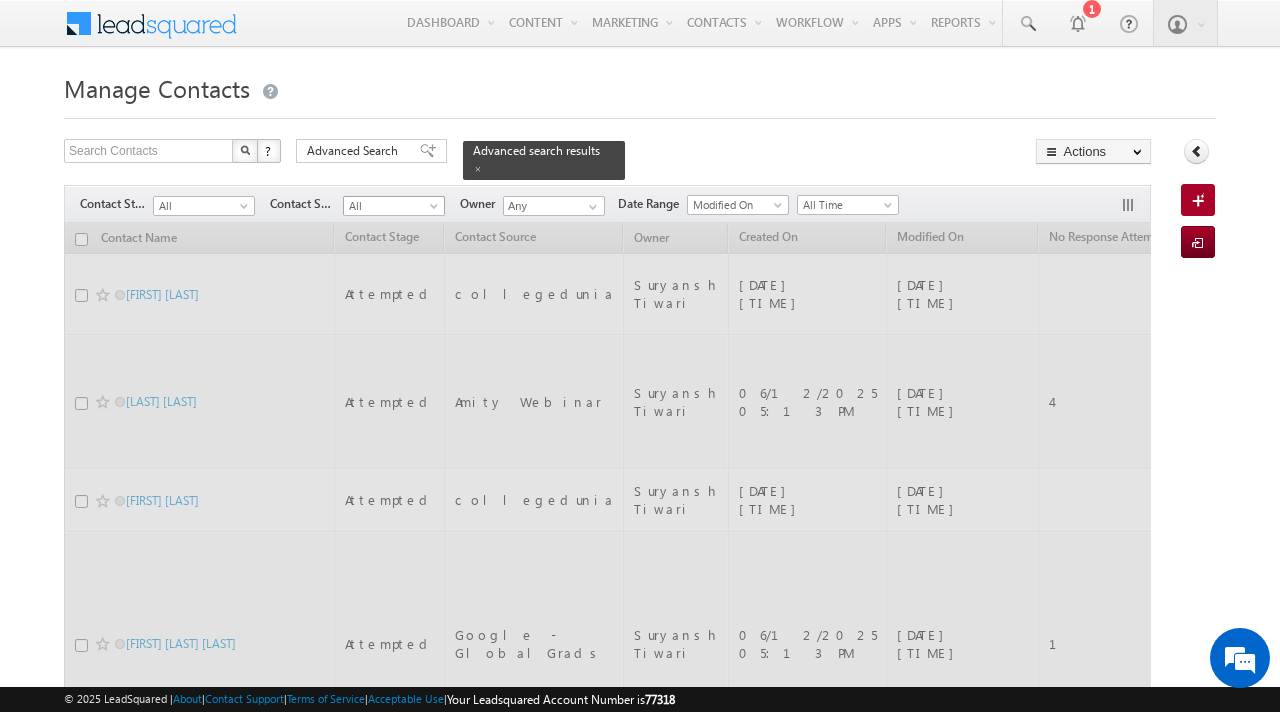 click on "All" at bounding box center (391, 206) 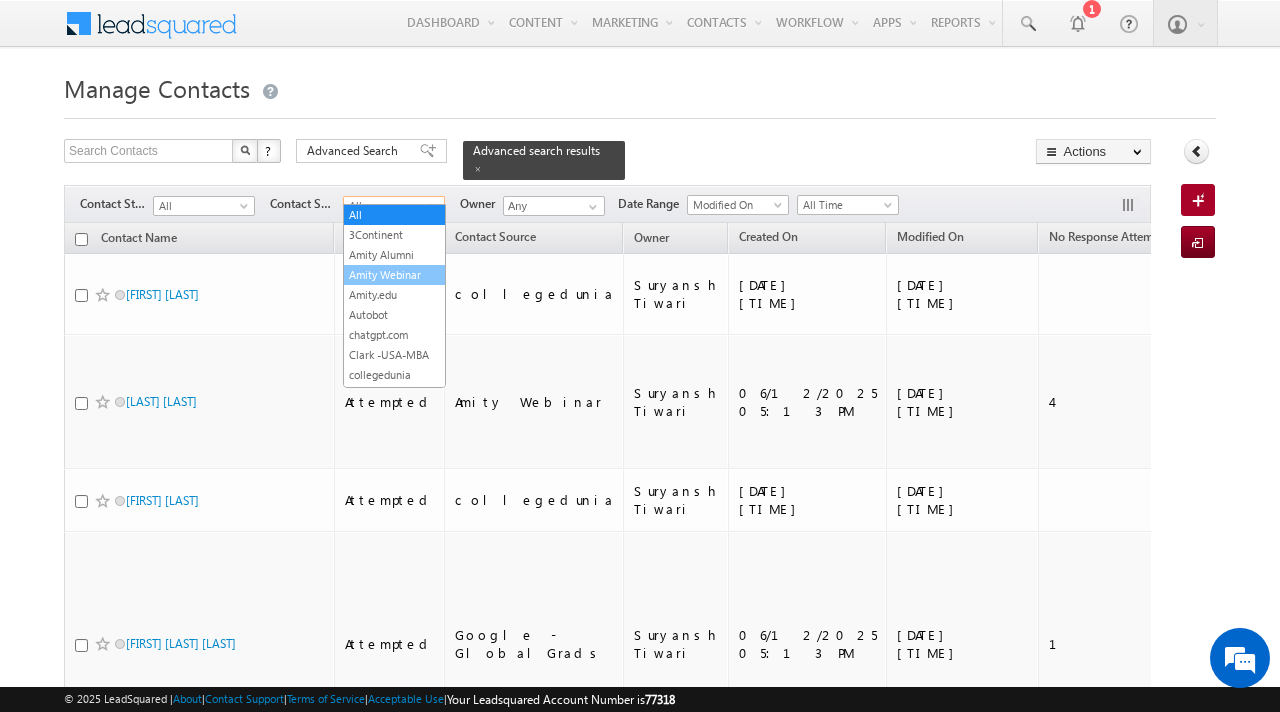 click on "Amity Webinar" at bounding box center [394, 275] 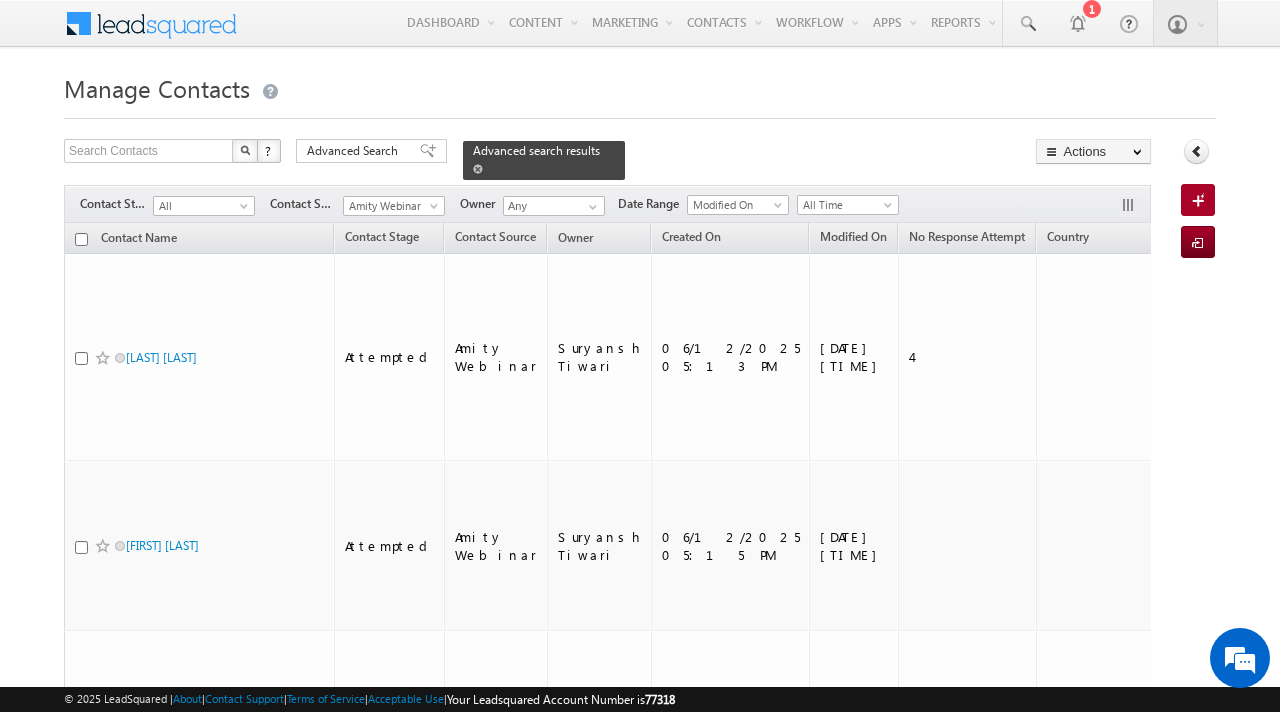 click at bounding box center [478, 169] 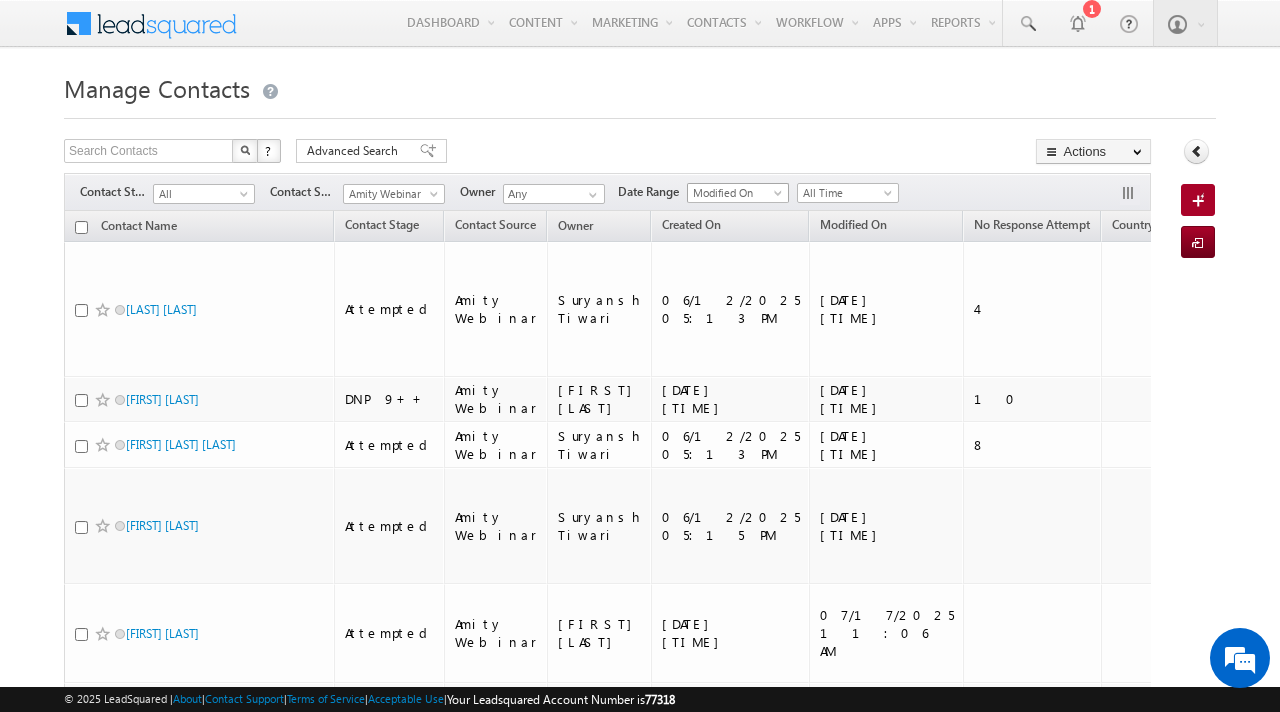 click on "Modified On" at bounding box center (735, 193) 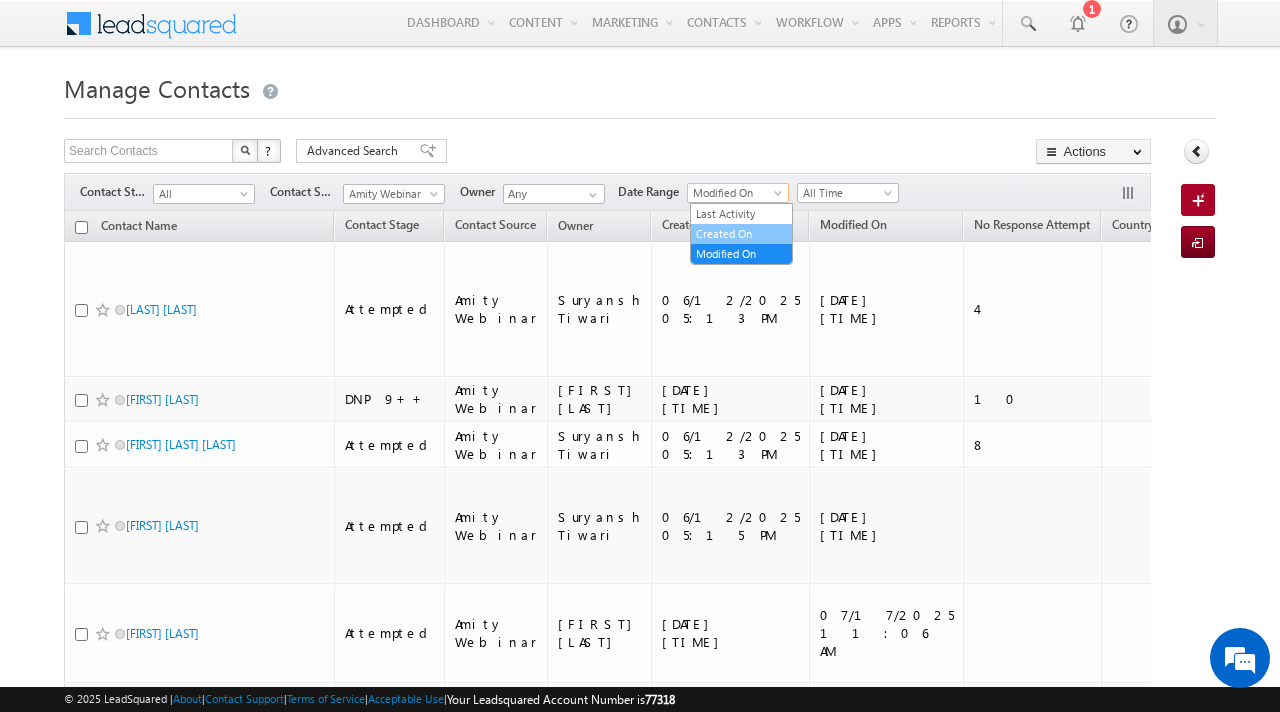click on "Created On" at bounding box center [741, 234] 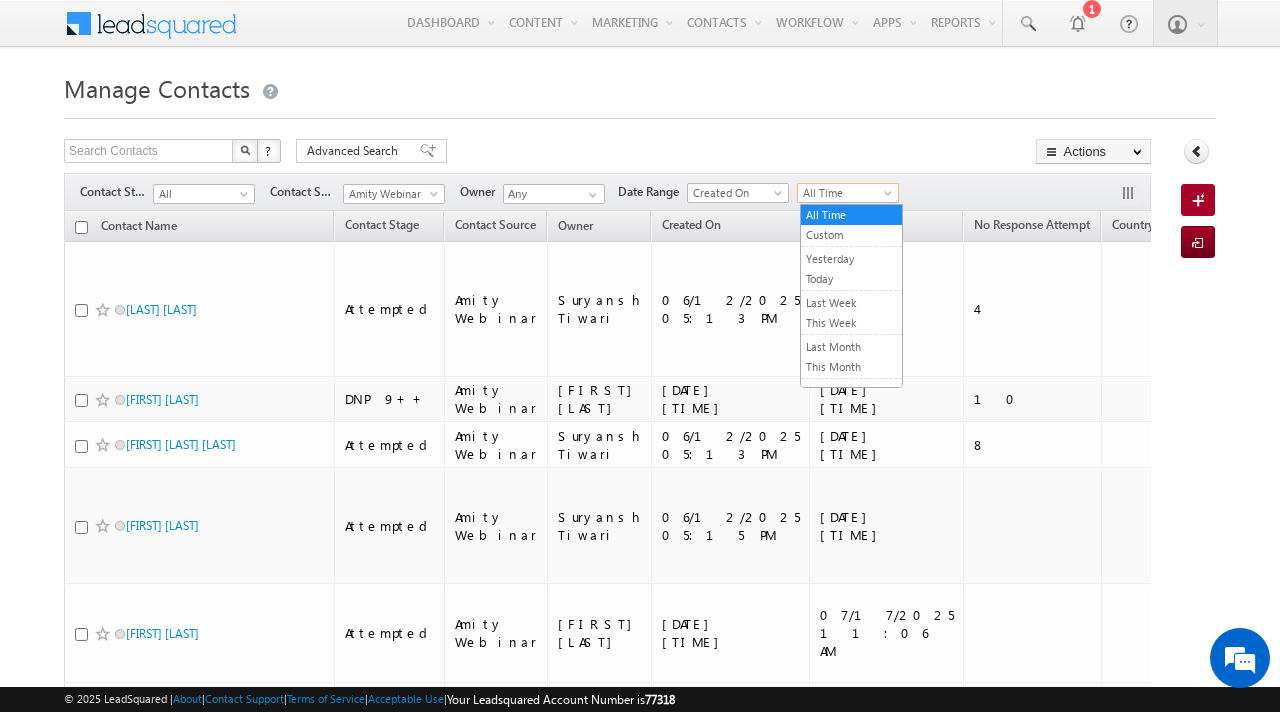 click on "All Time" at bounding box center [845, 193] 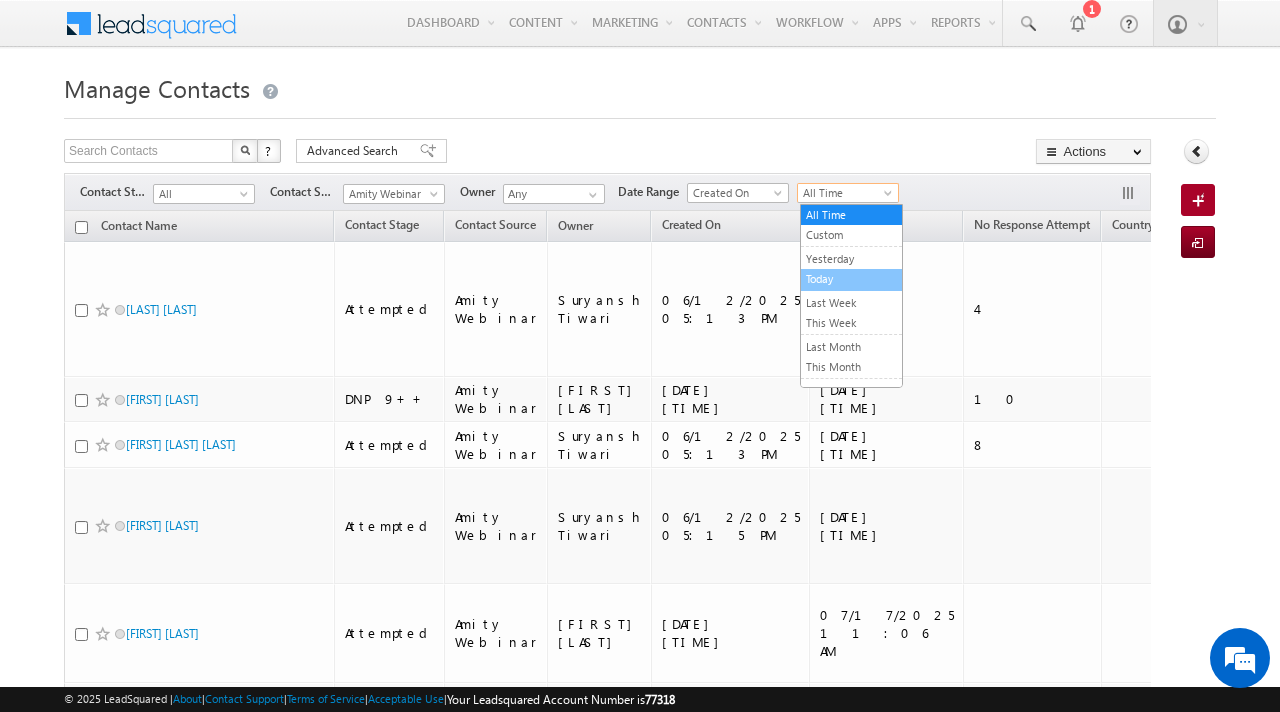 click on "Today" at bounding box center (851, 279) 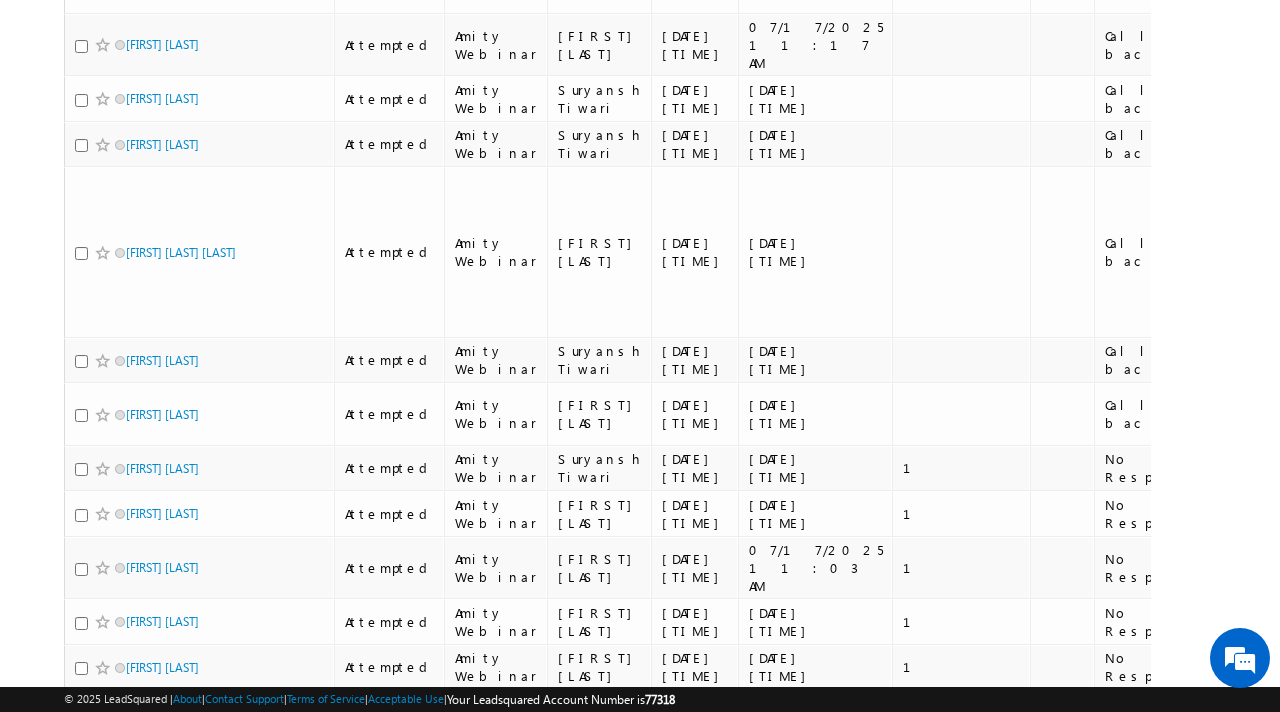 scroll, scrollTop: 0, scrollLeft: 0, axis: both 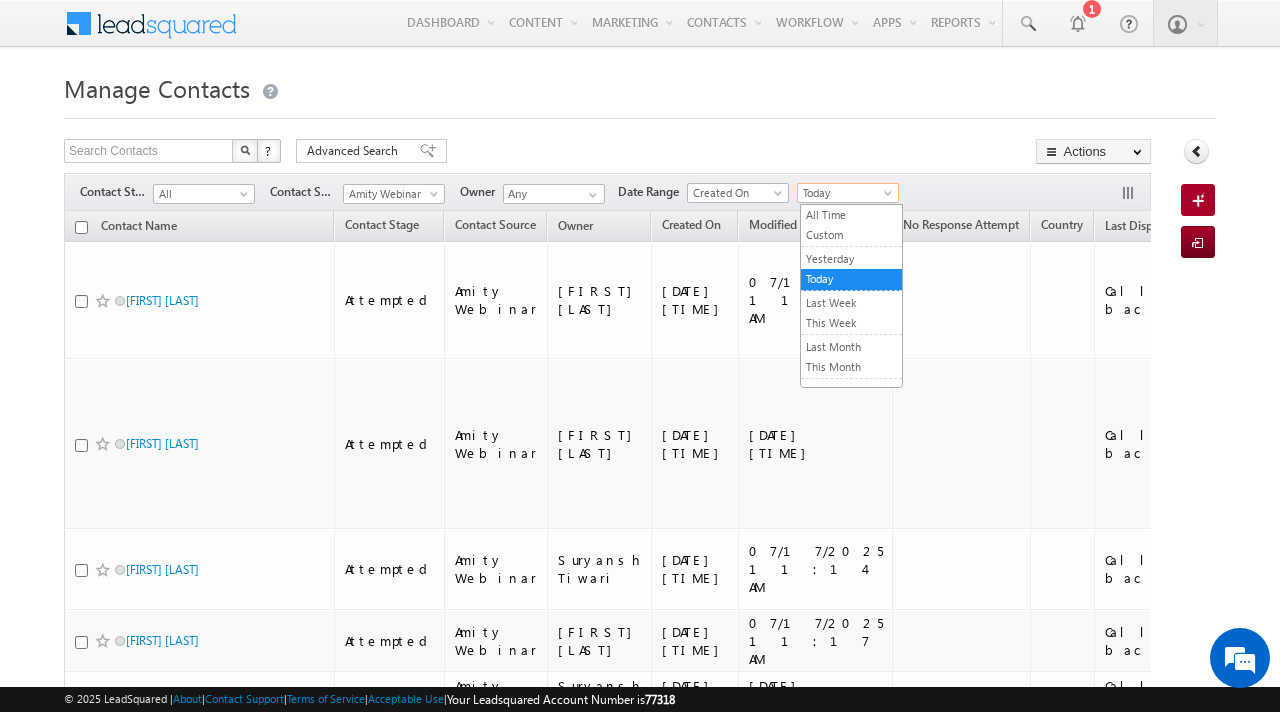 click on "Today" at bounding box center (845, 193) 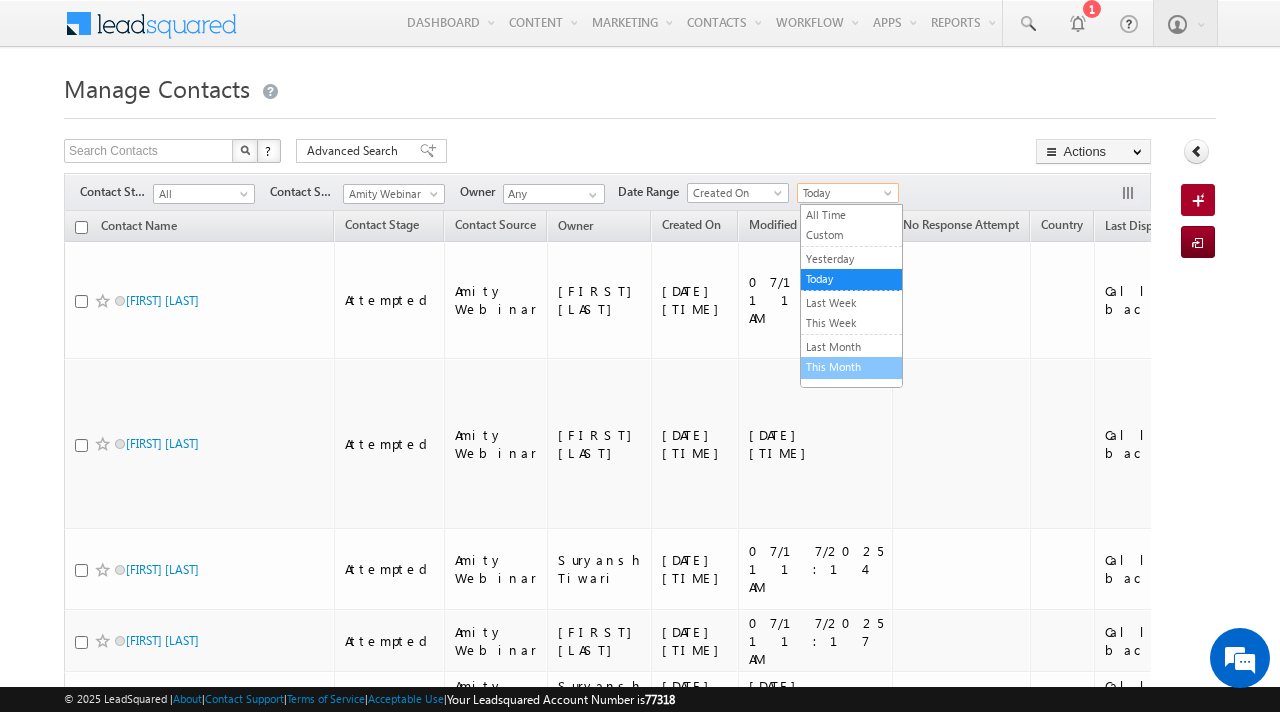 click on "This Month" at bounding box center (851, 367) 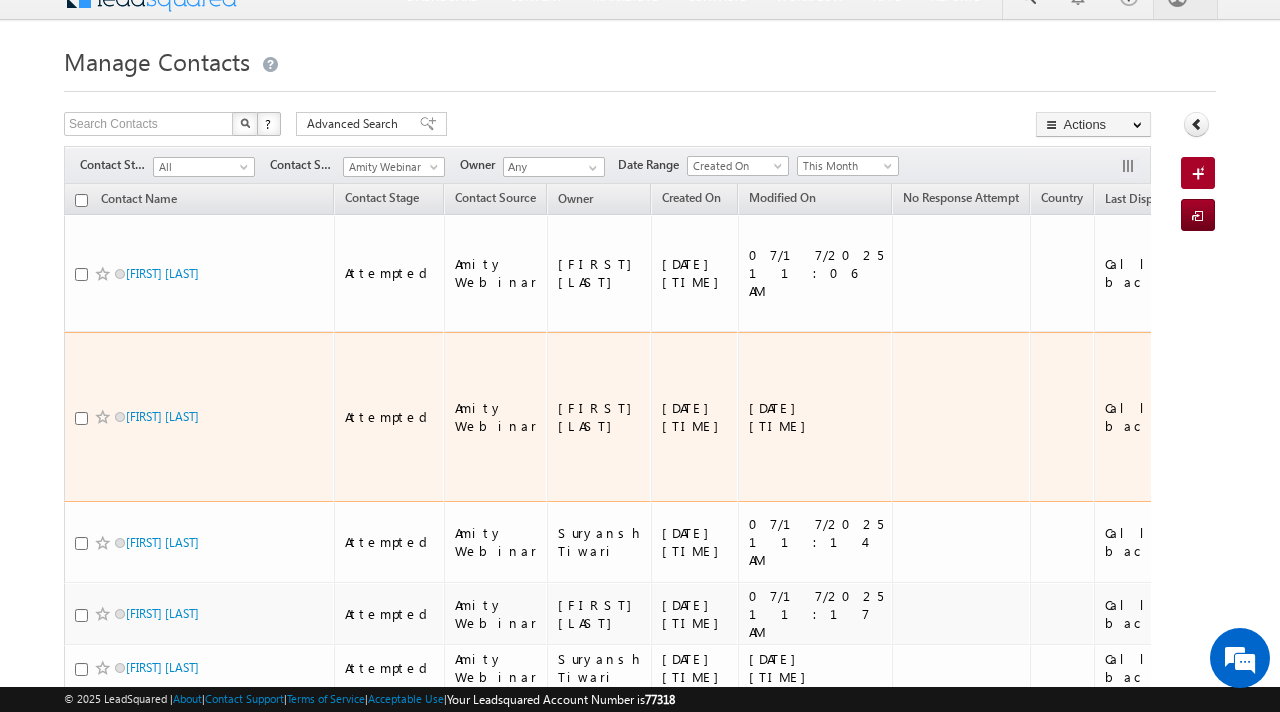 scroll, scrollTop: 31, scrollLeft: 0, axis: vertical 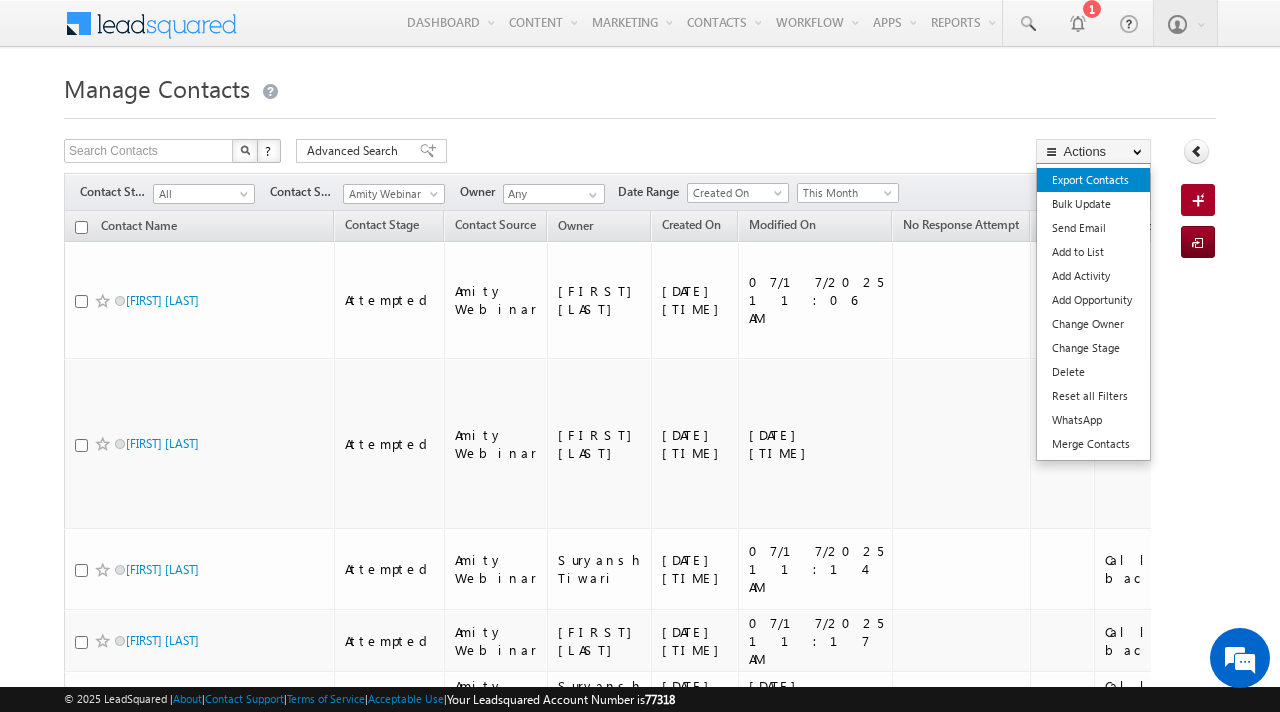 click on "Export Contacts" at bounding box center (1093, 180) 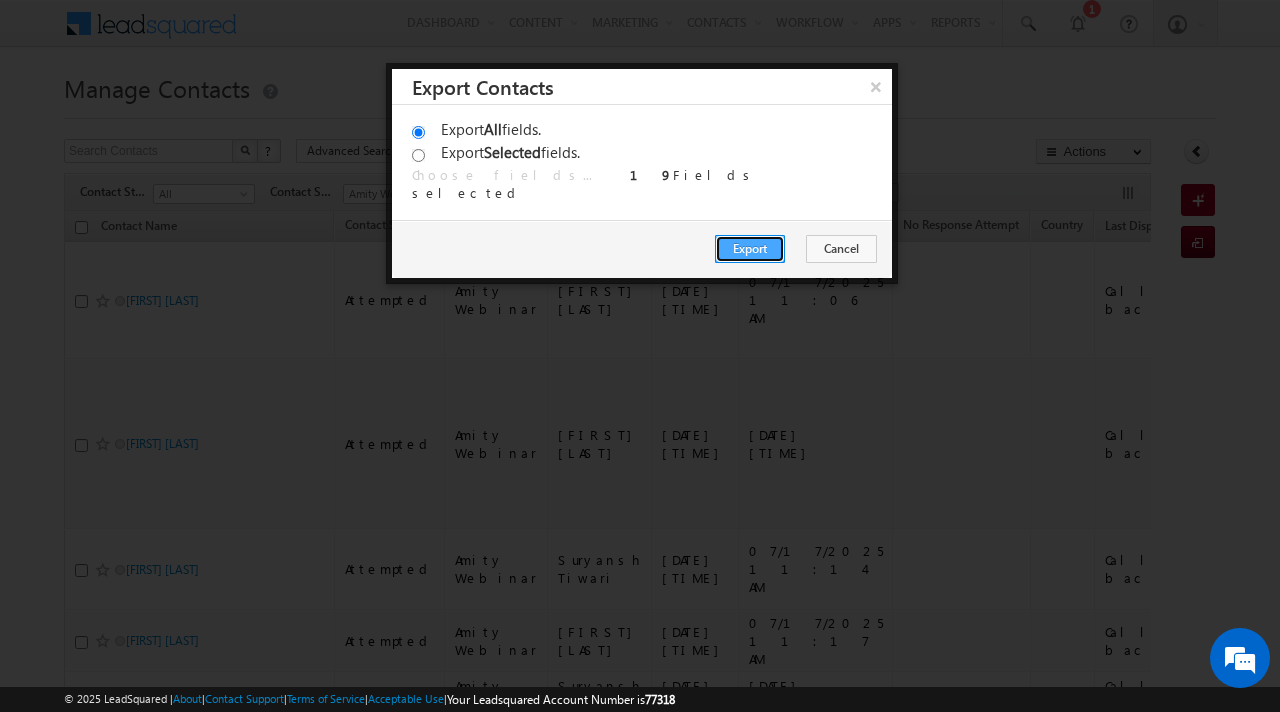 click on "Export" at bounding box center (750, 249) 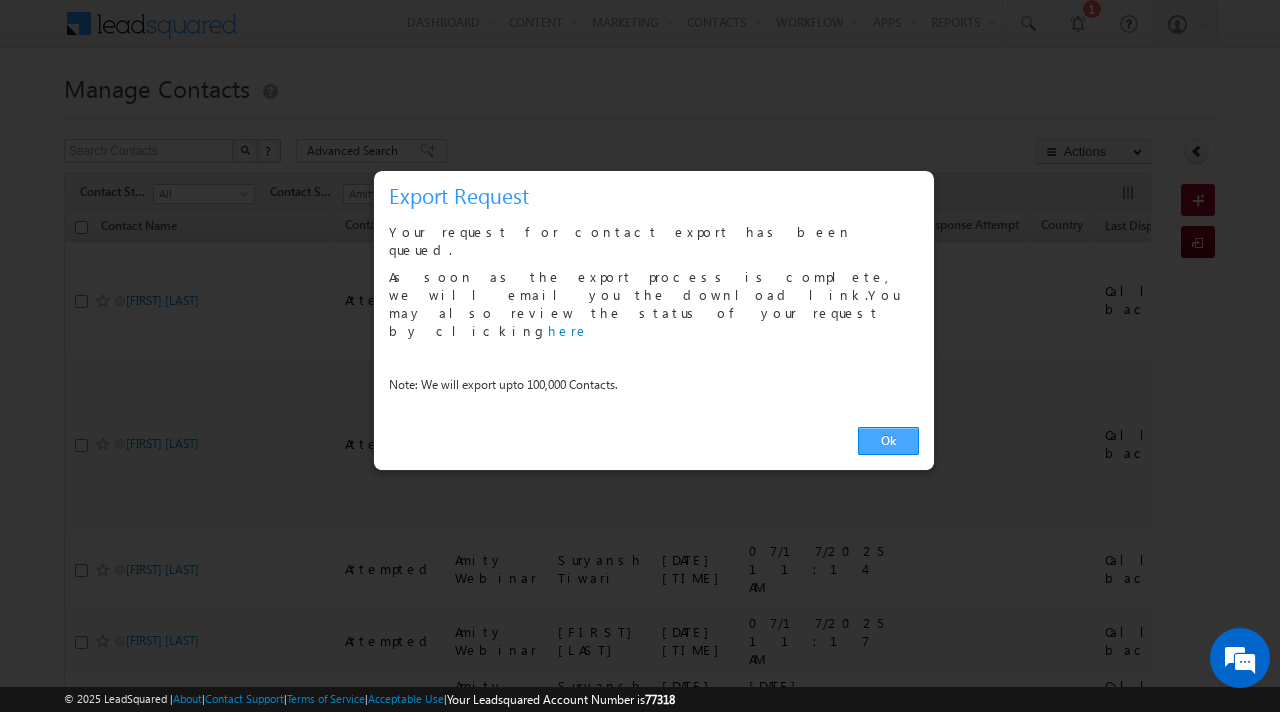 click on "Ok" at bounding box center [888, 441] 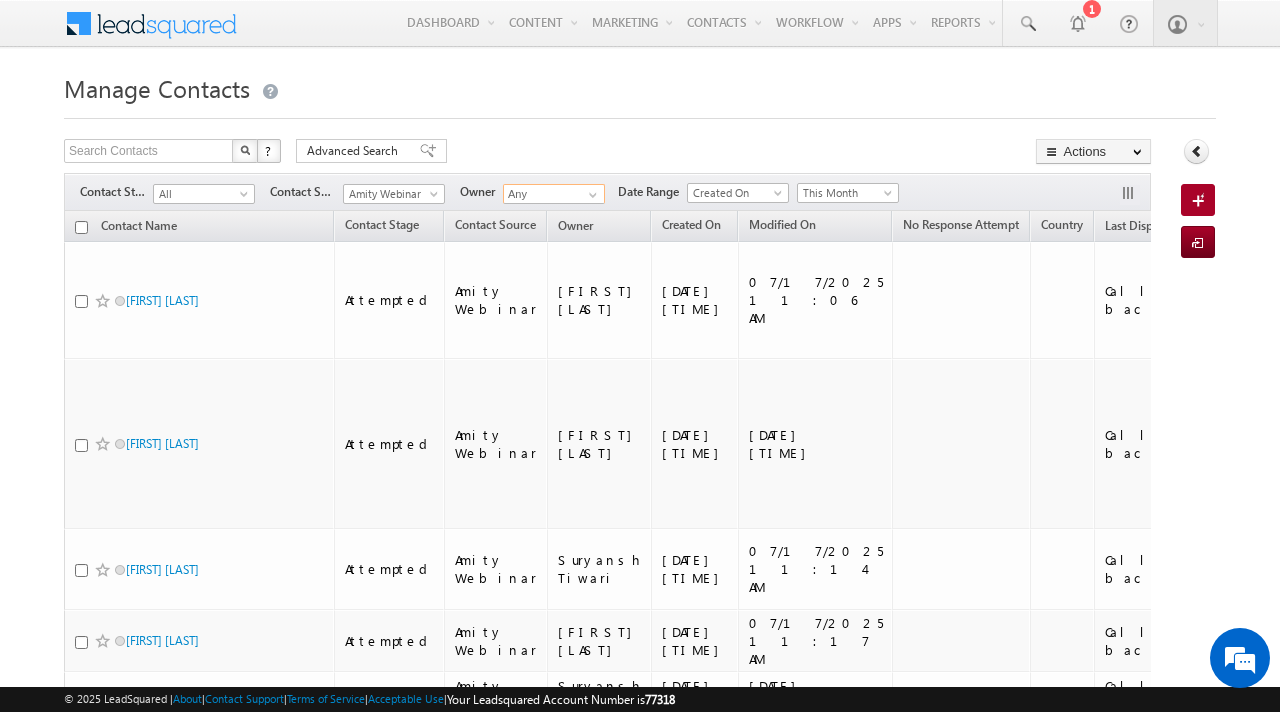 click on "Any" at bounding box center (554, 194) 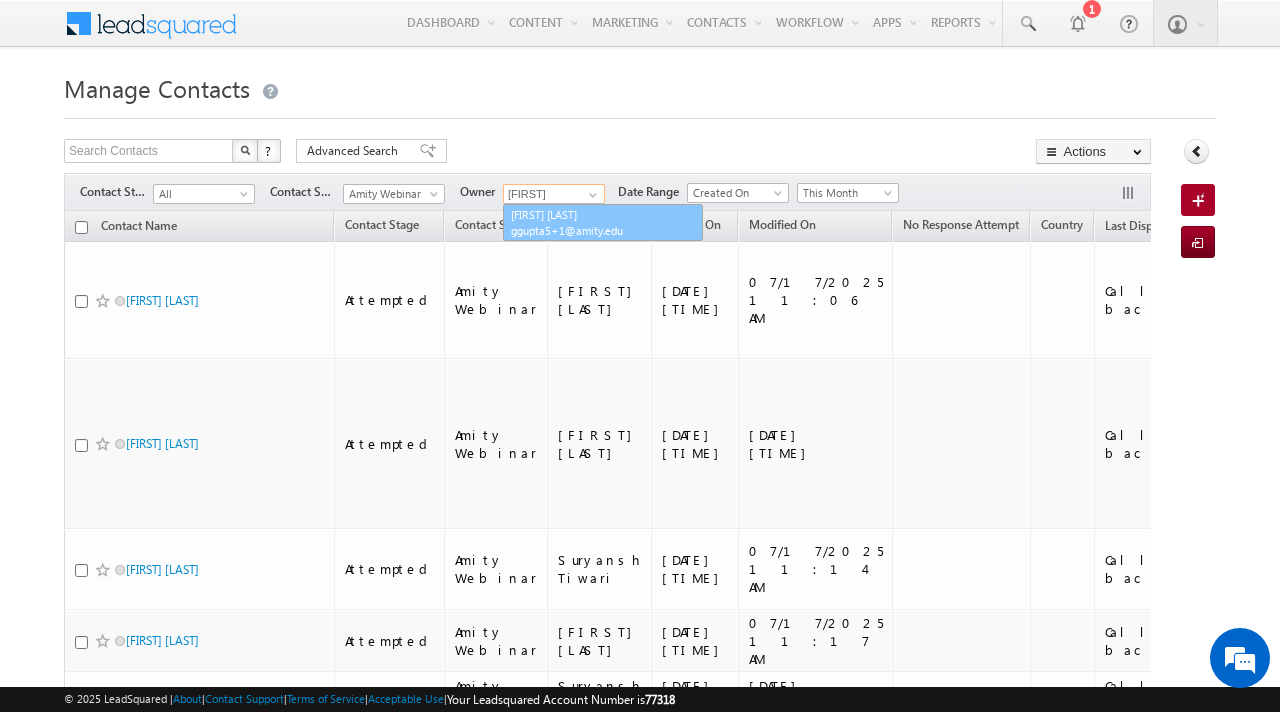 click on "Gaurav Gupta   ggupta5+1@amity.edu" at bounding box center (603, 223) 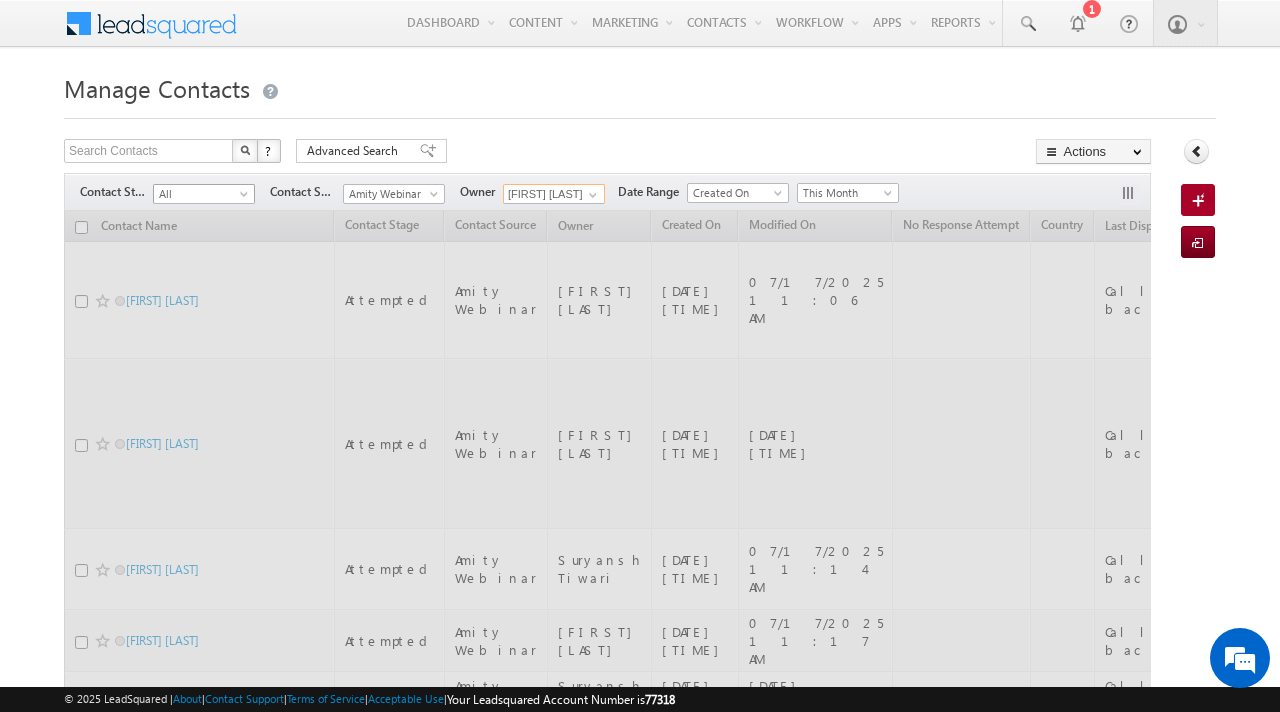 type on "[NAME] [LAST]" 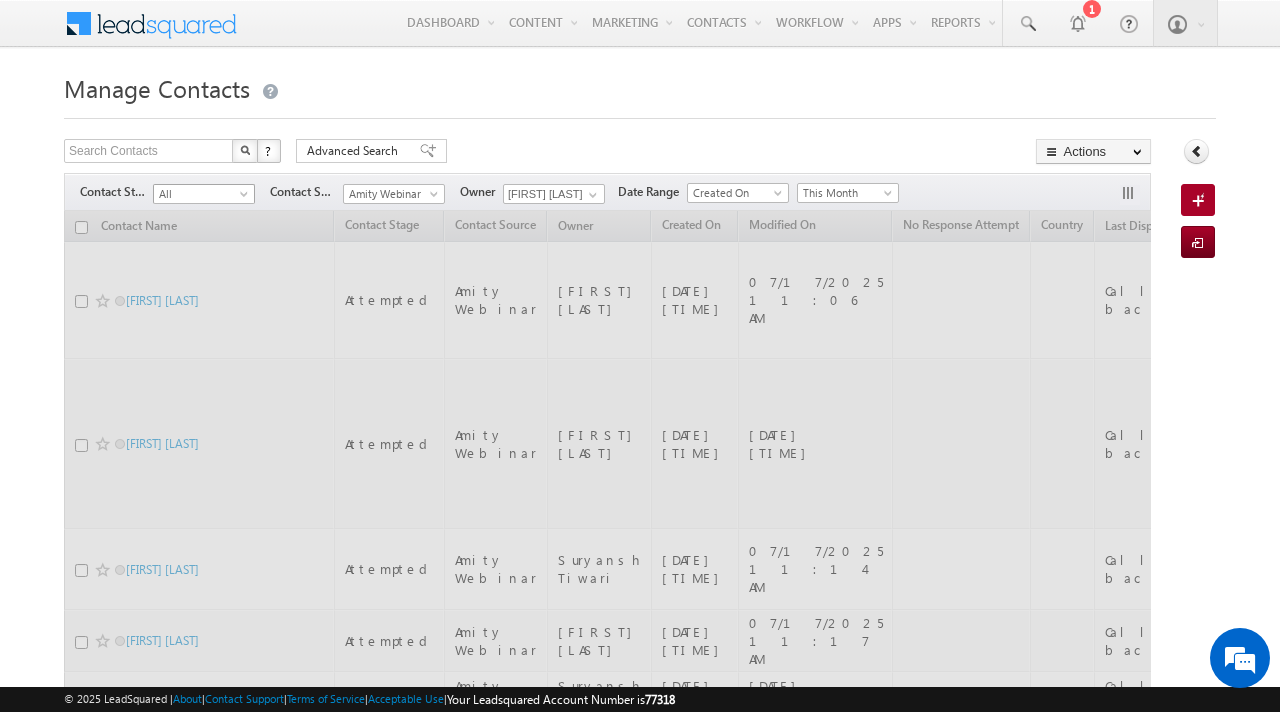 click on "All" at bounding box center [201, 194] 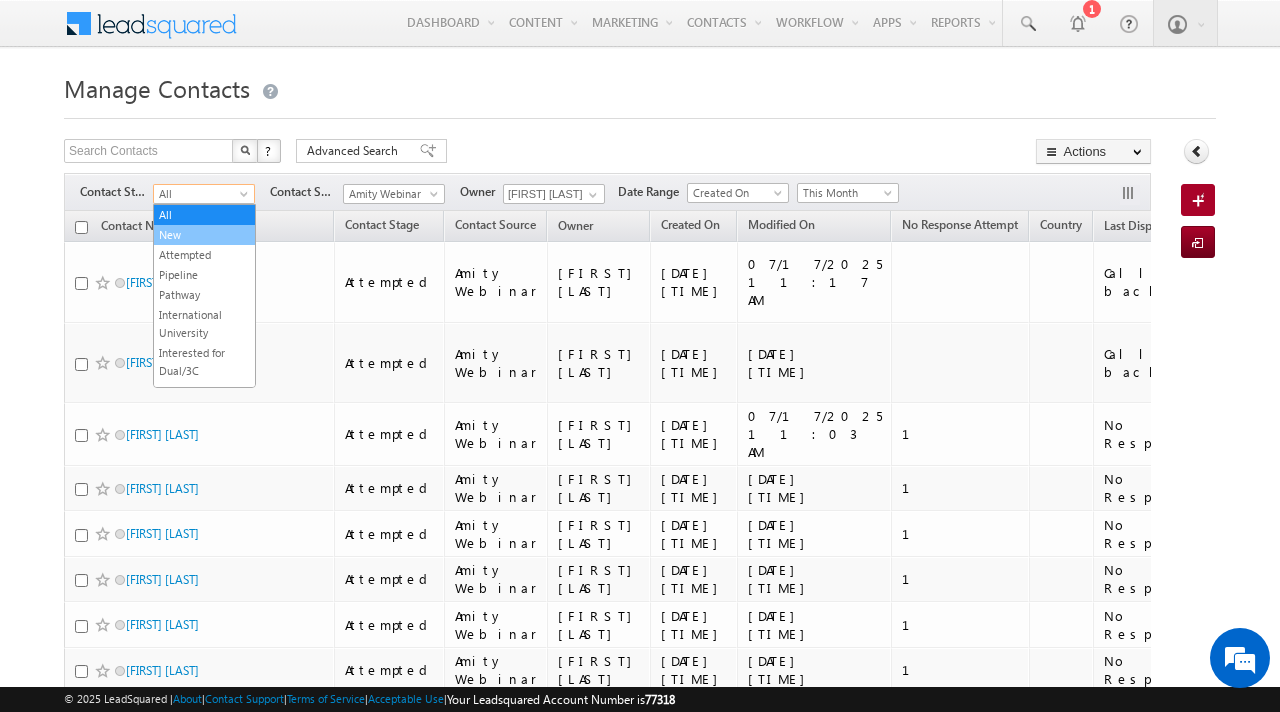 click on "New" at bounding box center [204, 235] 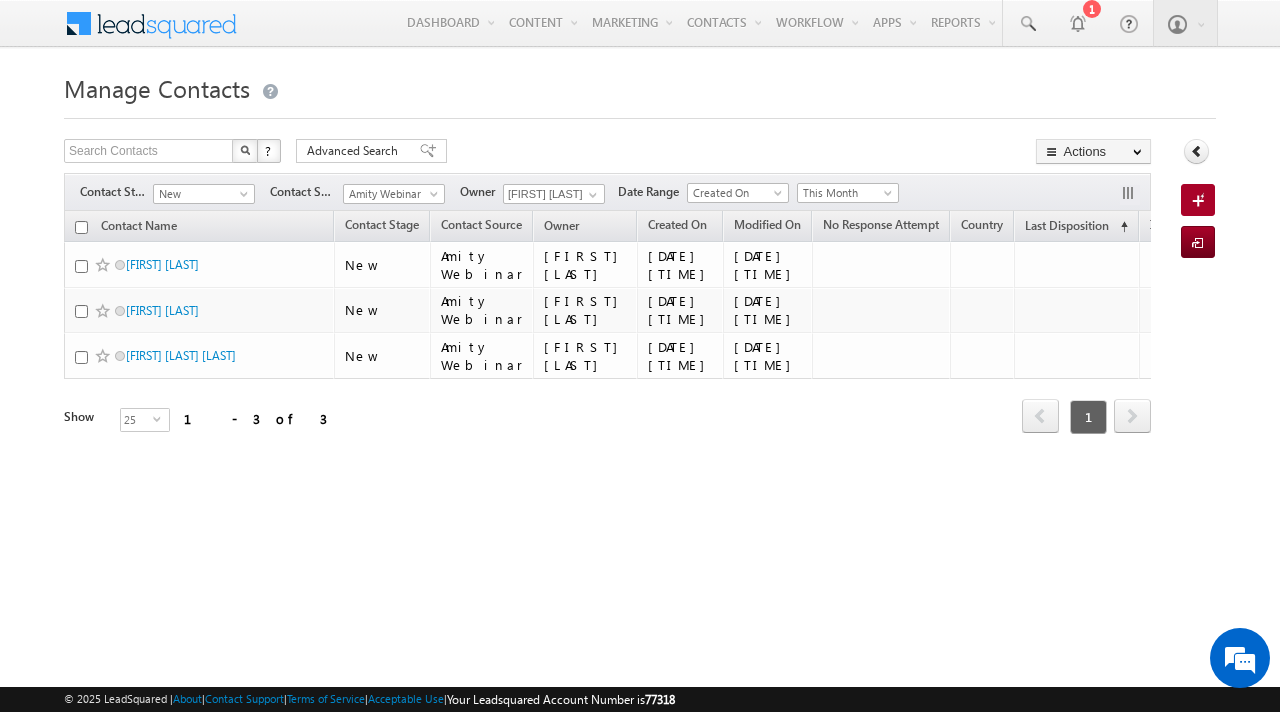 click at bounding box center [81, 227] 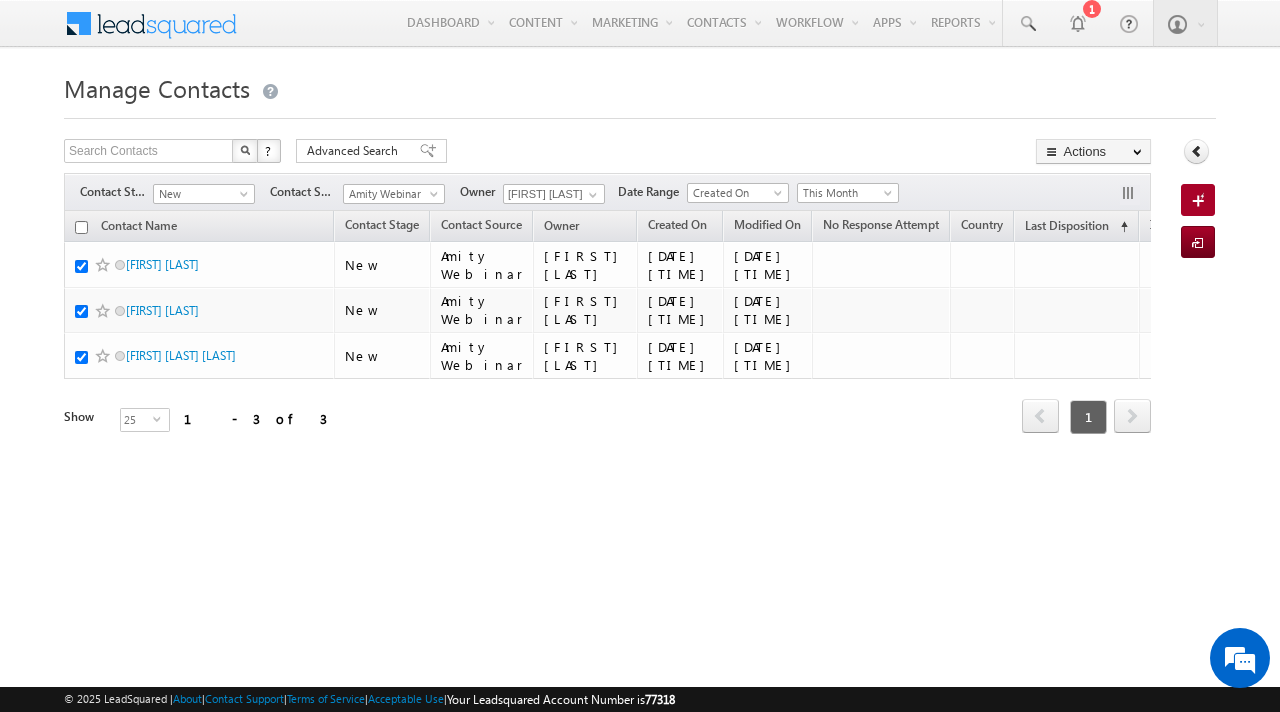 checkbox on "true" 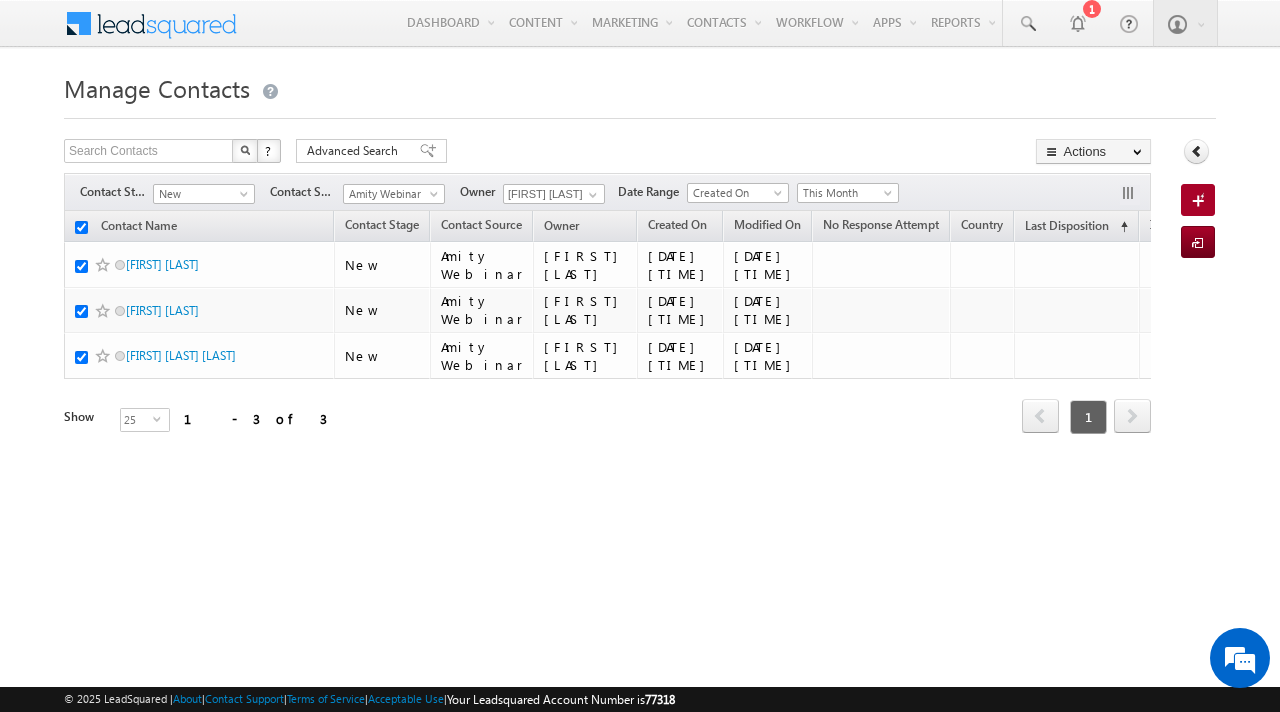 checkbox on "true" 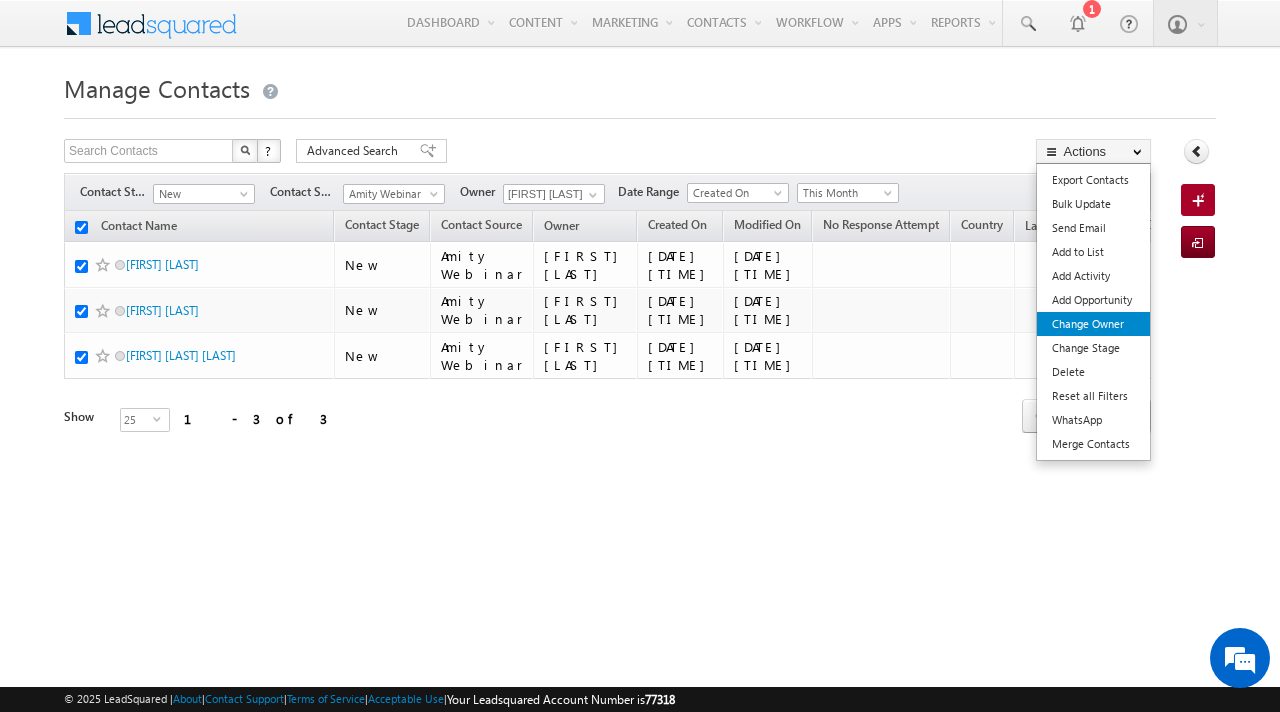 click on "Change Owner" at bounding box center (1093, 324) 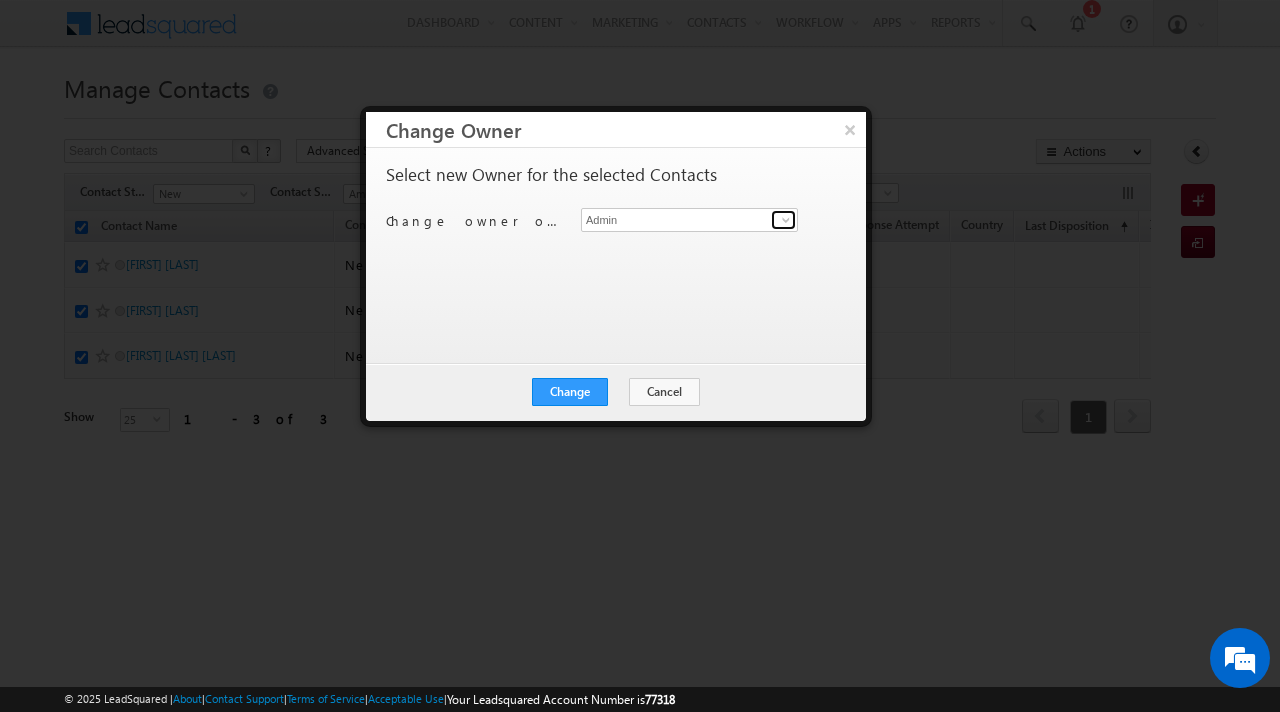 click at bounding box center (786, 220) 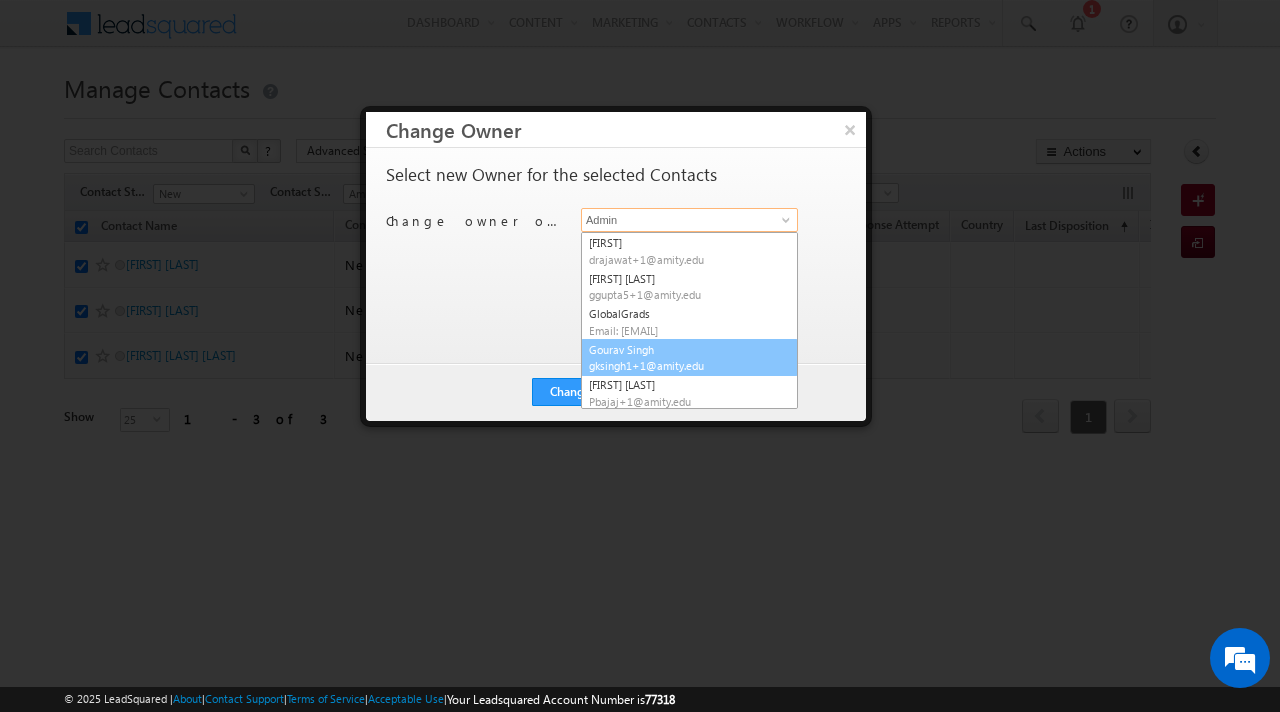 scroll, scrollTop: 271, scrollLeft: 0, axis: vertical 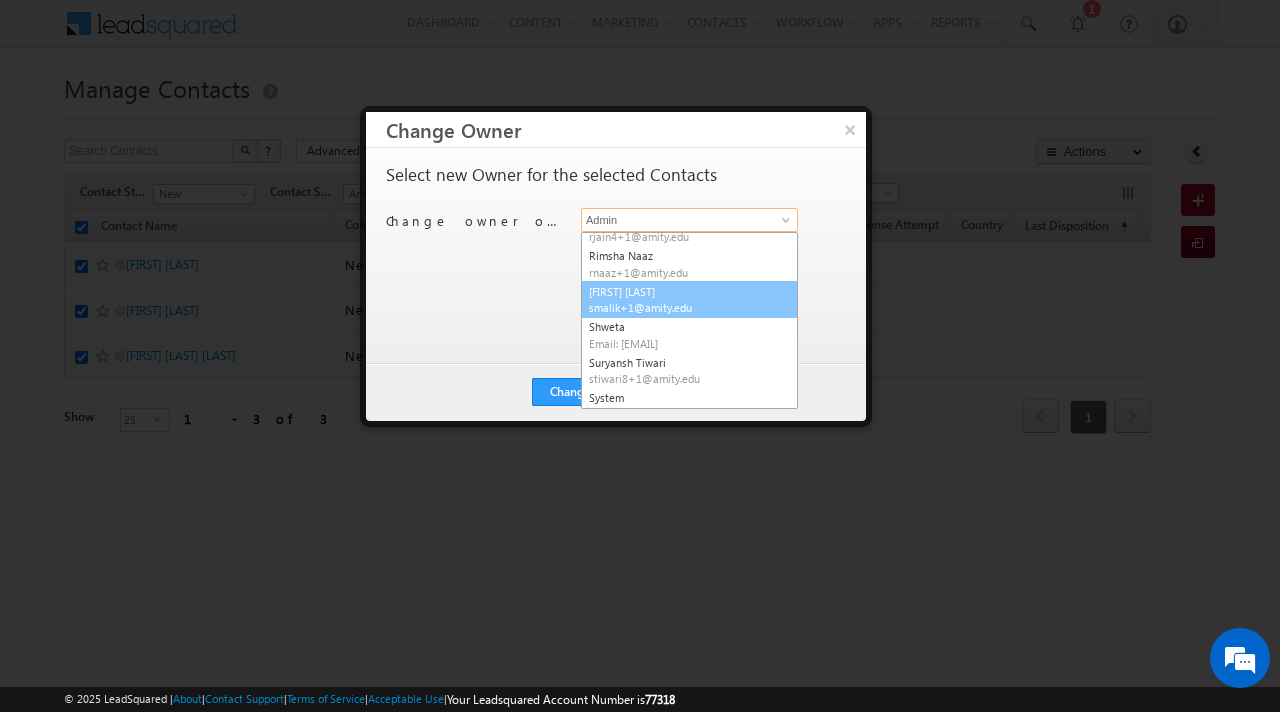 click on "Sameer Malik   smalik+1@amity.edu" at bounding box center (689, 300) 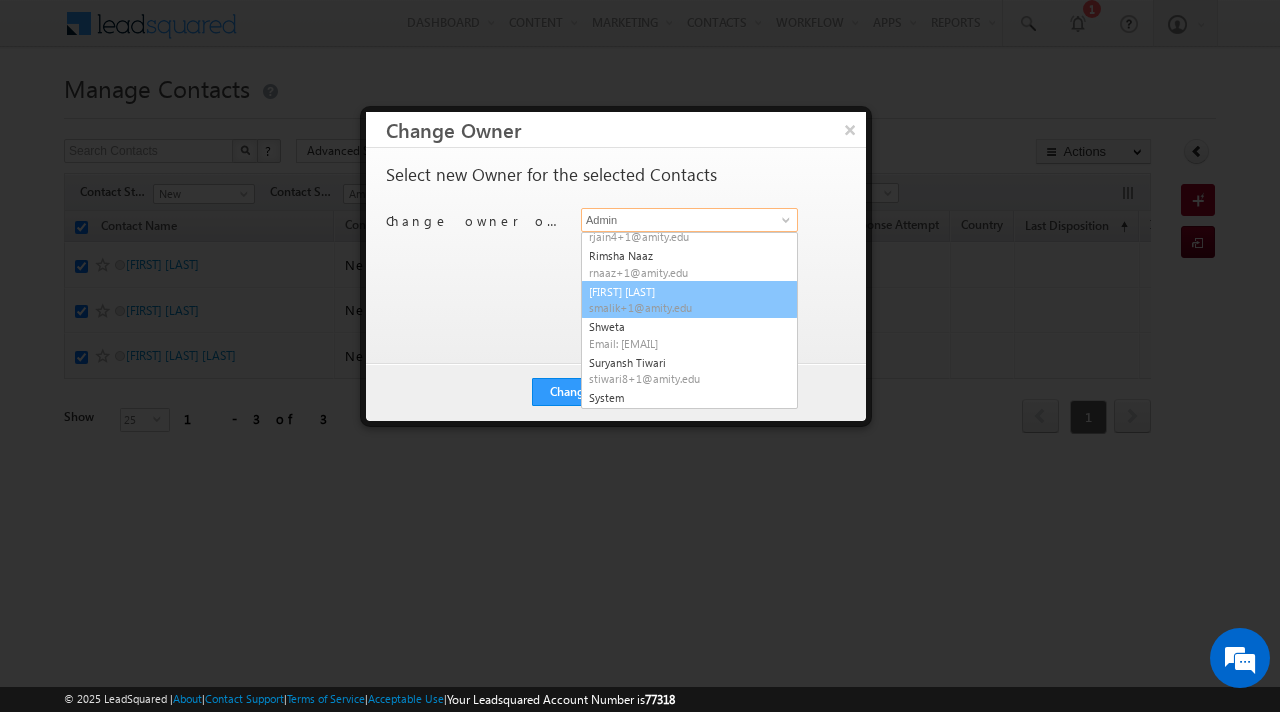 type on "Sameer Malik" 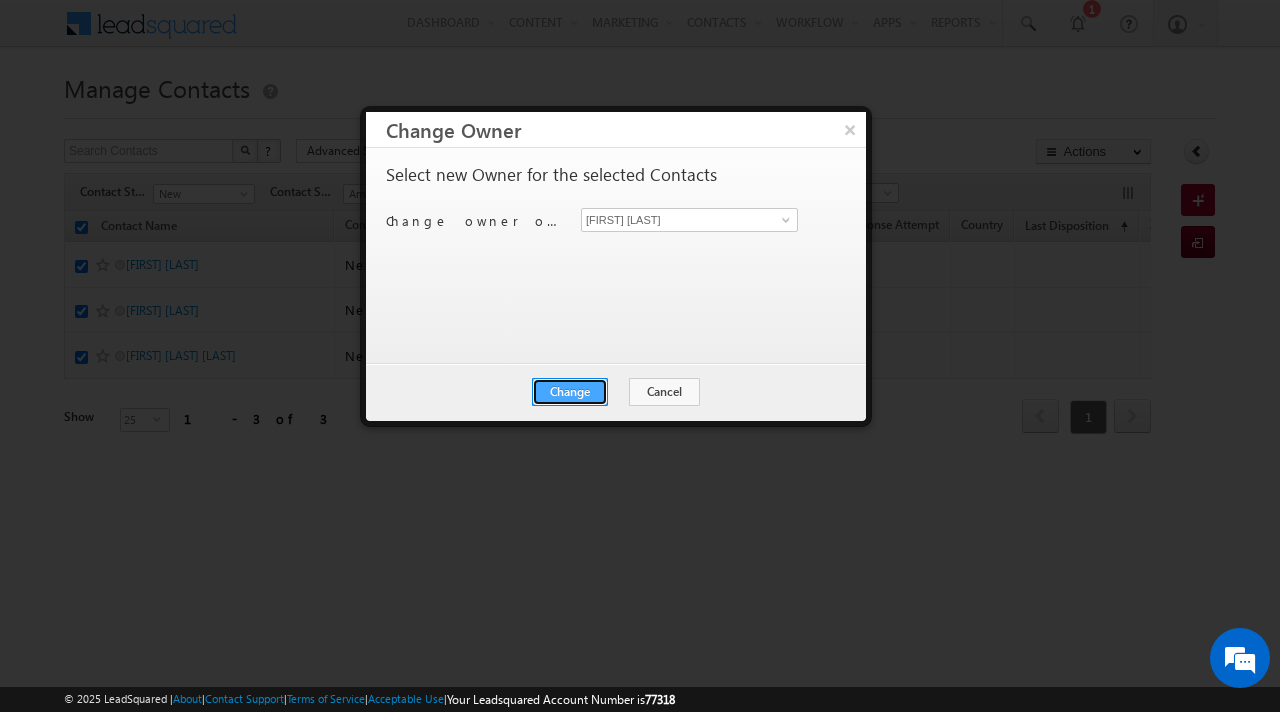 click on "Change" at bounding box center (570, 392) 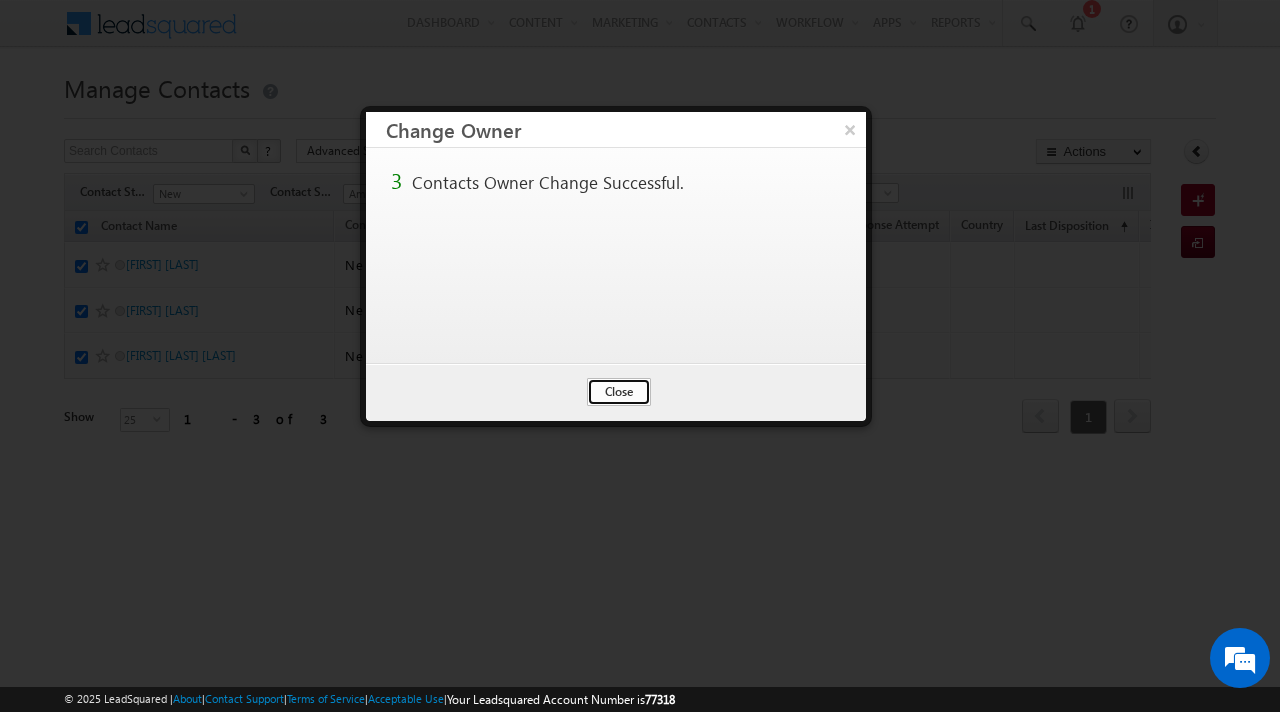 click on "Close" at bounding box center (619, 392) 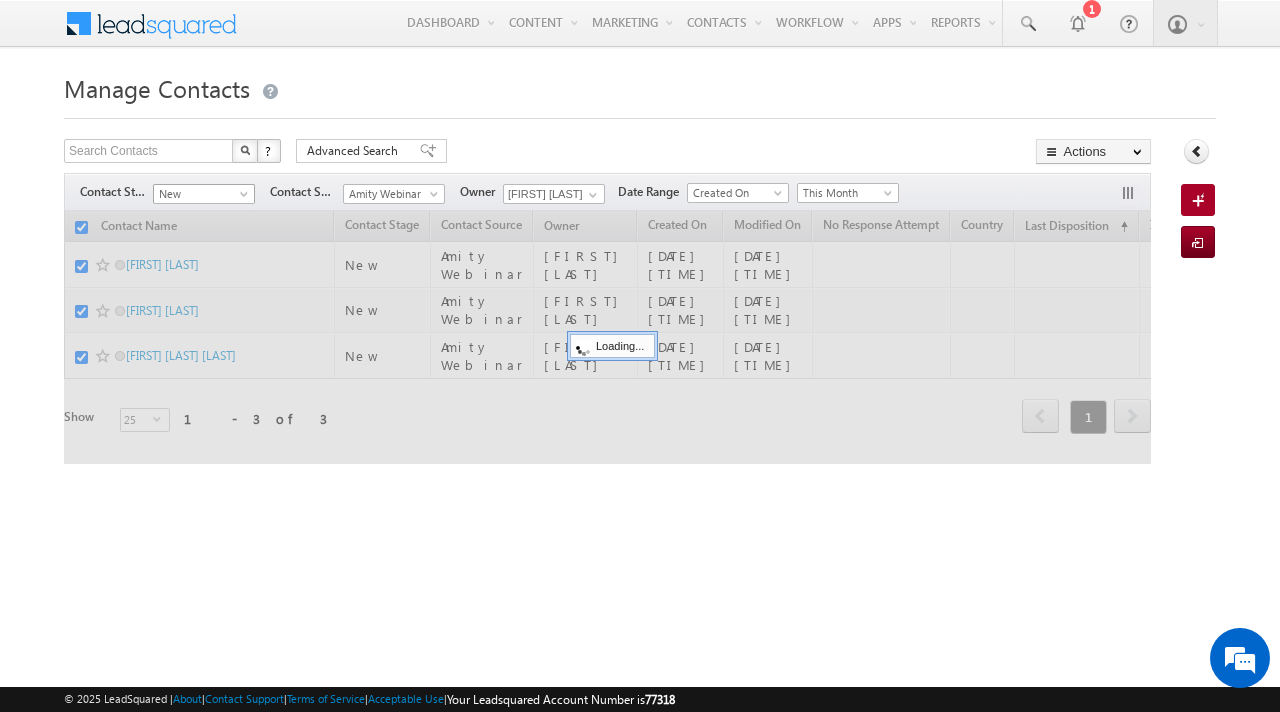 checkbox on "false" 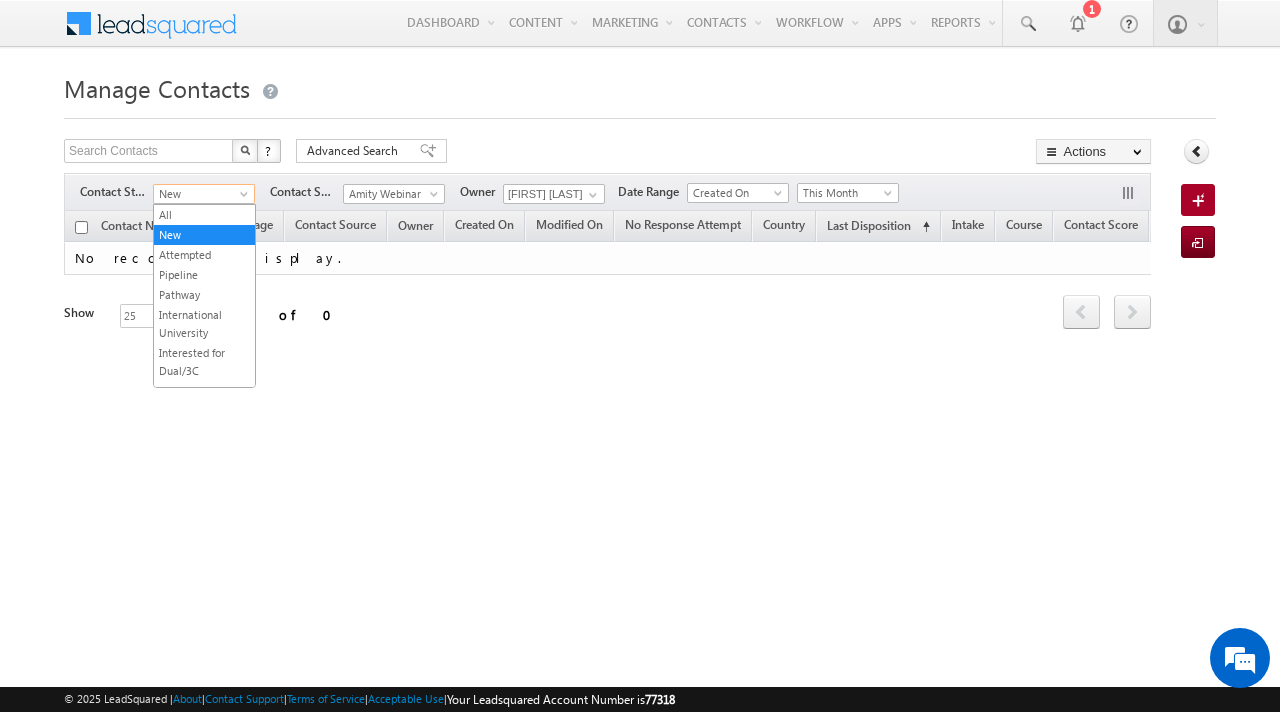 click on "New" at bounding box center [201, 194] 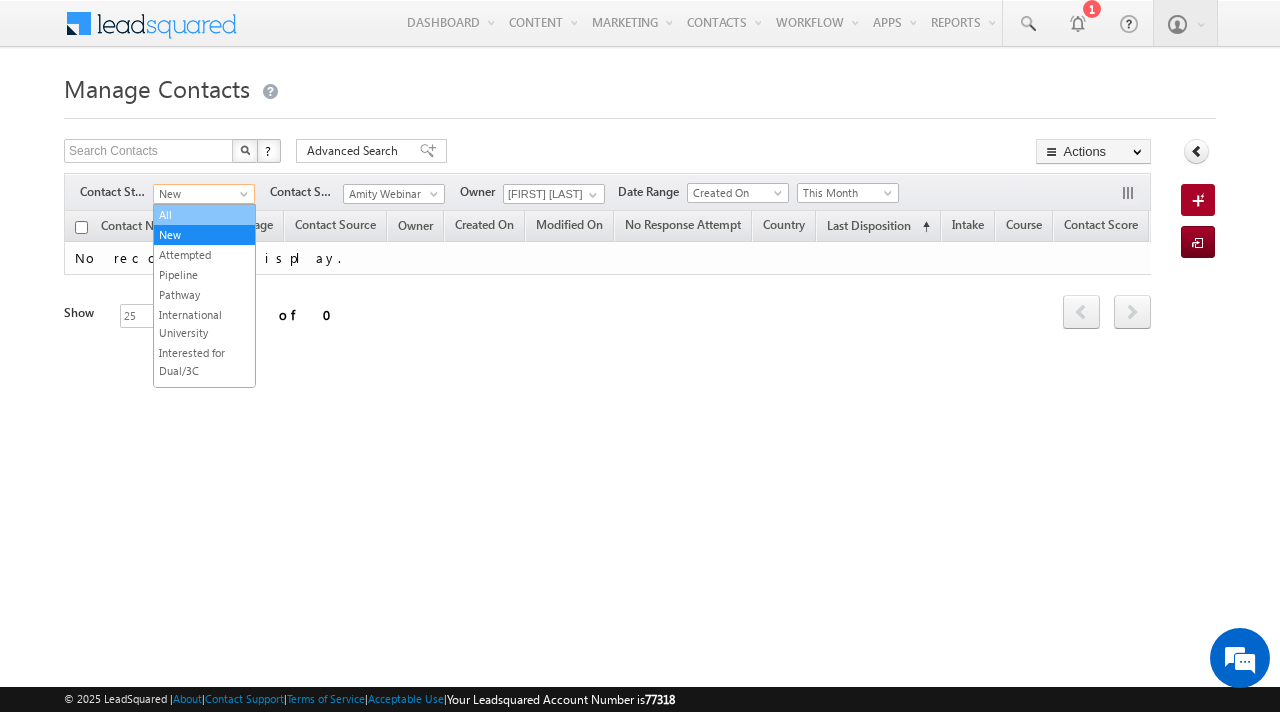 click on "All" at bounding box center (204, 215) 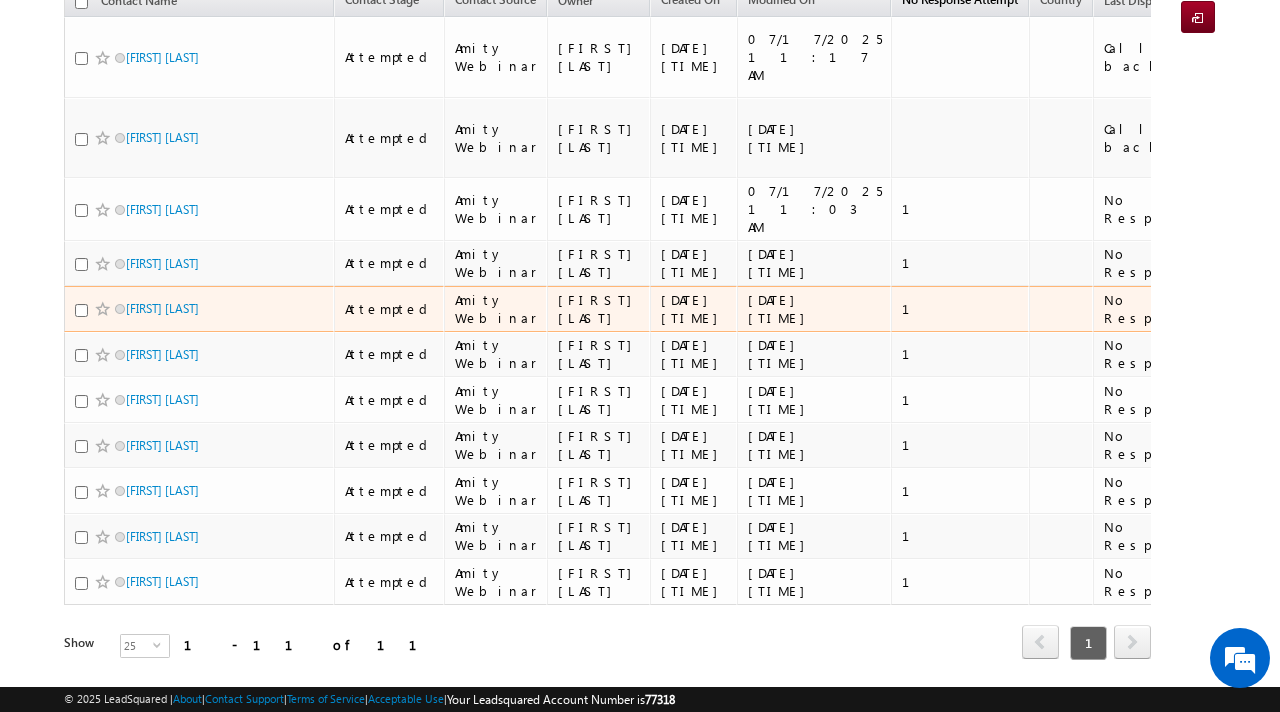 scroll, scrollTop: 0, scrollLeft: 0, axis: both 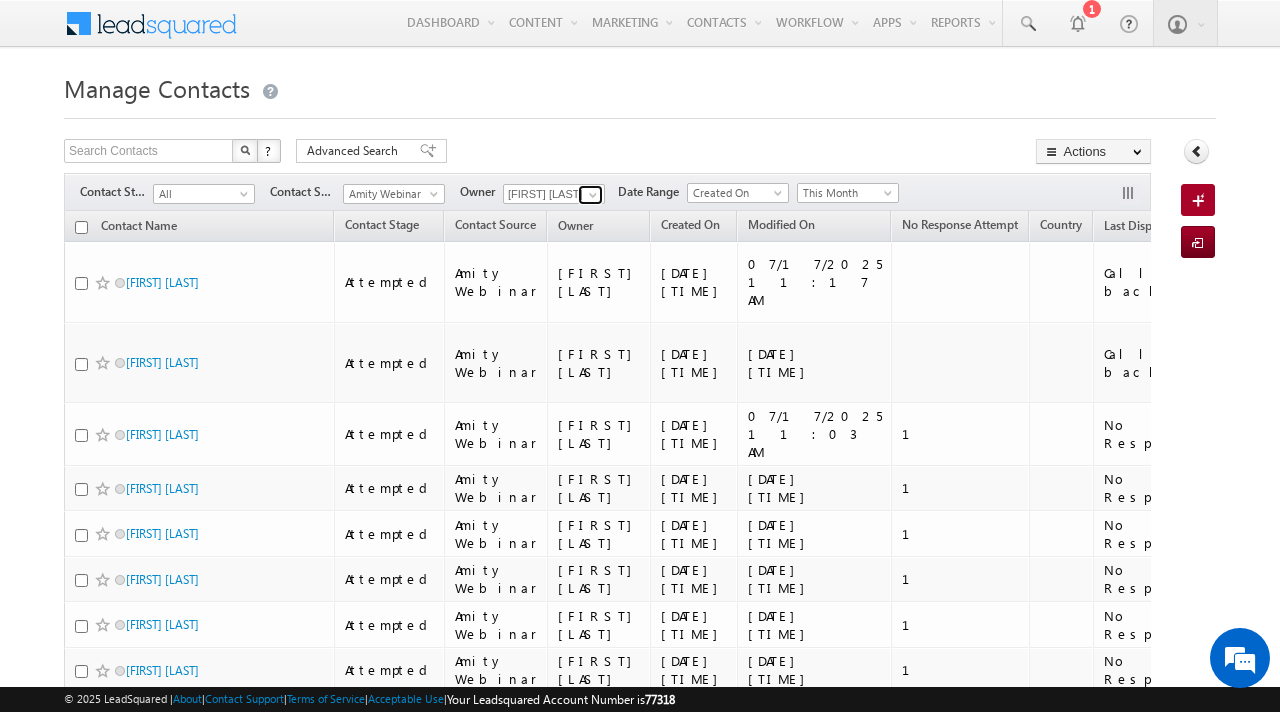 click at bounding box center (590, 195) 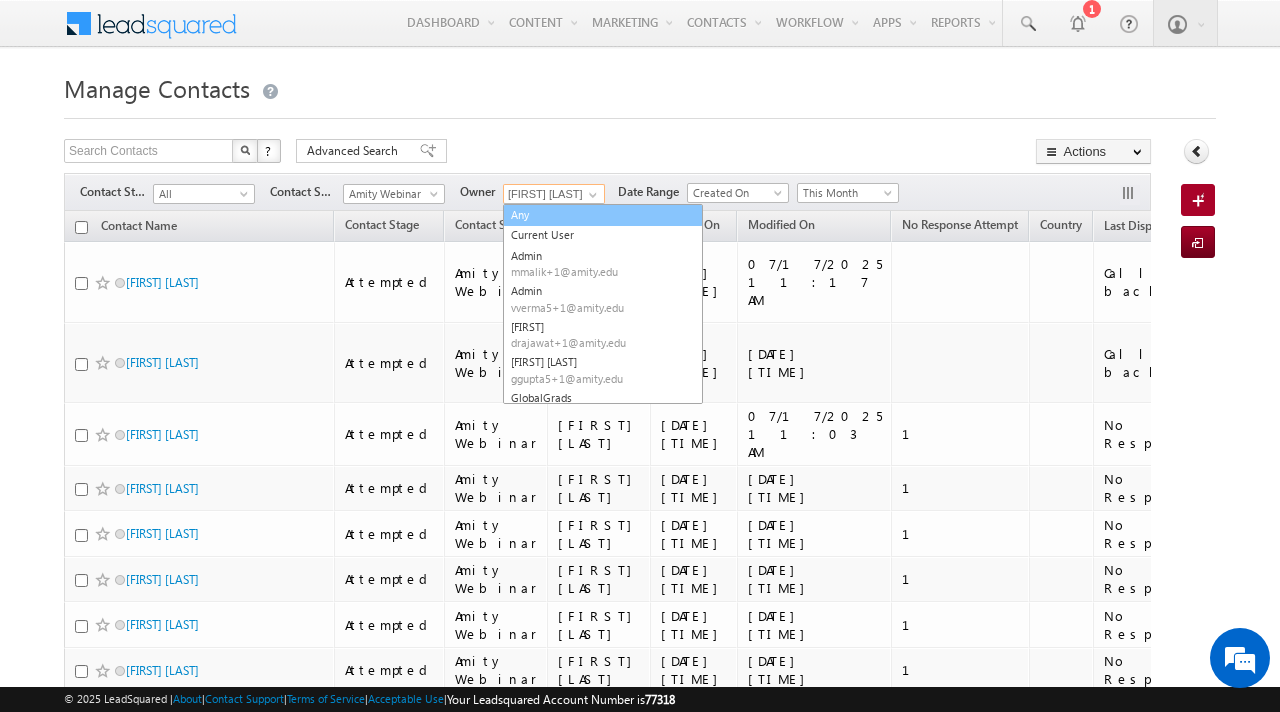 click on "Any" at bounding box center (603, 215) 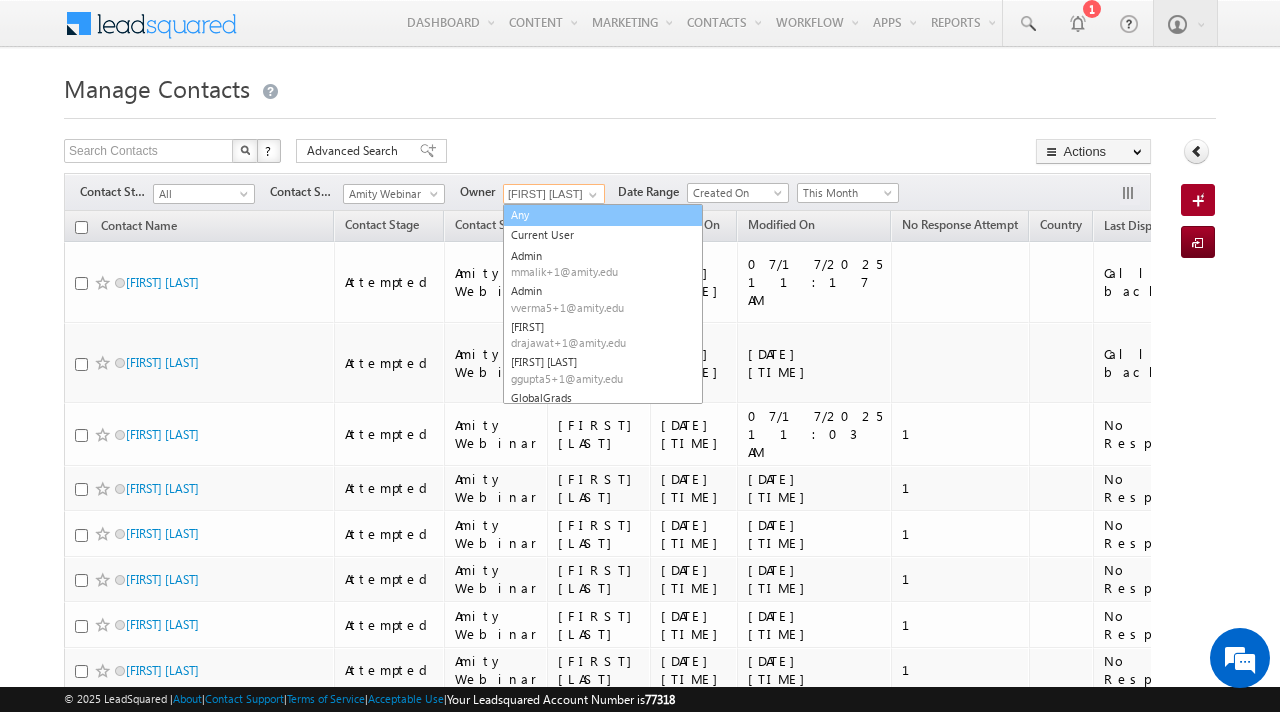 type on "Any" 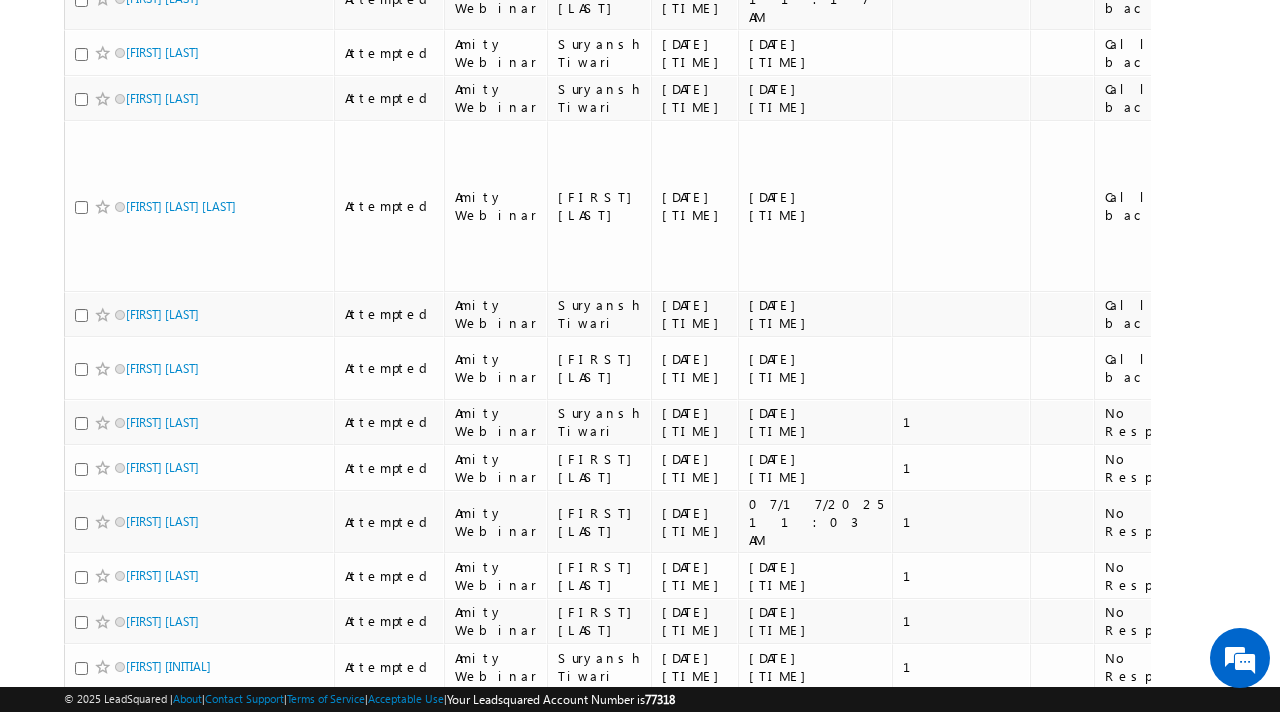 scroll, scrollTop: 0, scrollLeft: 0, axis: both 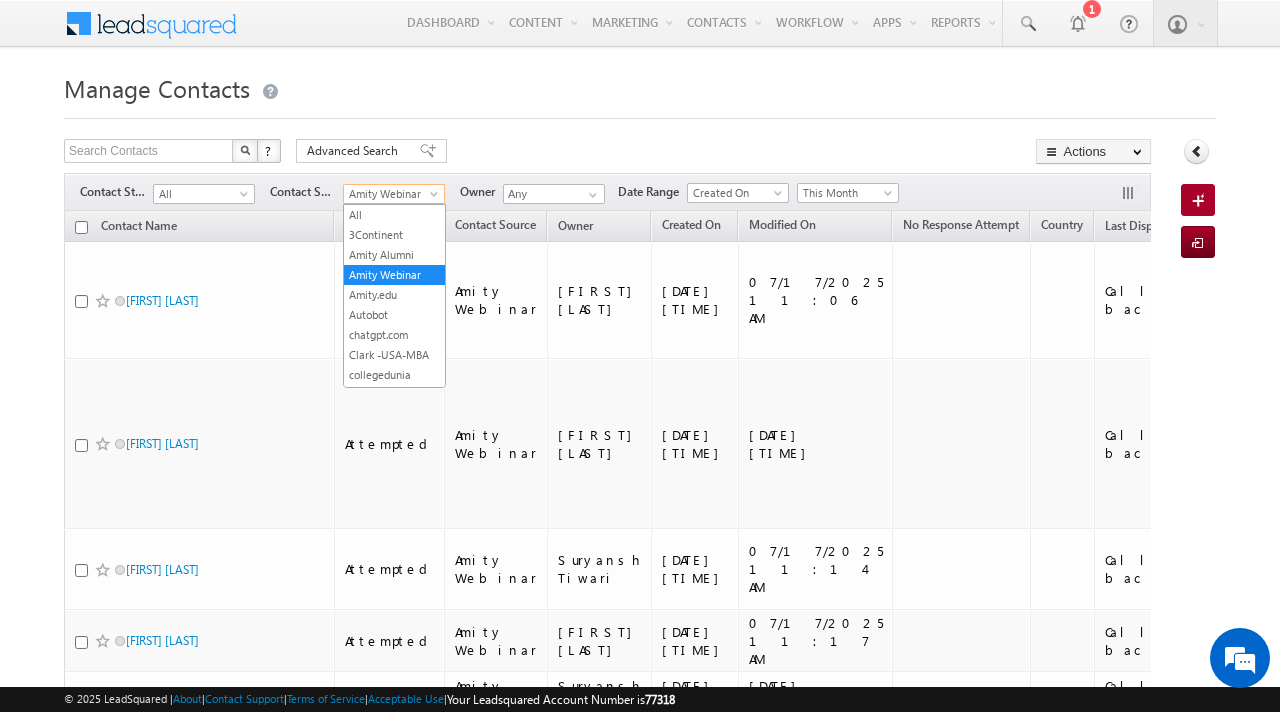 click on "Amity Webinar" at bounding box center (391, 194) 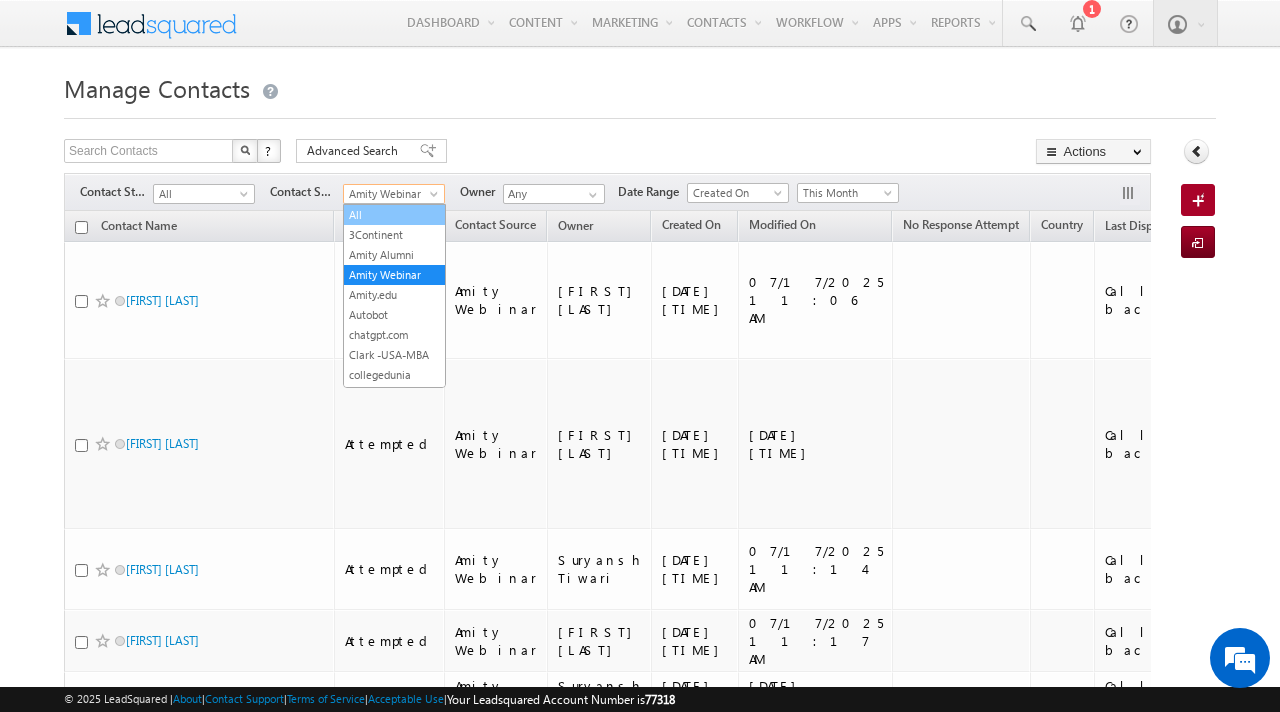 click on "All" at bounding box center (394, 215) 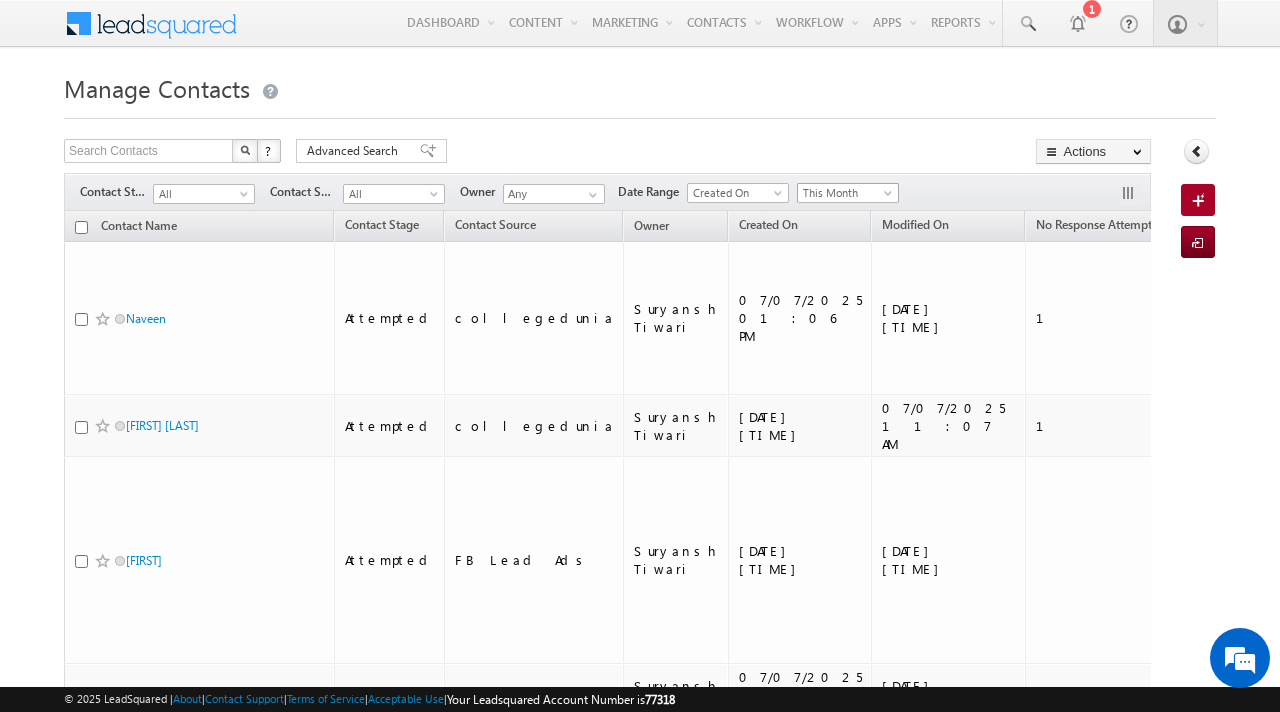 click on "This Month" at bounding box center (845, 193) 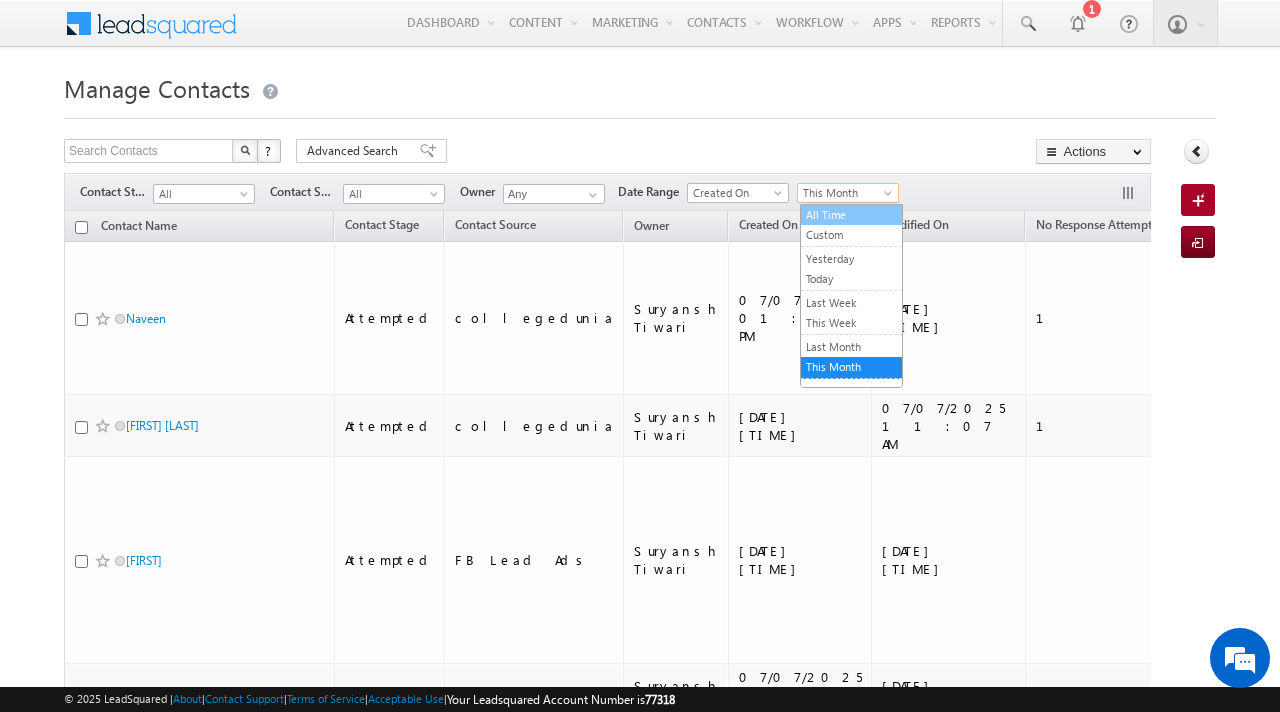 click on "All Time" at bounding box center [851, 215] 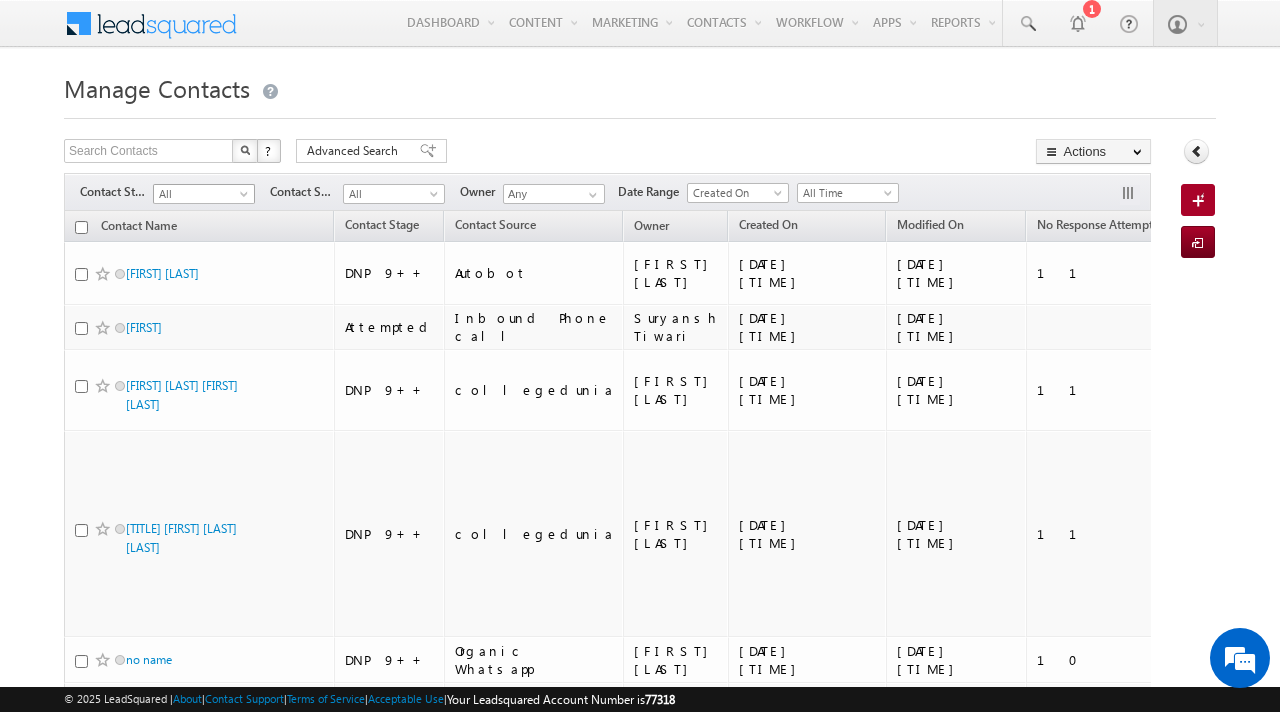 click on "All" at bounding box center [201, 194] 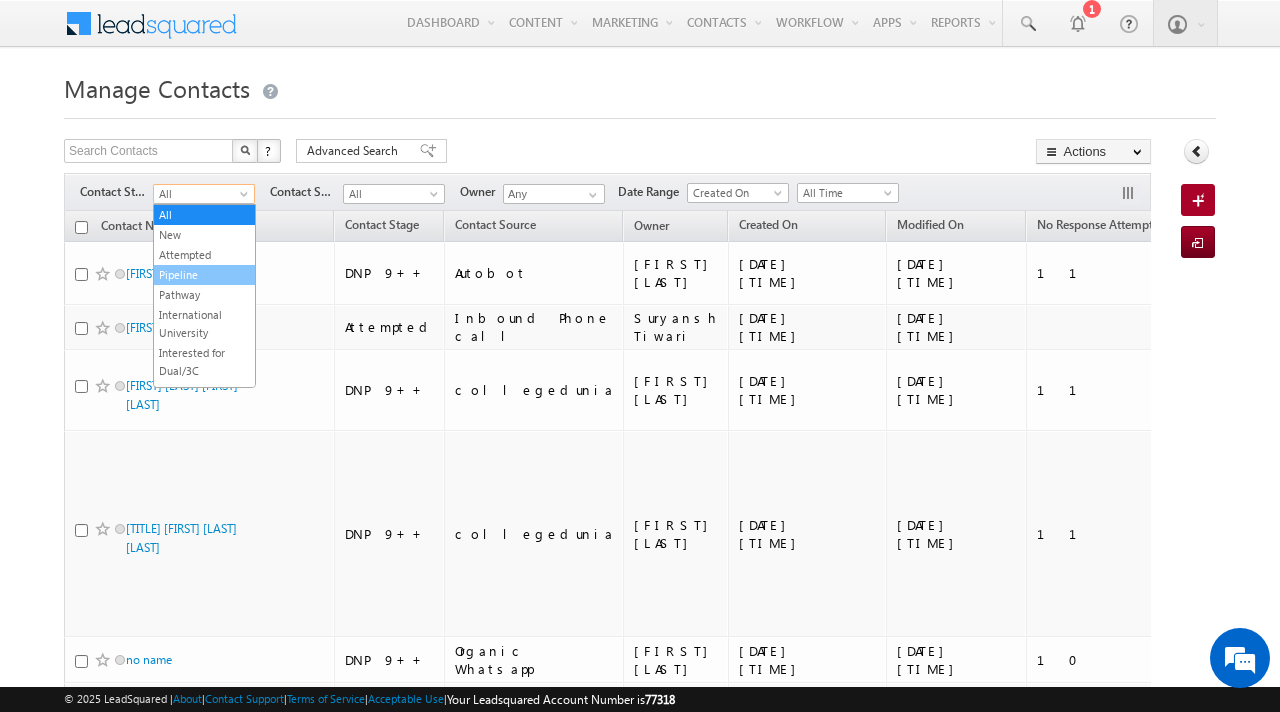 click on "Pipeline" at bounding box center (204, 275) 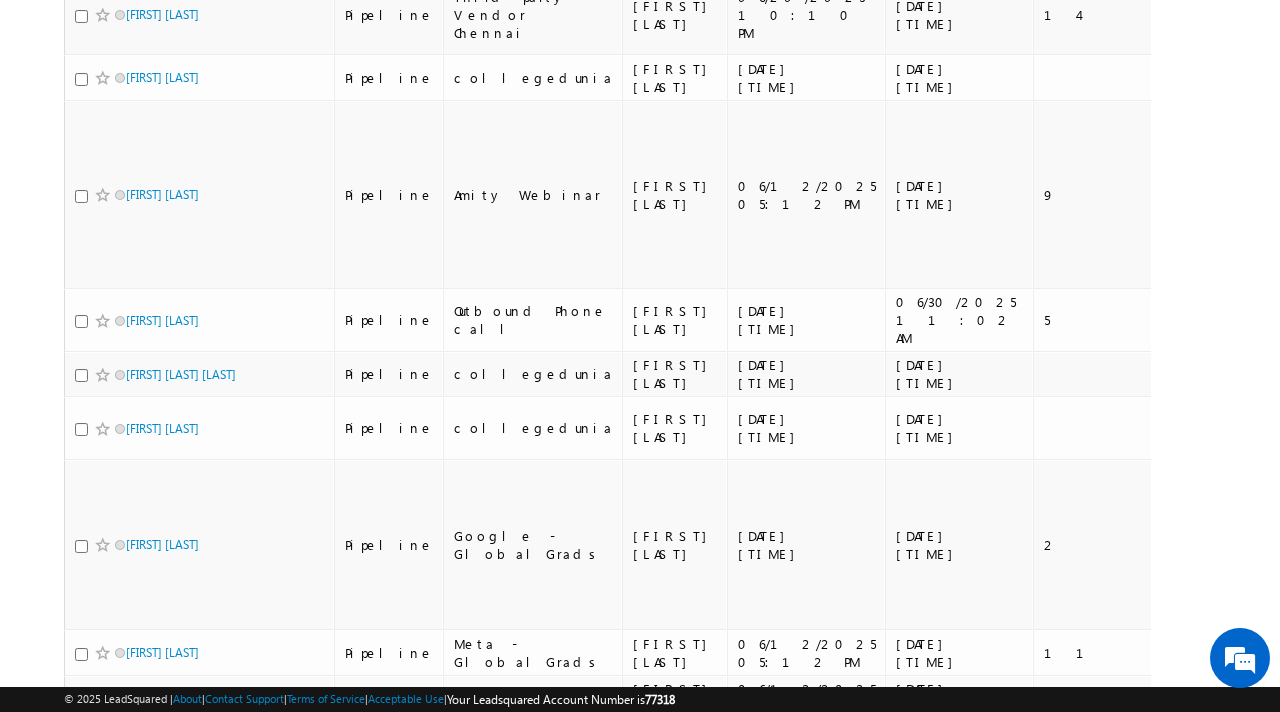 scroll, scrollTop: 0, scrollLeft: 0, axis: both 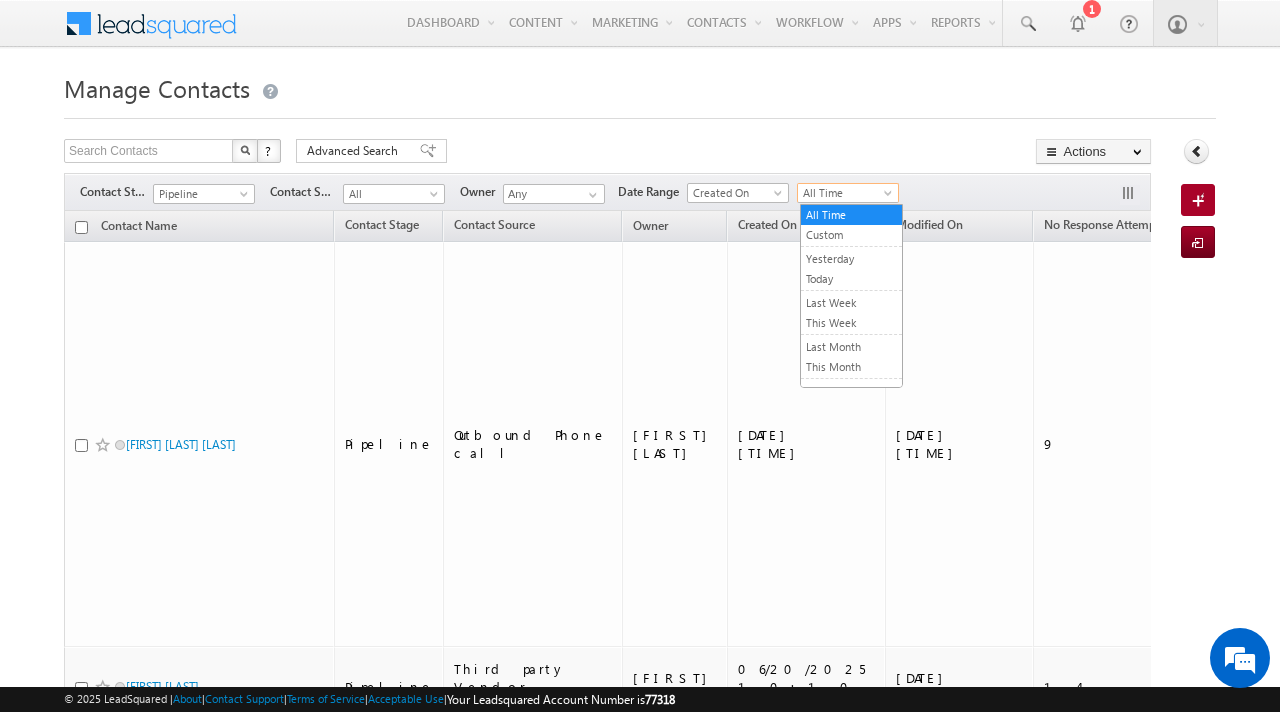 click on "All Time" at bounding box center (845, 193) 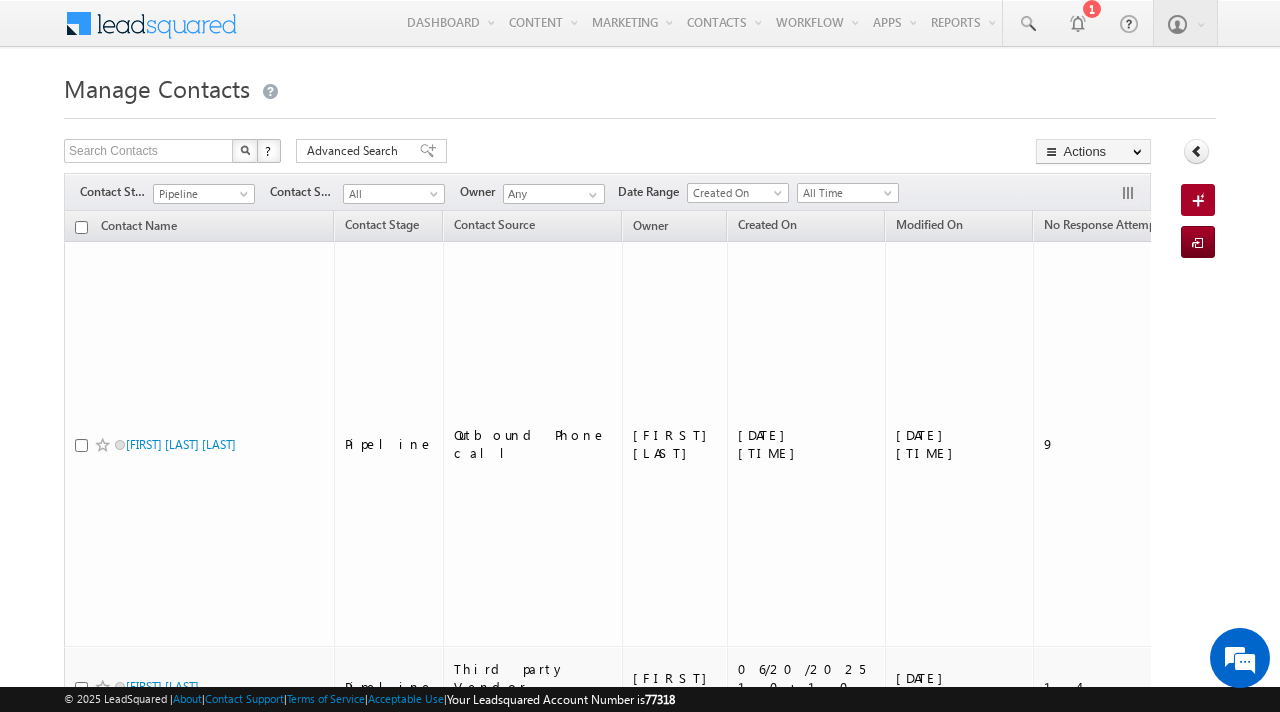 click at bounding box center [640, 112] 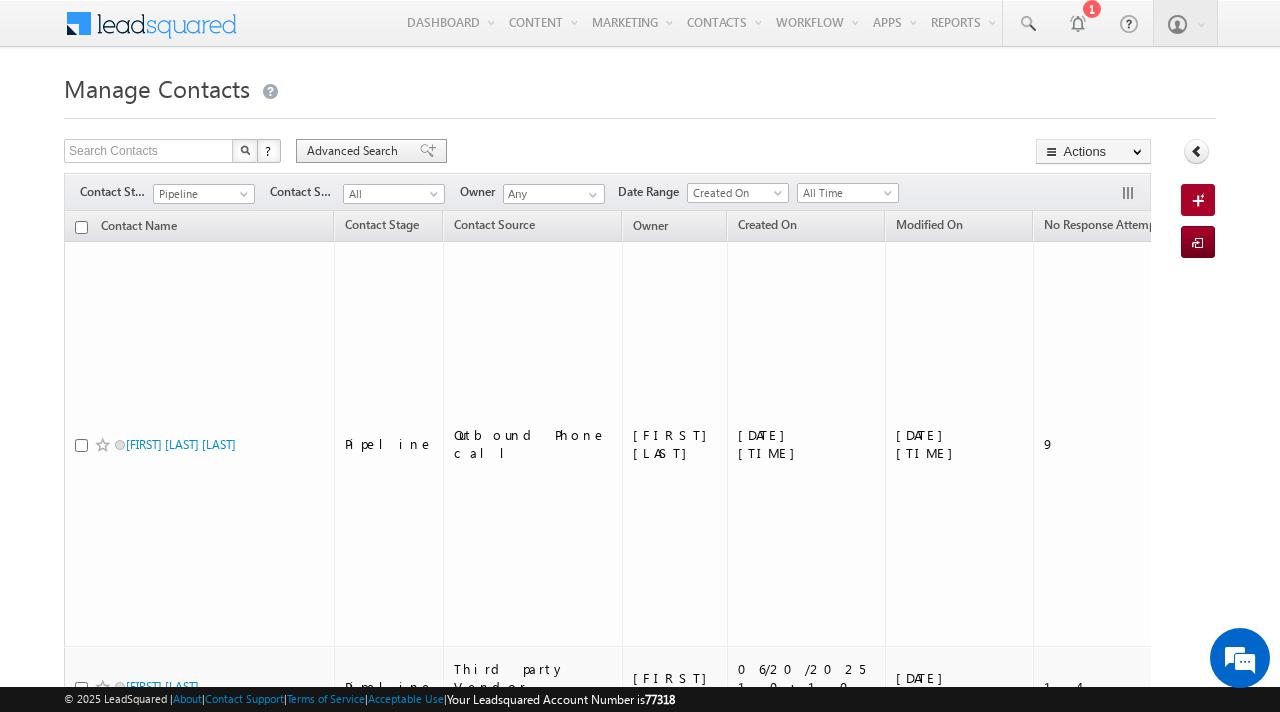 click on "Advanced Search" at bounding box center [355, 151] 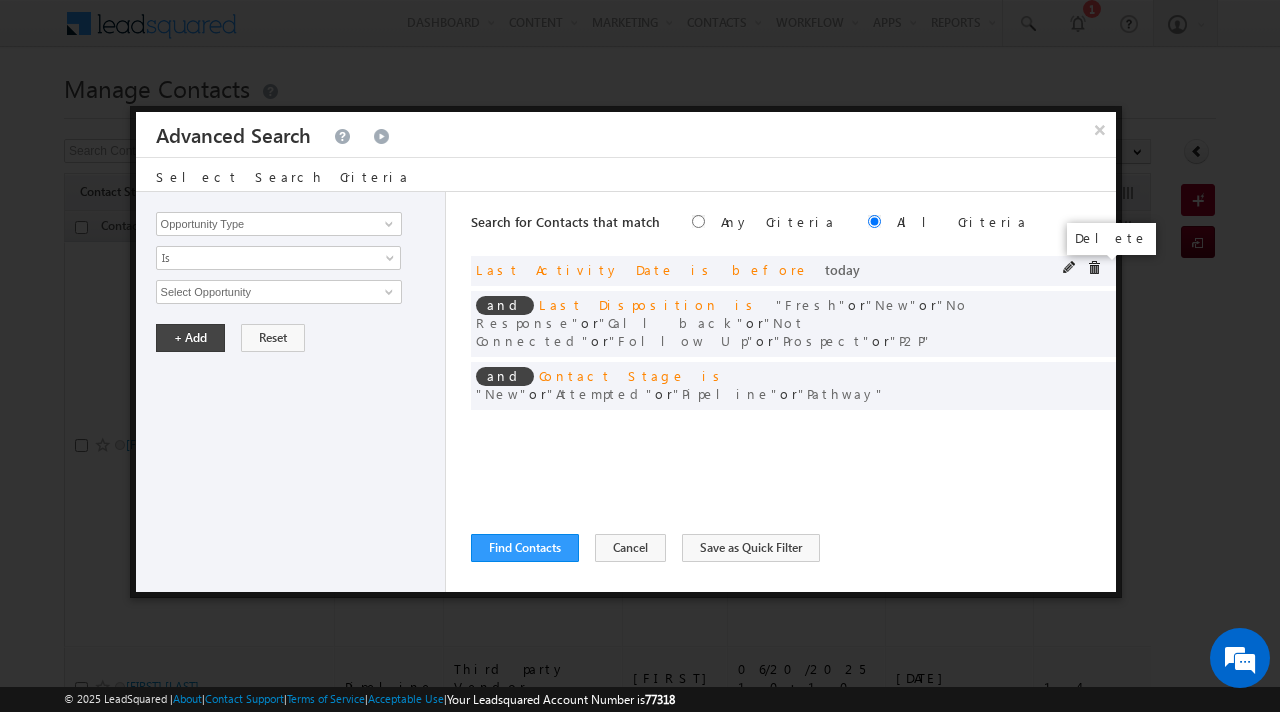 click at bounding box center (1094, 268) 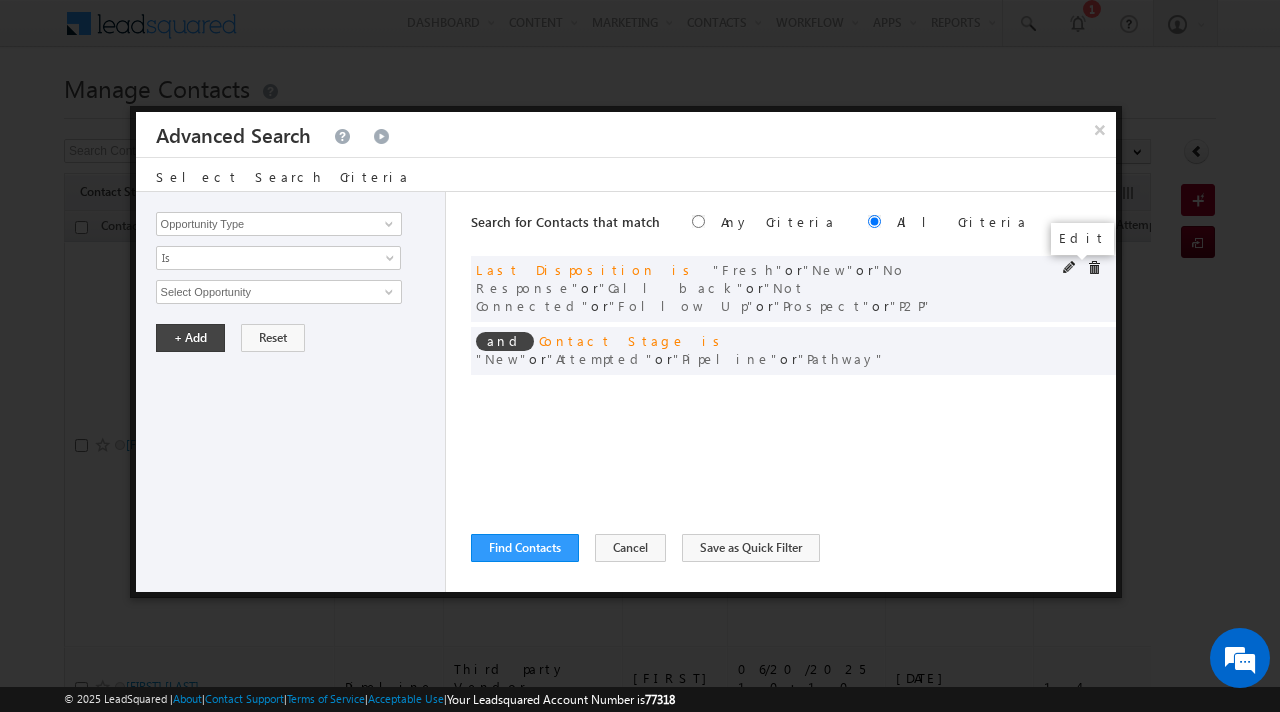 click at bounding box center (1070, 268) 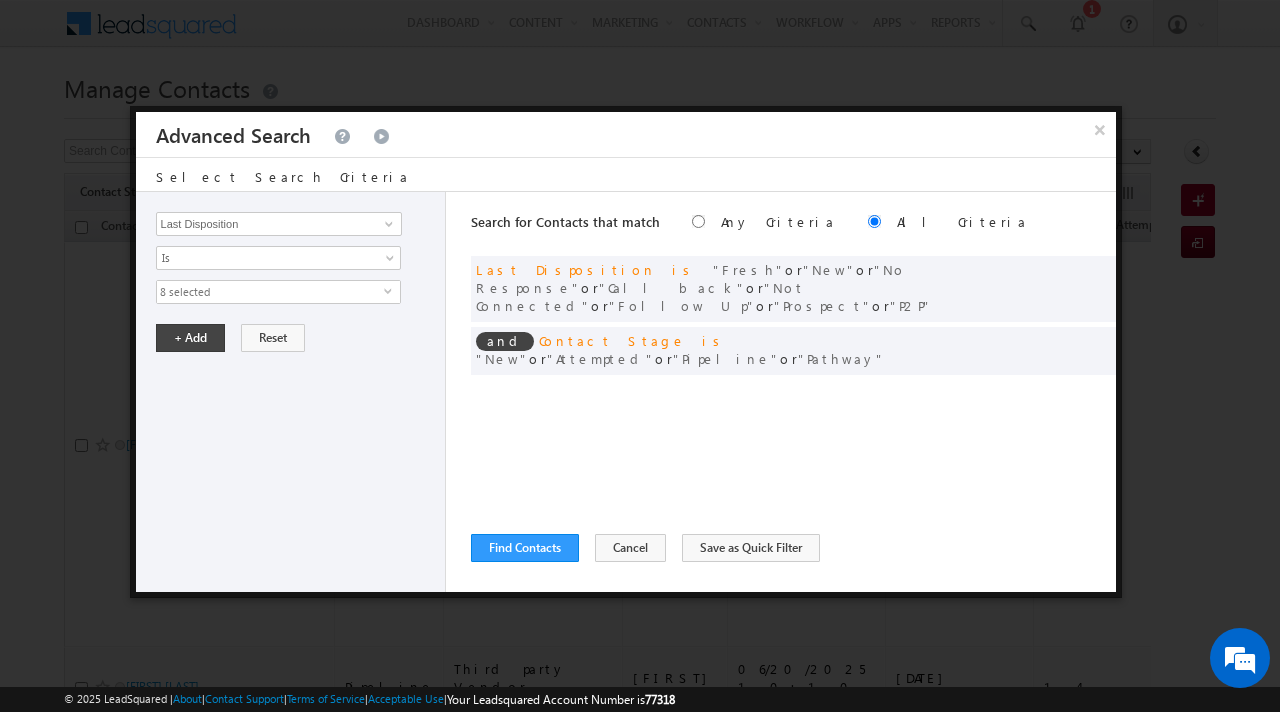 click on "8 selected" at bounding box center [270, 292] 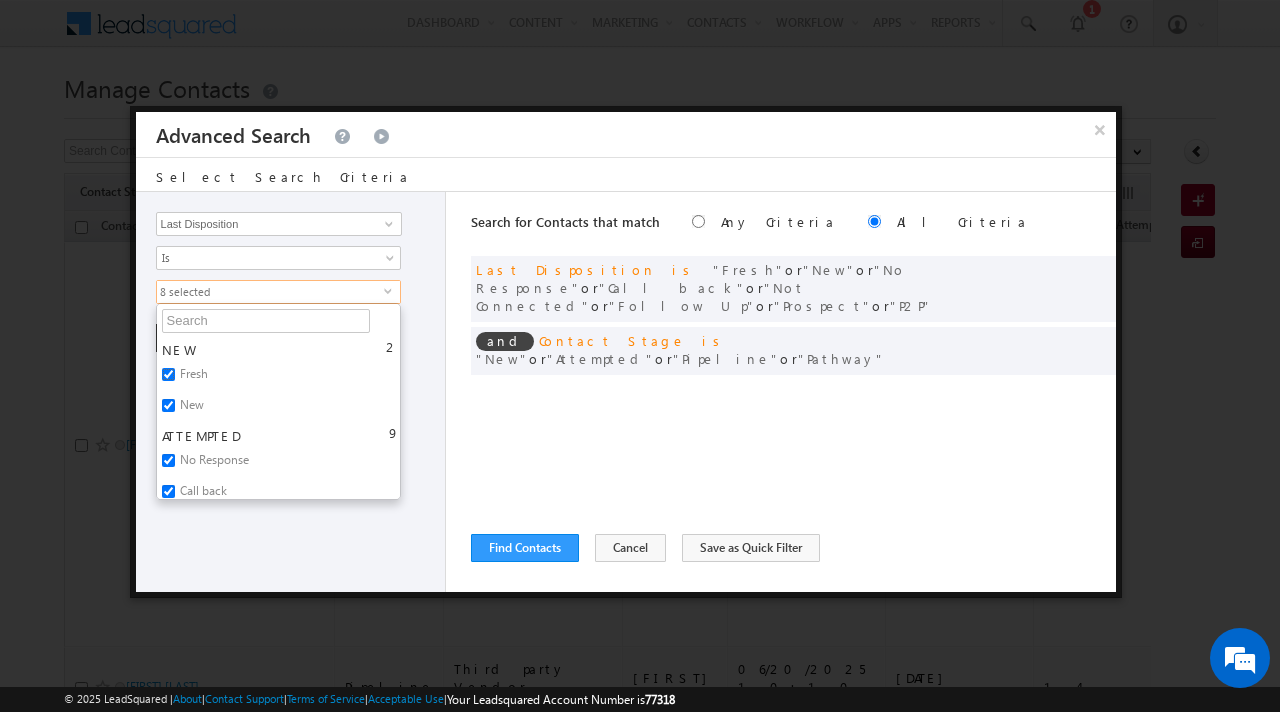 click on "Fresh" at bounding box center [168, 374] 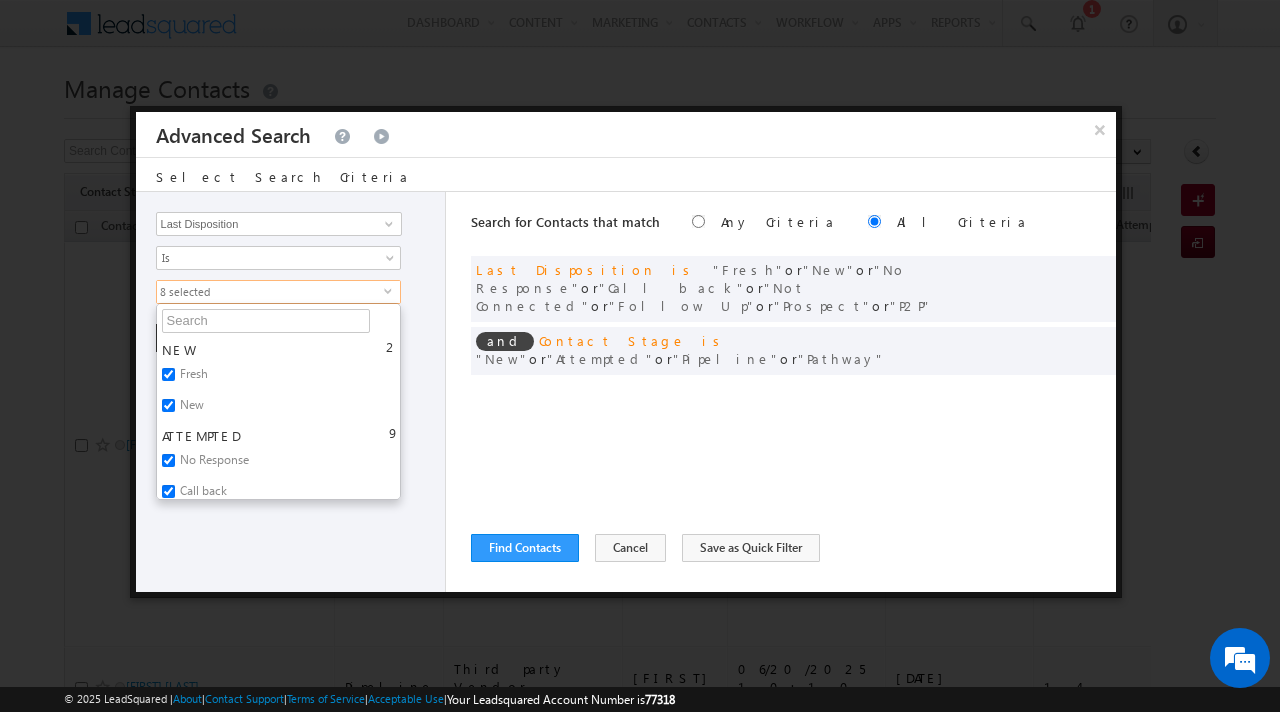 checkbox on "false" 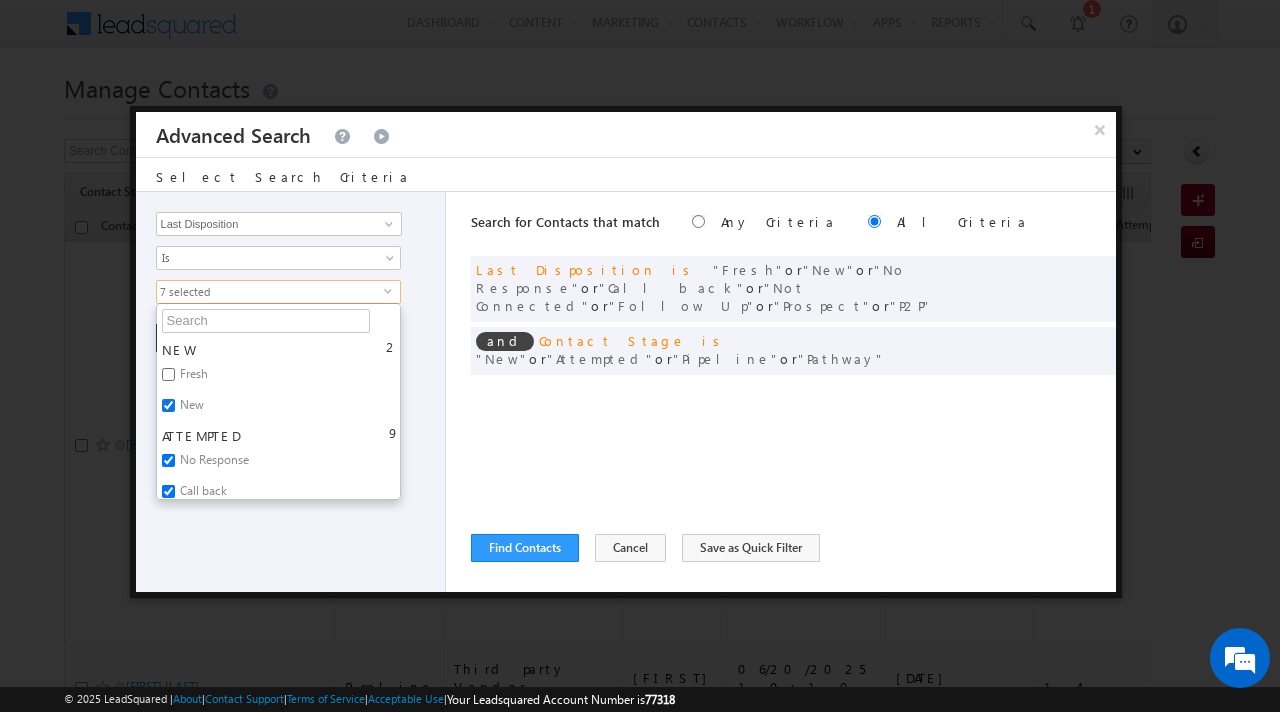 click on "New" at bounding box center [168, 405] 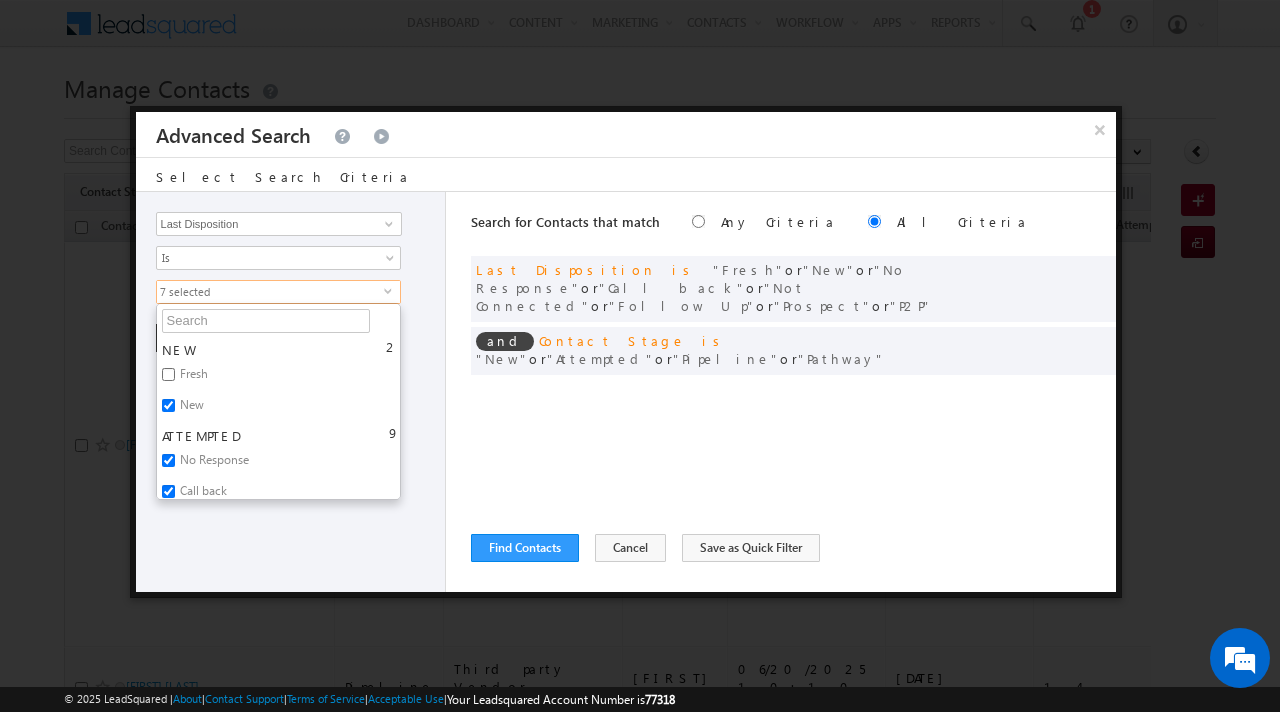 checkbox on "false" 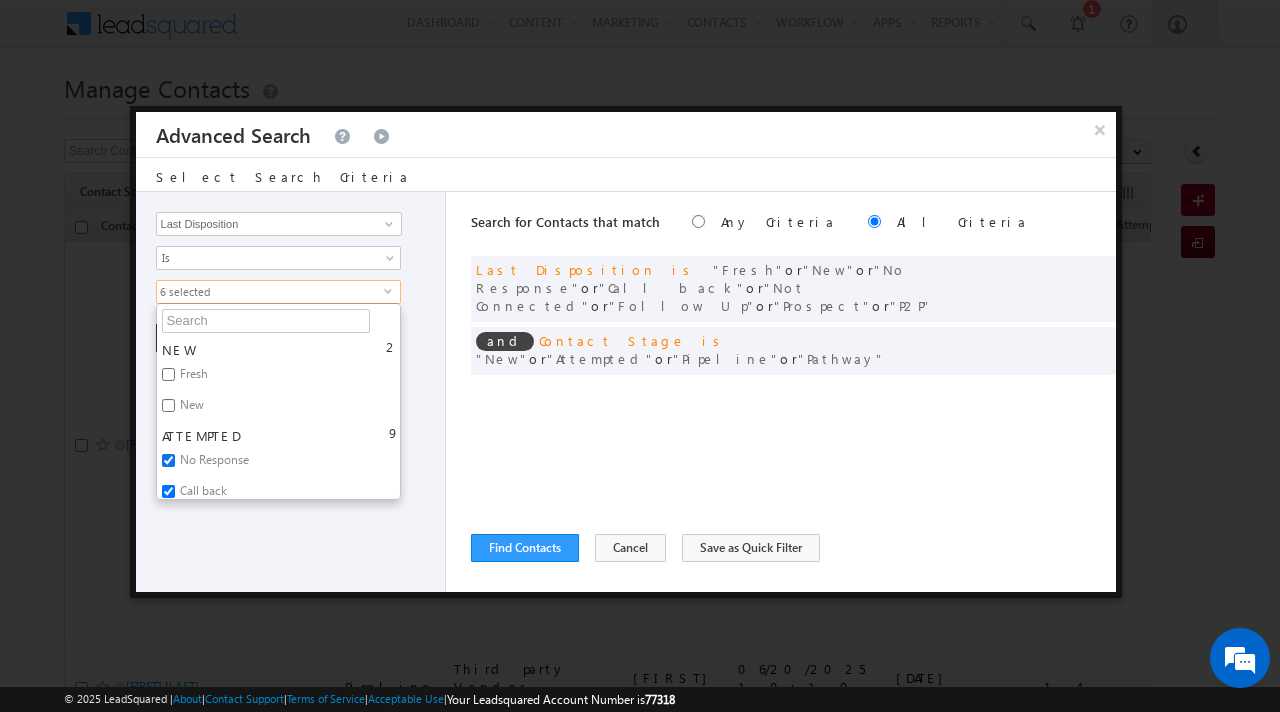 click on "No Response" at bounding box center [168, 460] 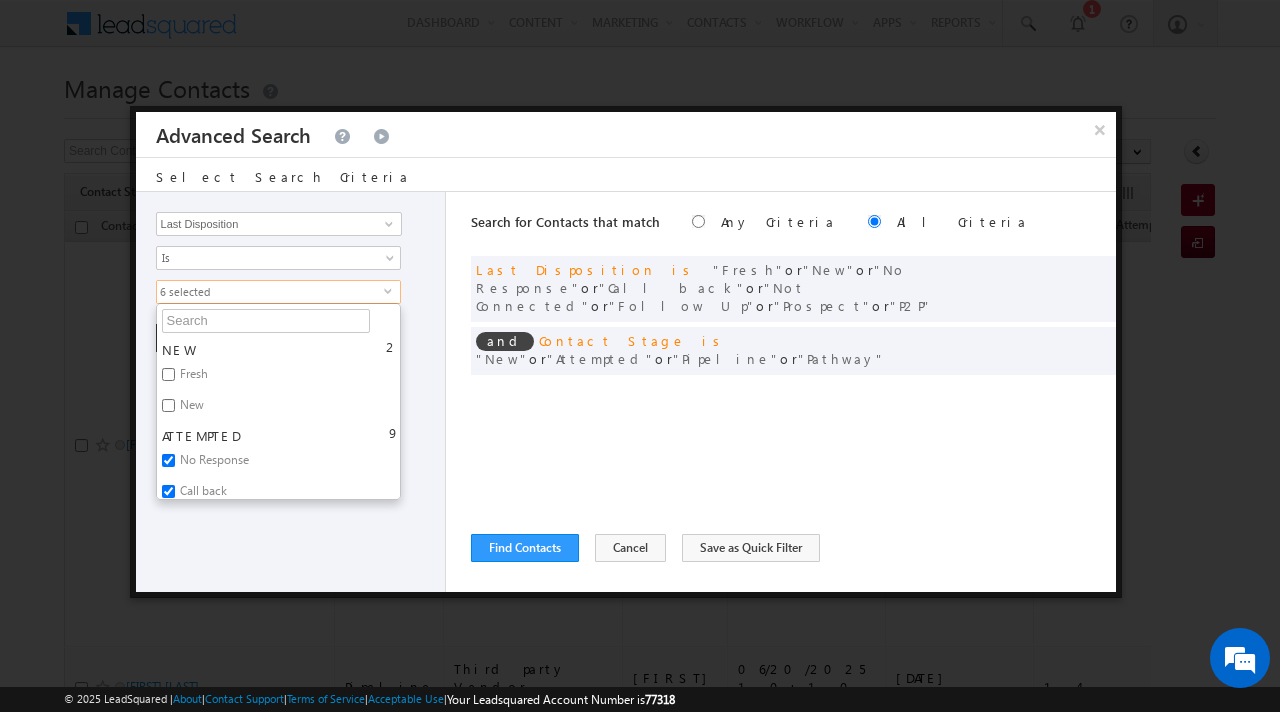 checkbox on "false" 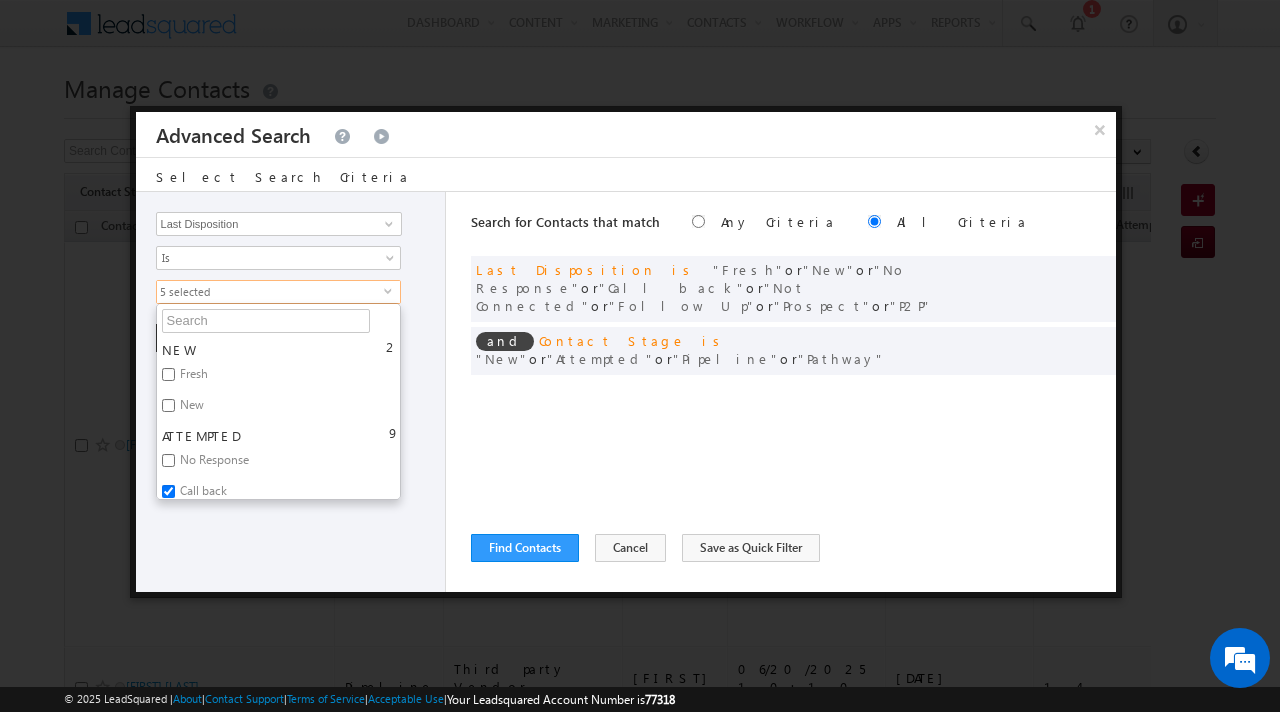 scroll, scrollTop: 89, scrollLeft: 0, axis: vertical 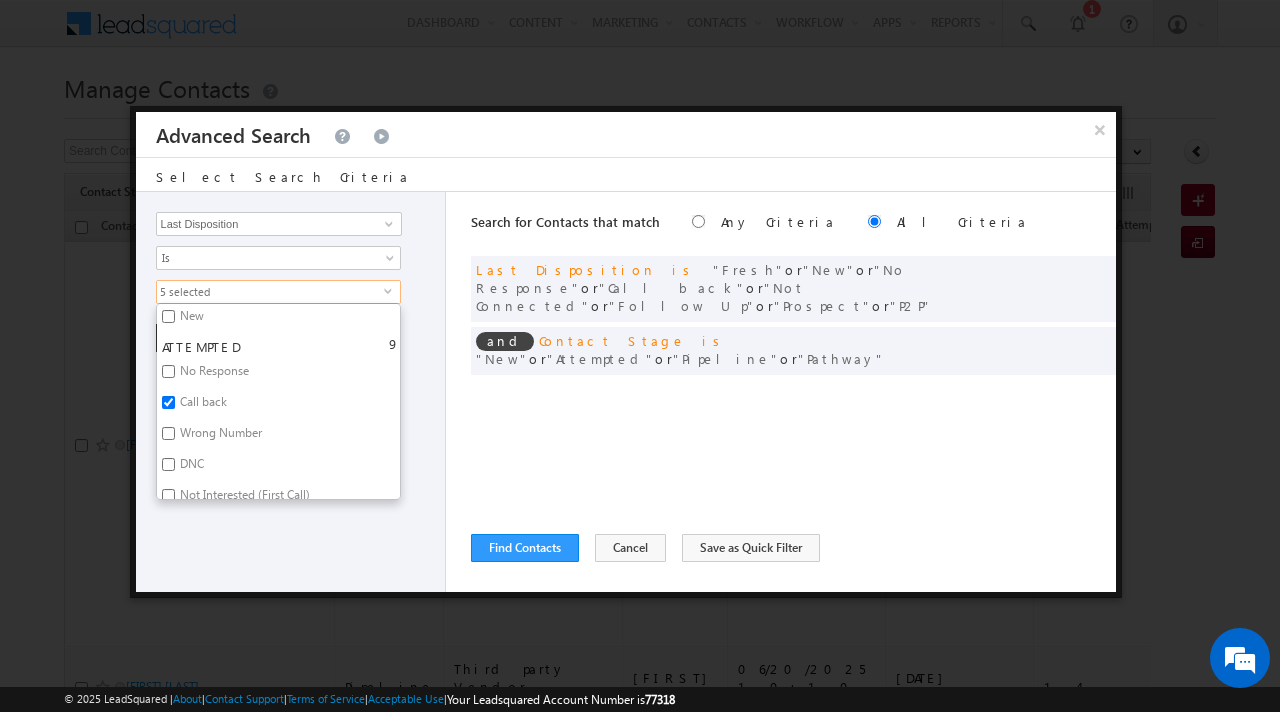 click on "Call back" at bounding box center (202, 405) 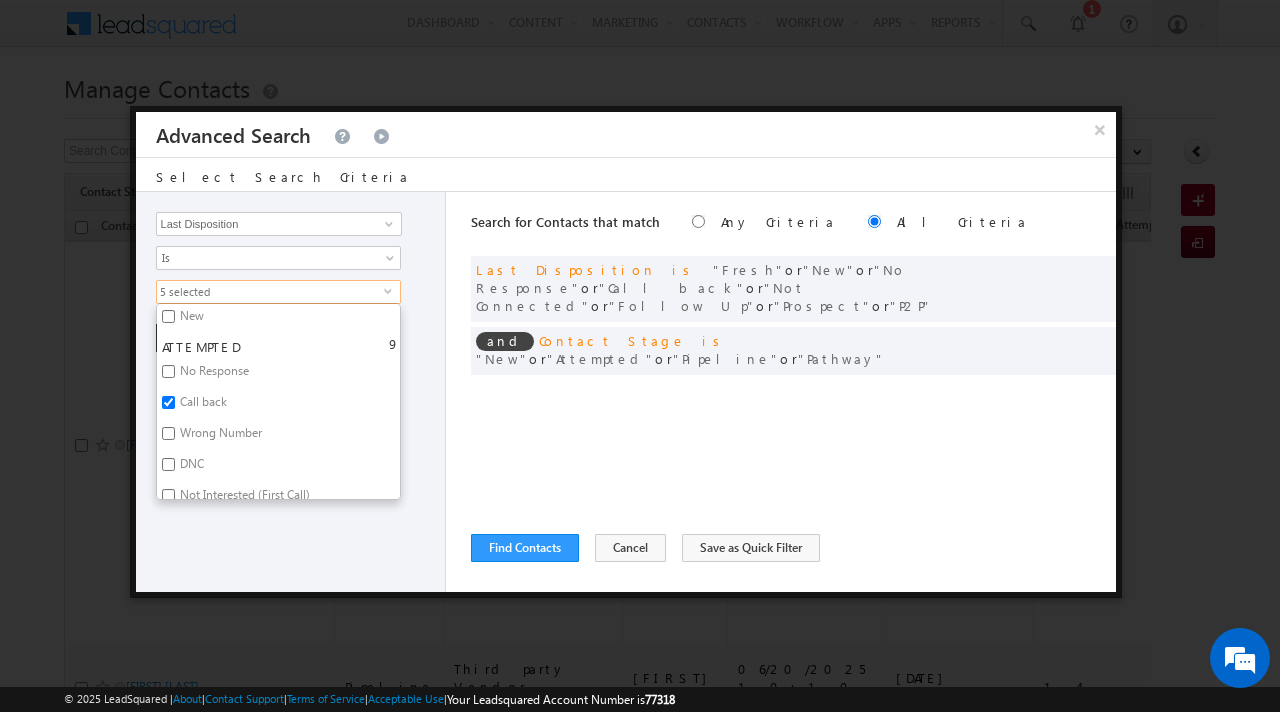 click on "Call back" at bounding box center [168, 402] 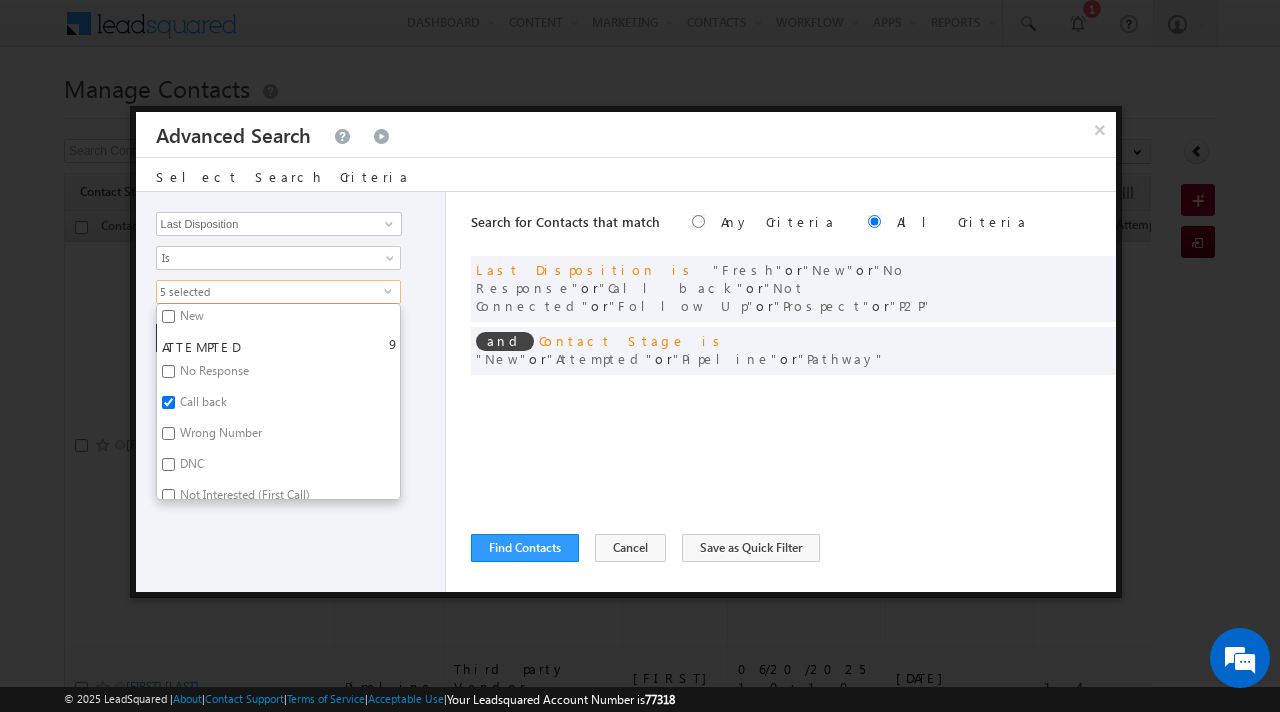 checkbox on "false" 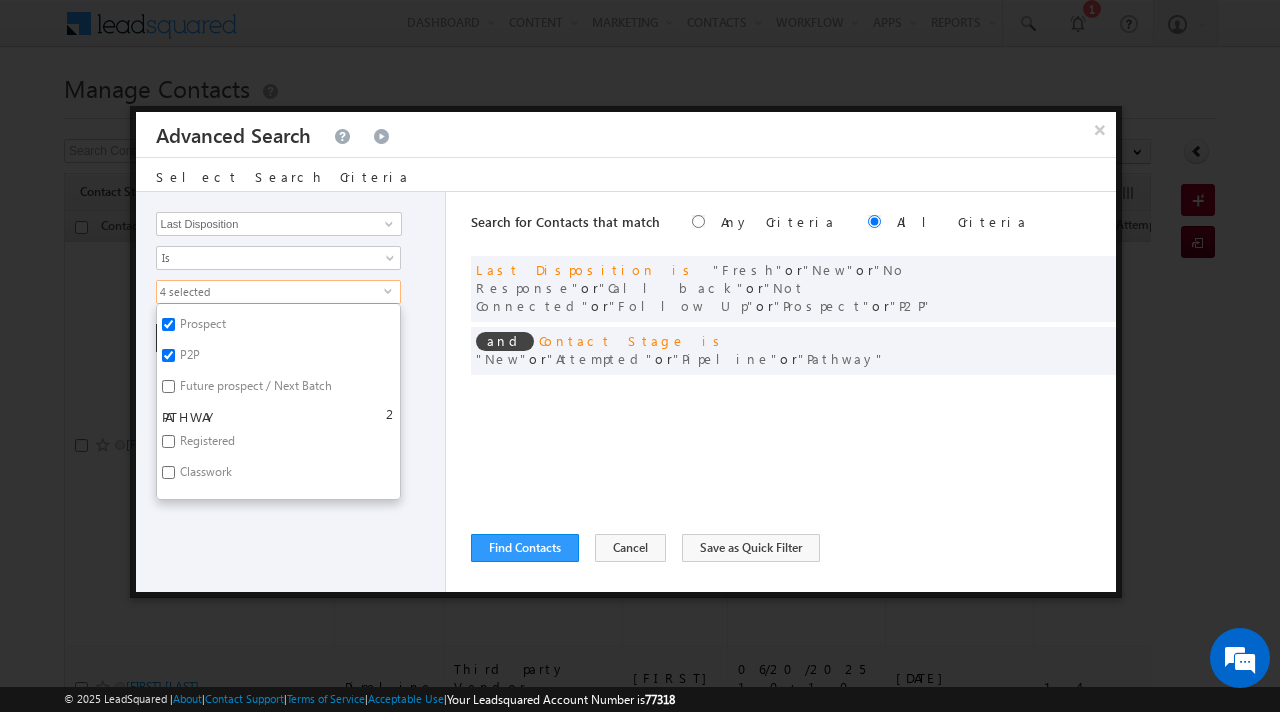 scroll, scrollTop: 412, scrollLeft: 0, axis: vertical 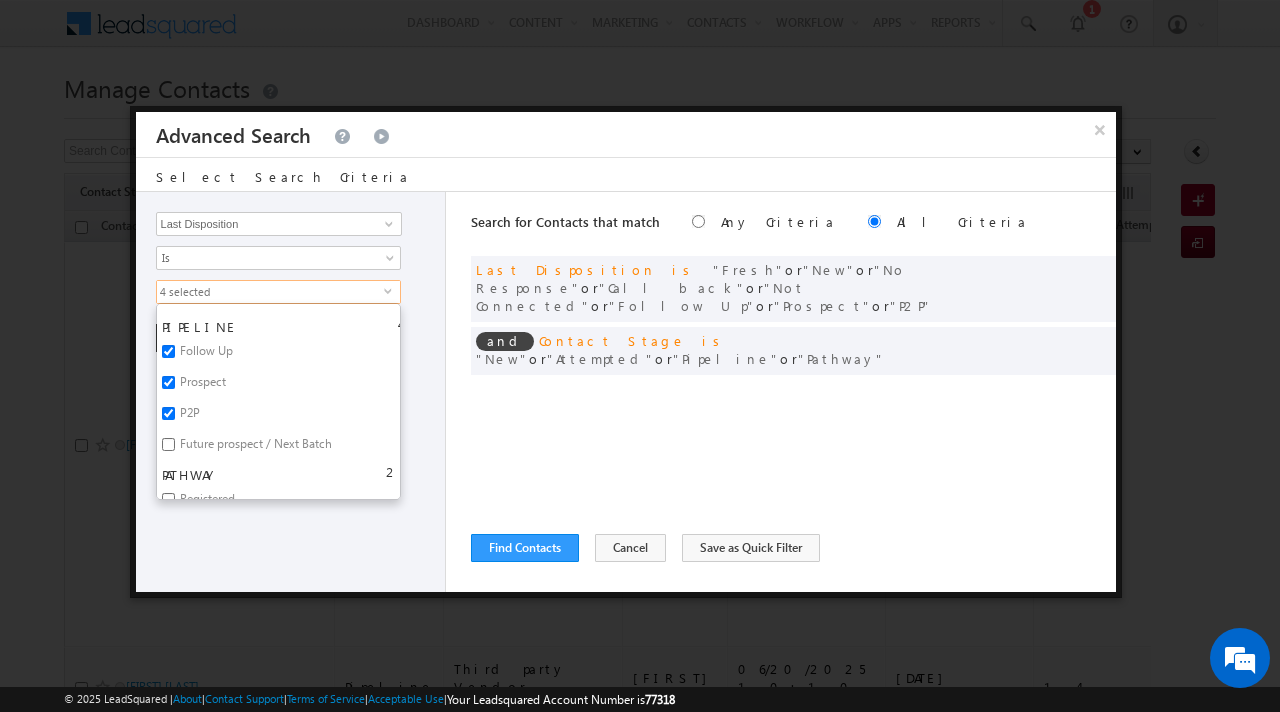 drag, startPoint x: 256, startPoint y: 560, endPoint x: 256, endPoint y: 548, distance: 12 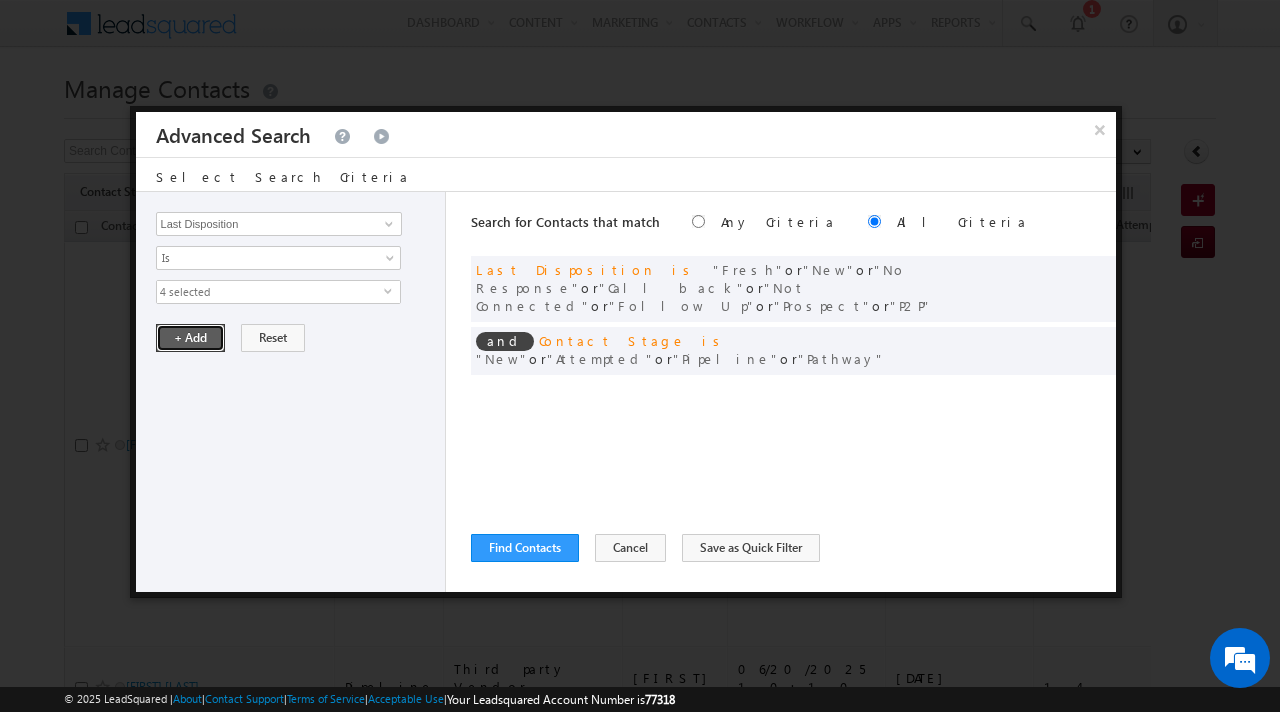 click on "+ Add" at bounding box center [190, 338] 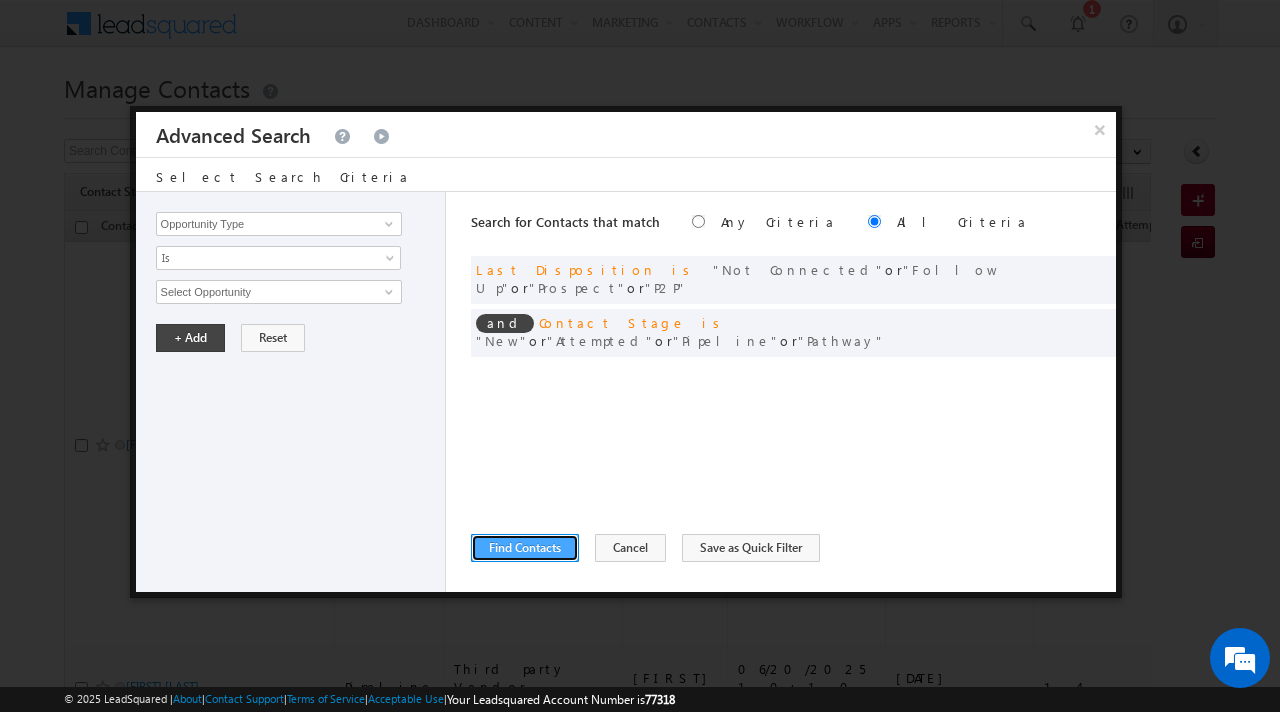 click on "Find Contacts" at bounding box center [525, 548] 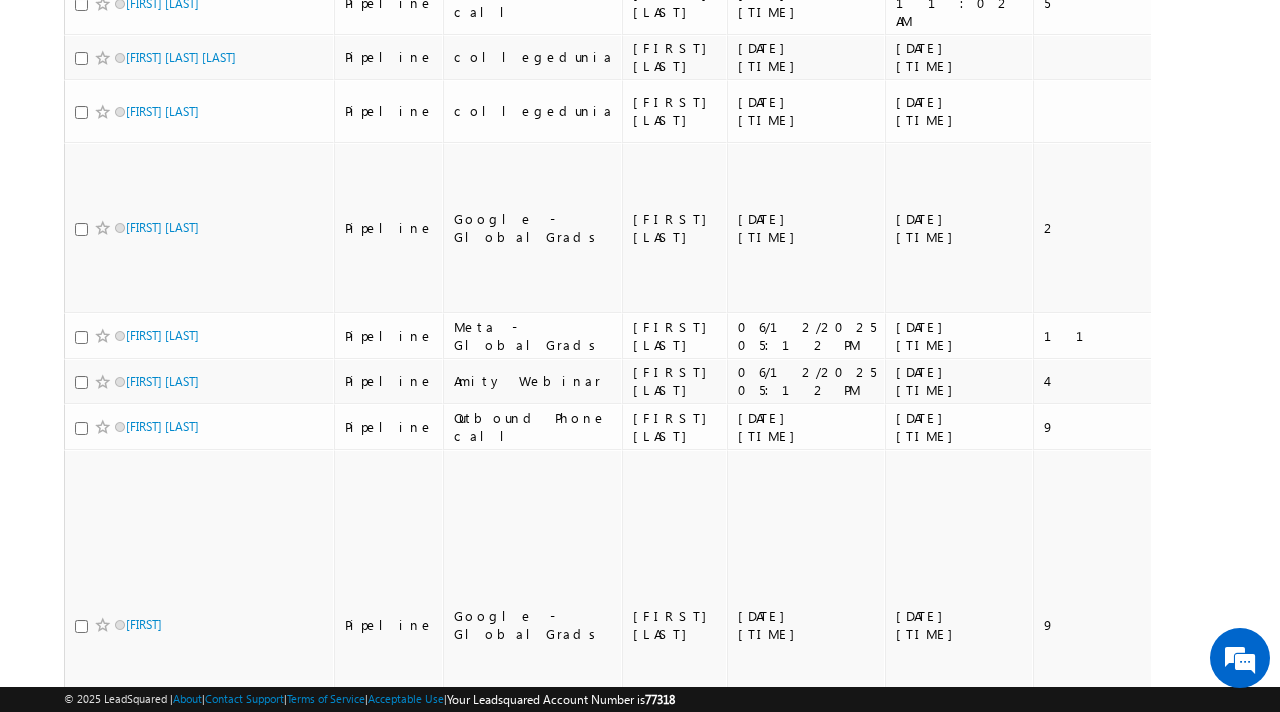 scroll, scrollTop: 0, scrollLeft: 0, axis: both 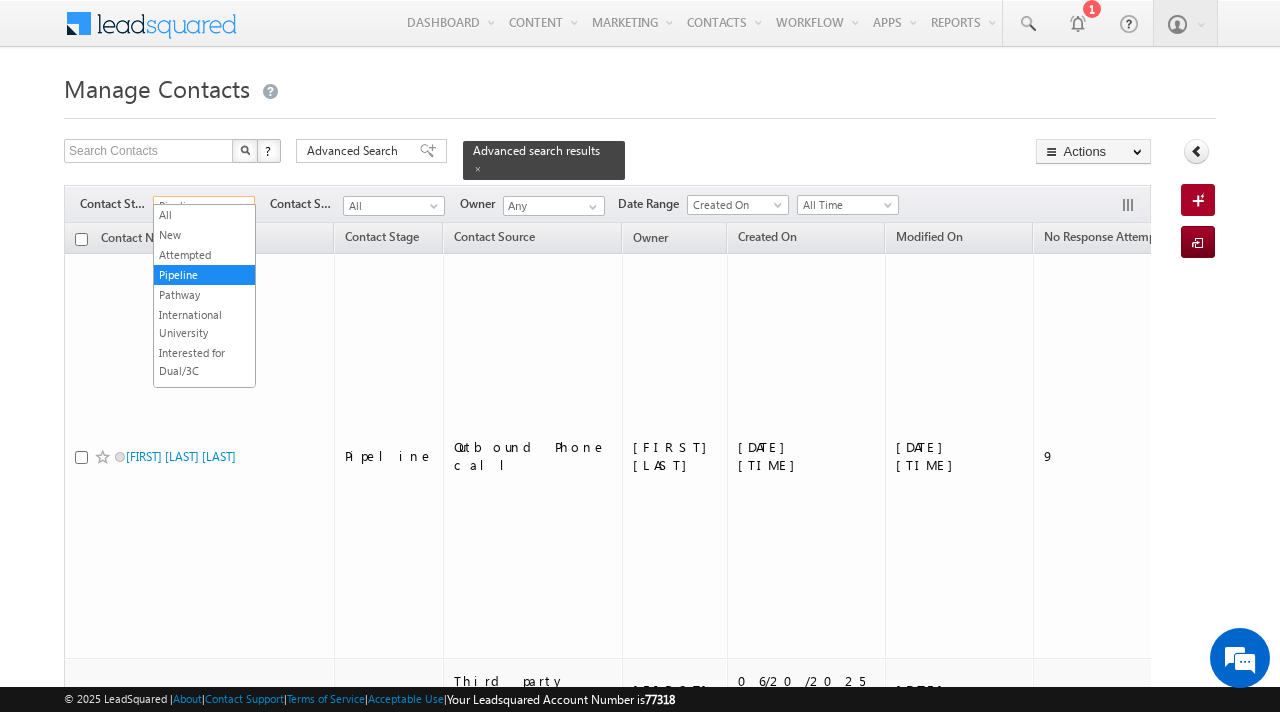 click on "Pipeline" at bounding box center [201, 206] 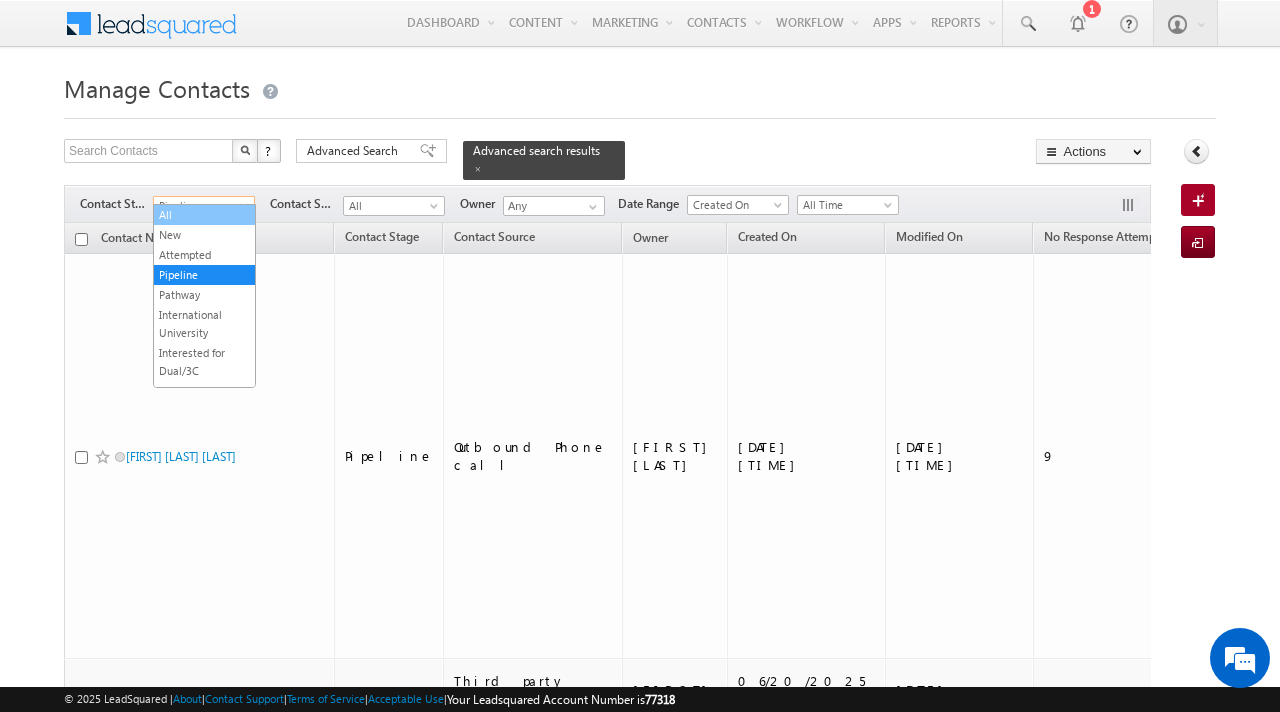 click on "All" at bounding box center [204, 215] 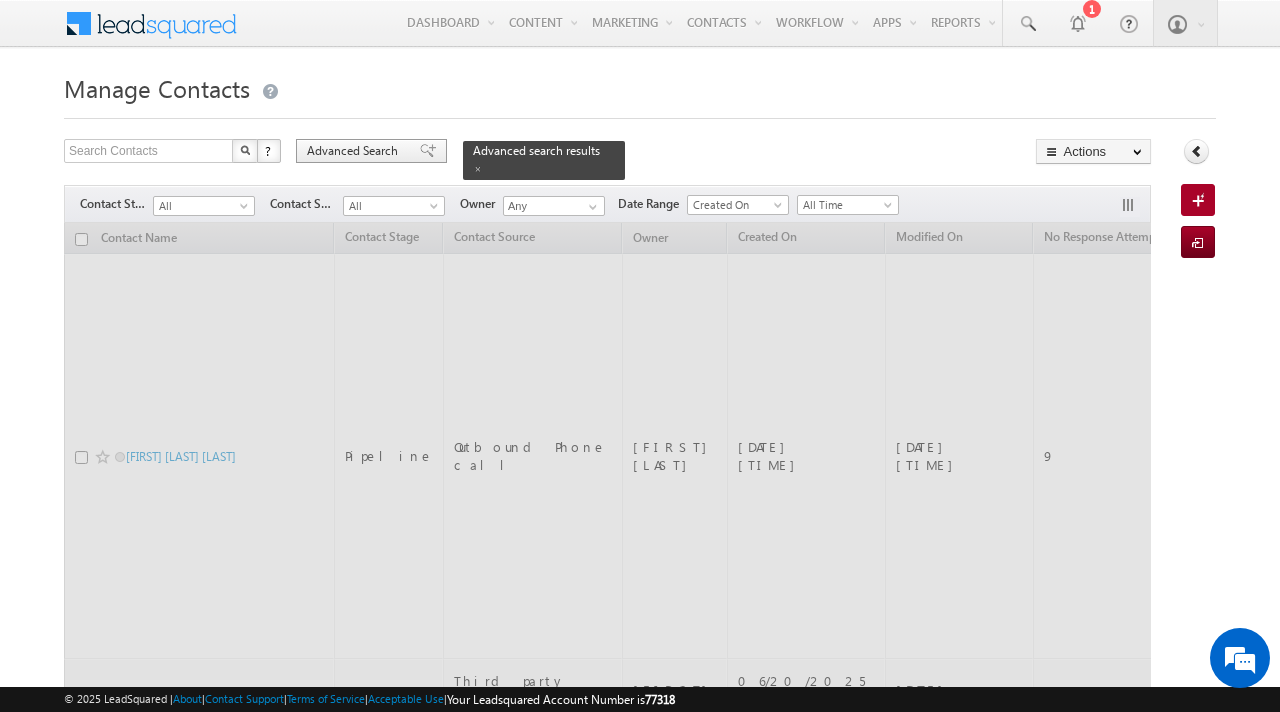 click on "Advanced Search" at bounding box center (355, 151) 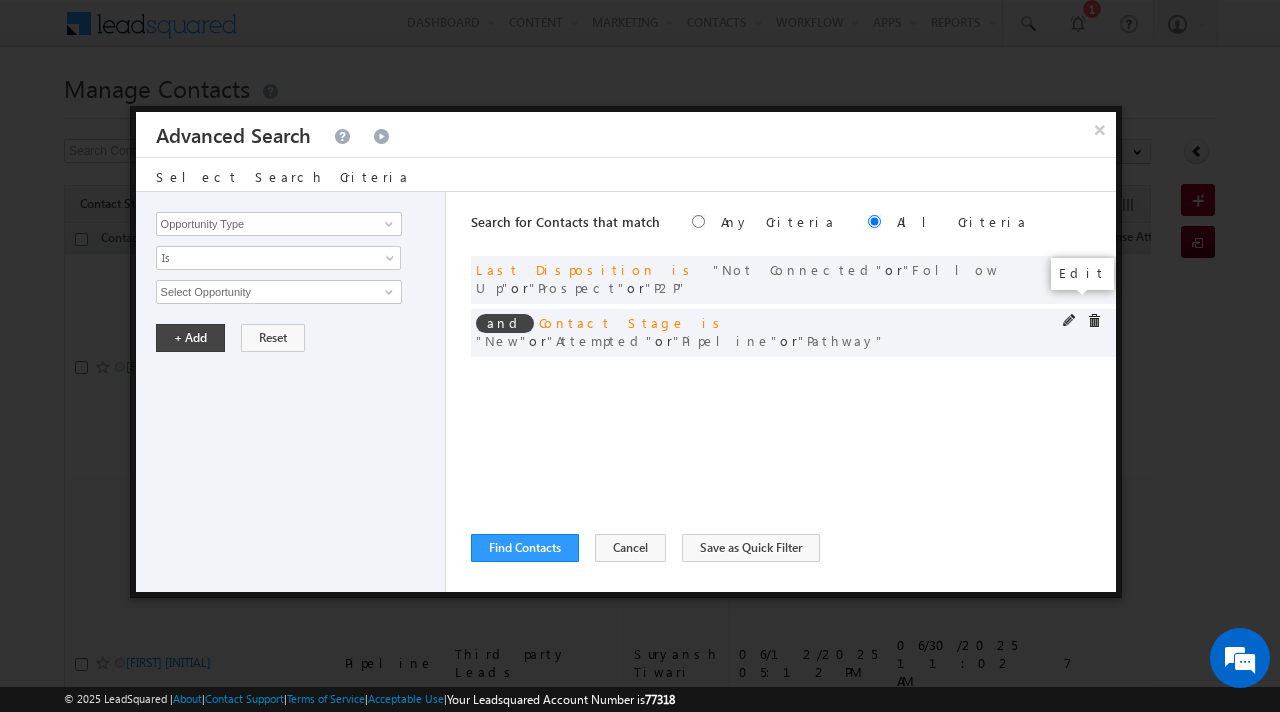 click at bounding box center [1070, 321] 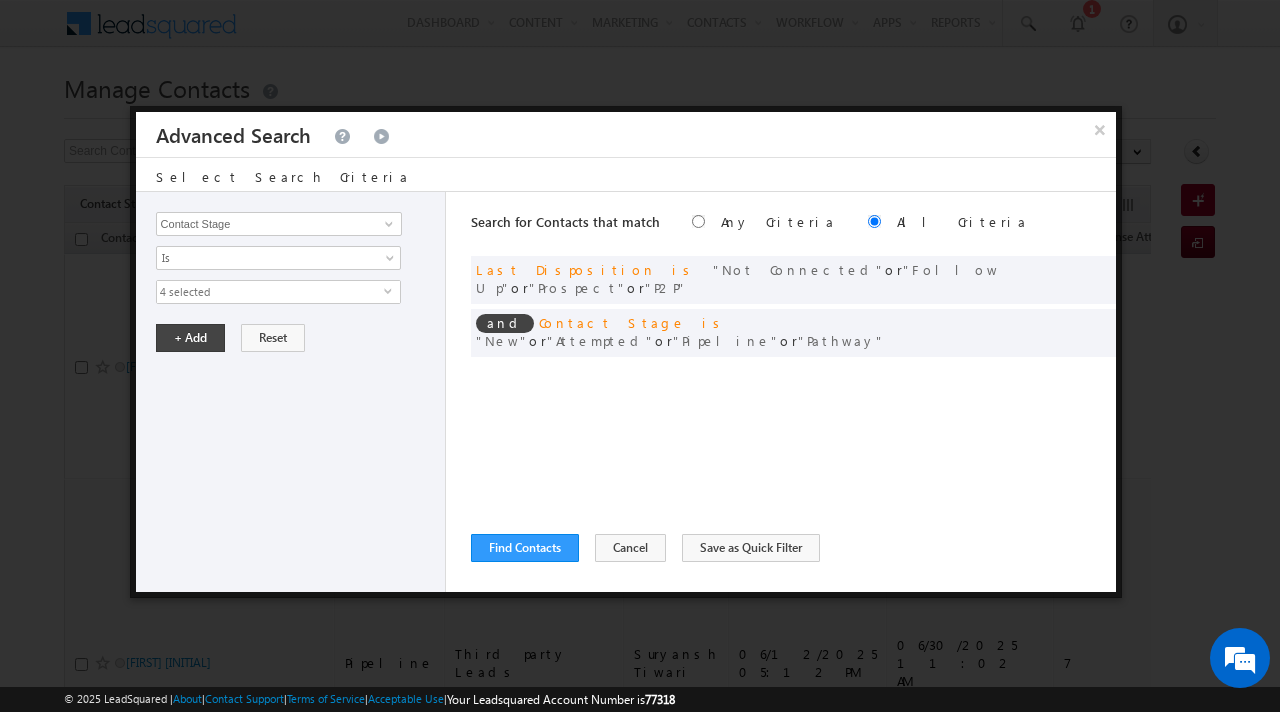 click on "4 selected" at bounding box center [270, 292] 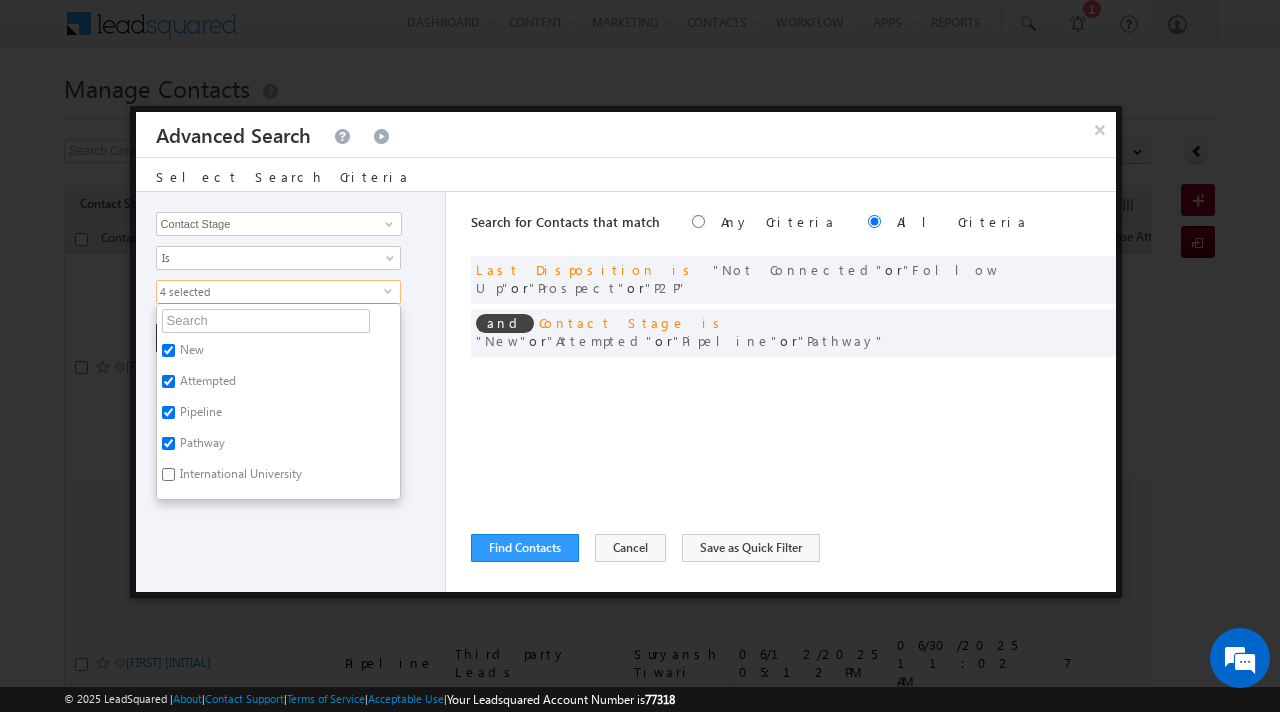 click on "New" at bounding box center (190, 353) 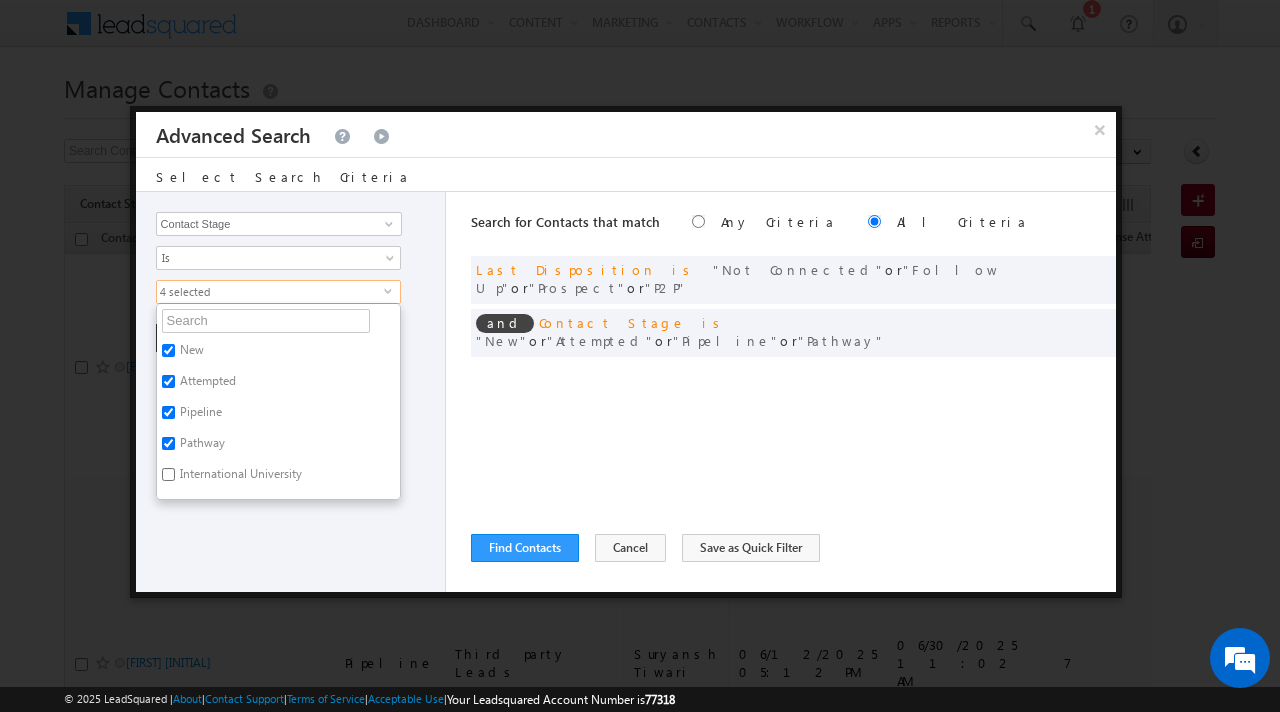 click on "New" at bounding box center (168, 350) 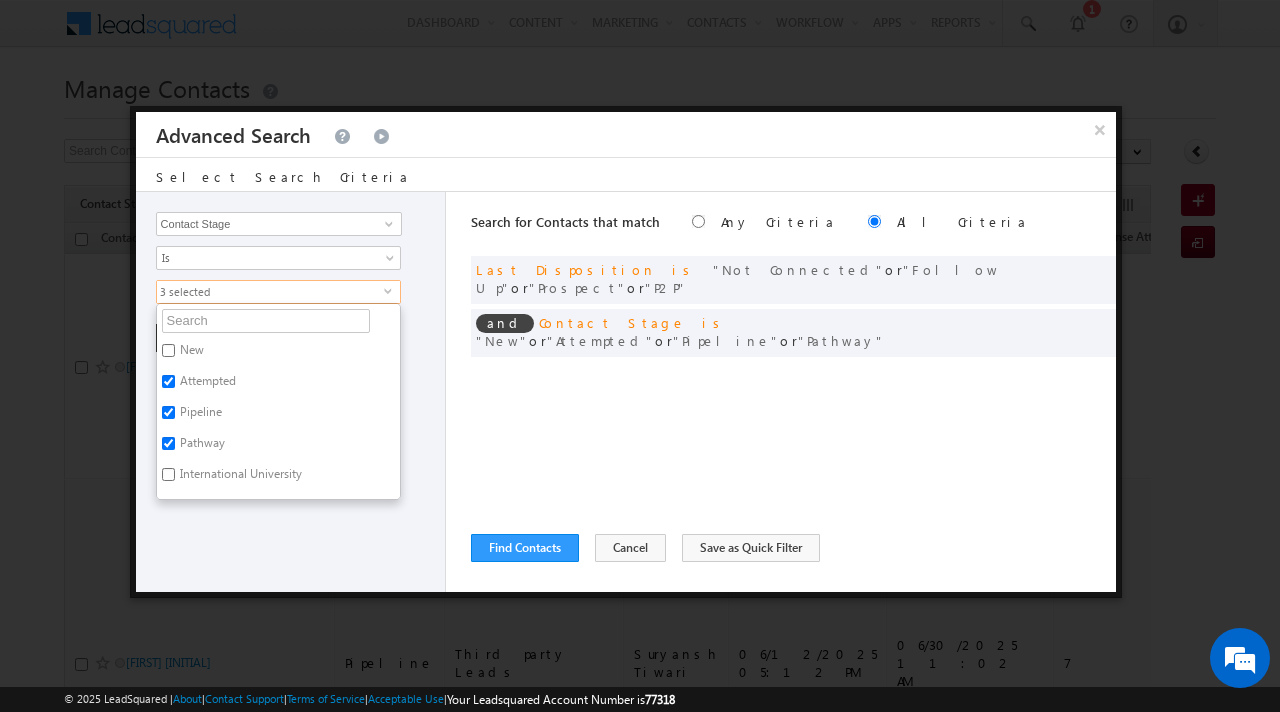 click on "Attempted" at bounding box center (206, 384) 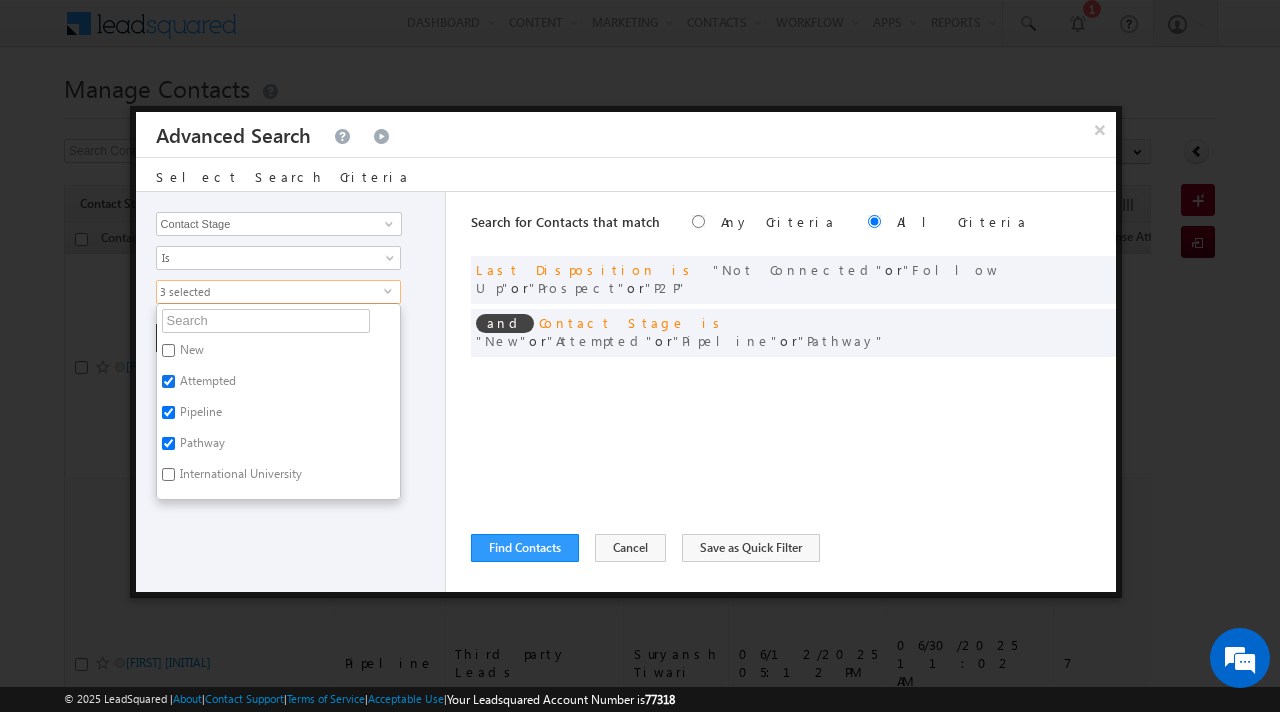 click on "Attempted" at bounding box center [168, 381] 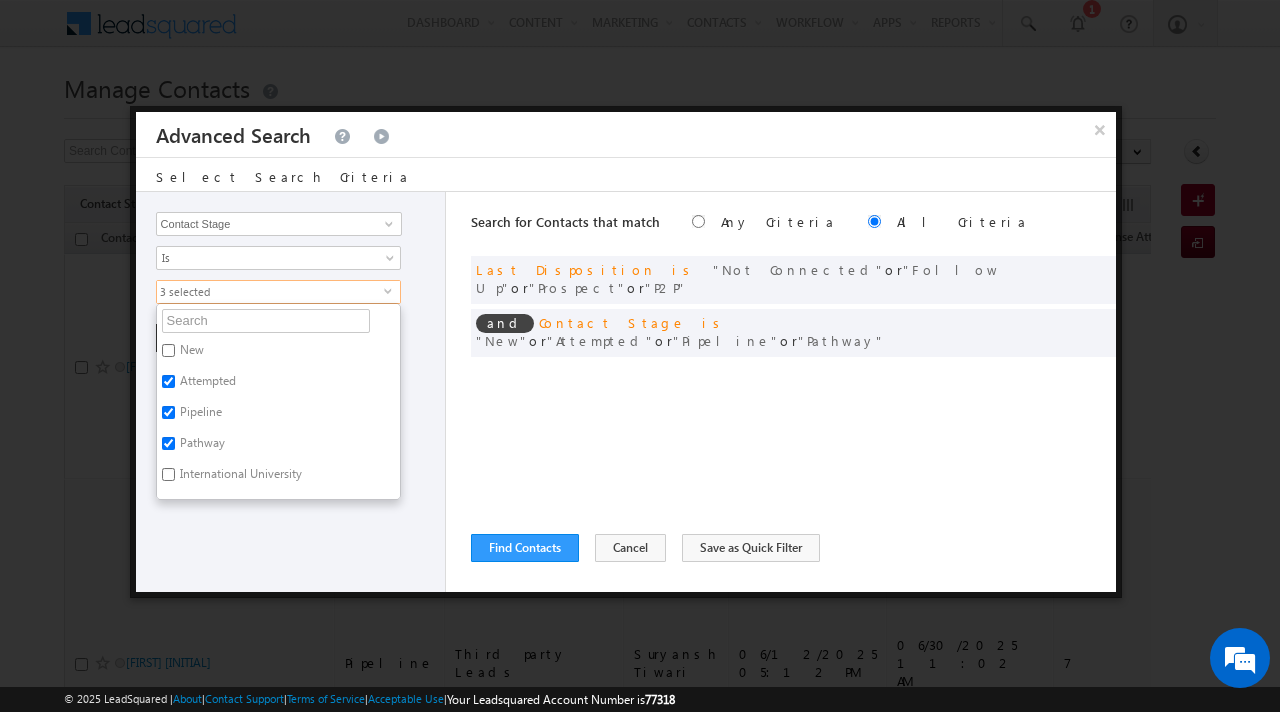 checkbox on "false" 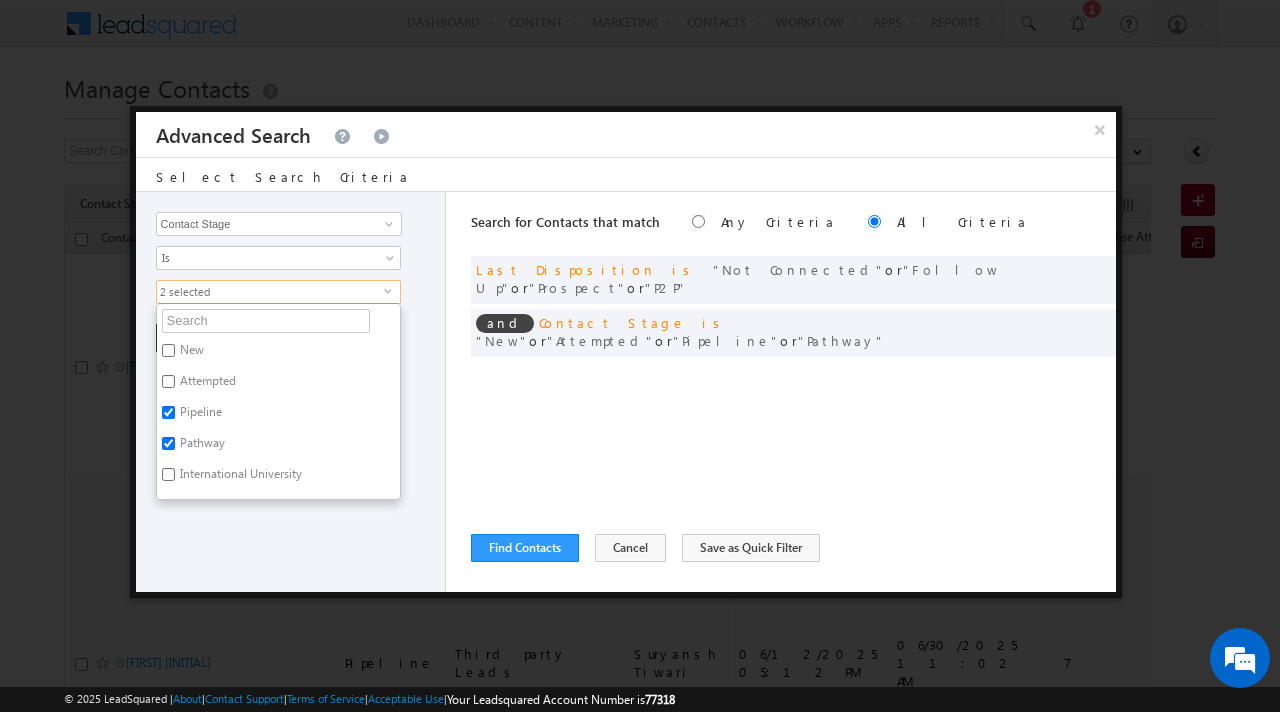 click on "Opportunity Type Contact Activity Task Sales Group  Prospect Id Address 1 Address 2 Any Specific University Or Program Application Status Auto Login URL City Class XII Marks Company Concentration Contact Number Contact Origin Contact Score Contact Source Contact Stage Conversion Referrer URL Country Country Interested In New Country Interested In Old Course Course Priority Created By Id Created On Created On Old Current Opt In Status Do Not Call Do Not Email Do Not SMS Do Not Track Do You Have Scholarships Do You Have Valid Passport Documents - Status Documents - University Proof Doc Documents - 10th Marksheet Documents - 12th Marksheet Documents - UG Degree Documents - UG Marksheets Documents - PG Degree Documents - PG Marksheets Documents - Resume/CV Documents - LOR Documents - SOP Documents - Passport Documents - ELT Documents - Amity Pathway Certificate Documents - COL Documents - Deposit fee Documents - UCOL Documents - I20 Documents - SEVIS Fee doc Documents - Loan Docs" at bounding box center (291, 392) 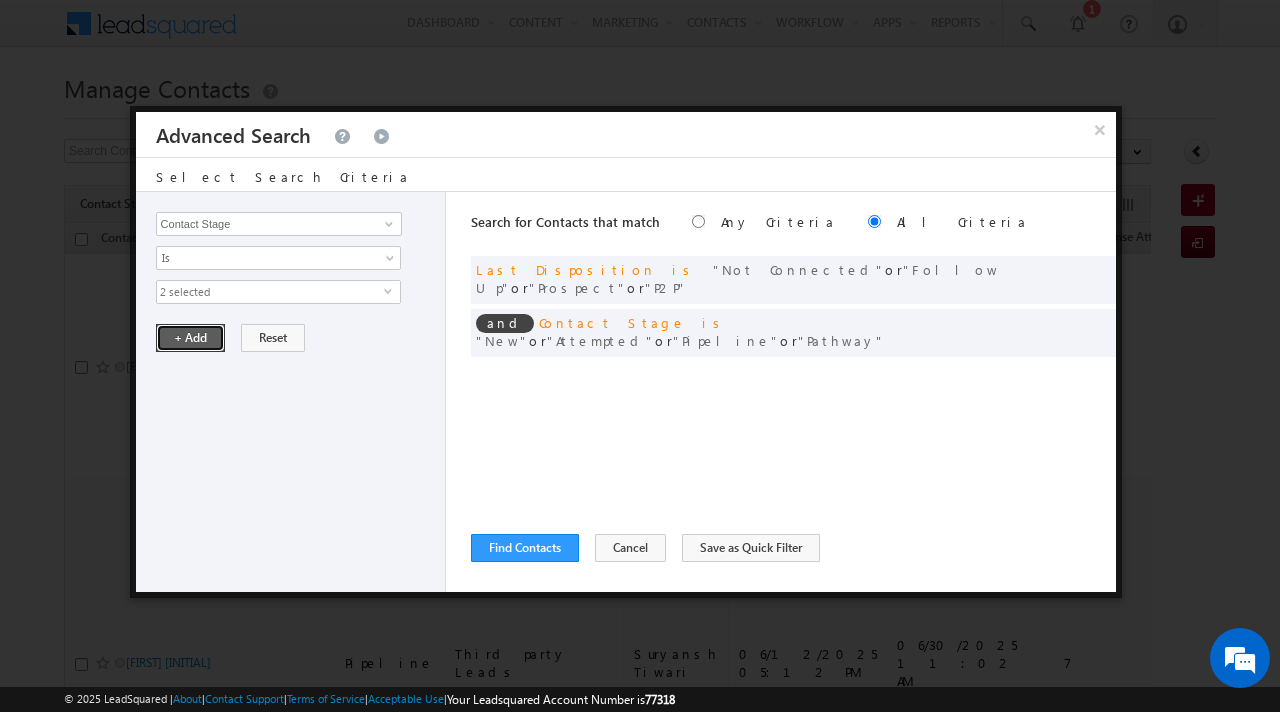 click on "+ Add" at bounding box center [190, 338] 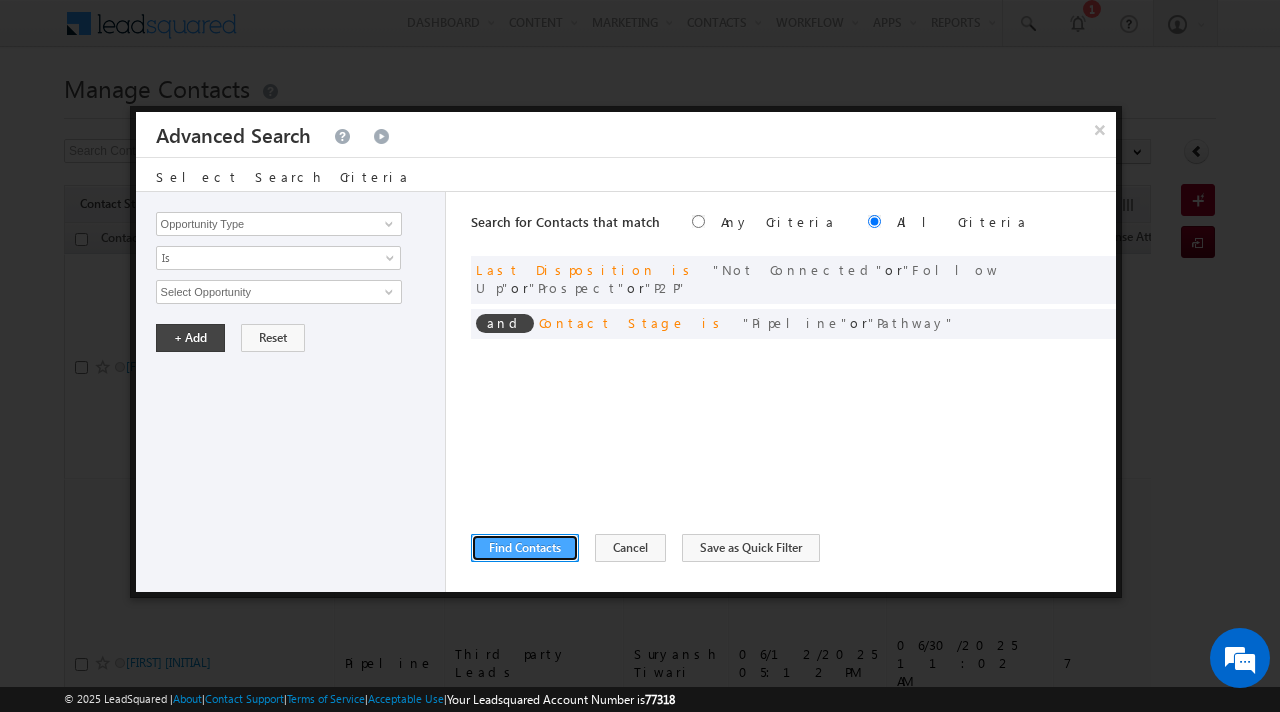 click on "Find Contacts" at bounding box center (525, 548) 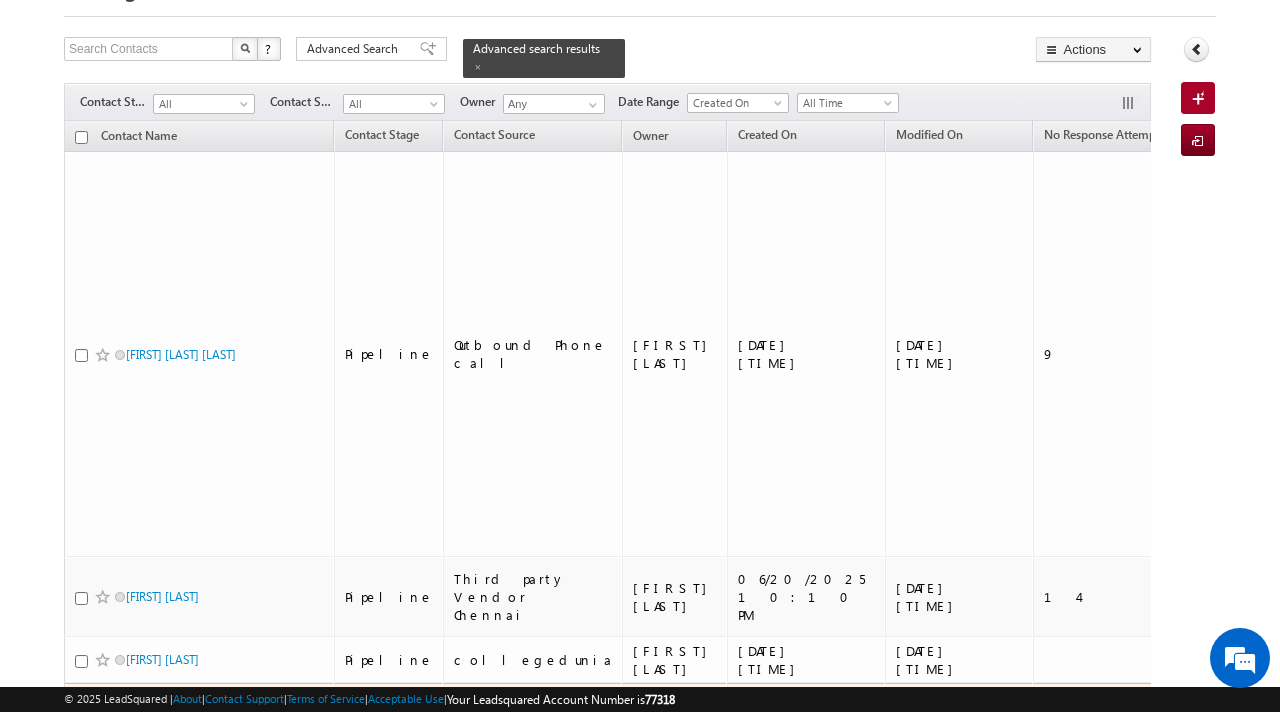 scroll, scrollTop: 0, scrollLeft: 0, axis: both 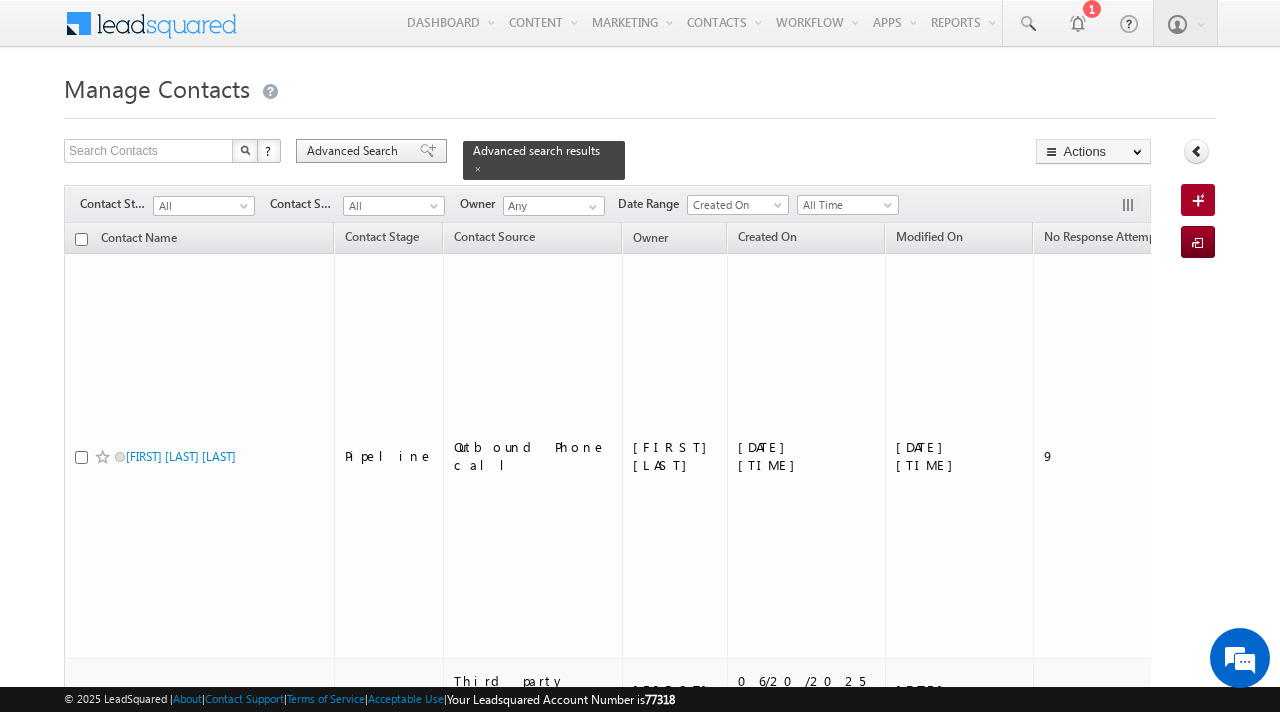 click on "Advanced Search" at bounding box center [355, 151] 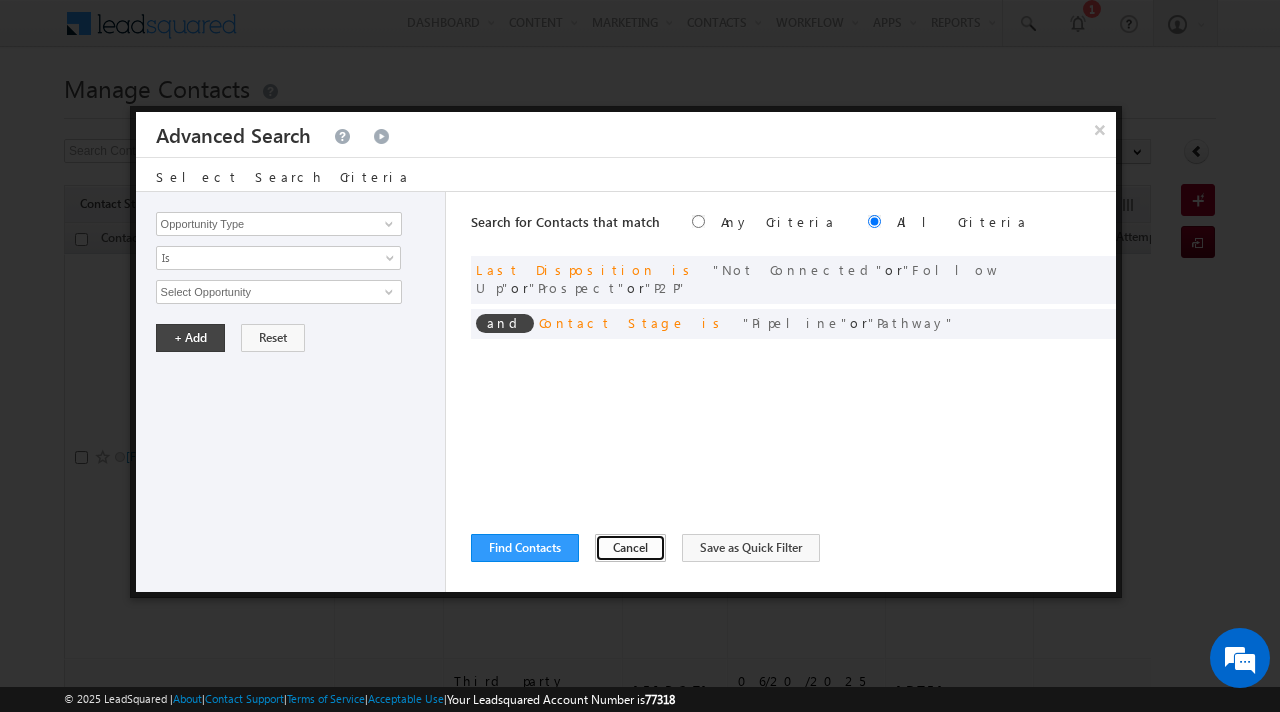 click on "Cancel" at bounding box center (630, 548) 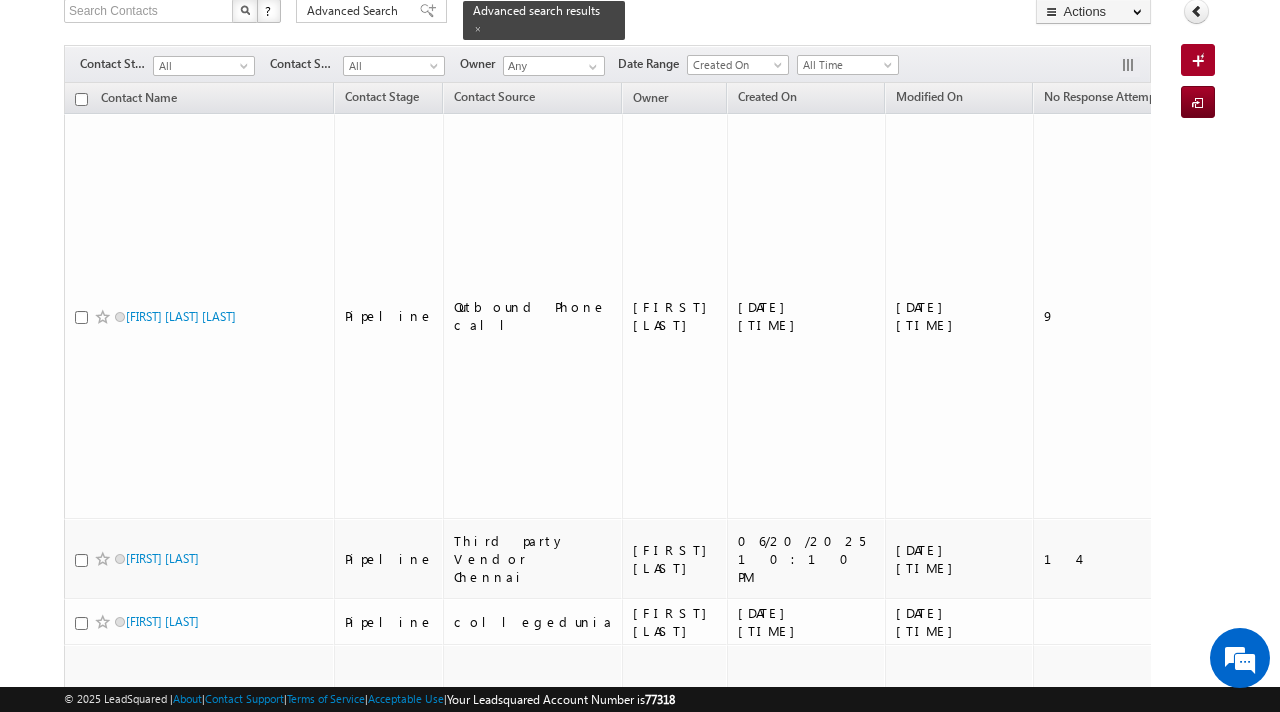 scroll, scrollTop: 0, scrollLeft: 0, axis: both 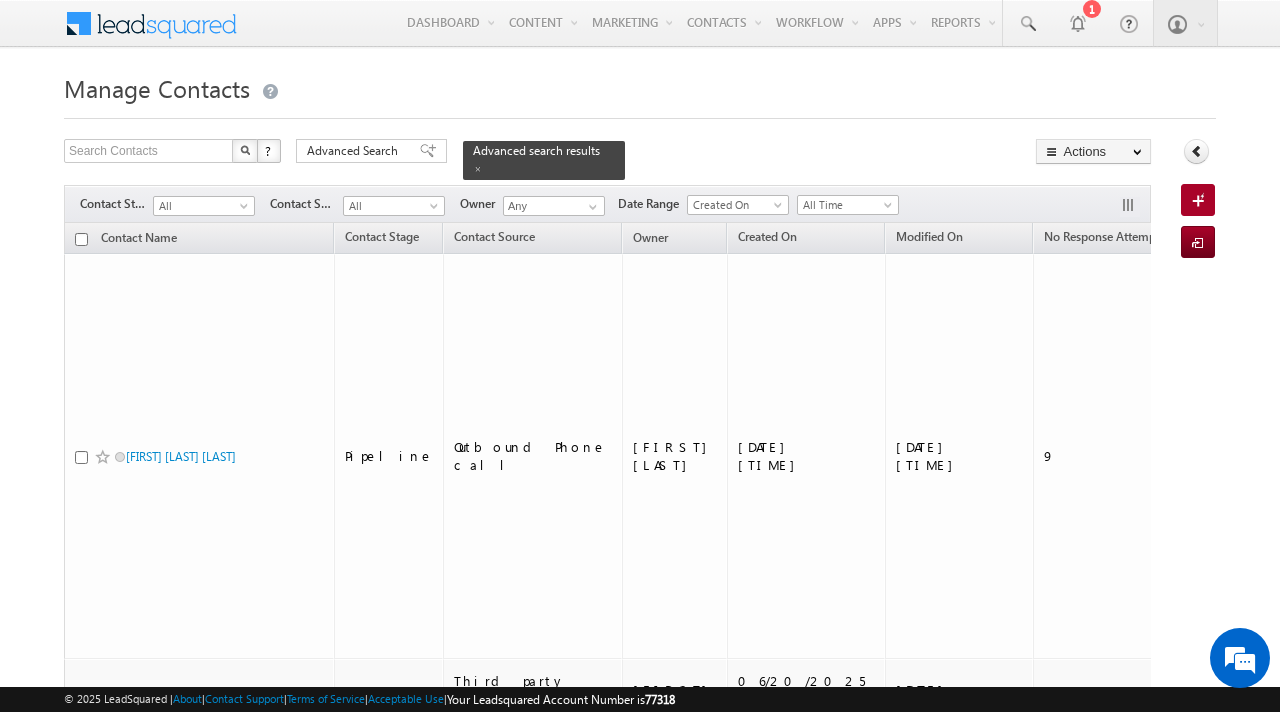 click on "Last Disposition" at bounding box center (1347, 237) 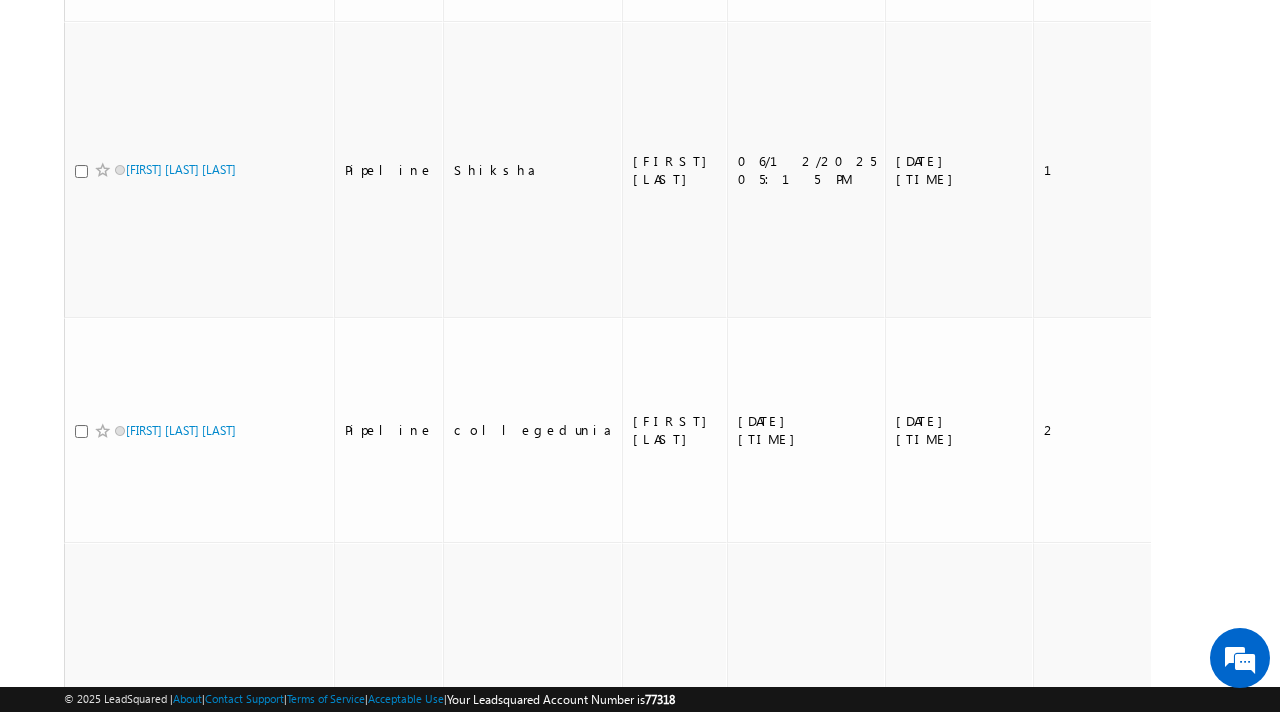 scroll, scrollTop: 0, scrollLeft: 0, axis: both 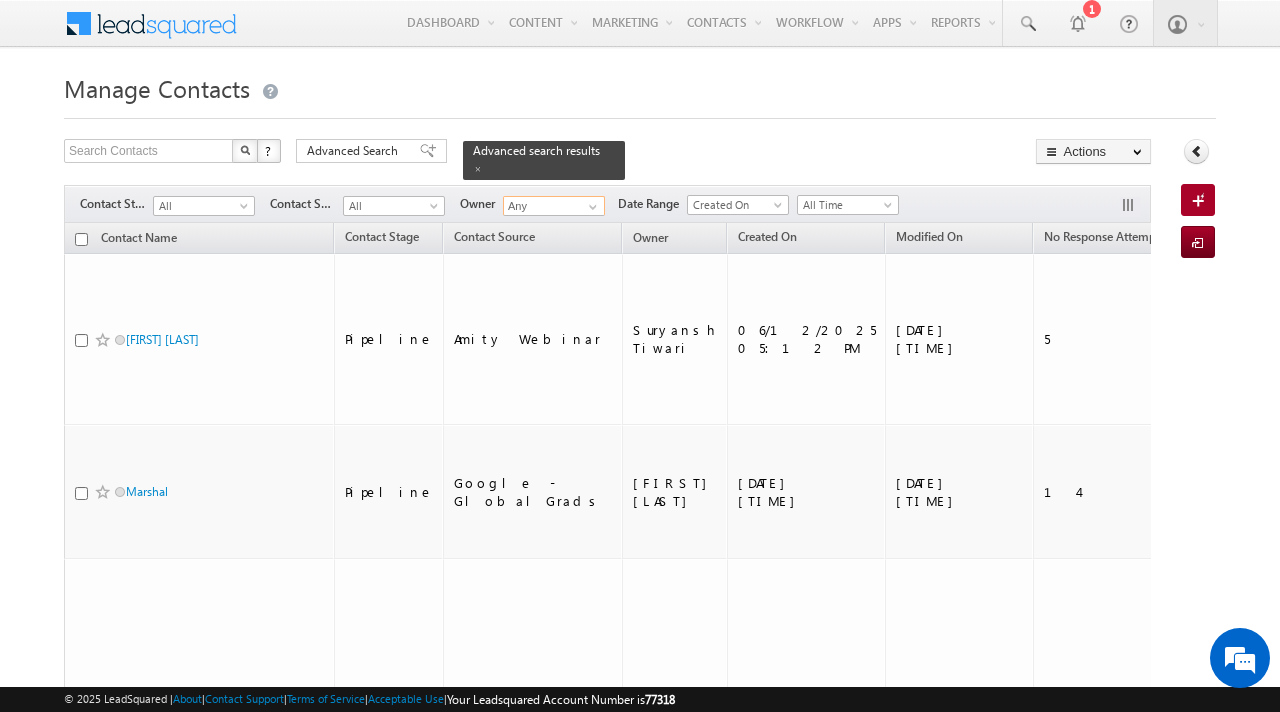 click on "Any" at bounding box center [554, 206] 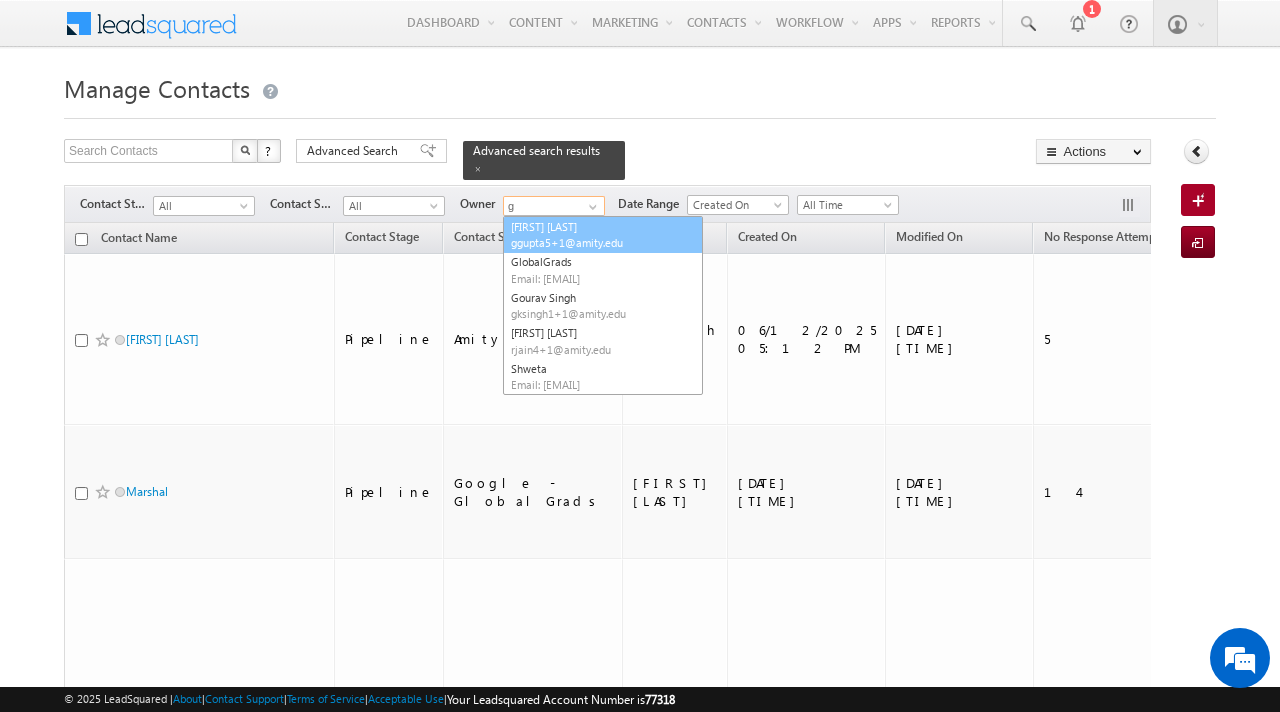 click on "ggupta5+1@amity.edu" at bounding box center (601, 242) 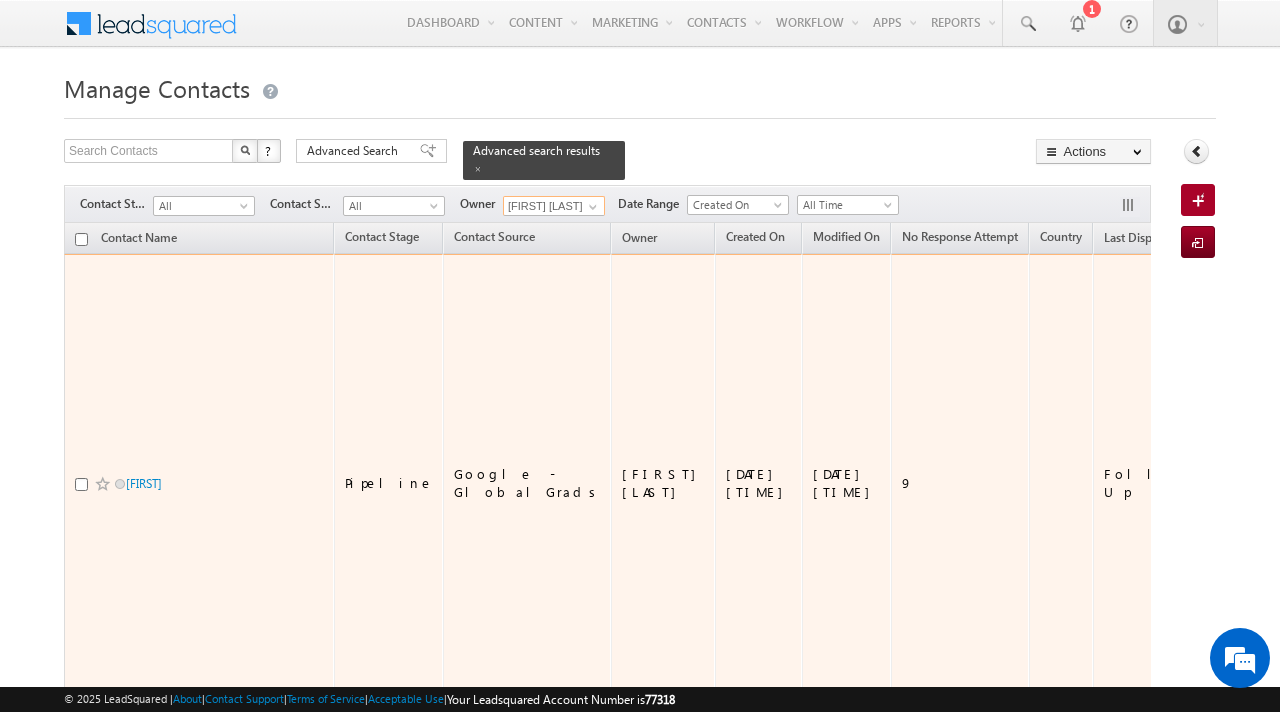 scroll, scrollTop: 113, scrollLeft: 0, axis: vertical 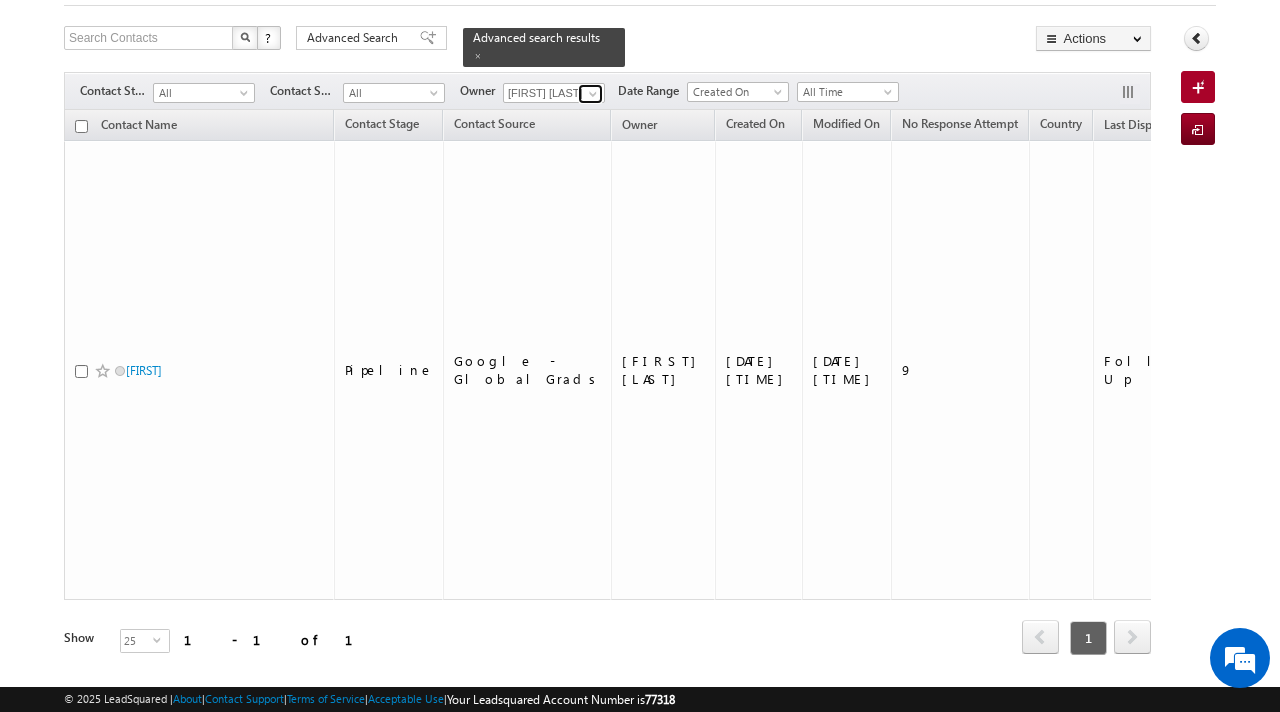 click at bounding box center [593, 94] 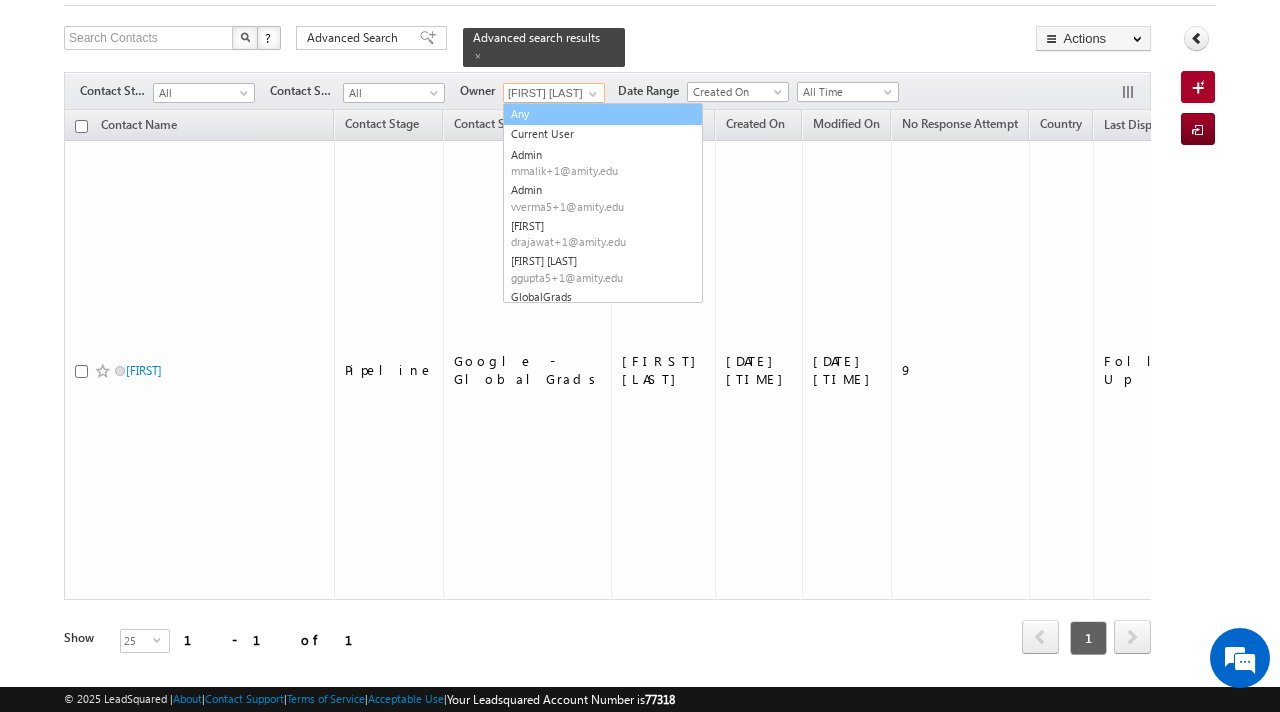 click on "Any" at bounding box center [603, 114] 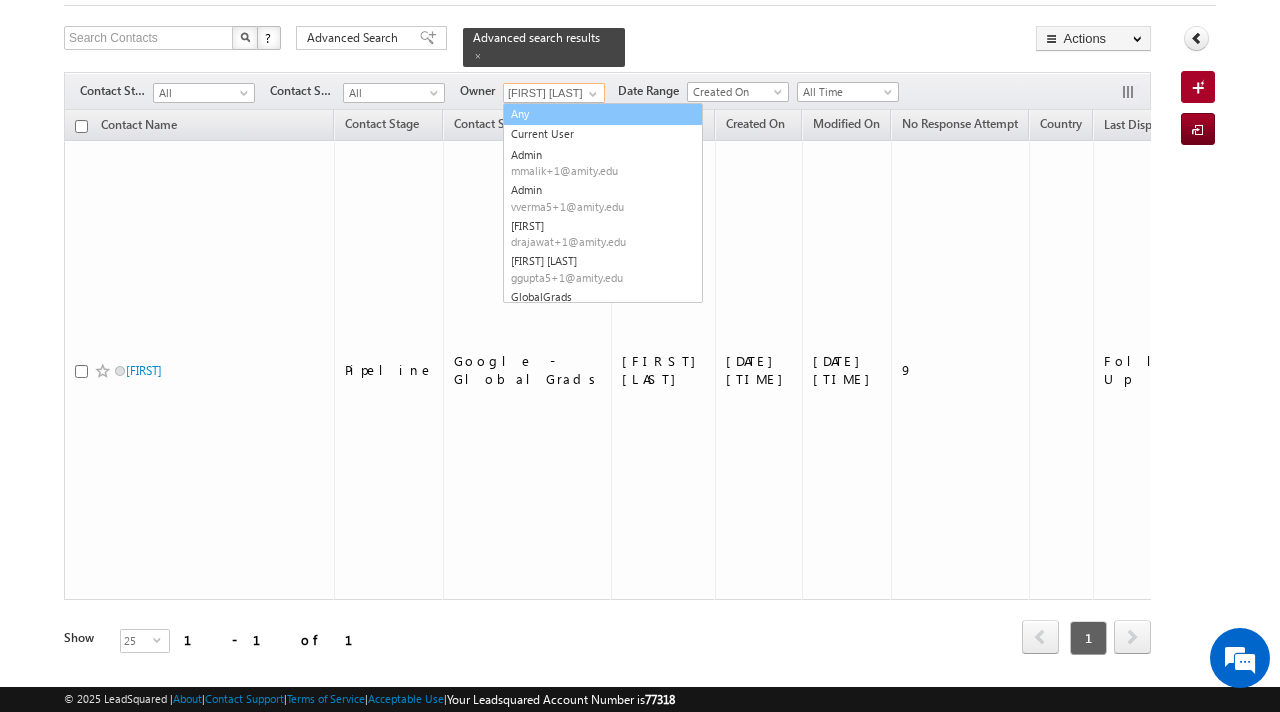 type on "Any" 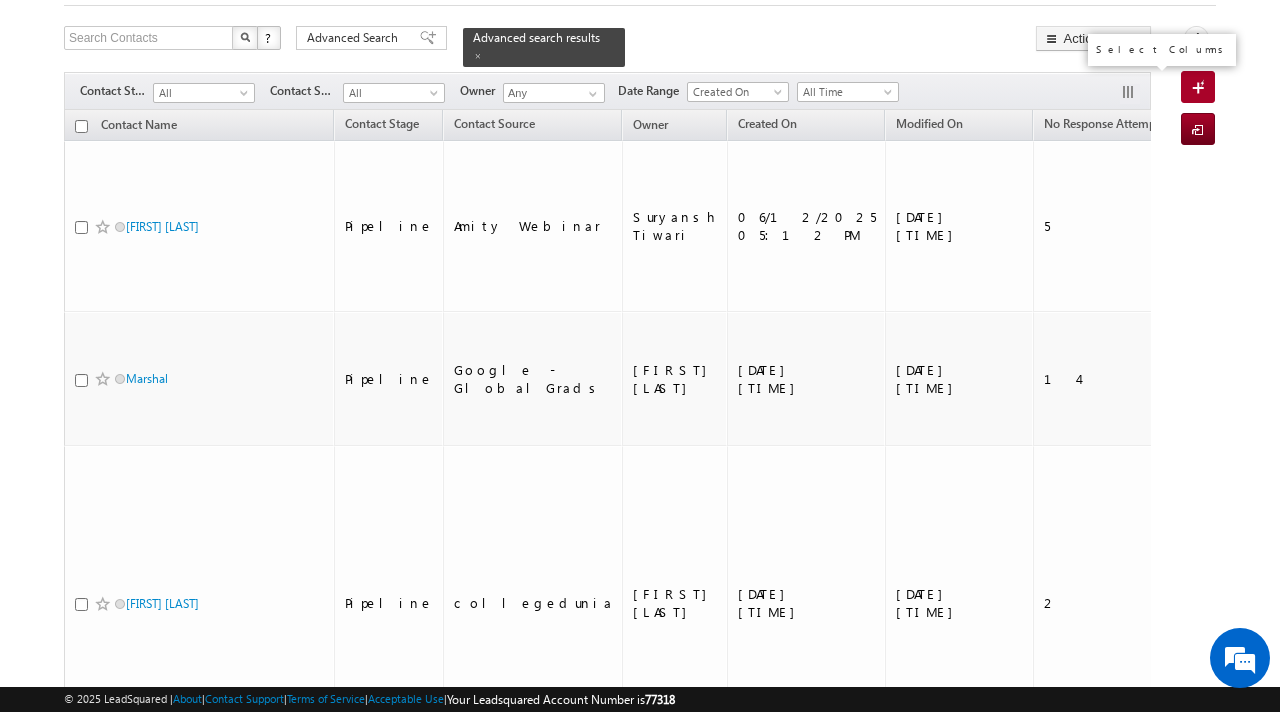 click at bounding box center (1130, 94) 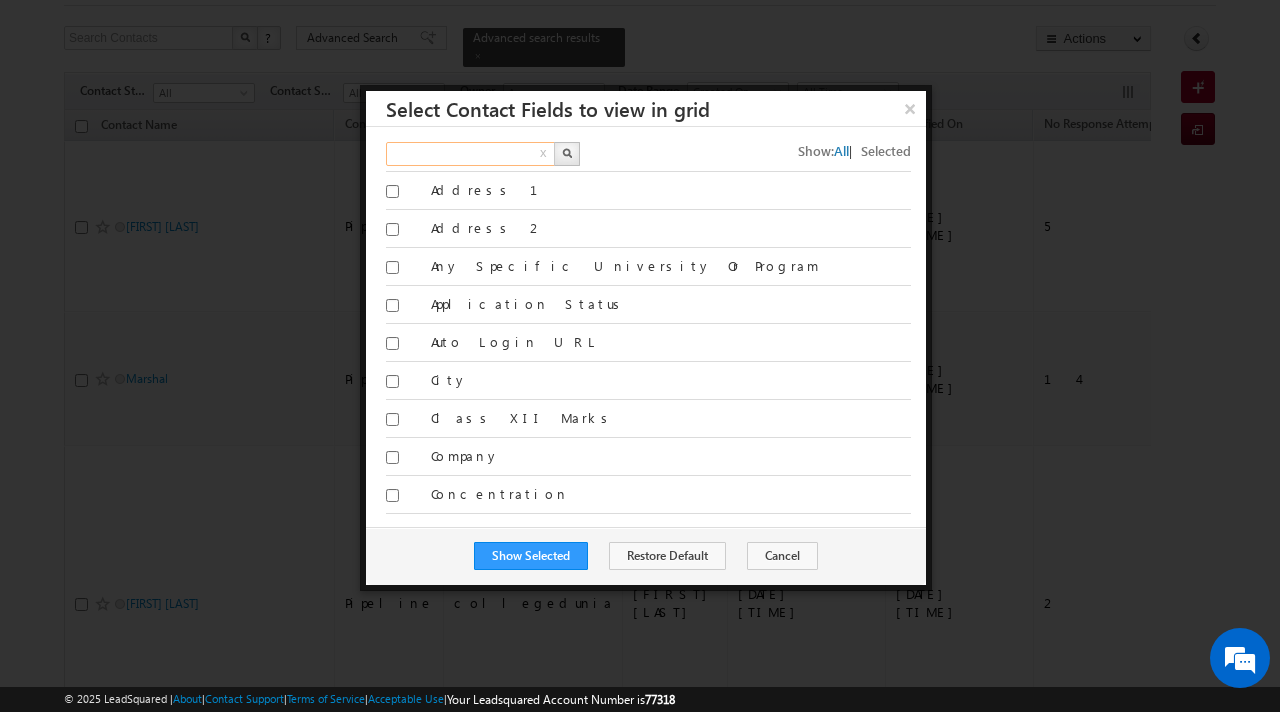 click at bounding box center (471, 154) 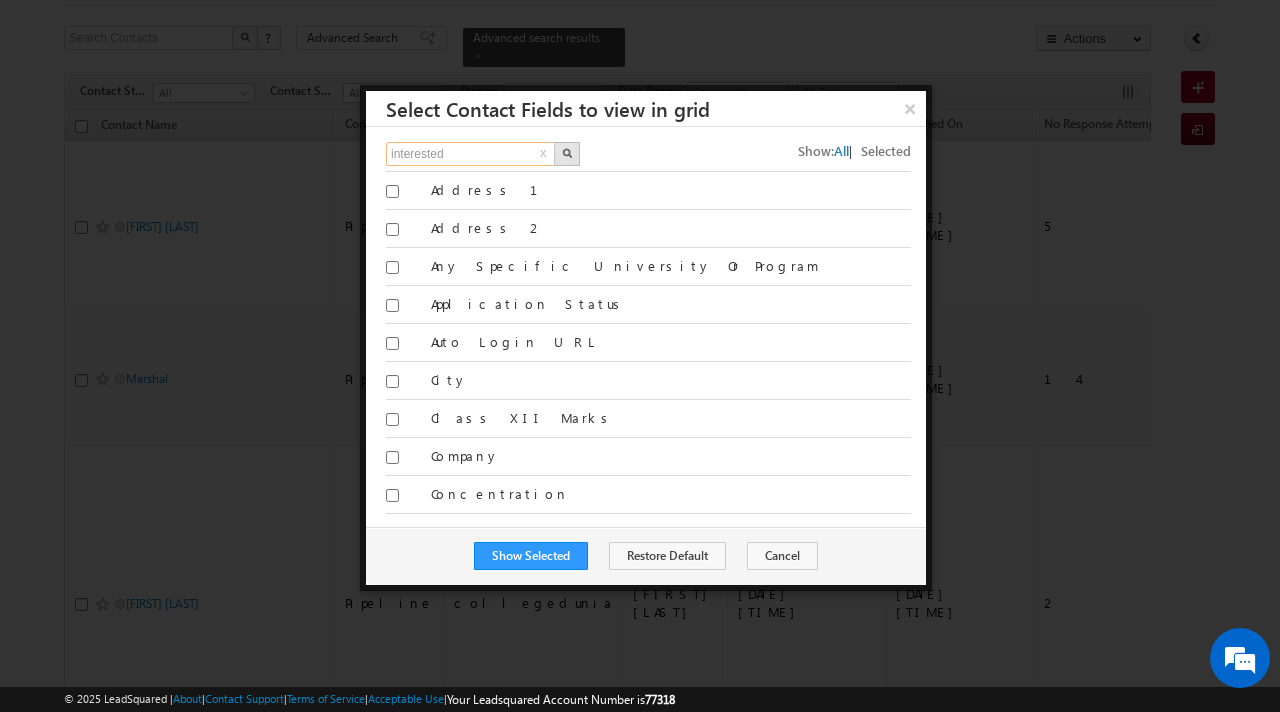 type on "interested" 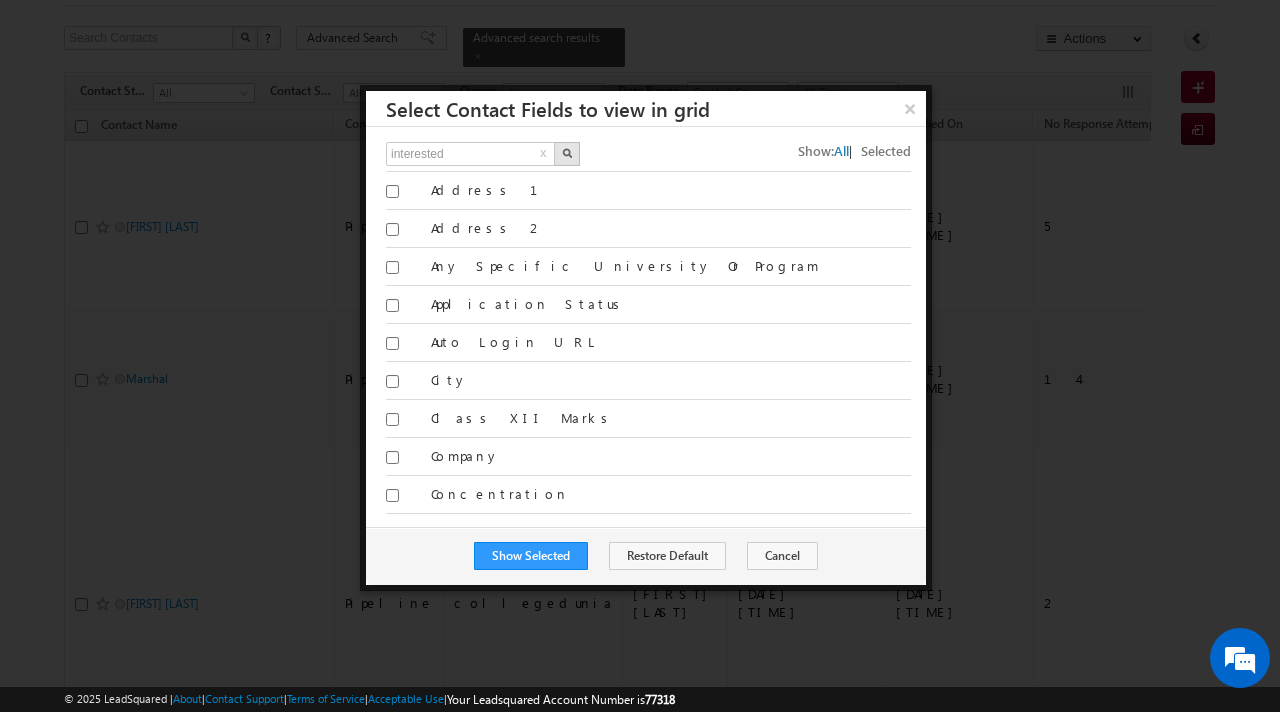 click at bounding box center [567, 153] 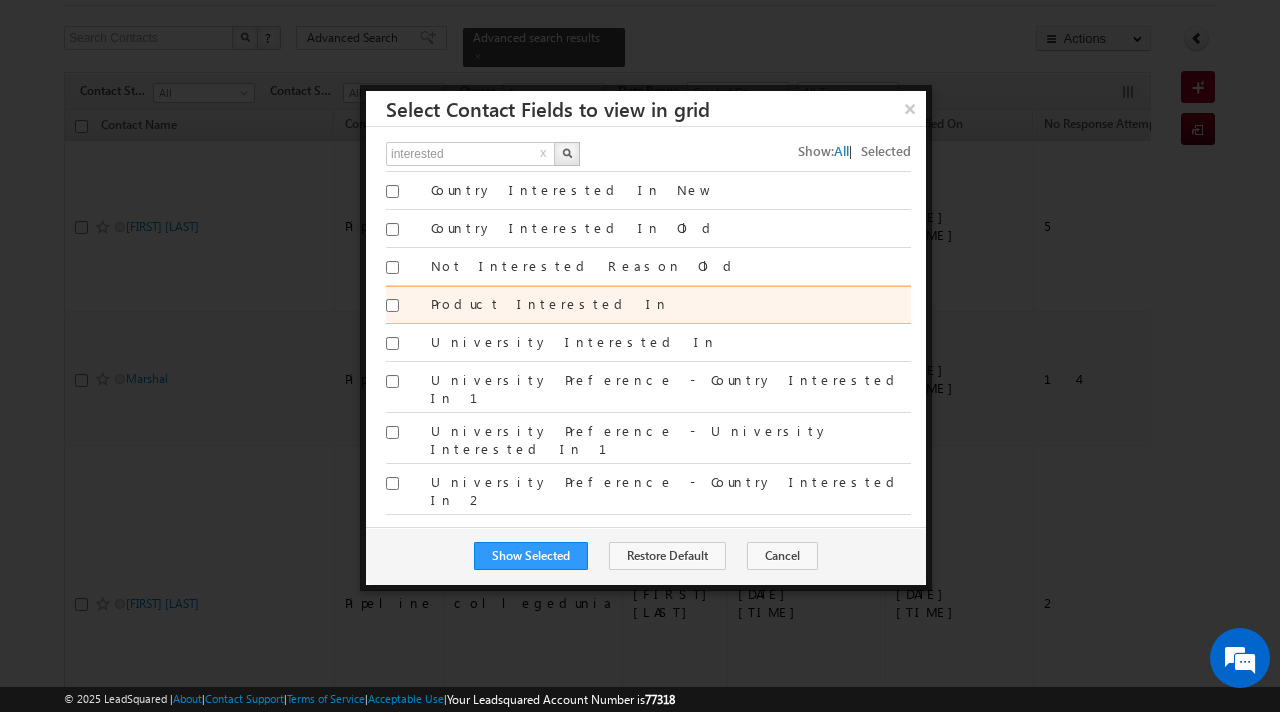 click on "Product Interested In" at bounding box center [671, 304] 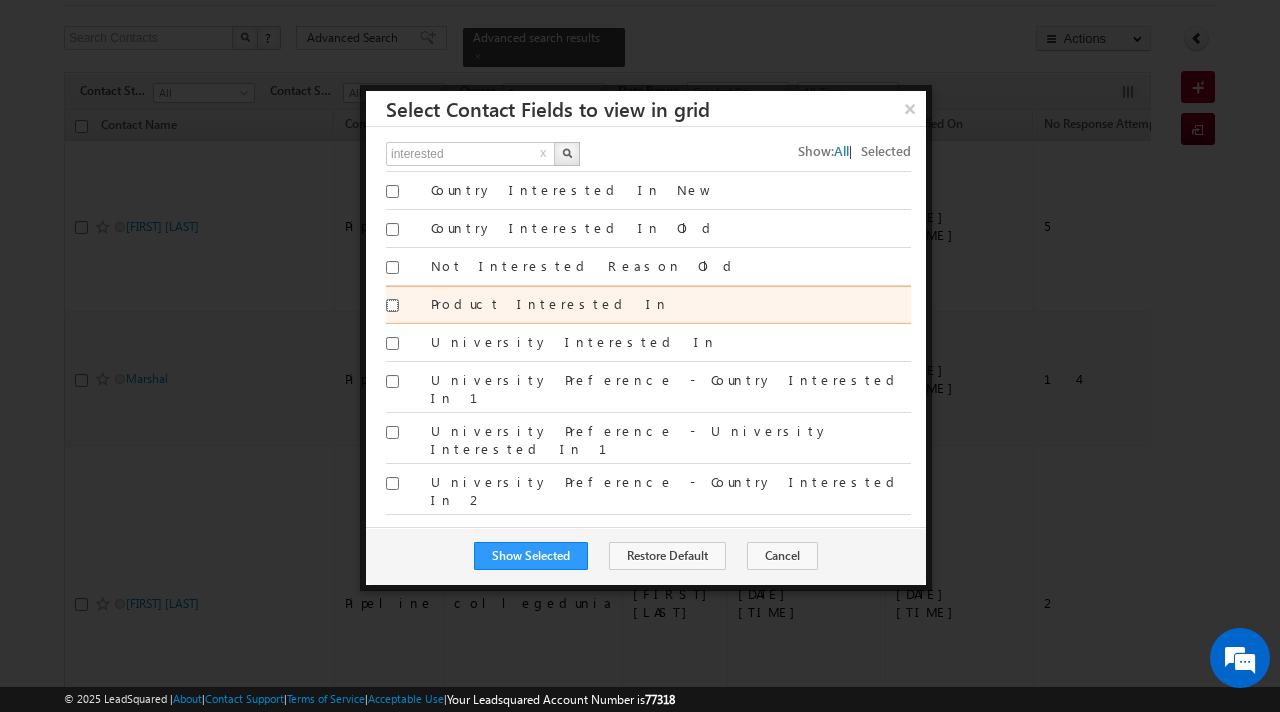 click on "Product Interested In" at bounding box center [392, 305] 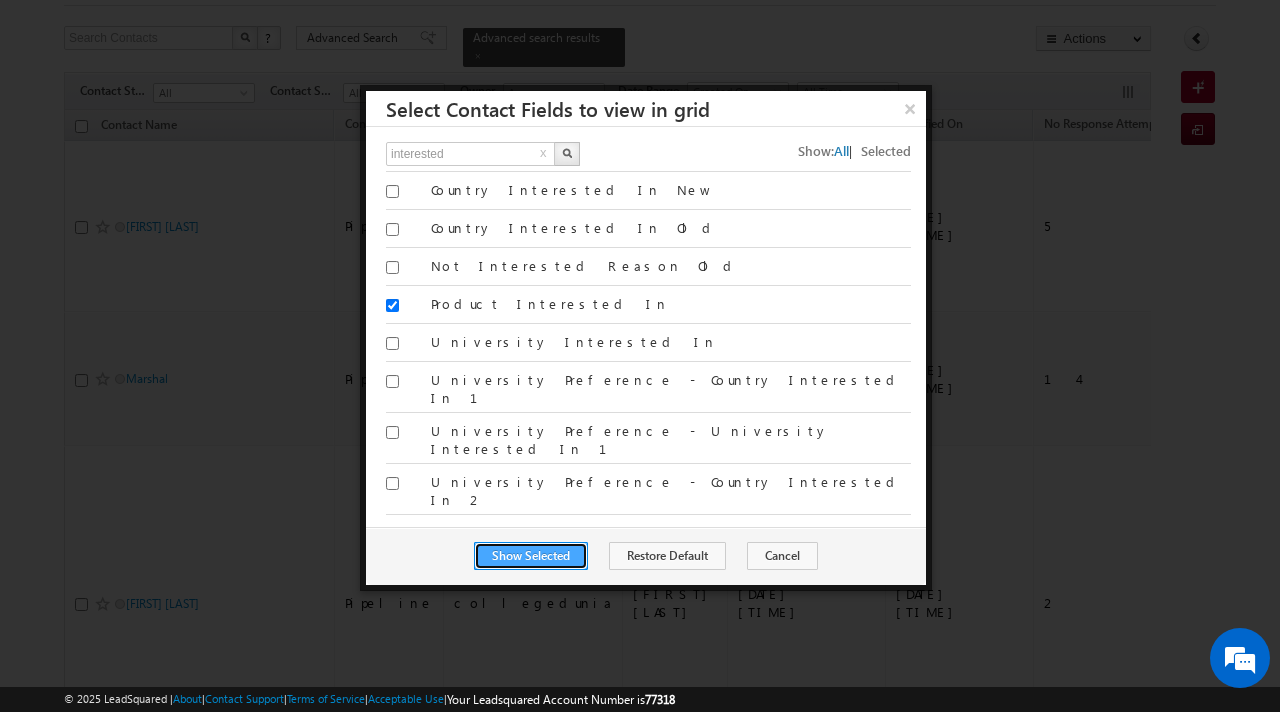 click on "Show Selected" at bounding box center [531, 556] 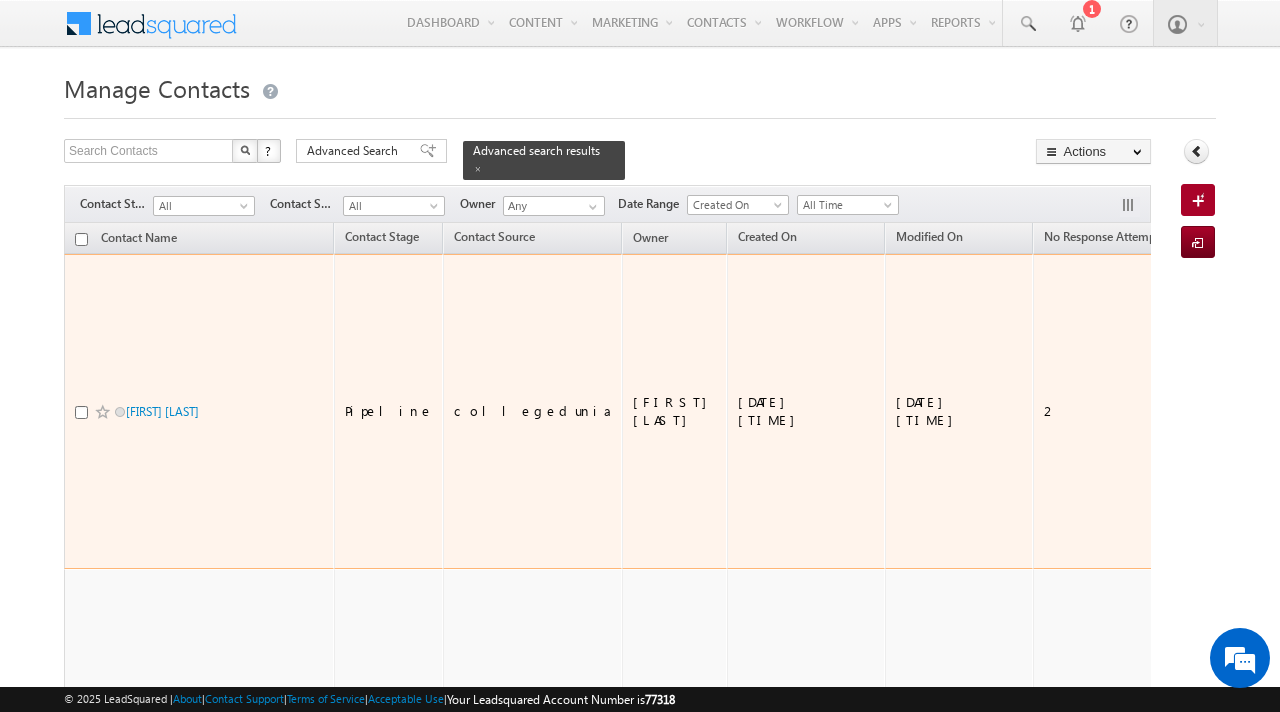 scroll, scrollTop: 1, scrollLeft: 0, axis: vertical 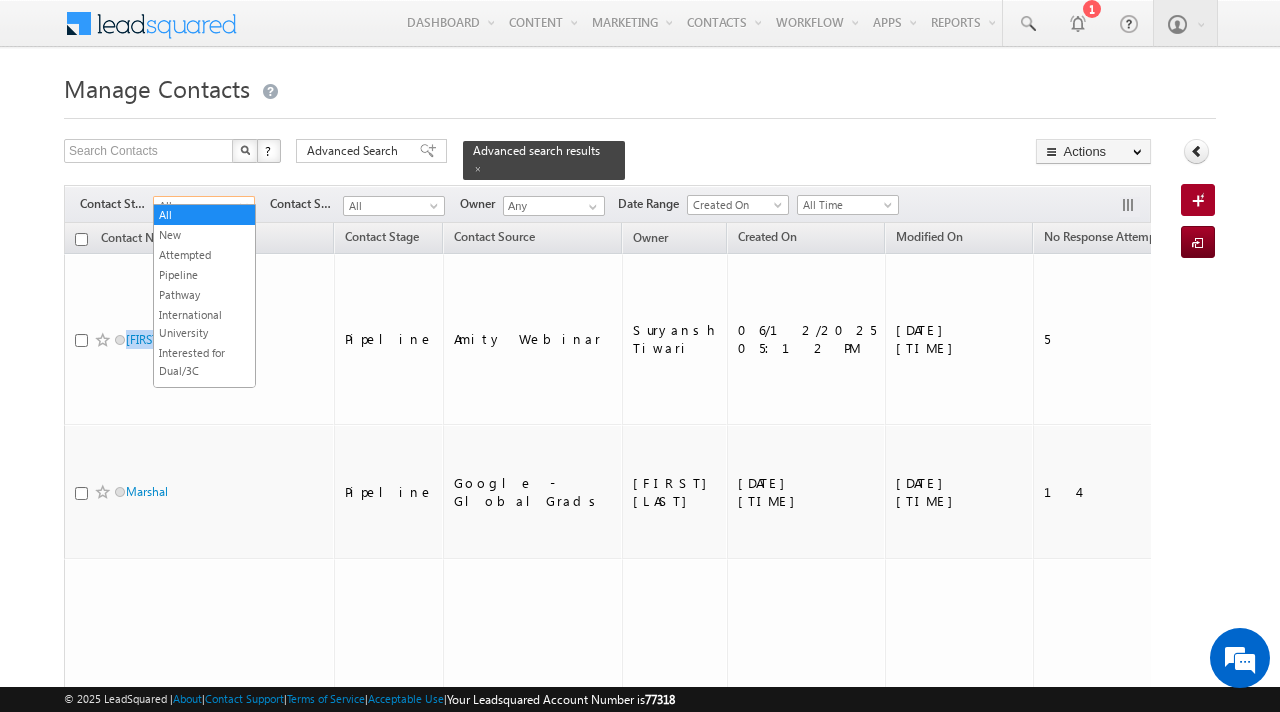 click on "All" at bounding box center (201, 206) 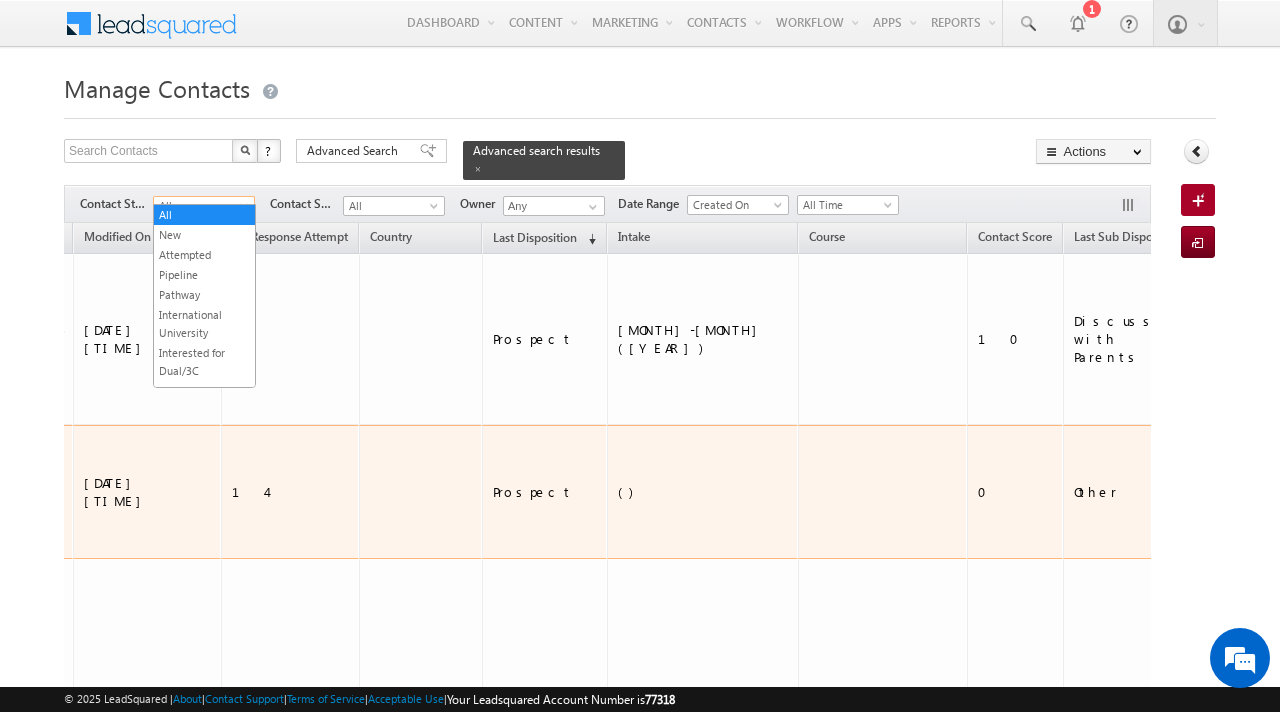 scroll, scrollTop: 0, scrollLeft: 945, axis: horizontal 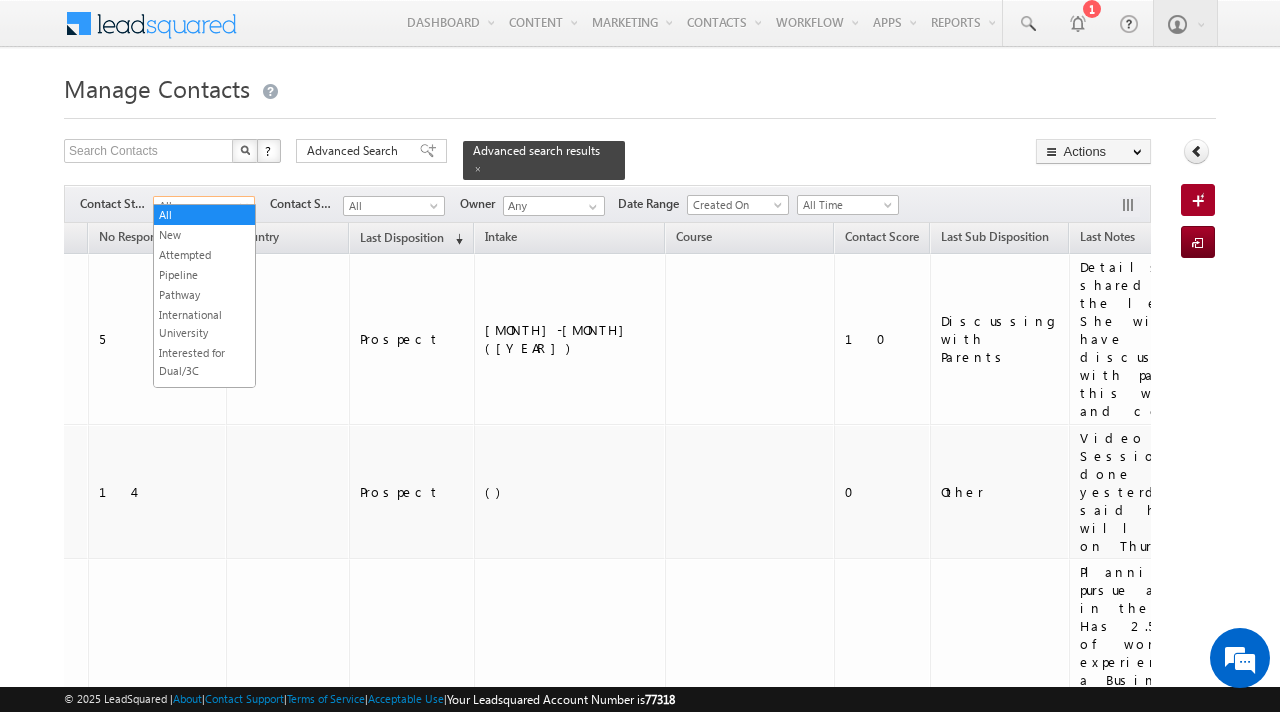 click on "Search Contacts X ?   27 results found
Advanced Search
Advanced Search
Advanced search results
Actions Export Contacts Reset all Filters
Actions Export Contacts Bulk Update Send Email Add to List Add Activity Add Opportunity Change Owner Delete" at bounding box center (607, 159) 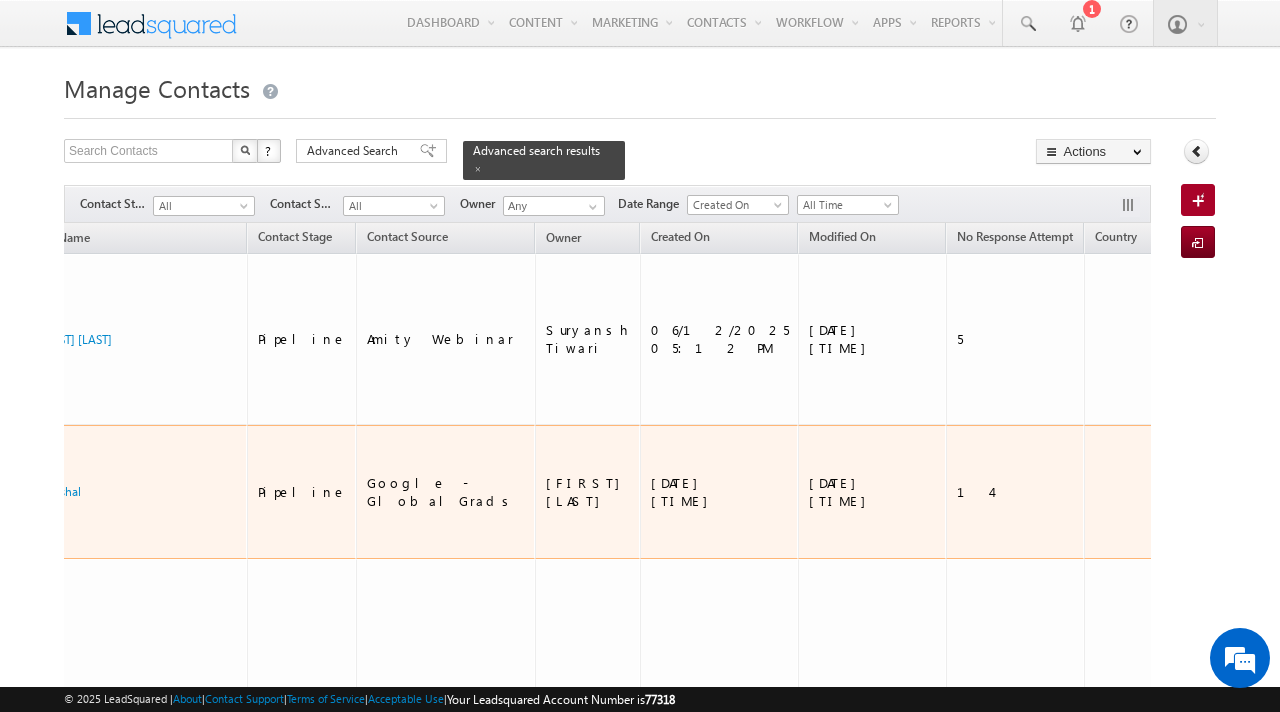 scroll, scrollTop: 0, scrollLeft: 0, axis: both 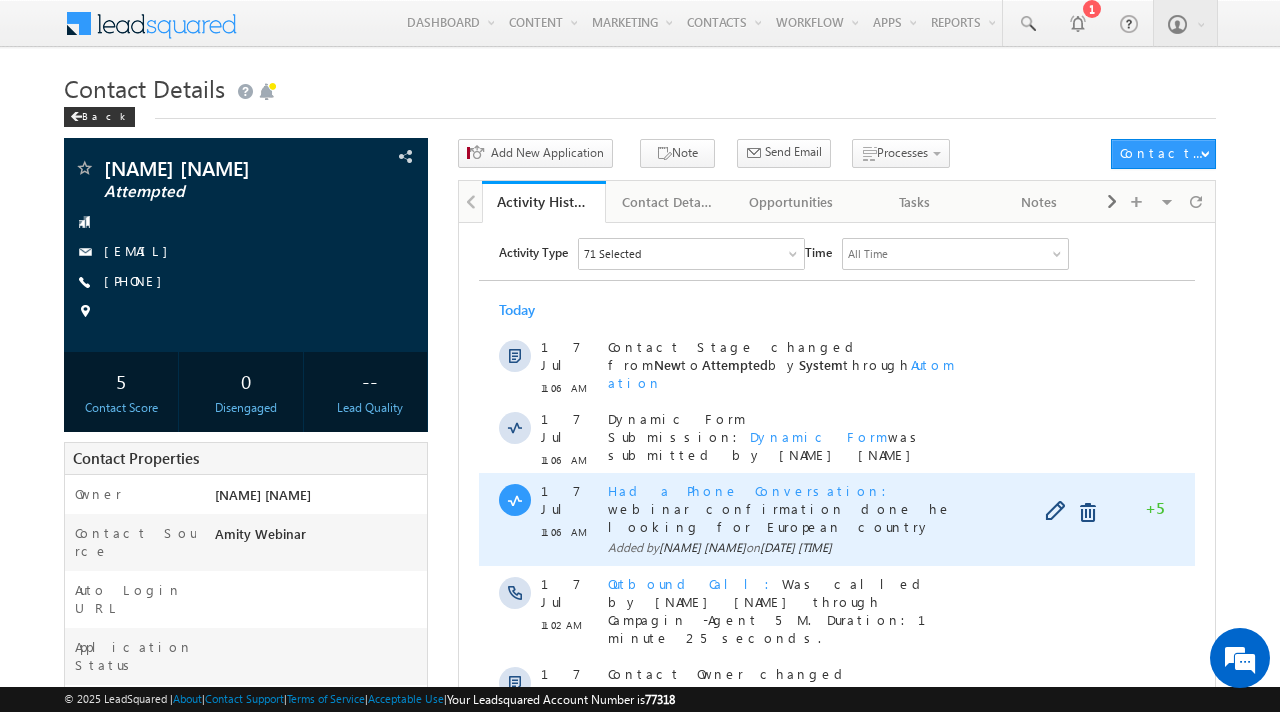 drag, startPoint x: 767, startPoint y: 464, endPoint x: 841, endPoint y: 506, distance: 85.08819 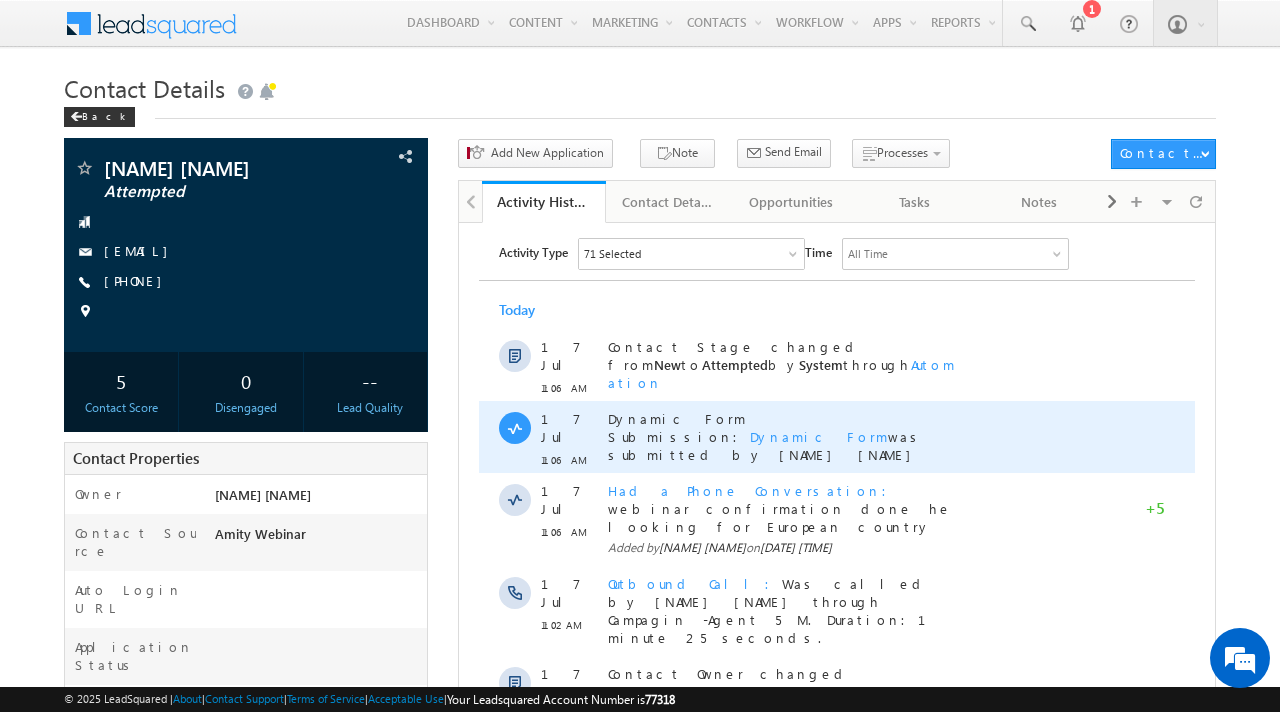 click on "Dynamic Form" at bounding box center [818, 435] 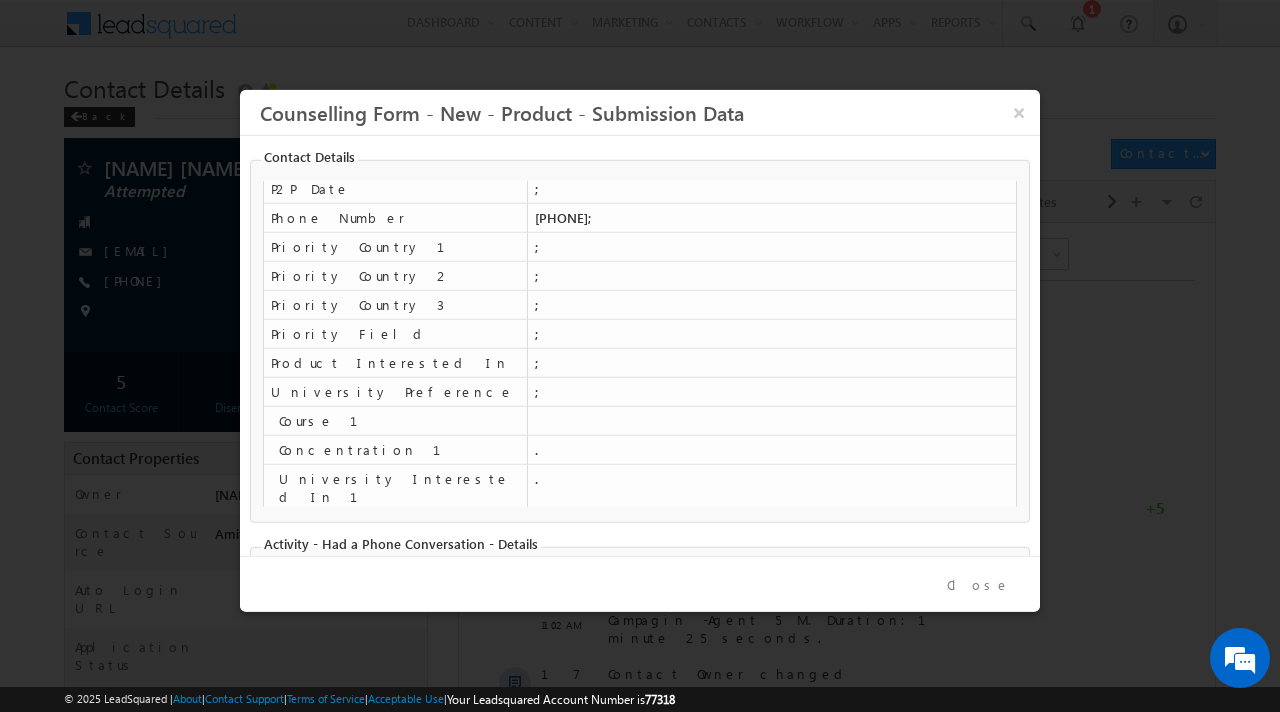 scroll, scrollTop: 397, scrollLeft: 0, axis: vertical 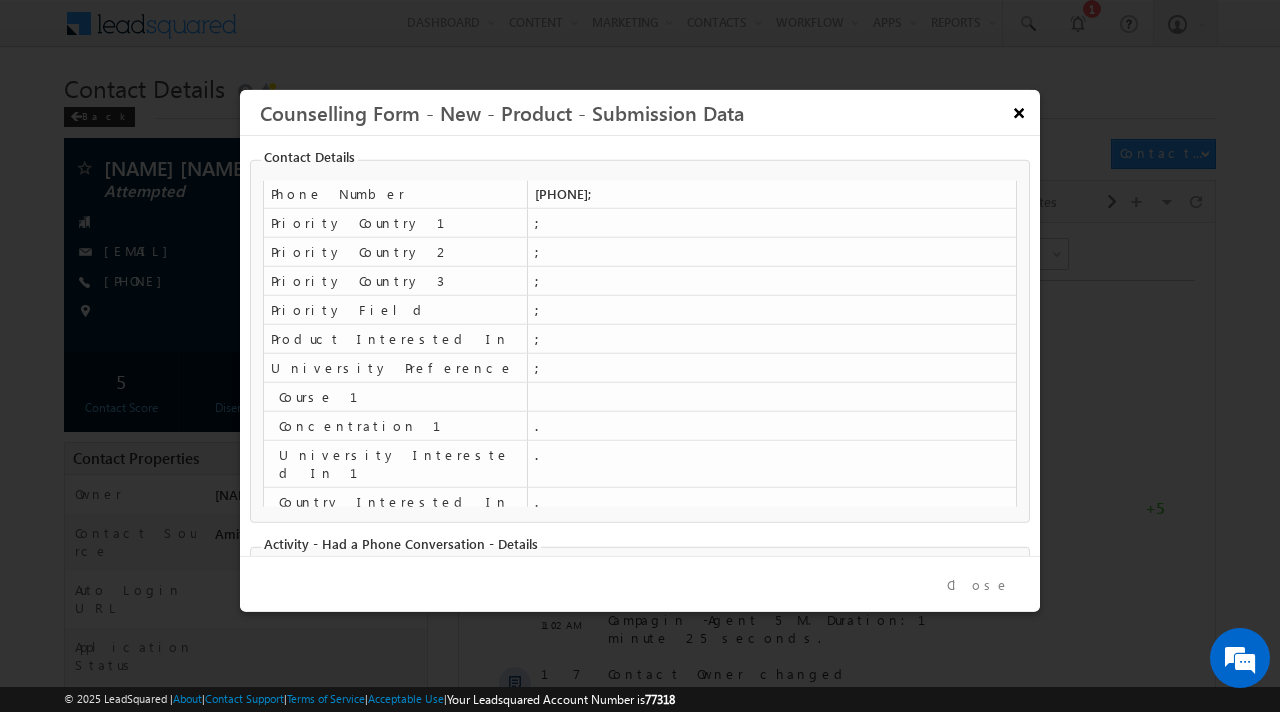 click on "×" at bounding box center (1018, 112) 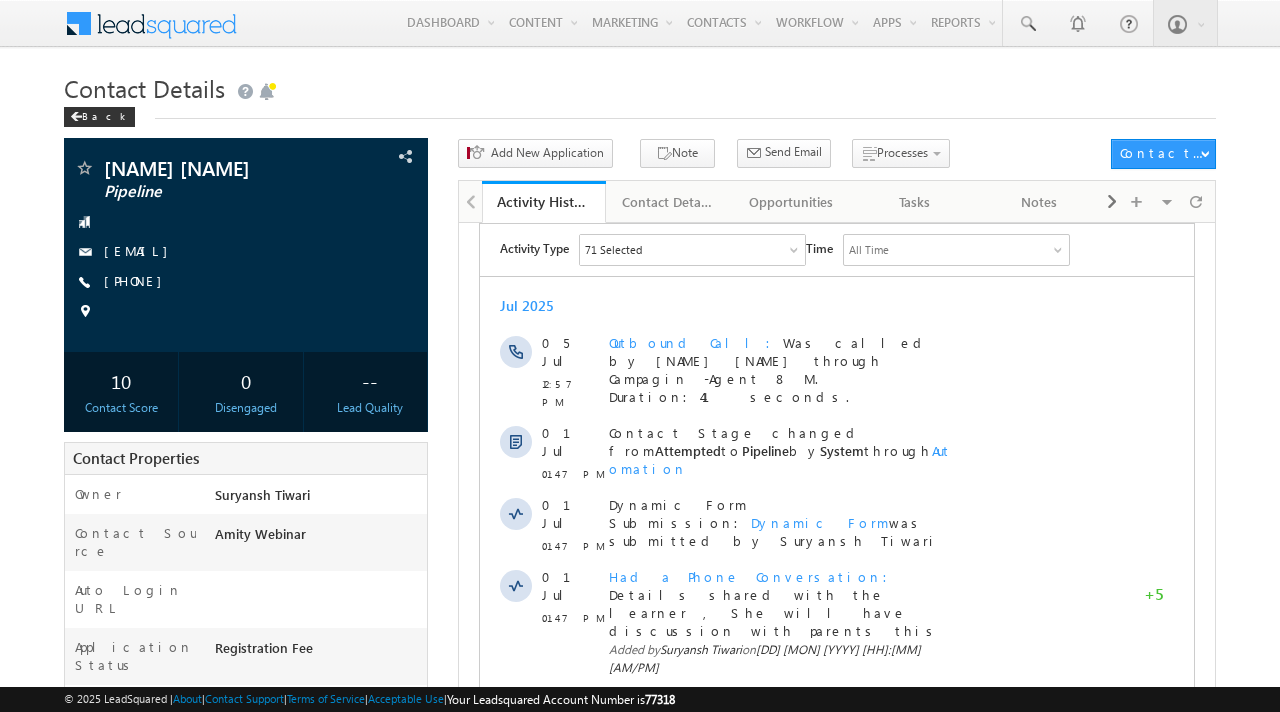 scroll, scrollTop: 0, scrollLeft: 0, axis: both 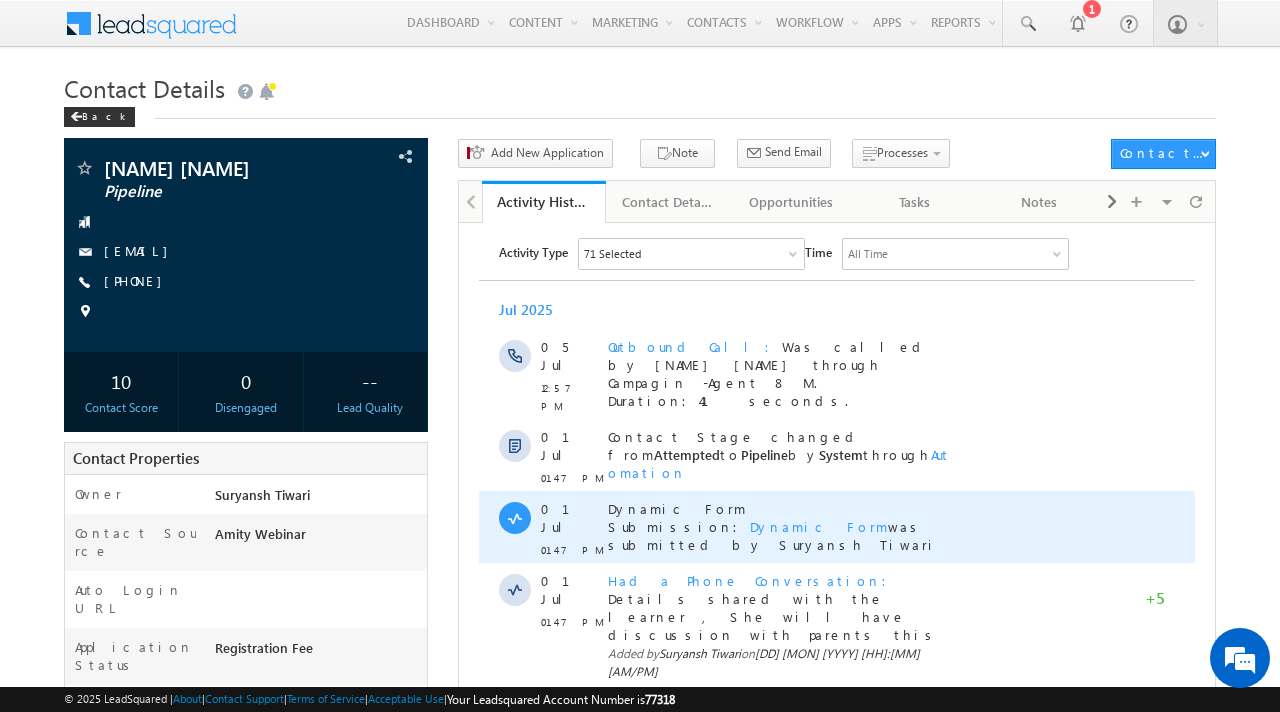 click on "Dynamic Form" at bounding box center [818, 525] 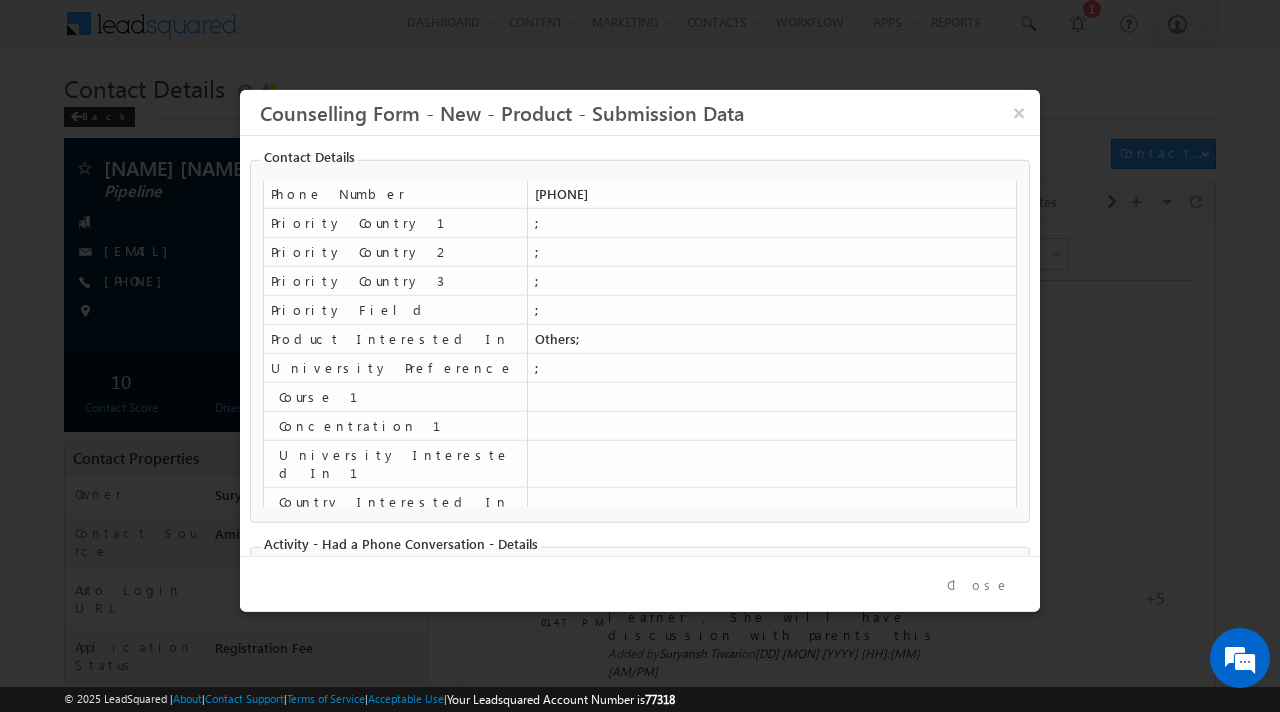 scroll, scrollTop: 418, scrollLeft: 0, axis: vertical 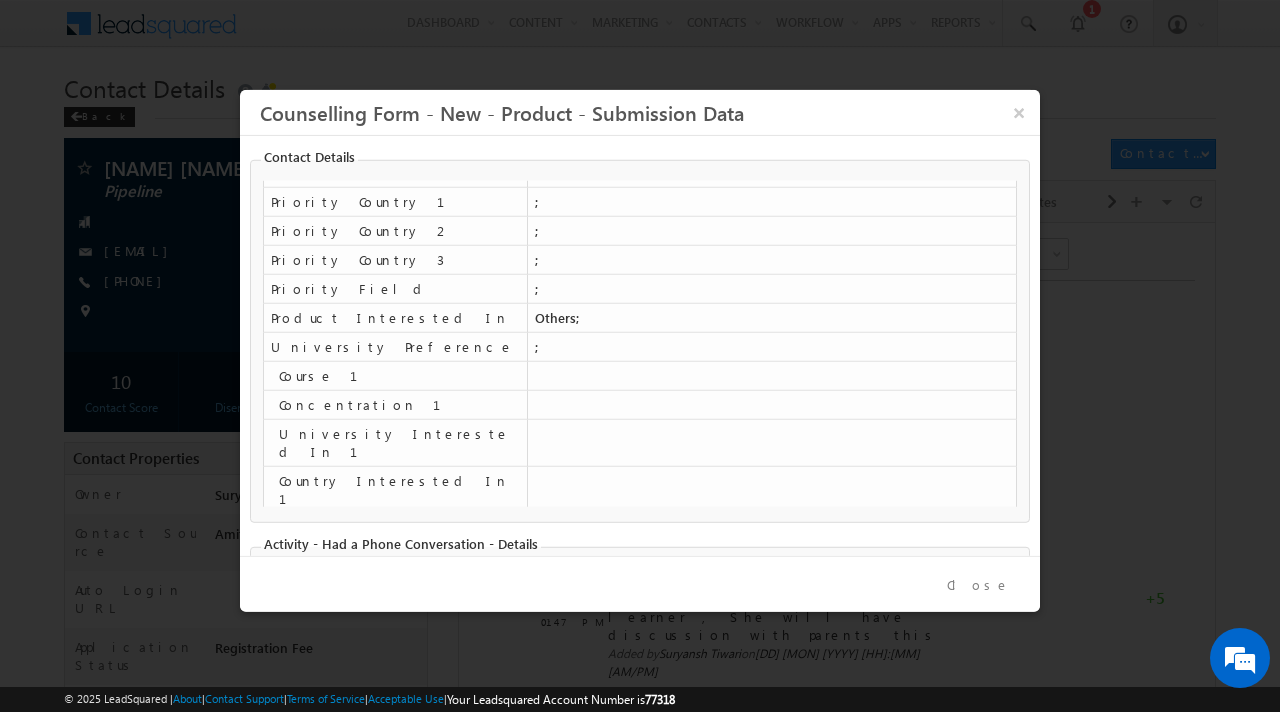 drag, startPoint x: 580, startPoint y: 495, endPoint x: 450, endPoint y: 494, distance: 130.00385 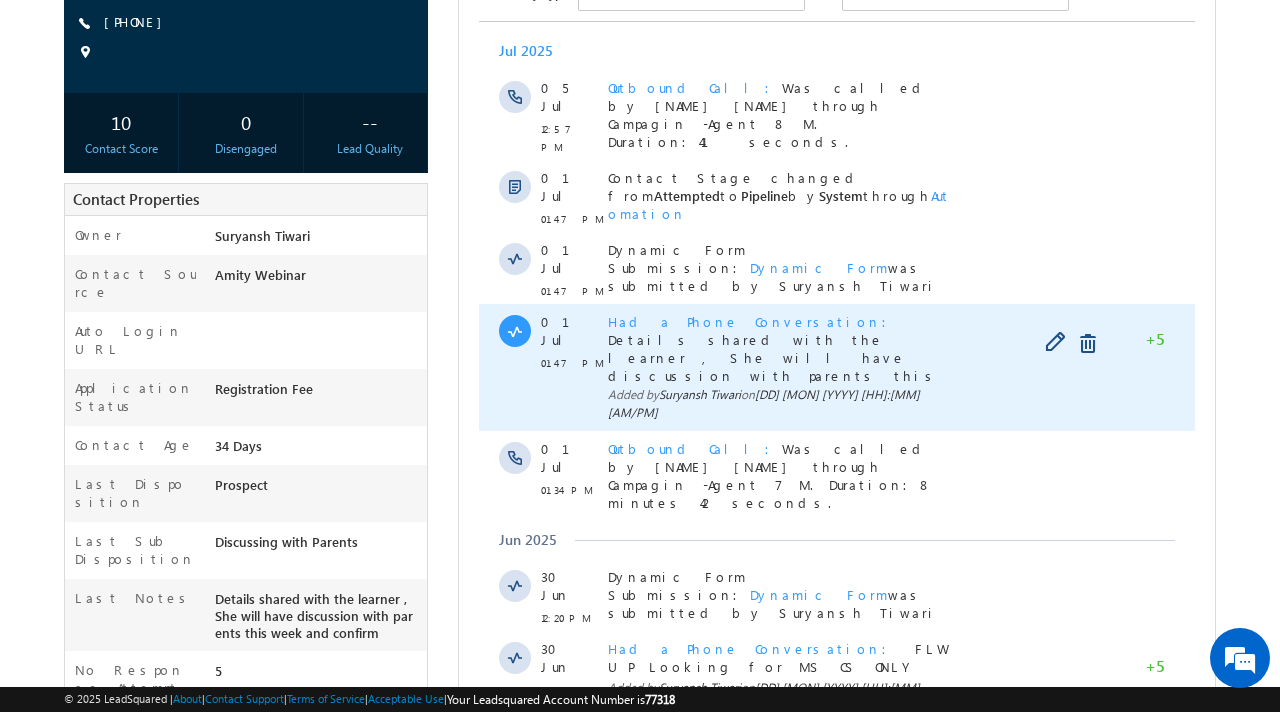 scroll, scrollTop: 451, scrollLeft: 0, axis: vertical 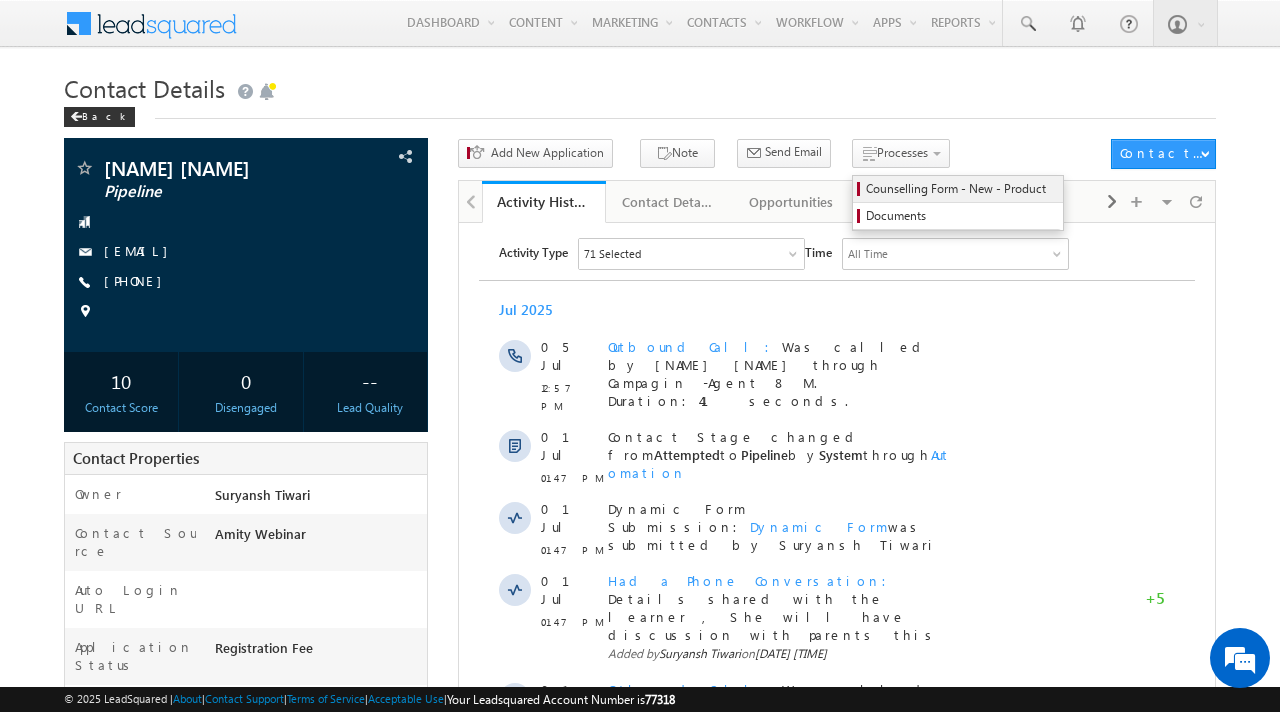 click on "Counselling Form - New - Product" at bounding box center (958, 189) 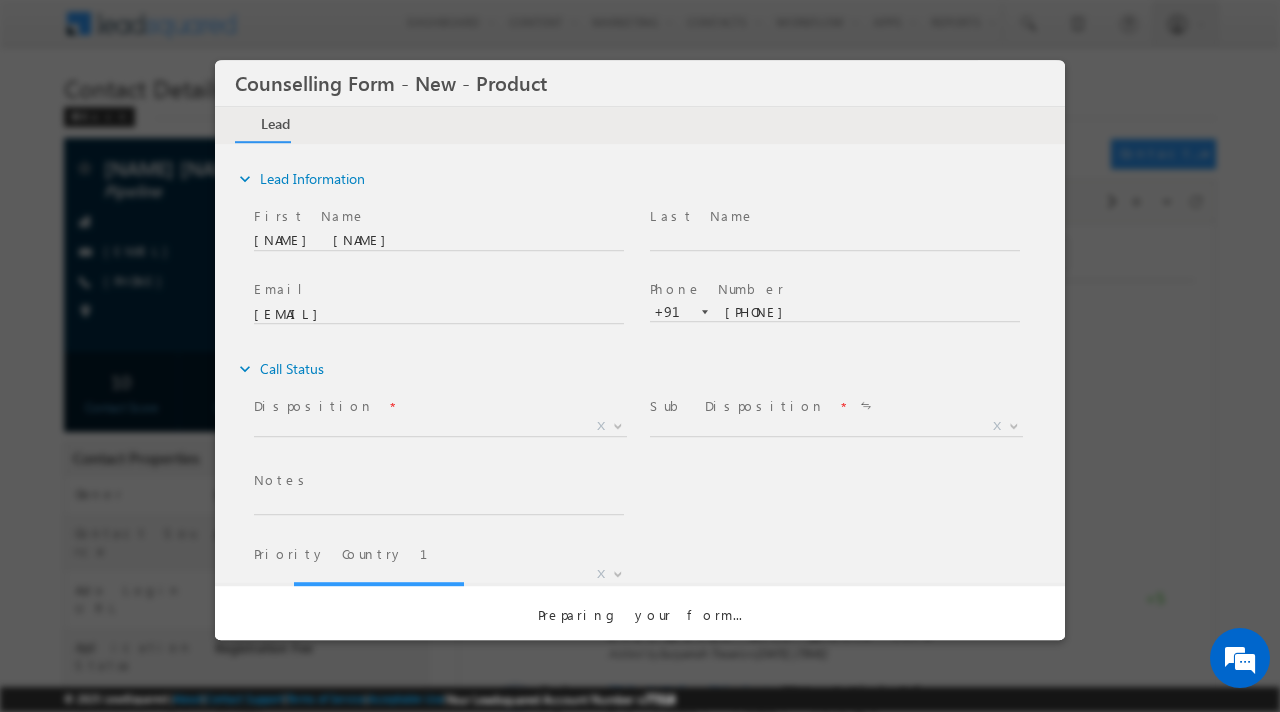 scroll, scrollTop: 0, scrollLeft: 0, axis: both 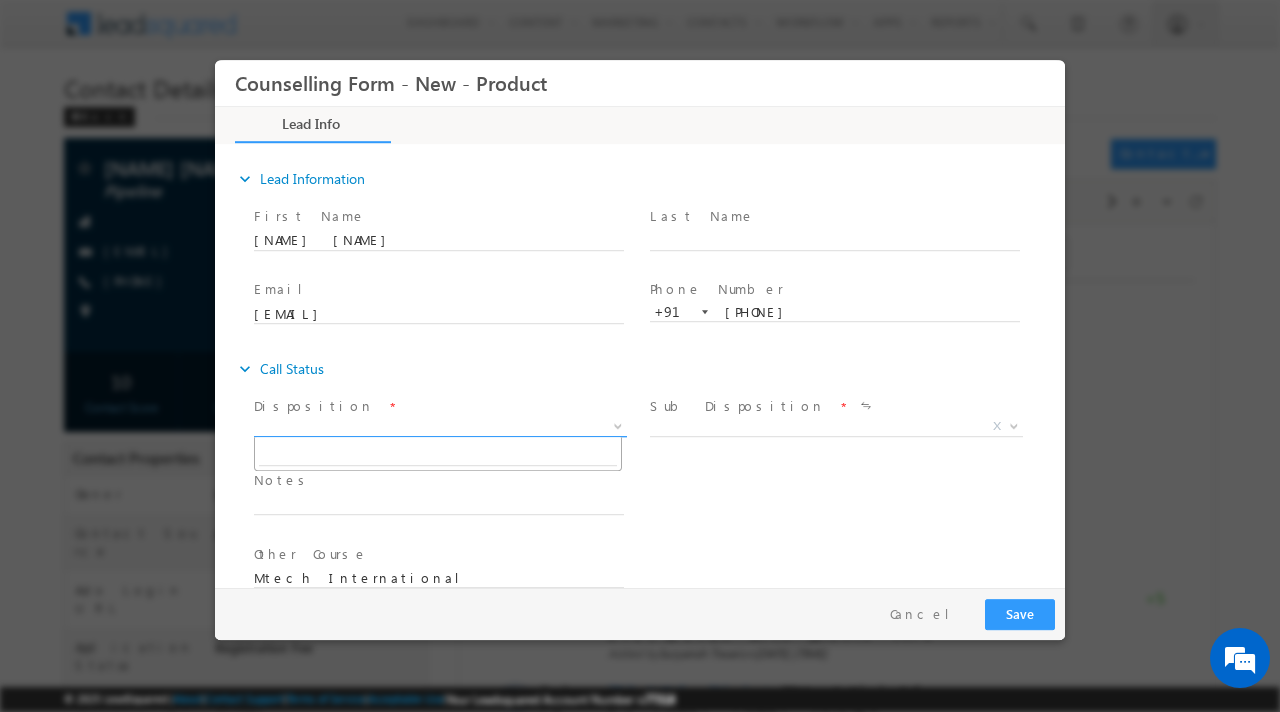 click on "X" at bounding box center (440, 427) 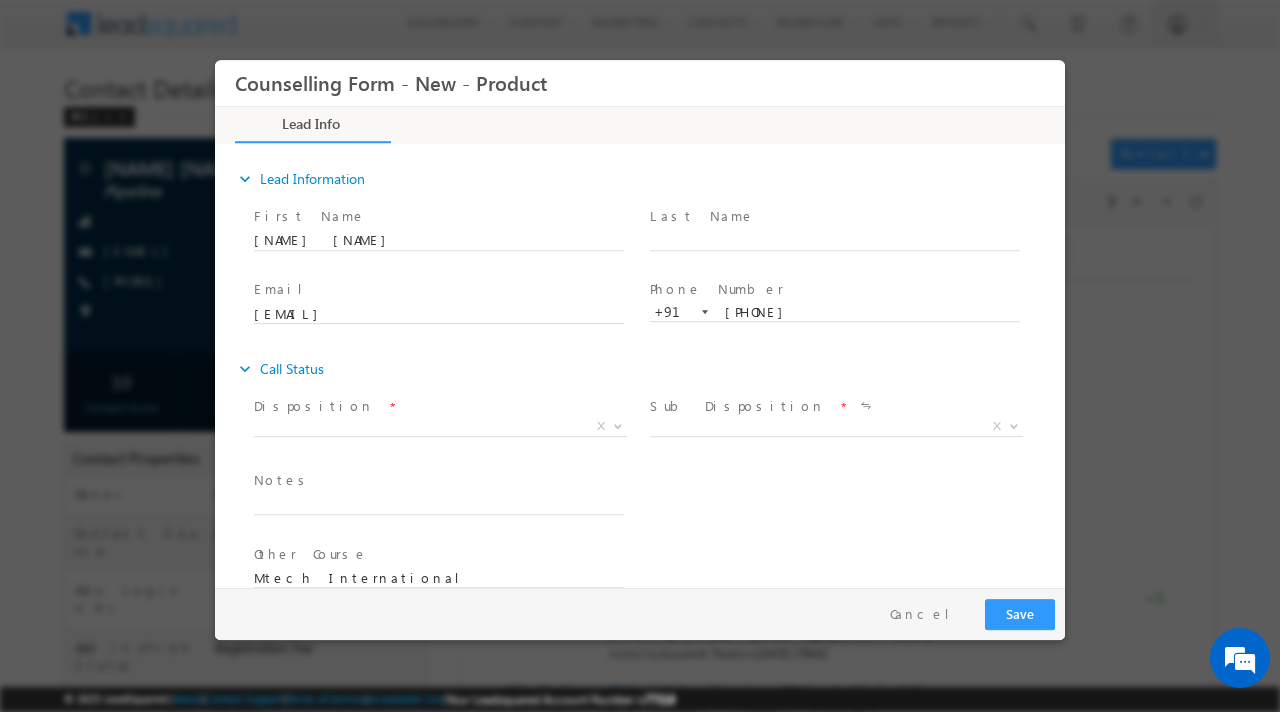 click on "Follow Up Date
*
Notes
*" at bounding box center (657, 503) 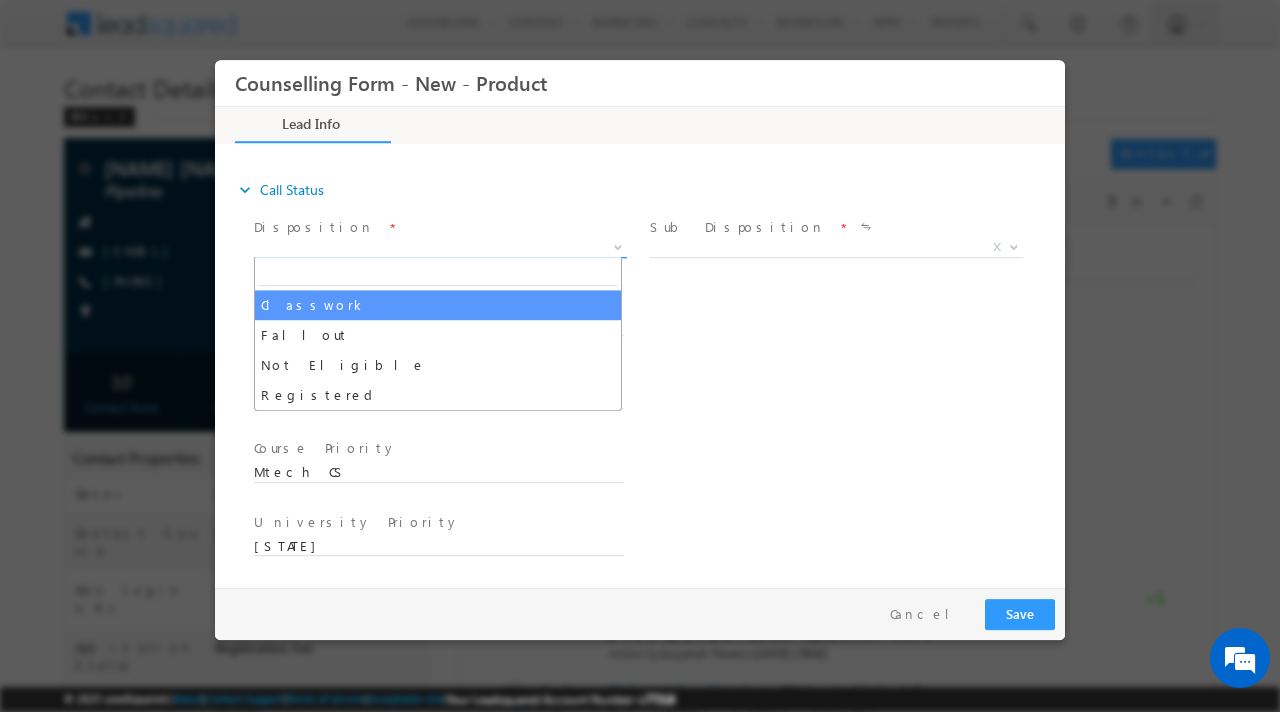 click on "X" at bounding box center [440, 248] 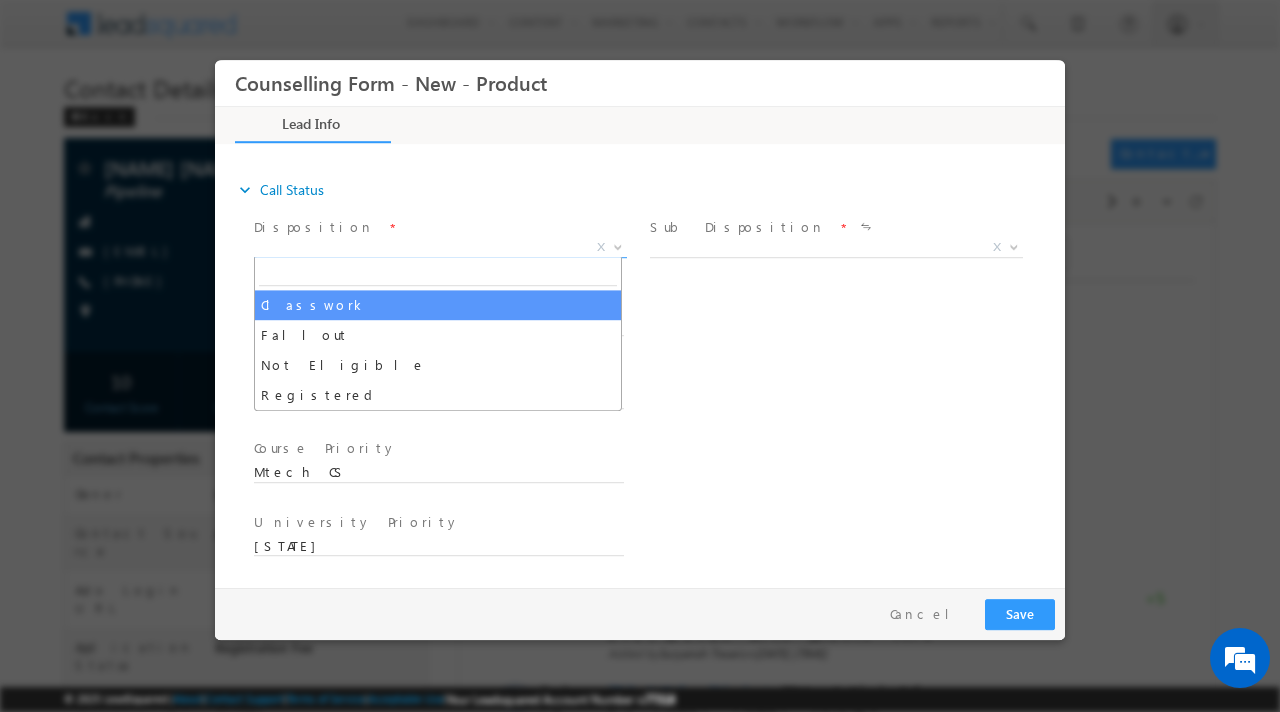 scroll, scrollTop: 0, scrollLeft: 0, axis: both 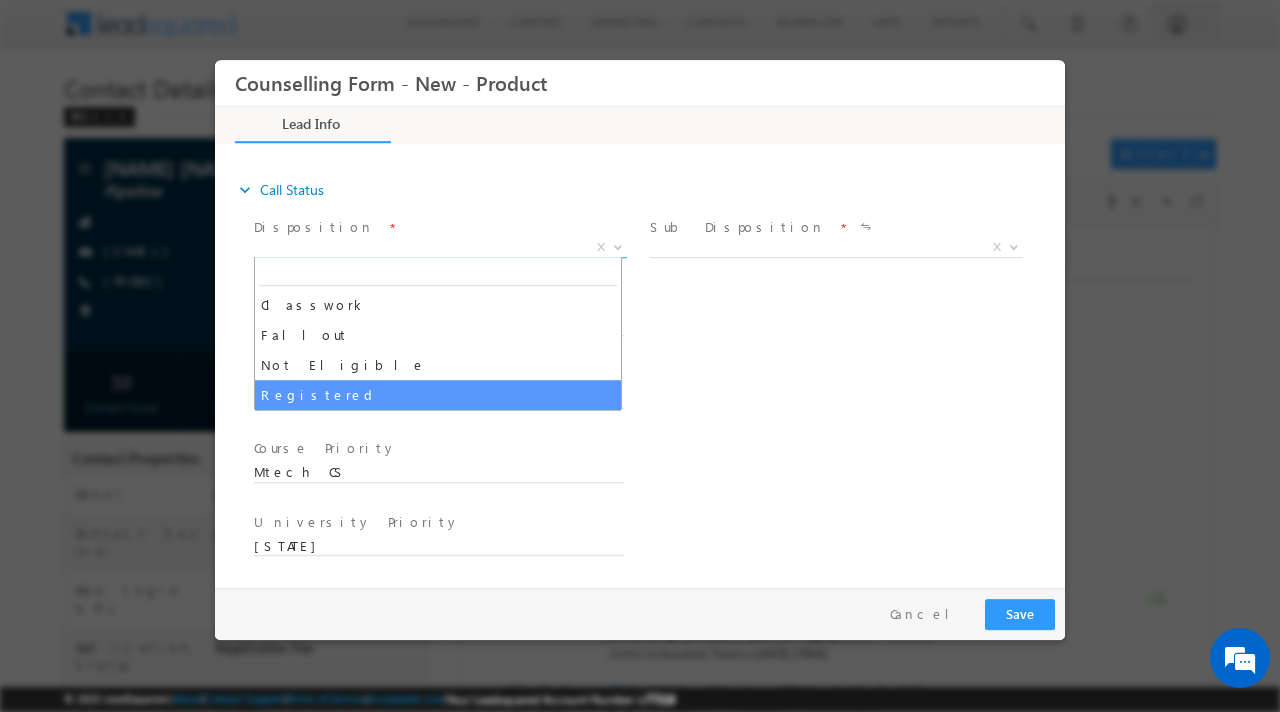 select on "Registered" 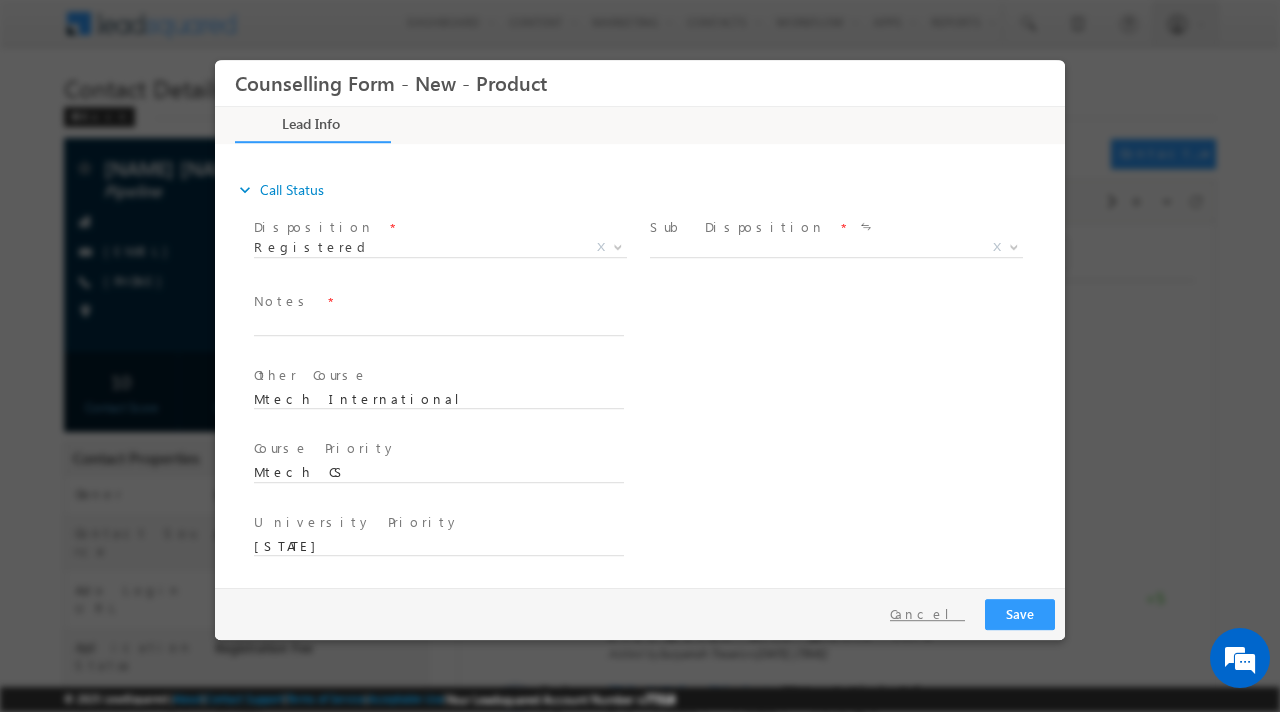 click on "Cancel" at bounding box center [927, 614] 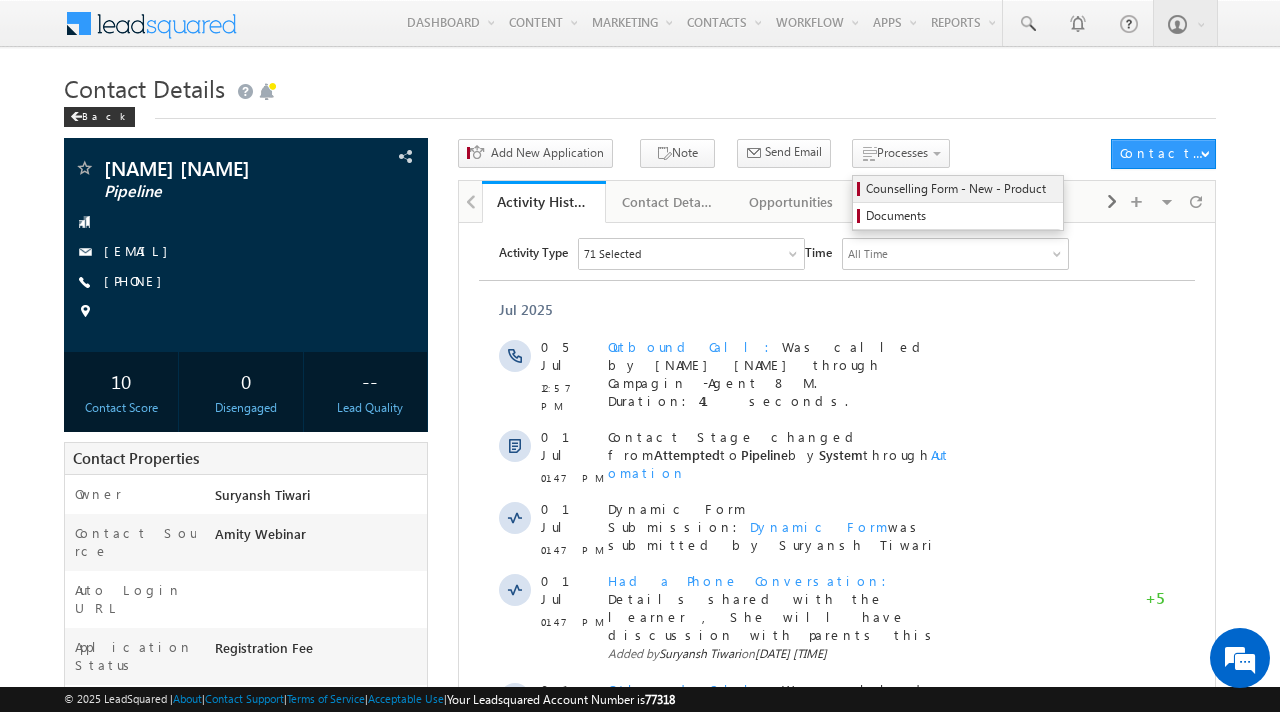 click on "Counselling Form - New - Product" at bounding box center [961, 189] 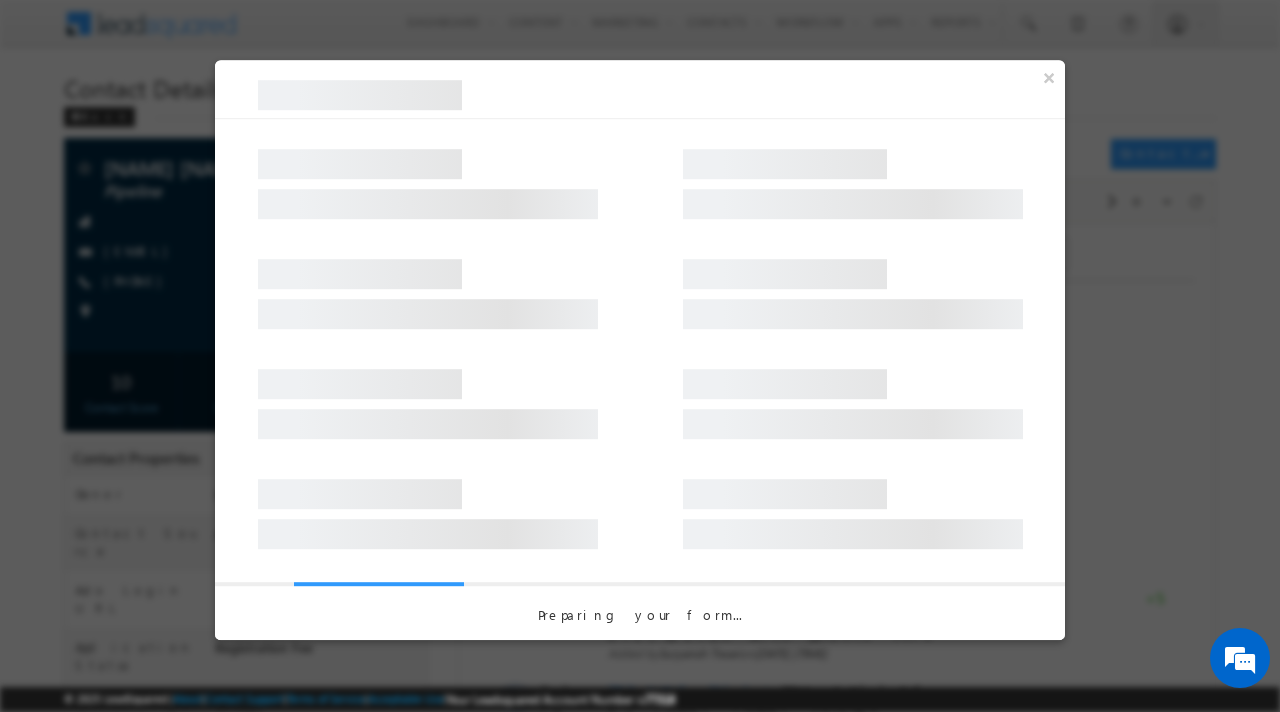 scroll, scrollTop: 0, scrollLeft: 0, axis: both 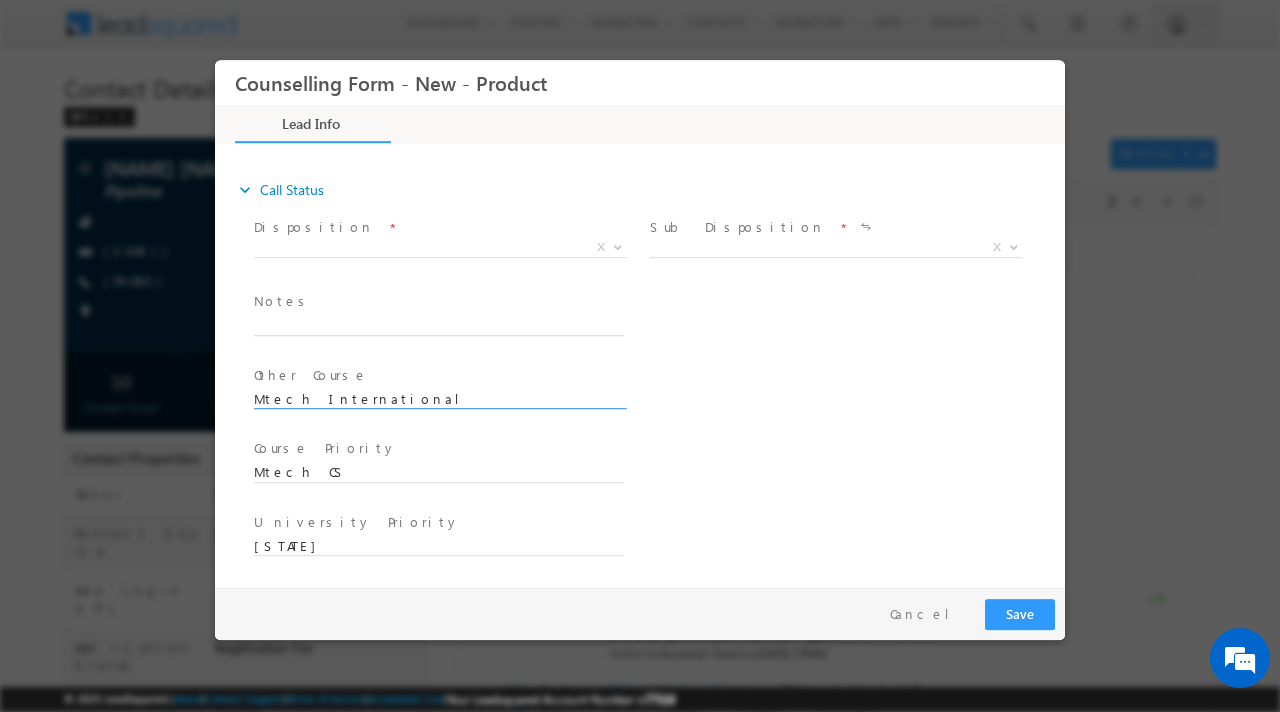click on "Mtech International" at bounding box center (439, 400) 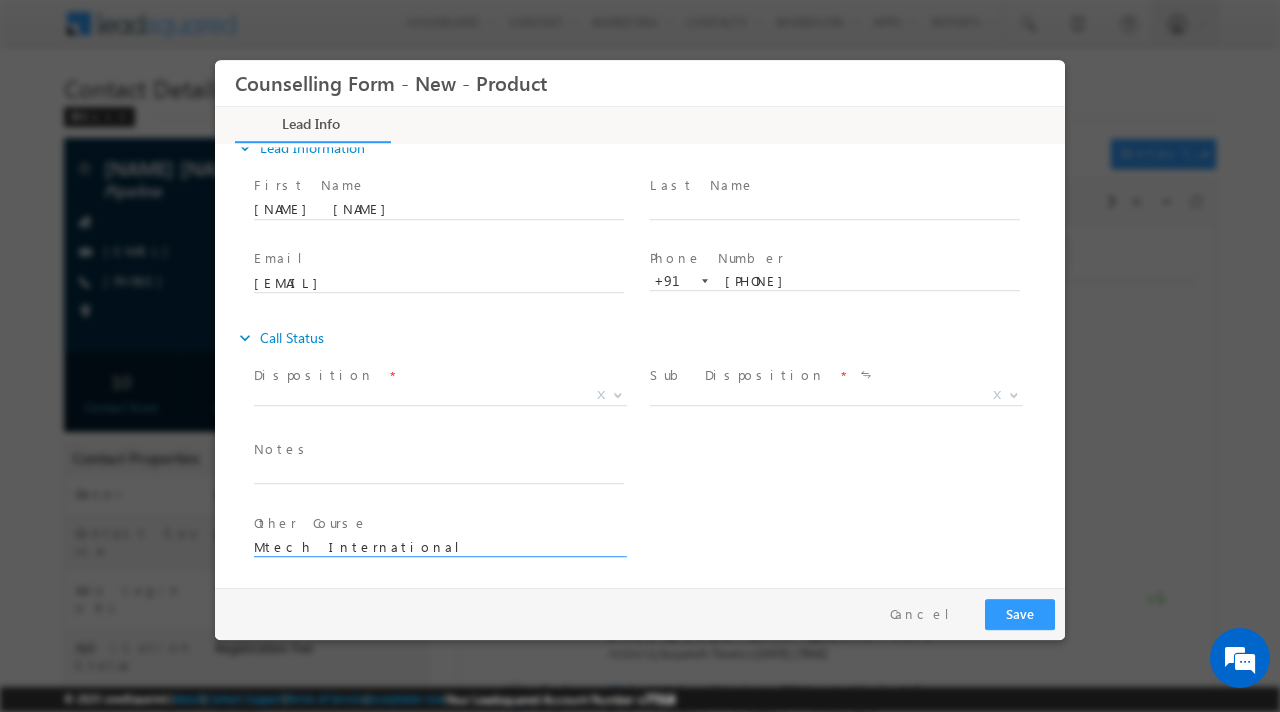 scroll, scrollTop: 0, scrollLeft: 0, axis: both 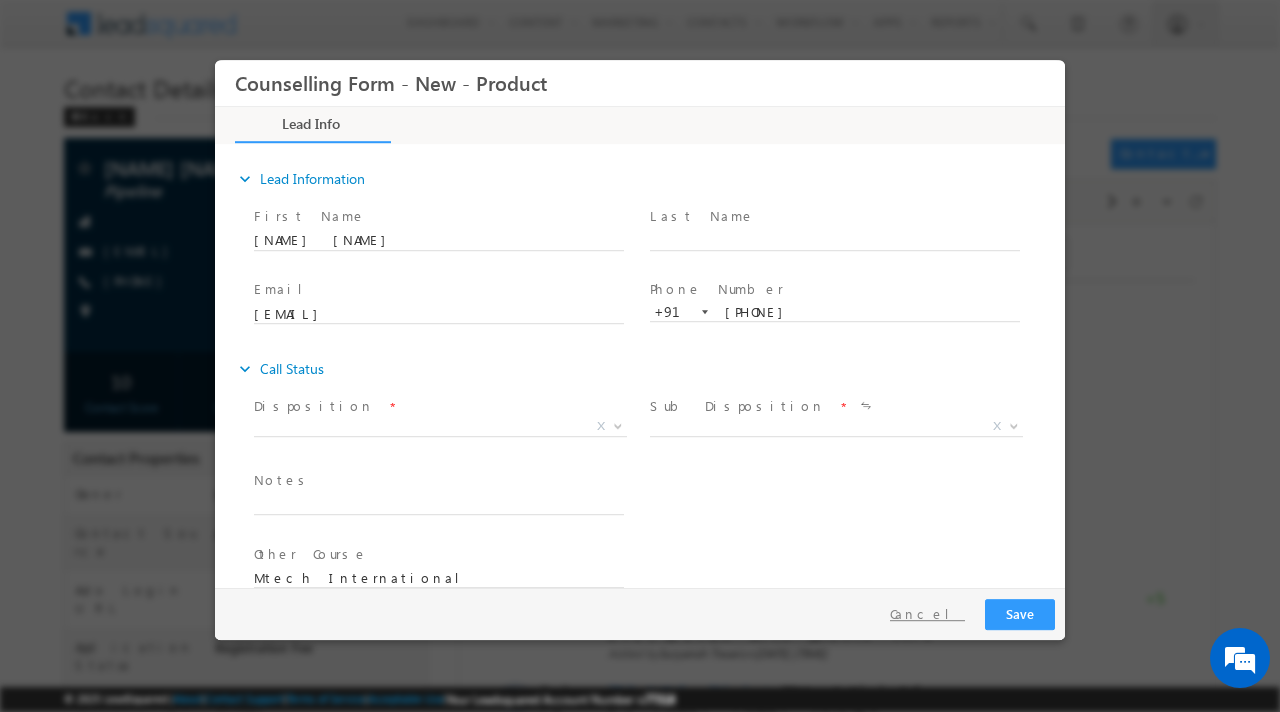 click on "Cancel" at bounding box center [927, 614] 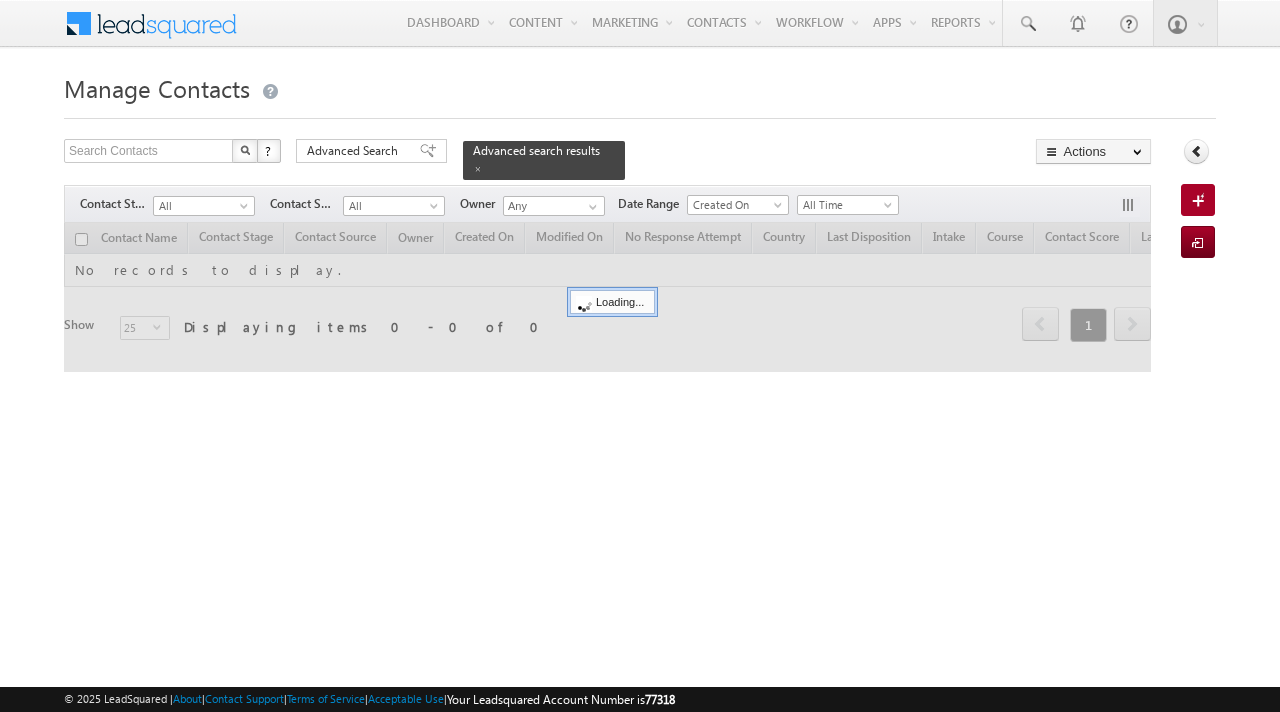 scroll, scrollTop: 0, scrollLeft: 0, axis: both 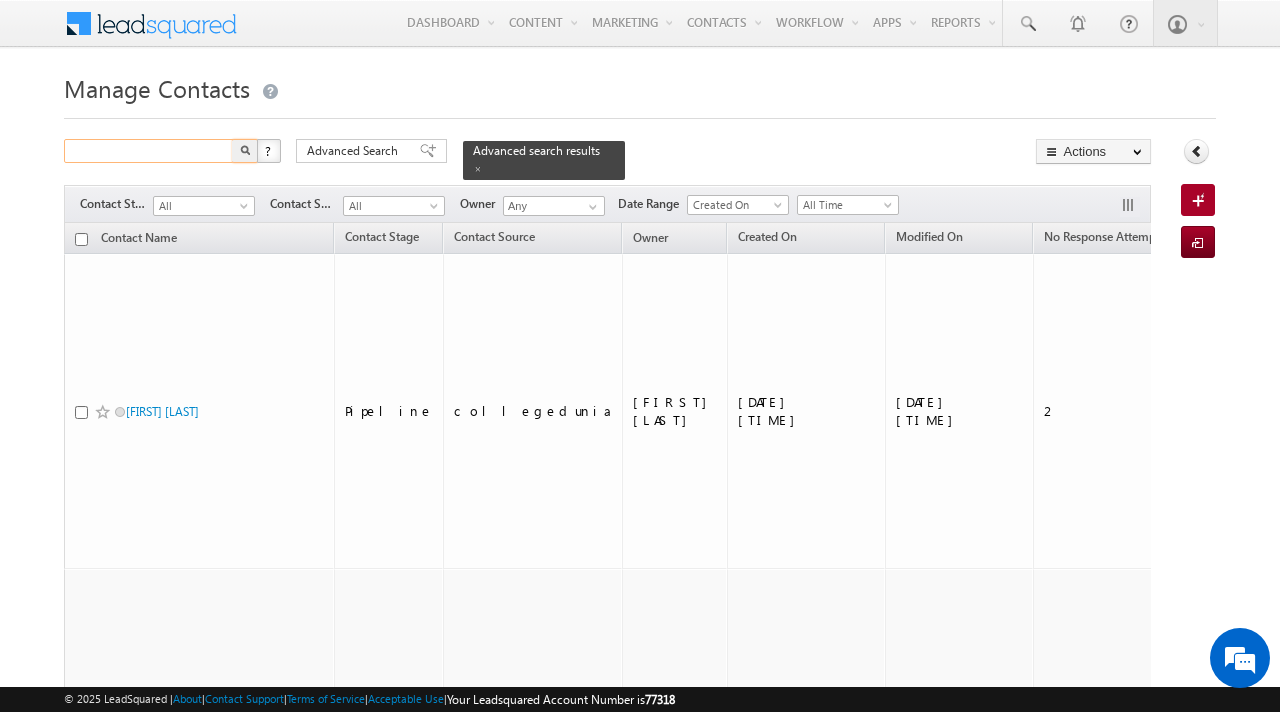 click at bounding box center (149, 151) 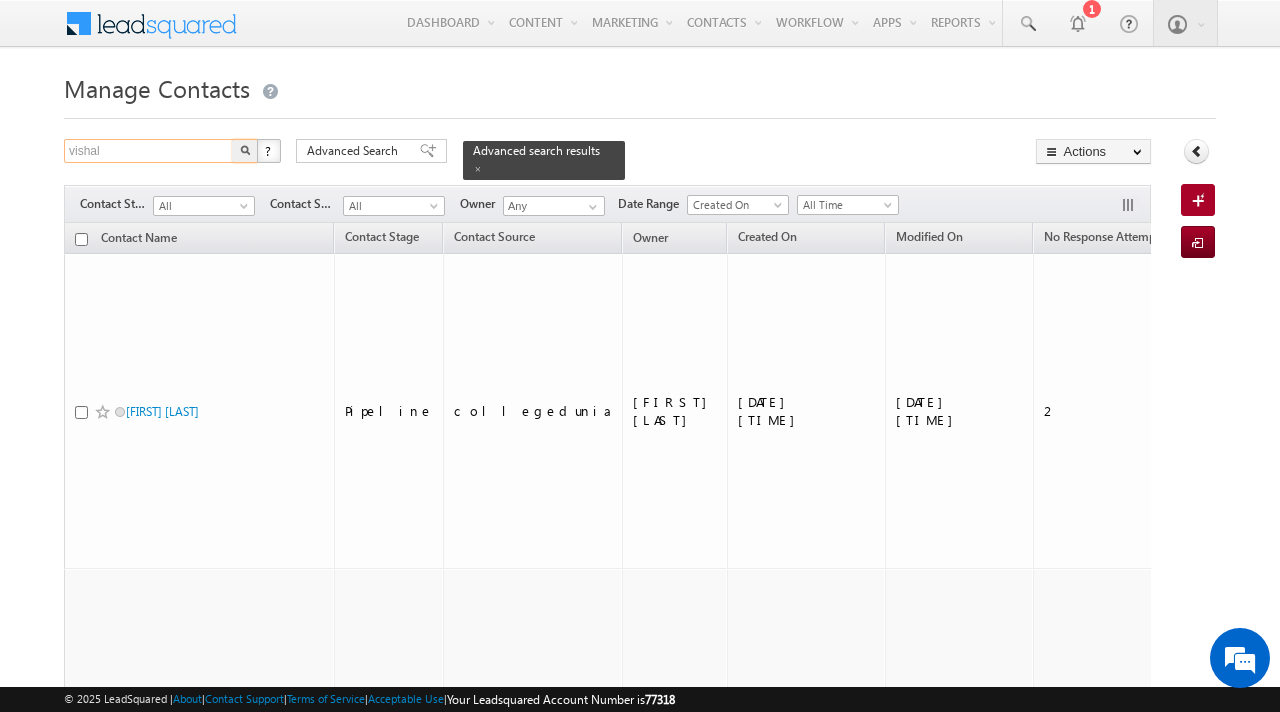 type on "vishal" 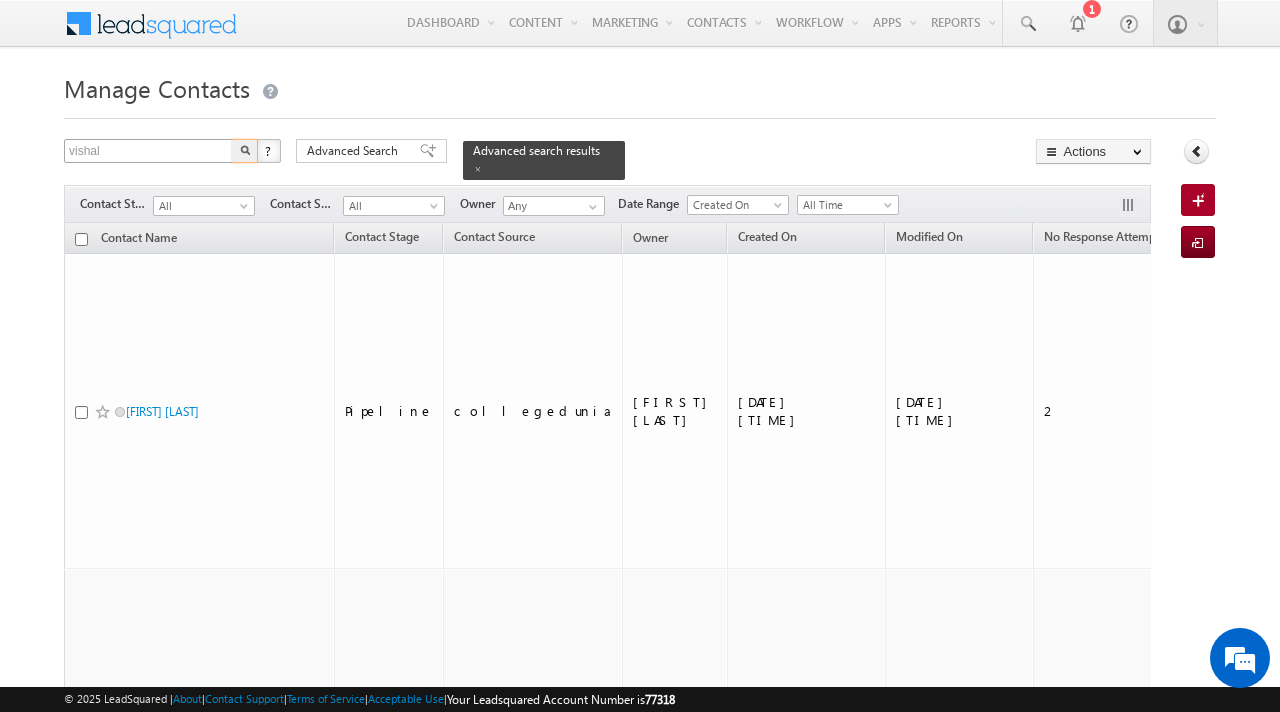 click at bounding box center [245, 151] 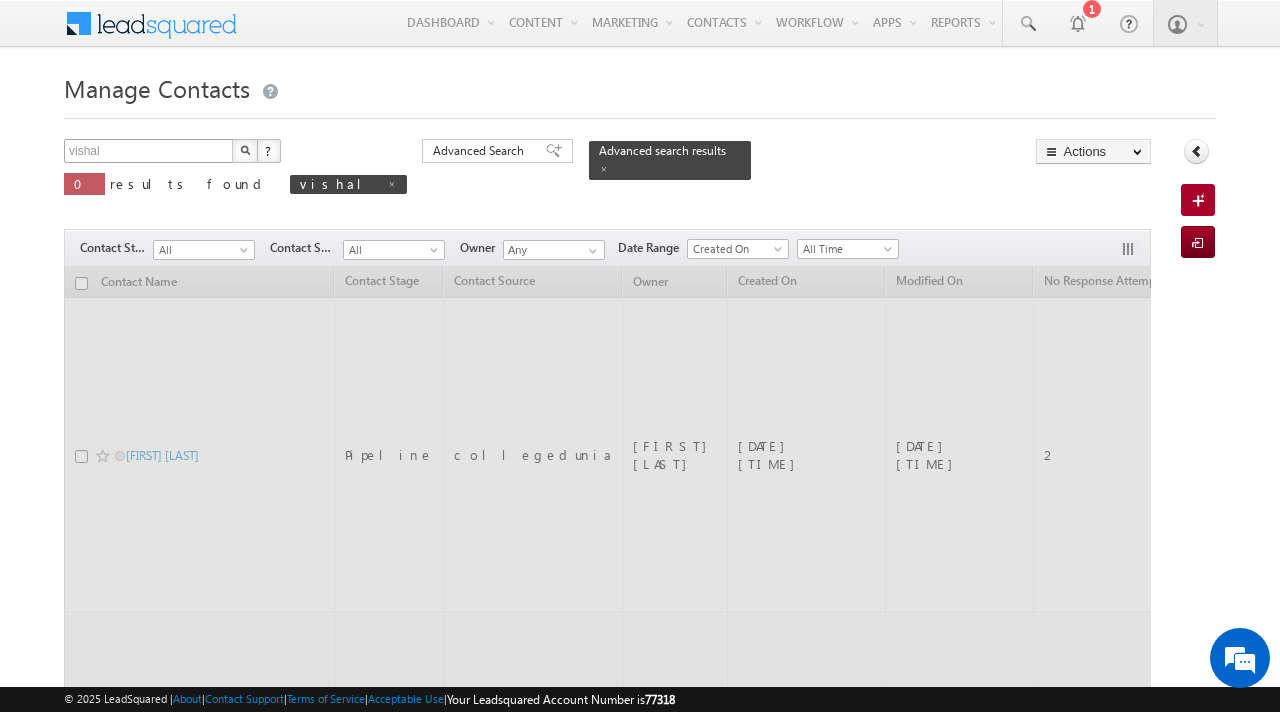 type 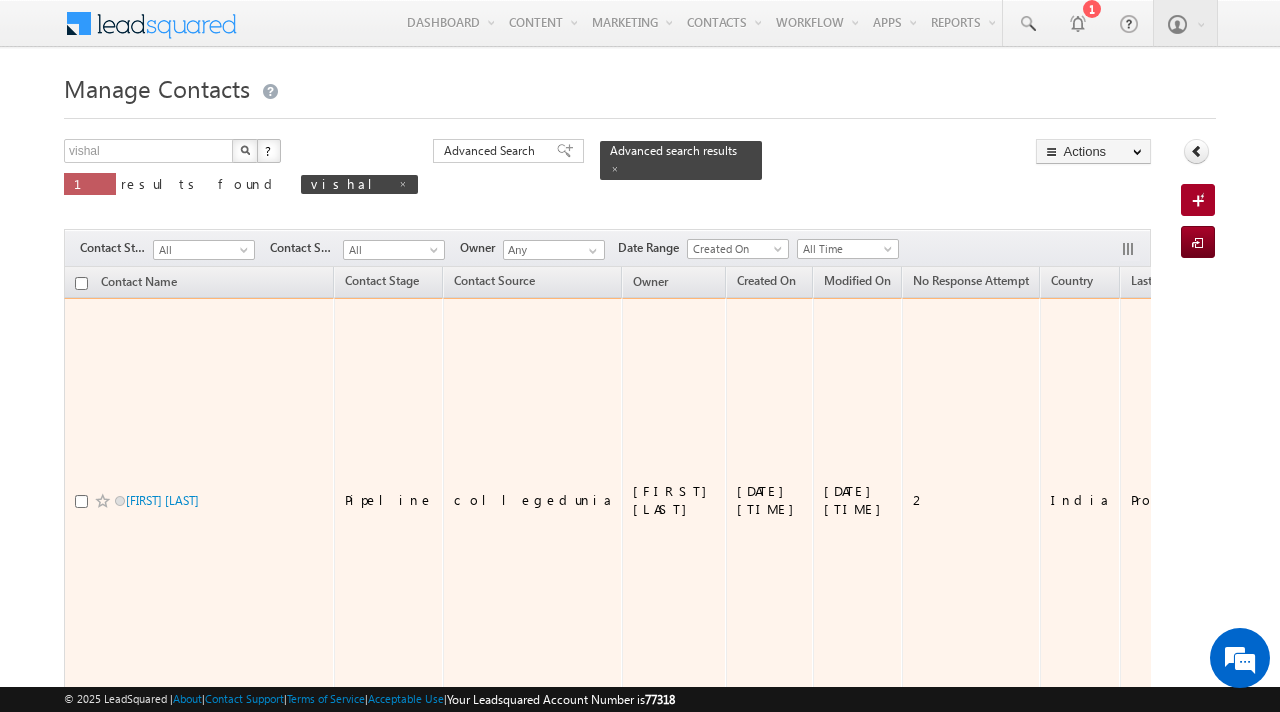 scroll, scrollTop: 187, scrollLeft: 0, axis: vertical 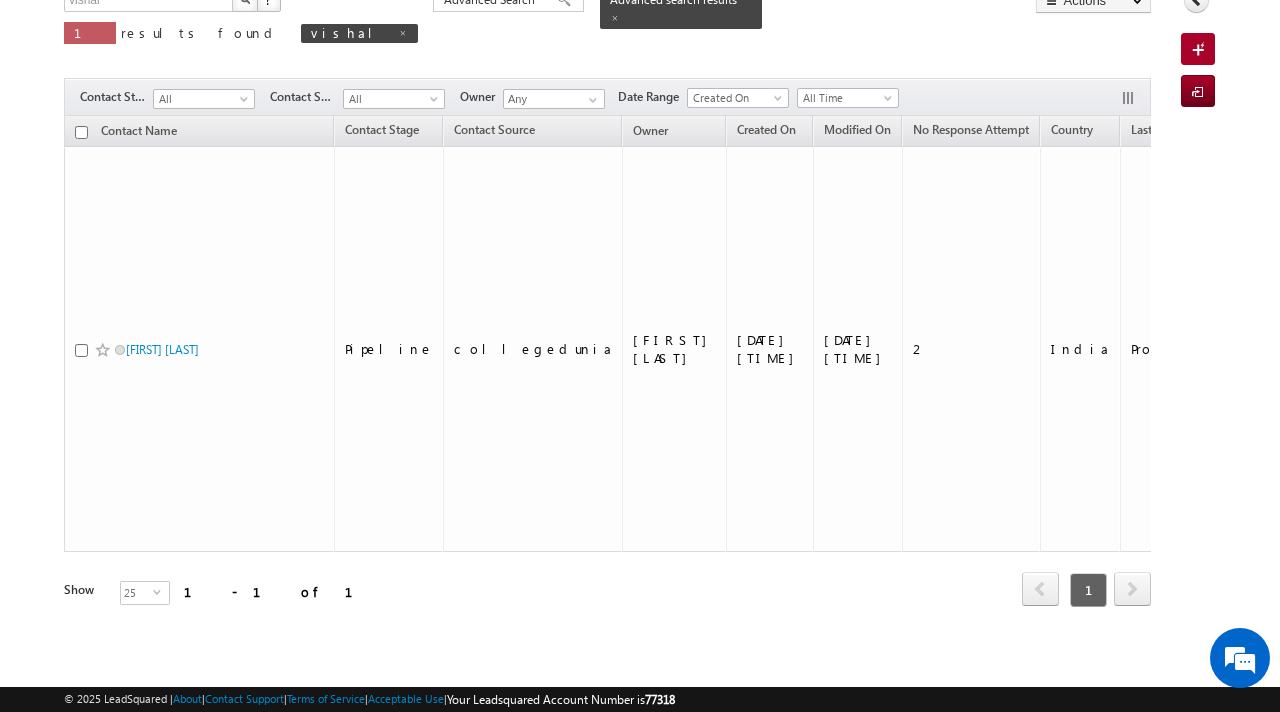 click on "All" at bounding box center (394, 96) 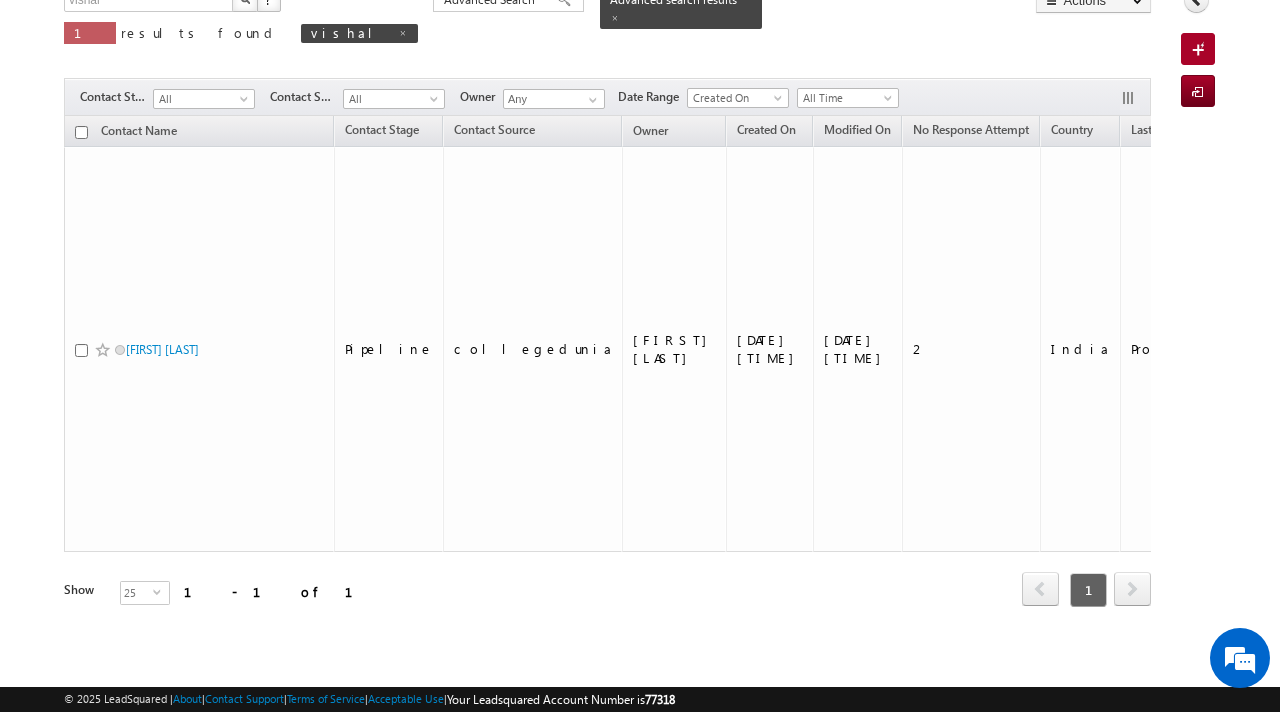 scroll, scrollTop: 0, scrollLeft: 0, axis: both 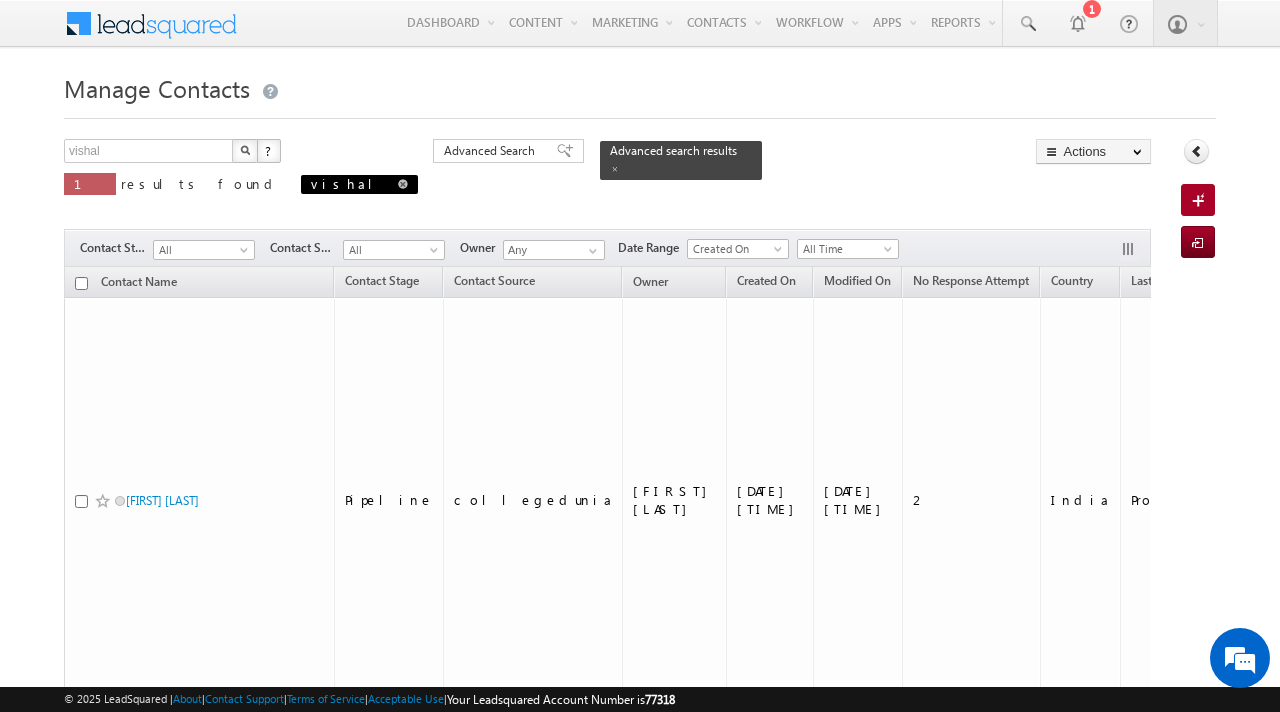 click at bounding box center [403, 184] 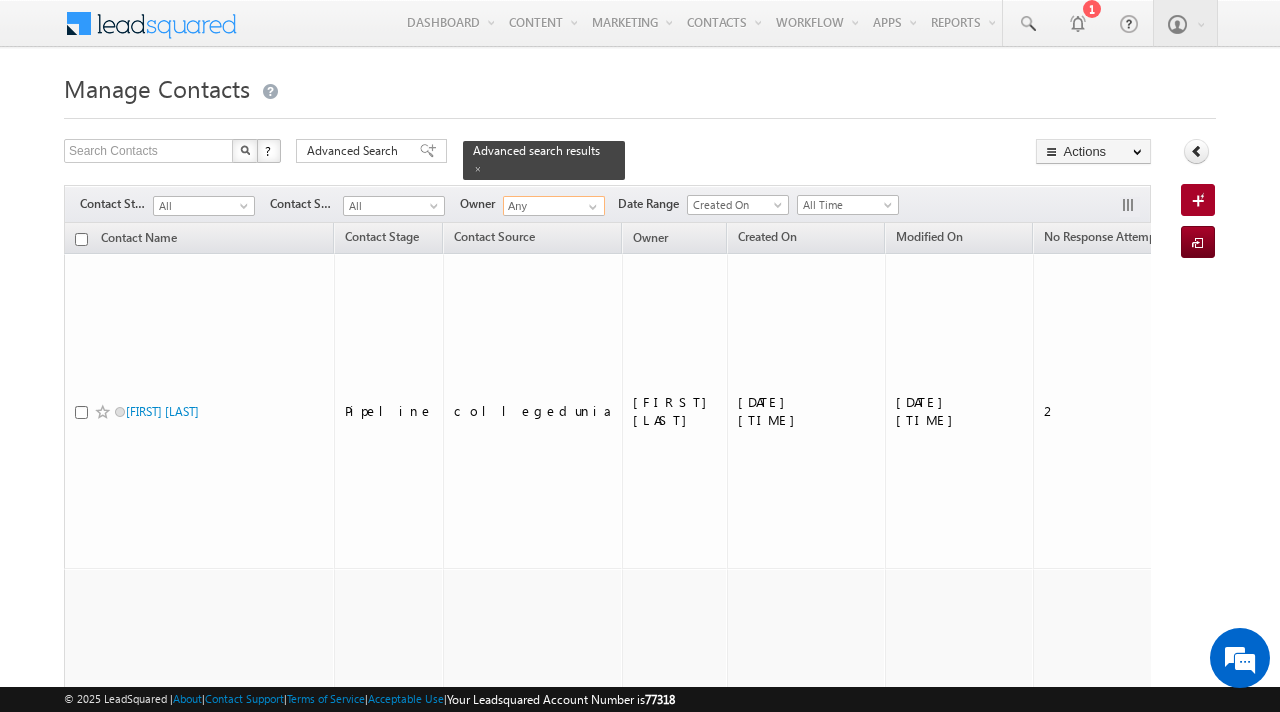 click on "Any" at bounding box center (554, 206) 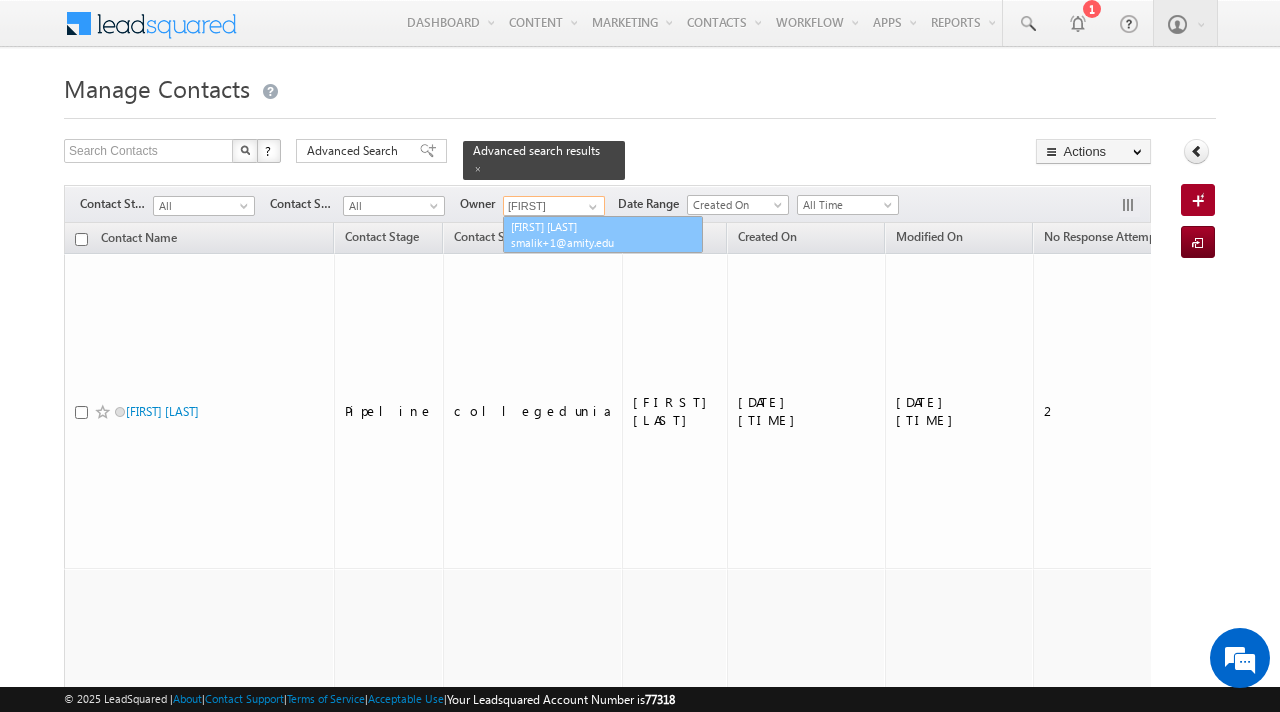 click on "smalik+1@amity.edu" at bounding box center (601, 242) 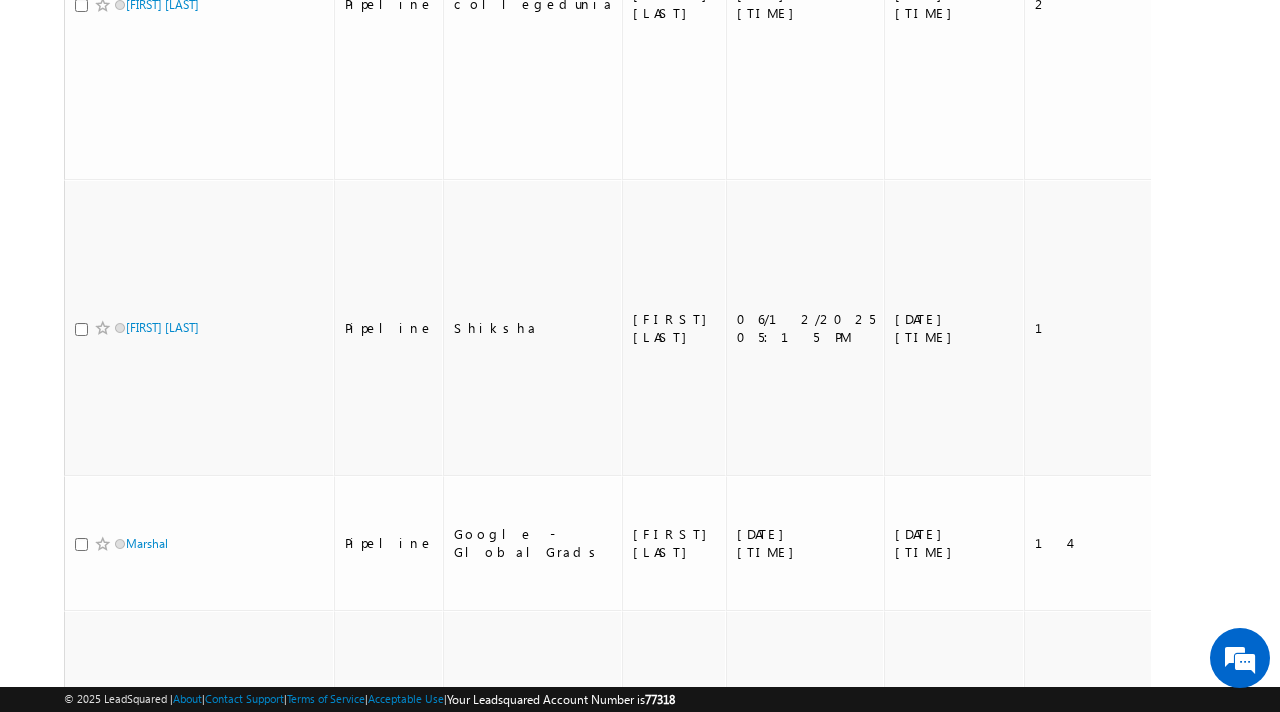 scroll, scrollTop: 0, scrollLeft: 0, axis: both 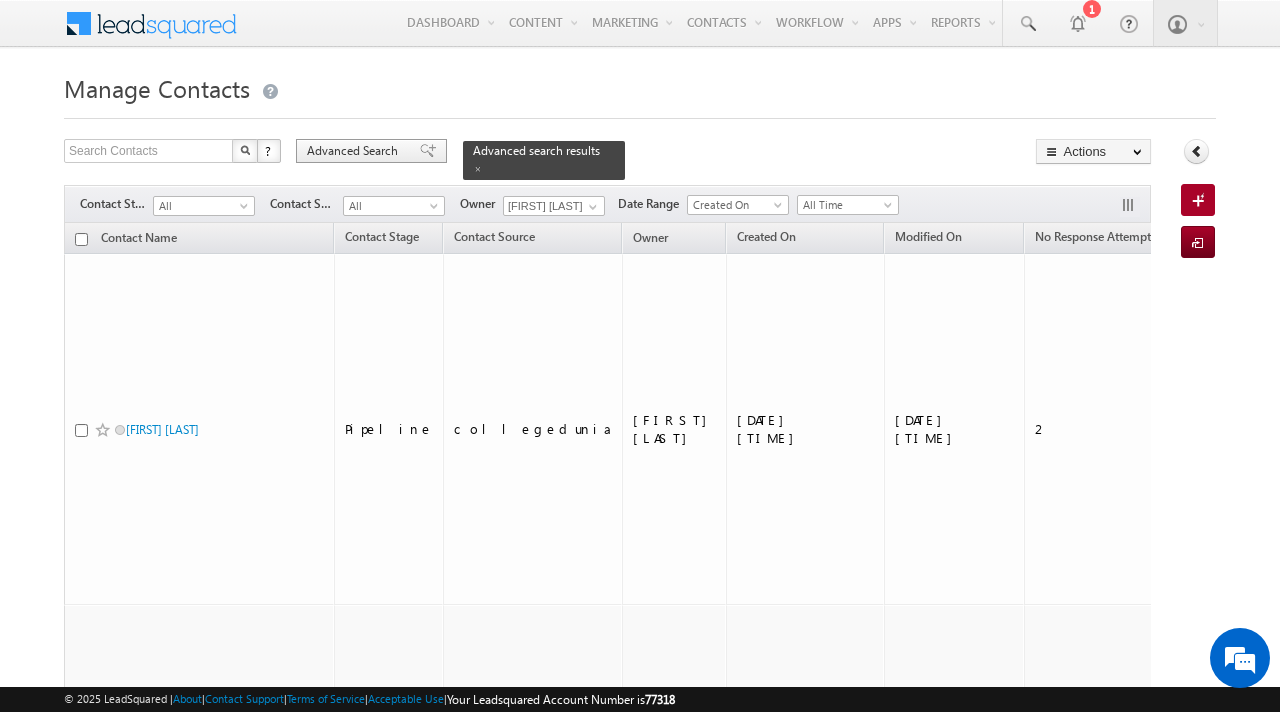 click on "Advanced Search" at bounding box center (355, 151) 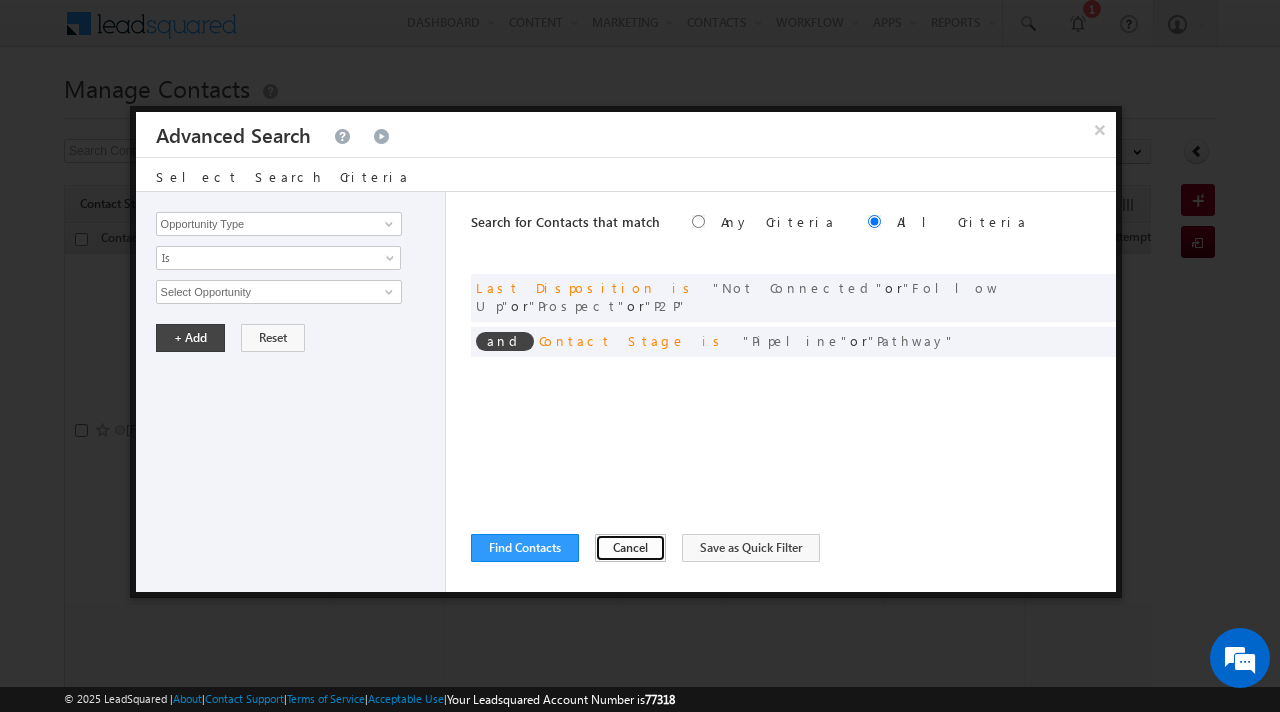 click on "Cancel" at bounding box center [630, 548] 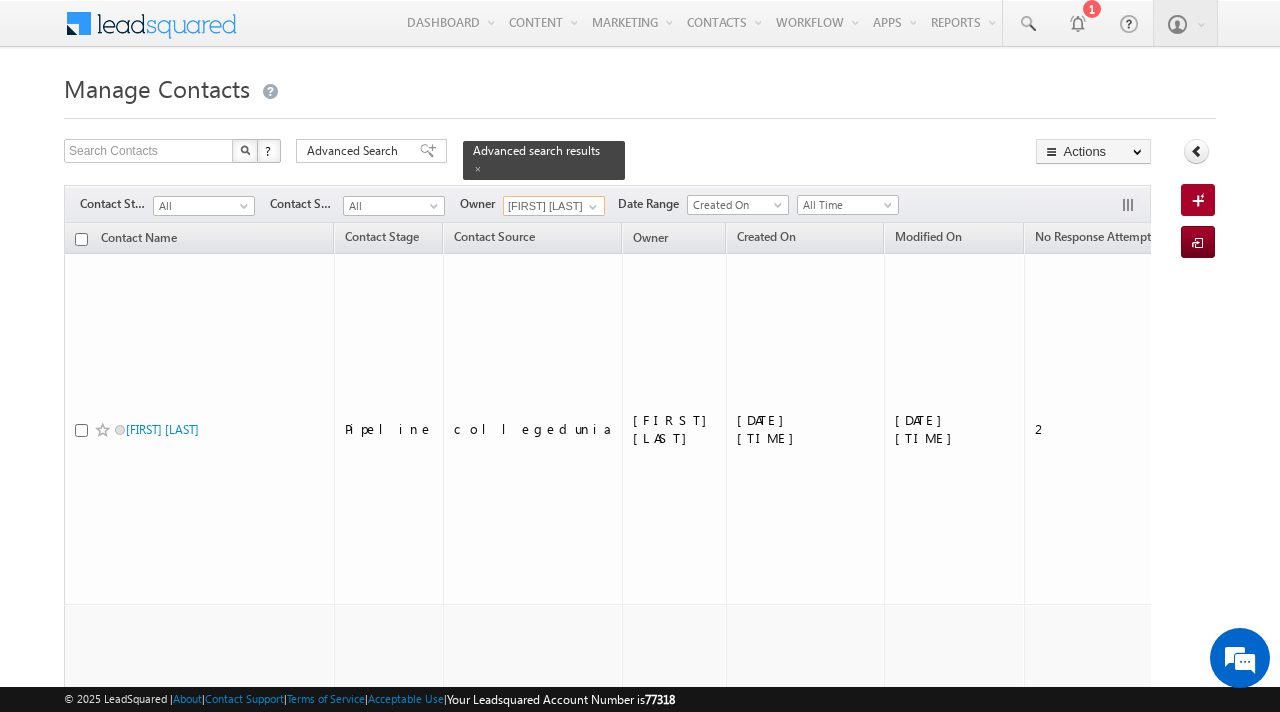 click on "Sameer Malik" at bounding box center (554, 206) 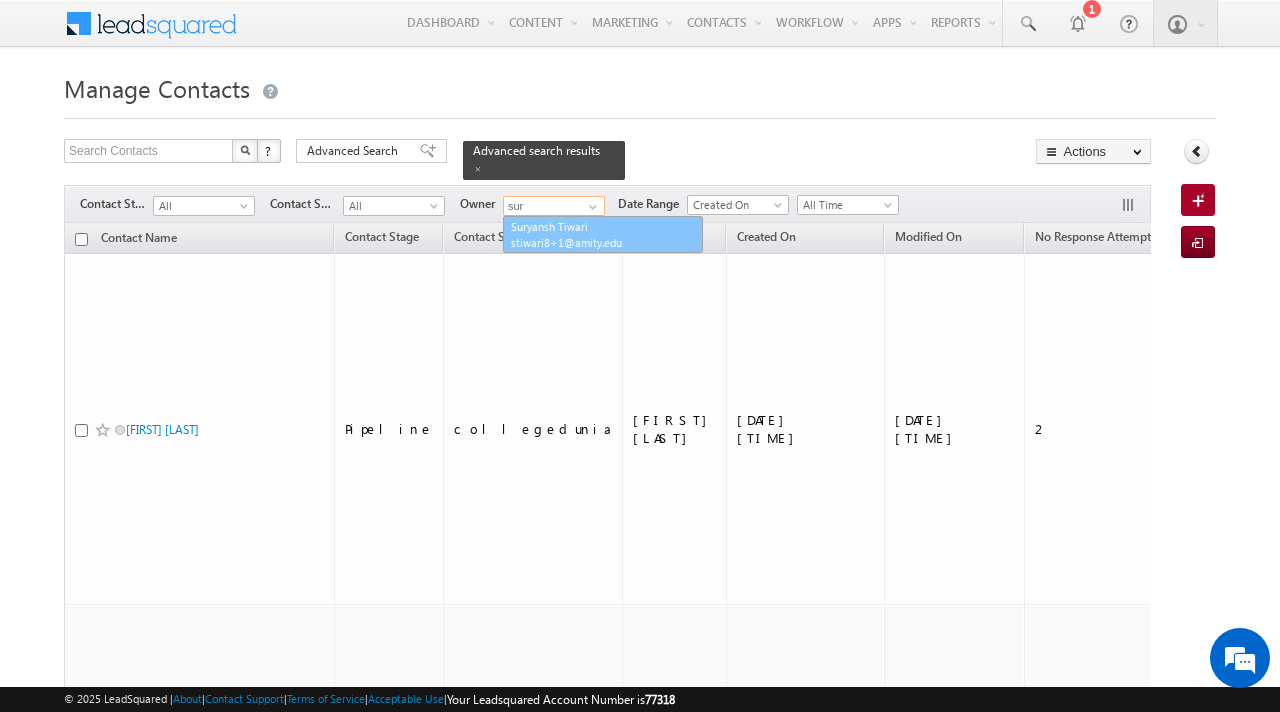 click on "stiwari8+1@amity.edu" at bounding box center [601, 242] 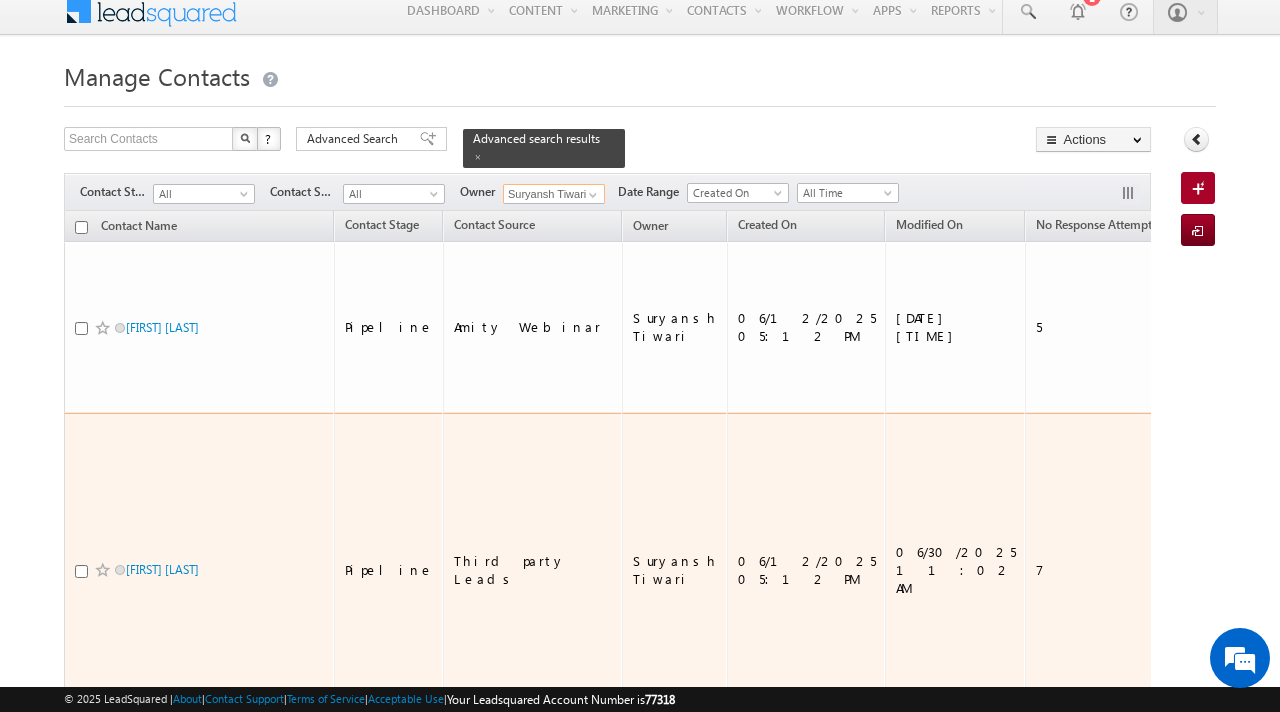 scroll, scrollTop: 13, scrollLeft: 0, axis: vertical 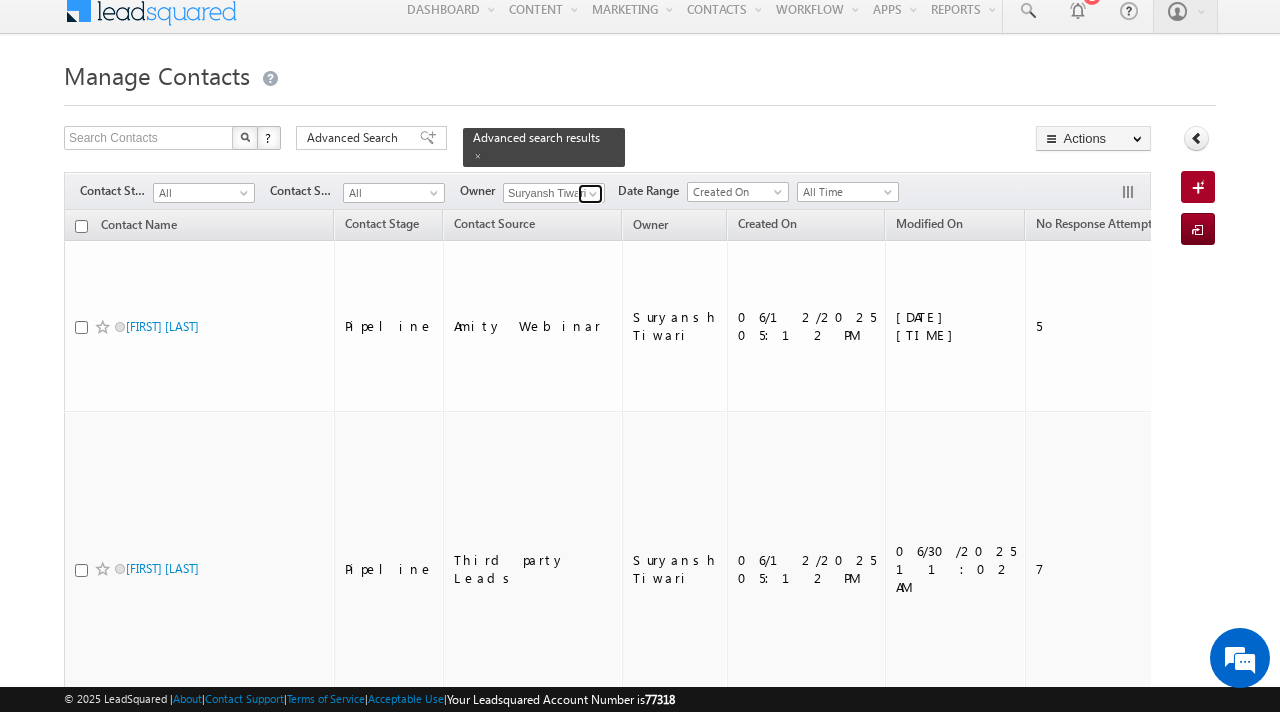 click at bounding box center (593, 194) 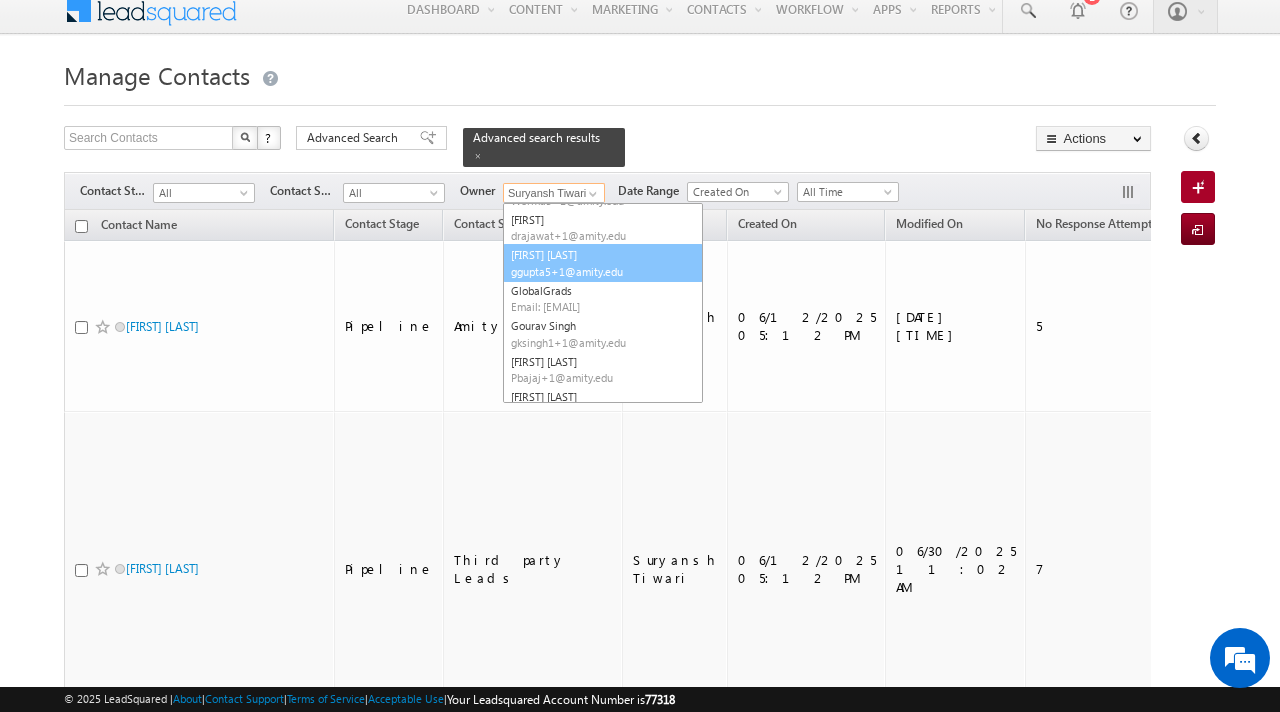 scroll, scrollTop: 107, scrollLeft: 0, axis: vertical 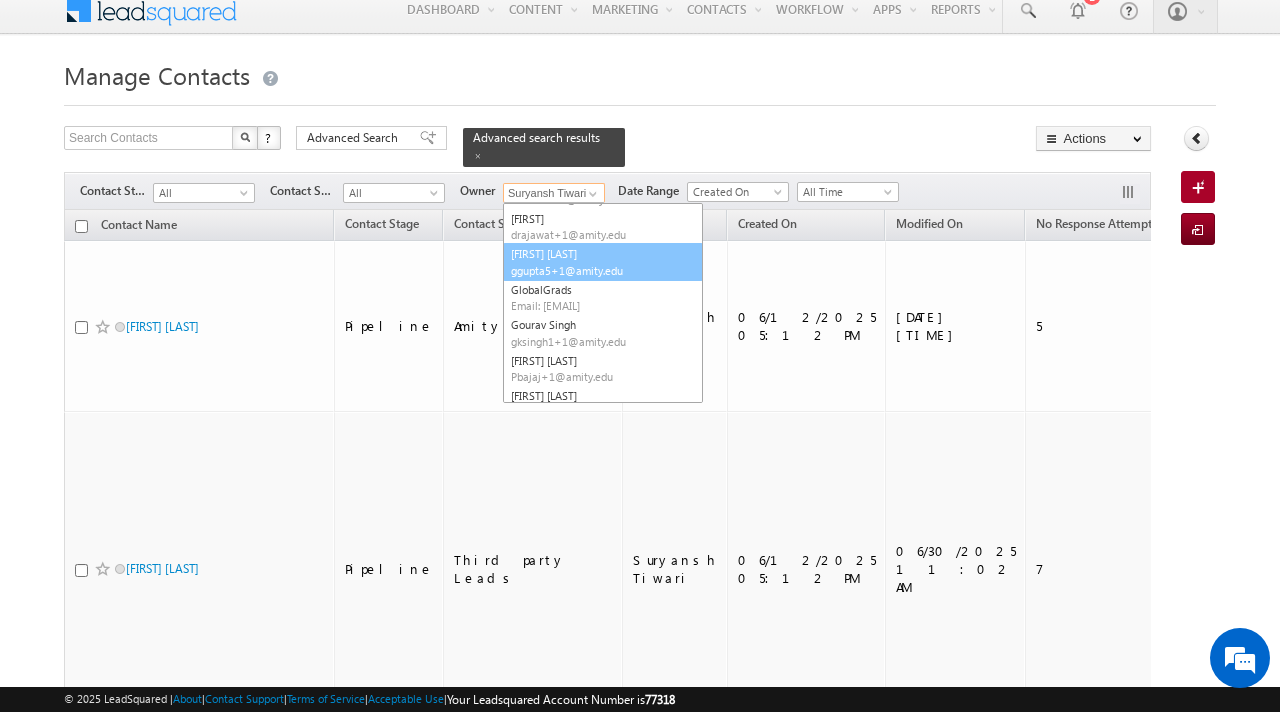 click on "ggupta5+1@amity.edu" at bounding box center (601, 270) 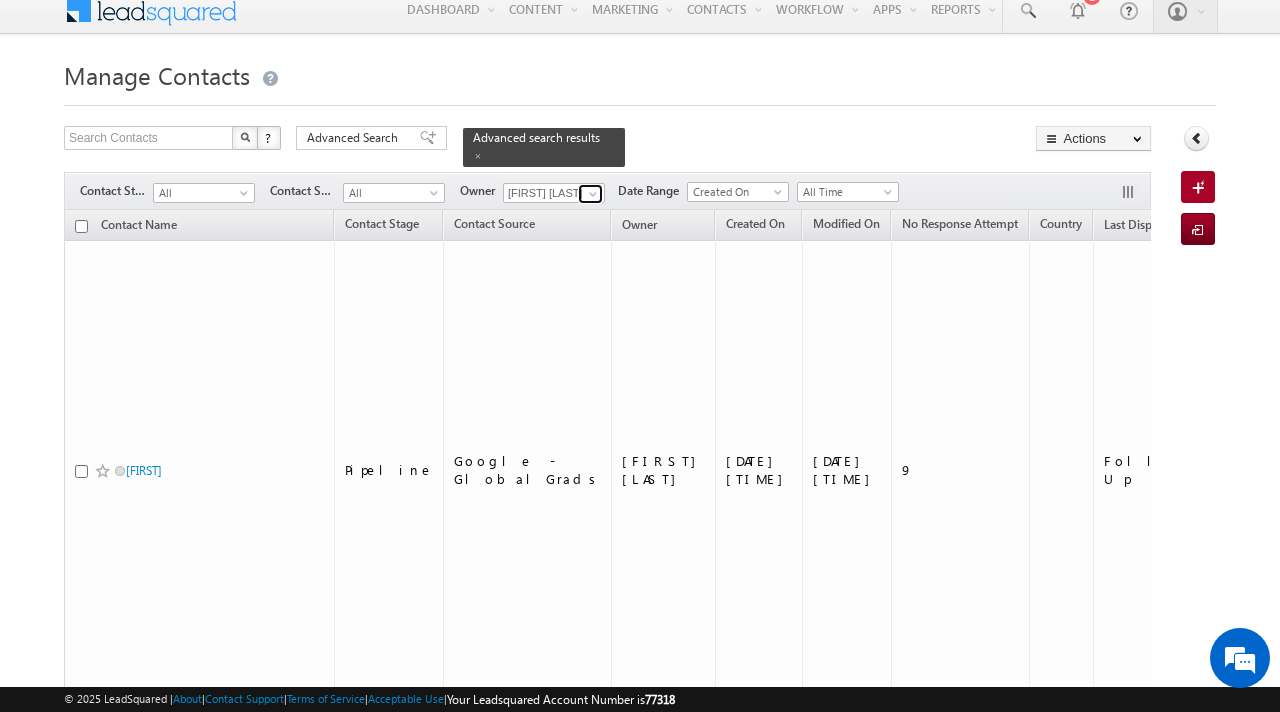 click at bounding box center [590, 194] 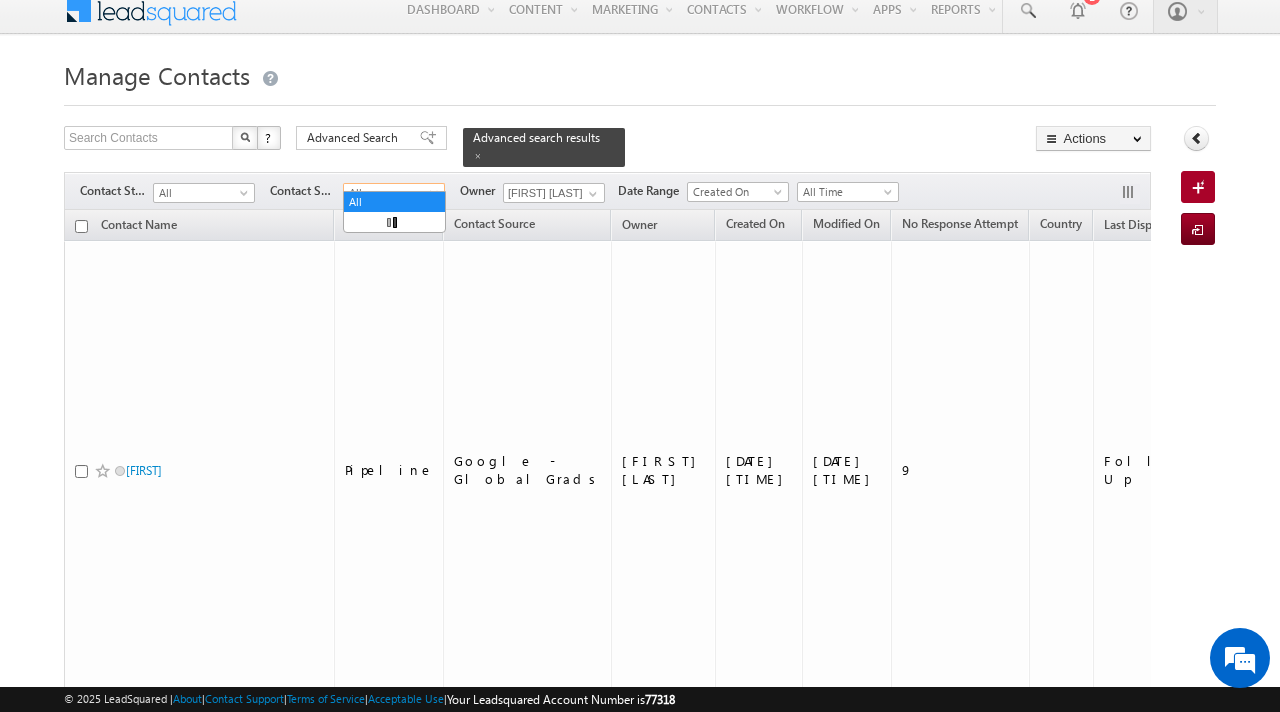 click on "All" at bounding box center (391, 193) 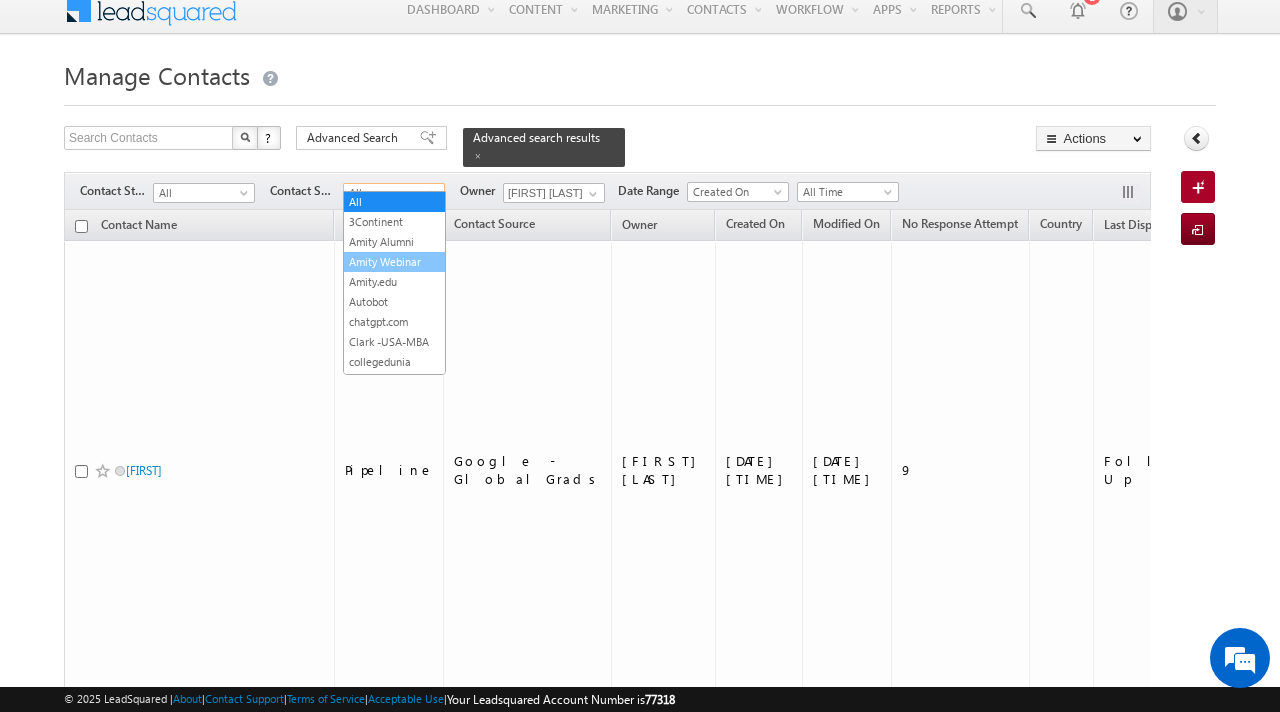 click on "Amity Webinar" at bounding box center (394, 262) 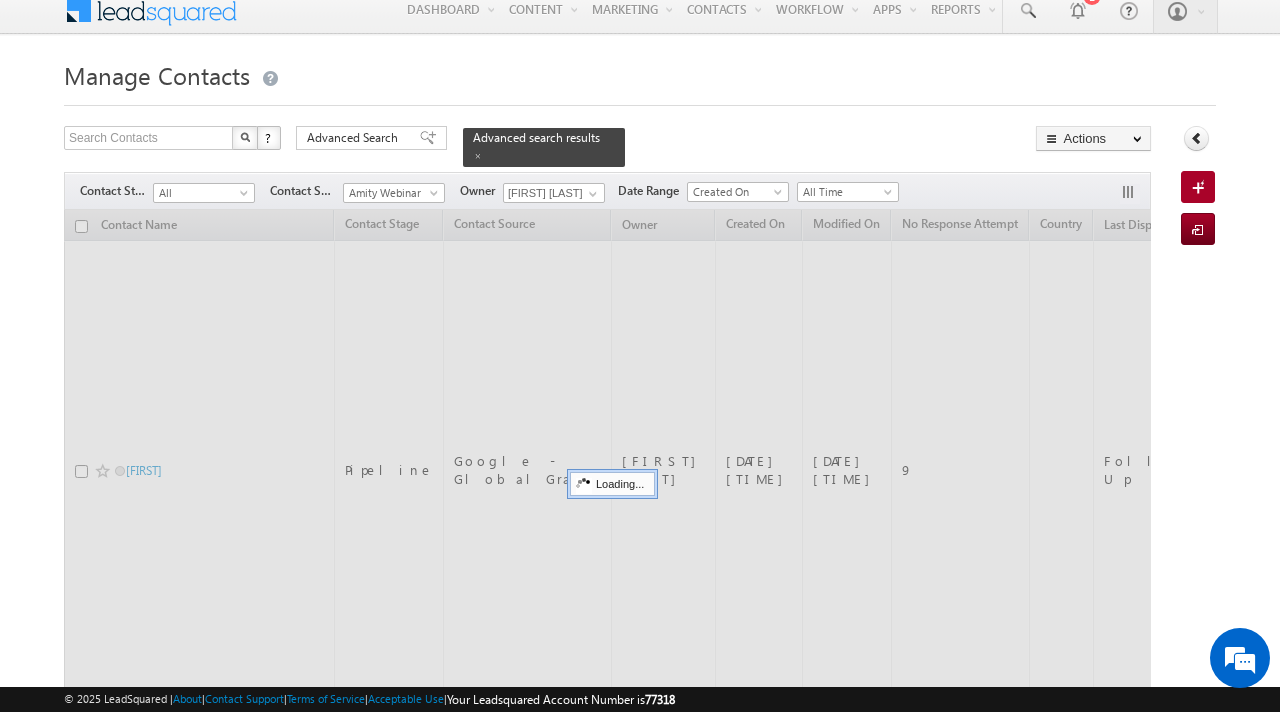 scroll, scrollTop: 0, scrollLeft: 0, axis: both 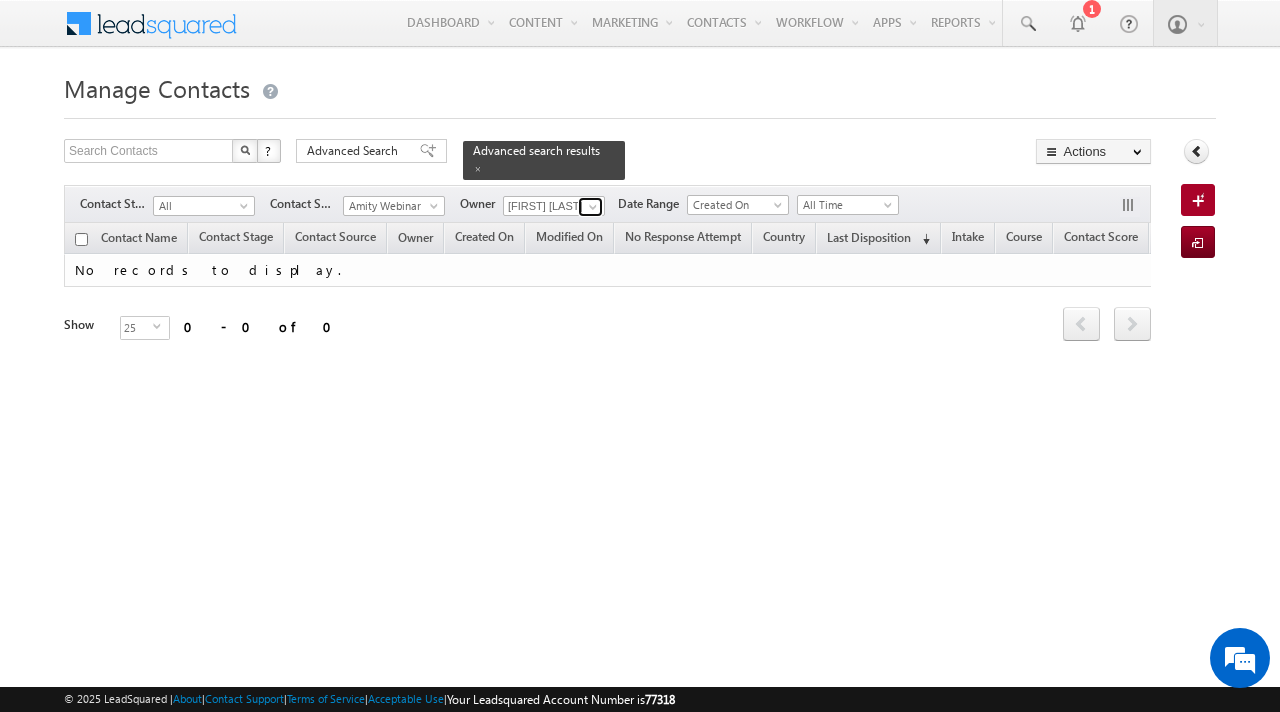 click at bounding box center [593, 207] 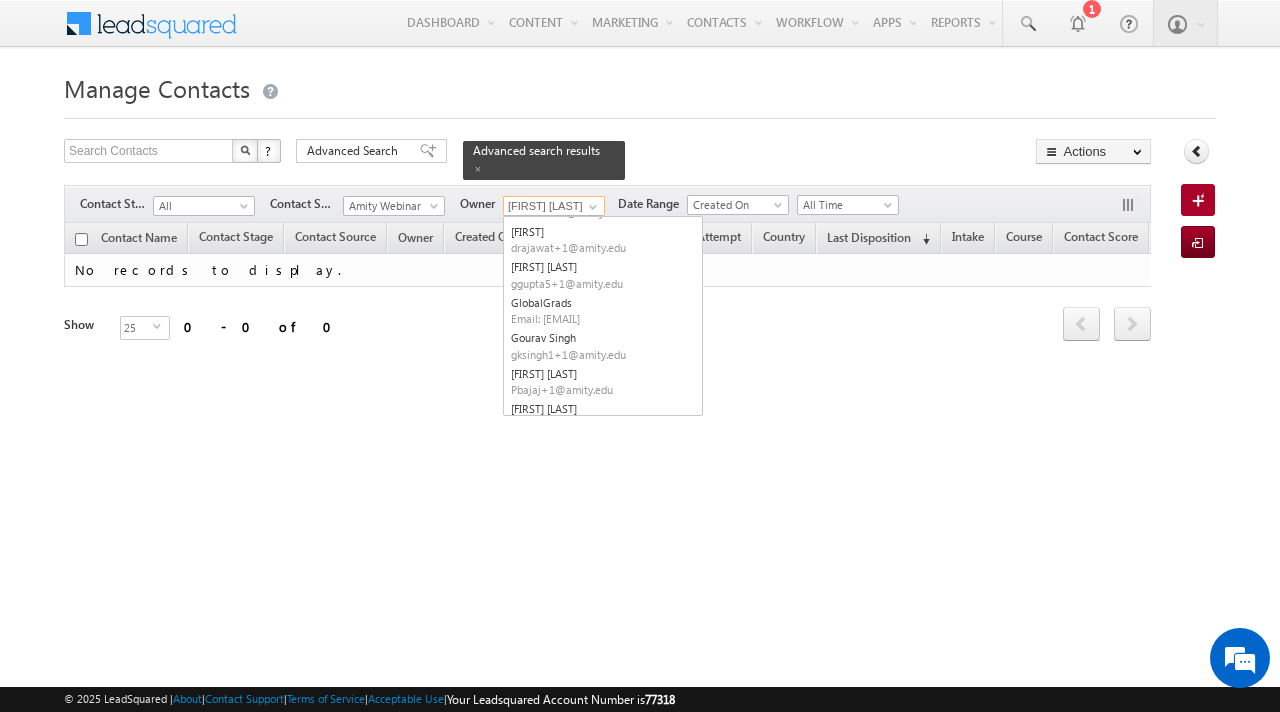 scroll, scrollTop: 76, scrollLeft: 0, axis: vertical 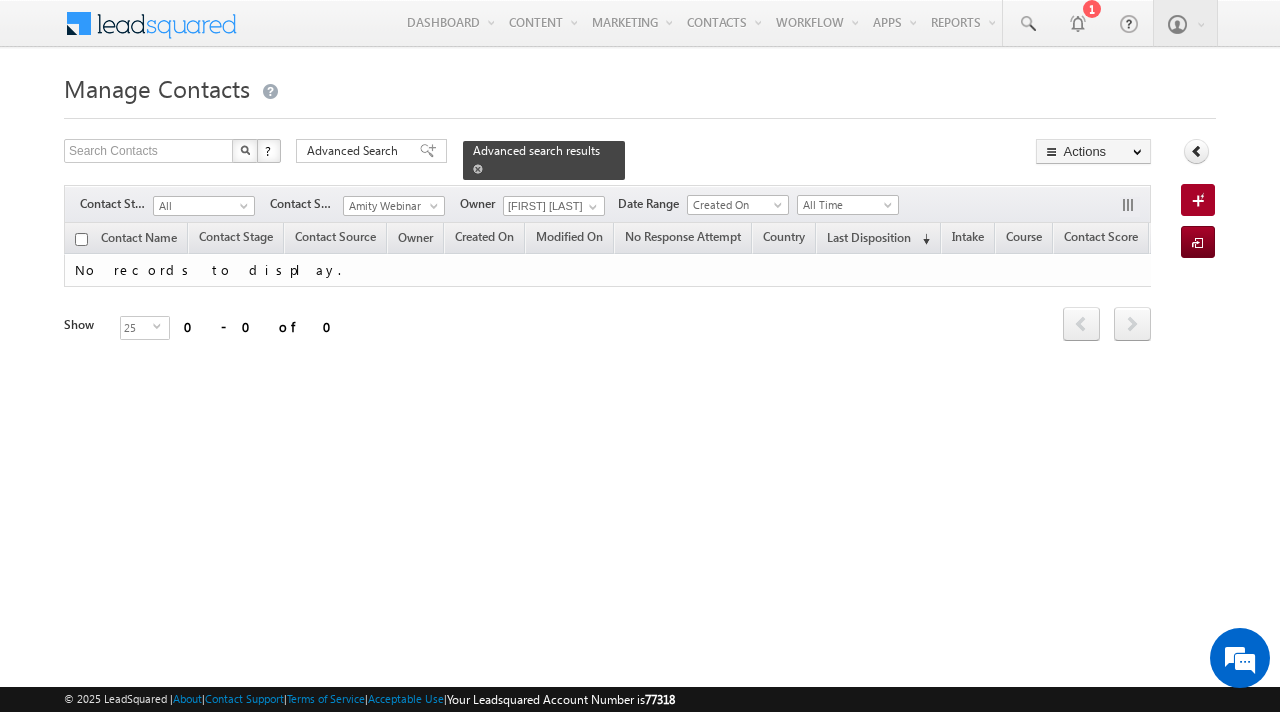 click on "Advanced search results" at bounding box center (544, 160) 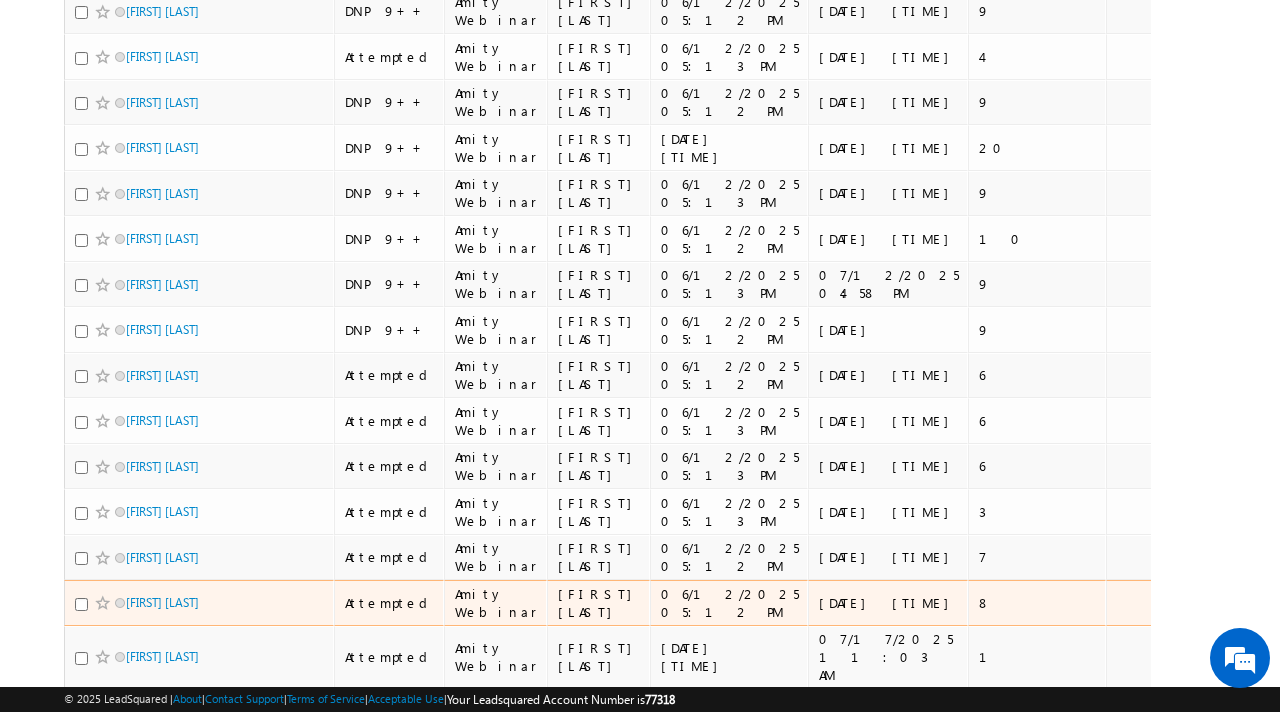scroll, scrollTop: 0, scrollLeft: 0, axis: both 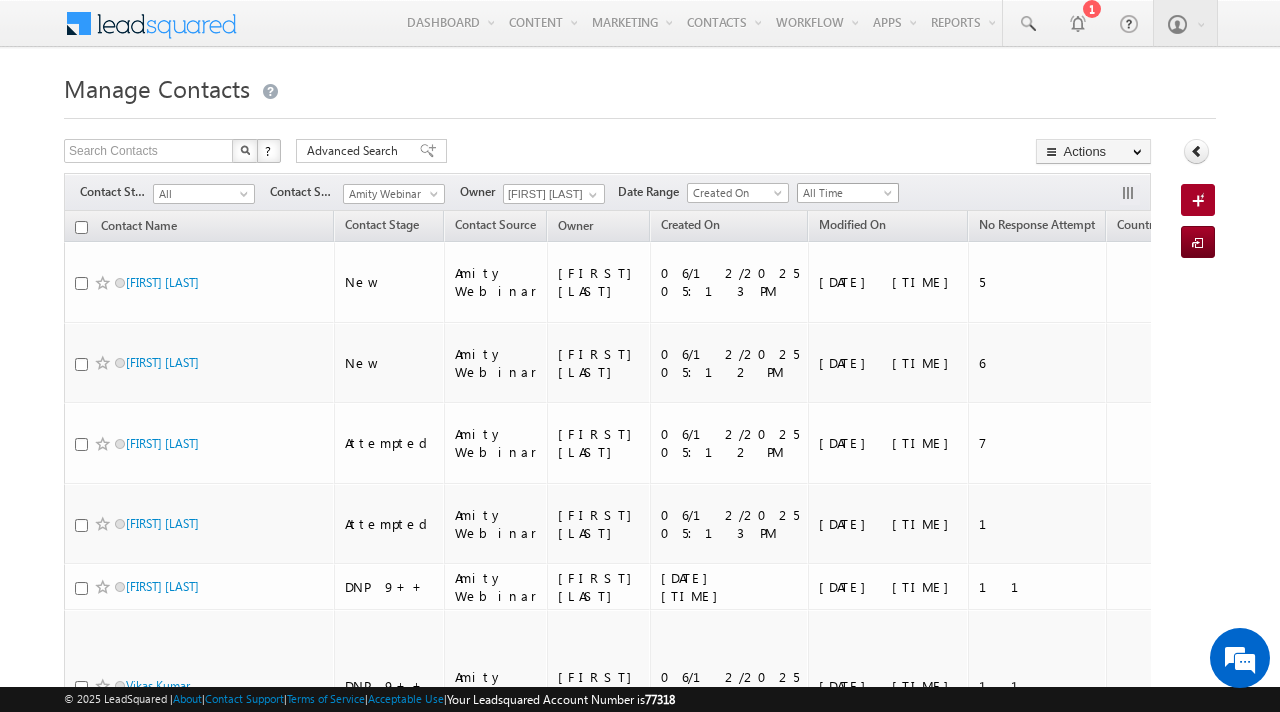 click on "All Time" at bounding box center [845, 193] 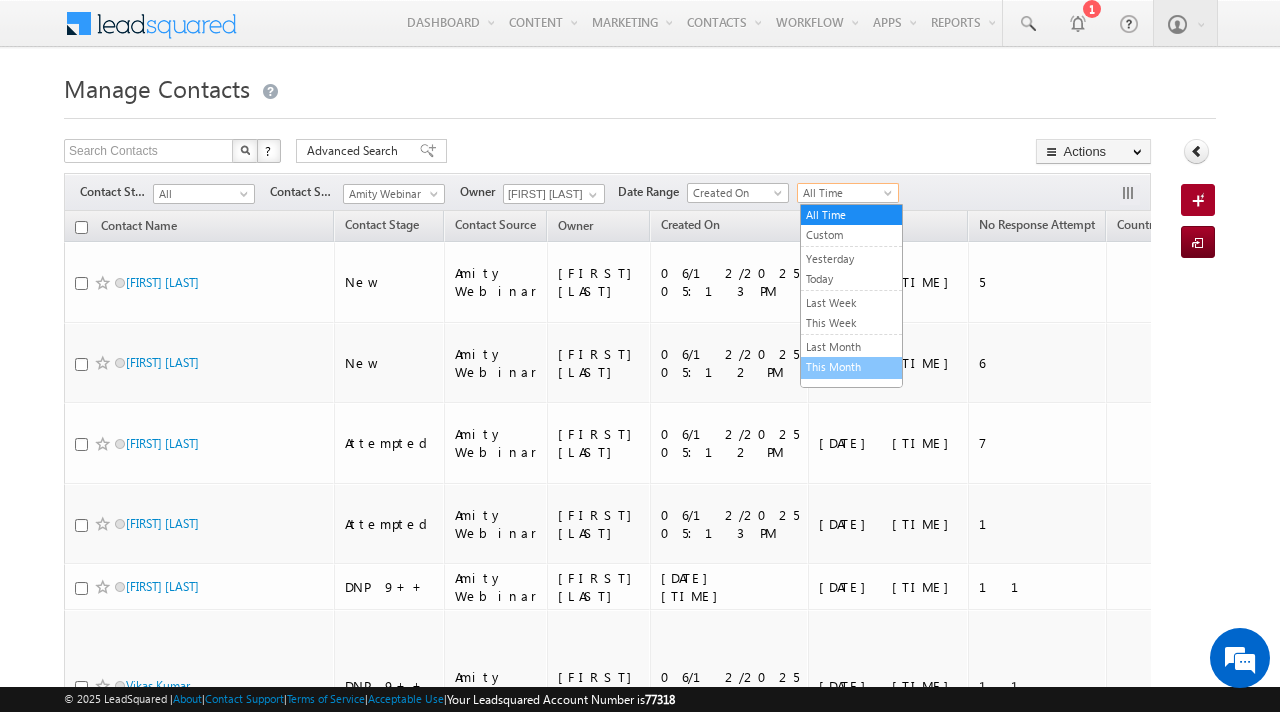 click on "This Month" at bounding box center (851, 367) 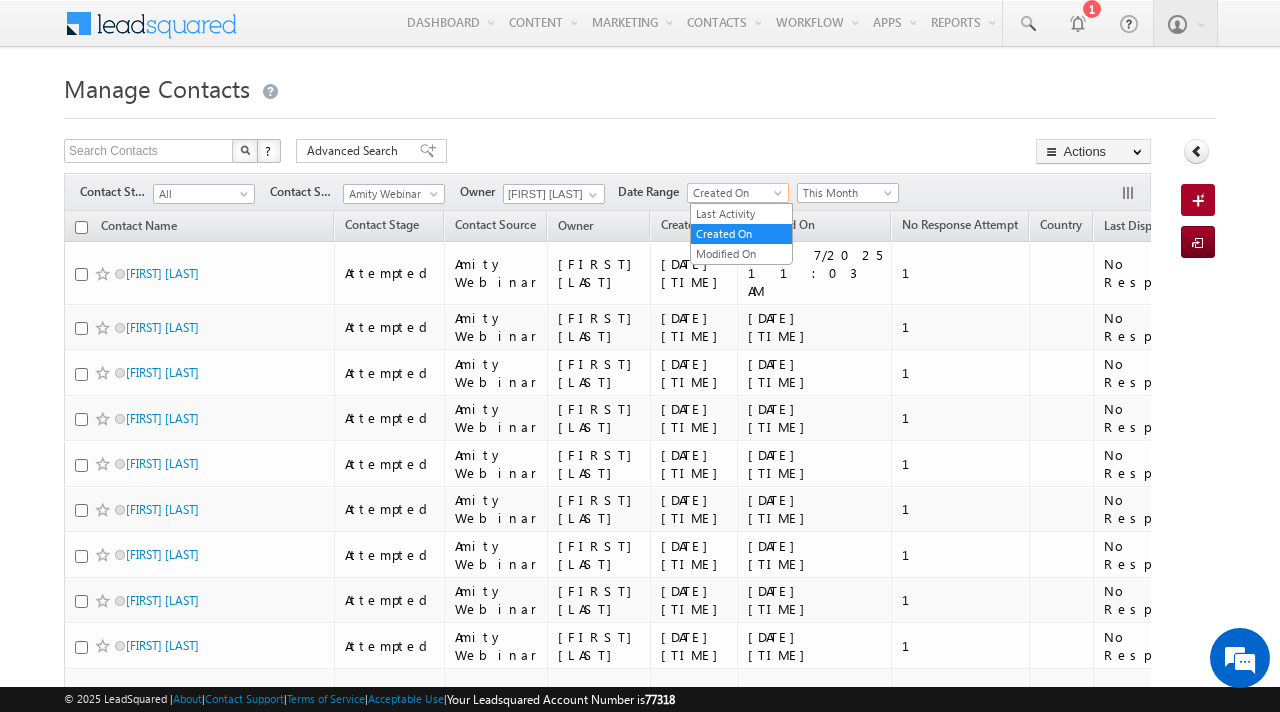 click on "Created On" at bounding box center (735, 193) 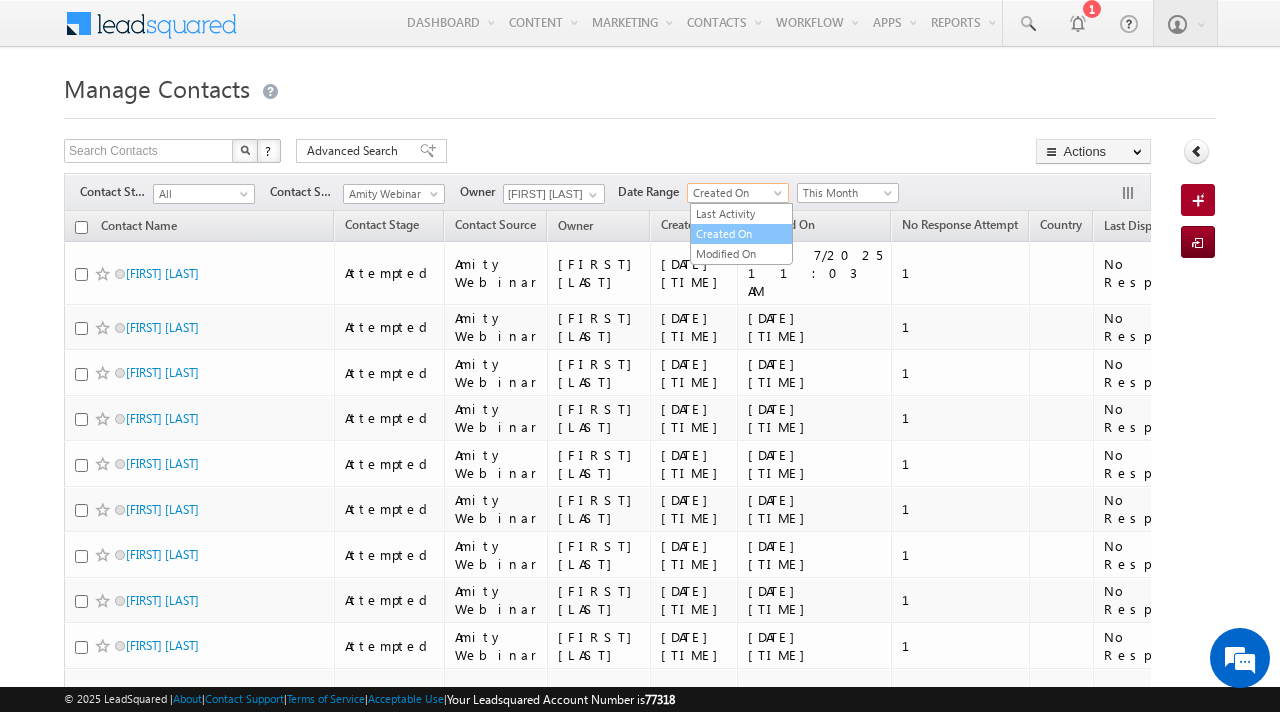 click on "Created On" at bounding box center (741, 234) 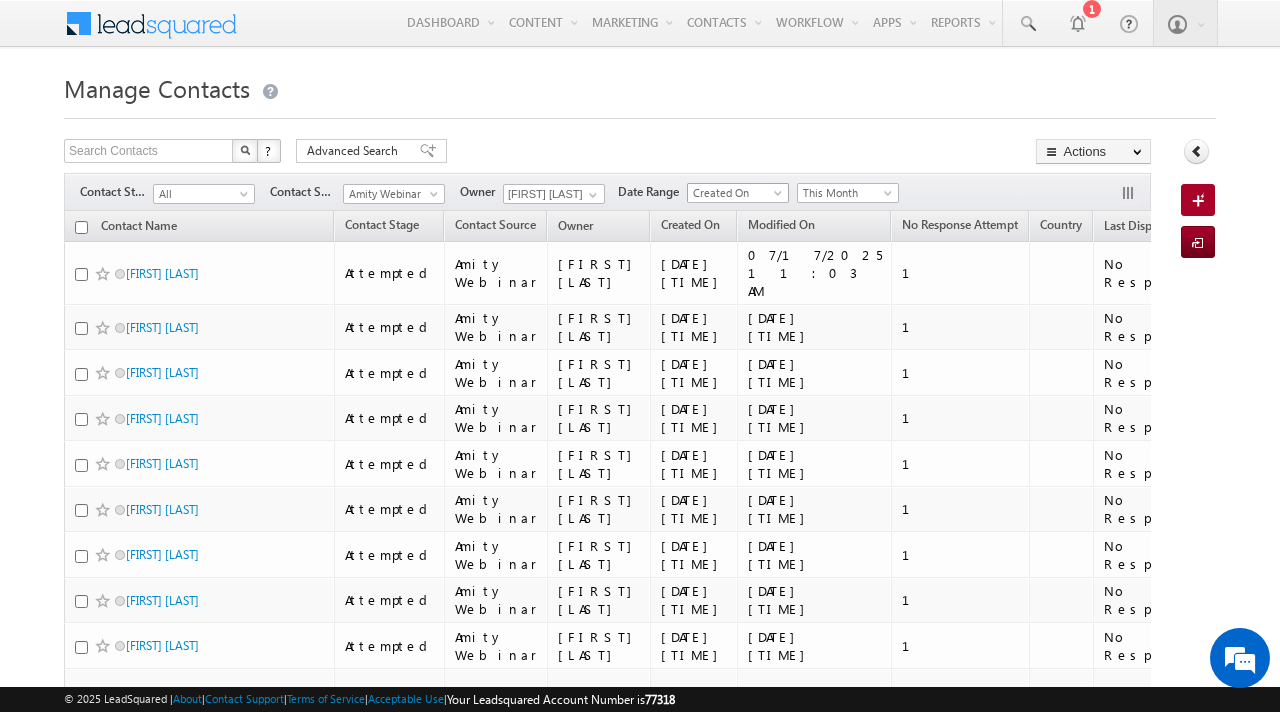 click on "Created On" at bounding box center [735, 193] 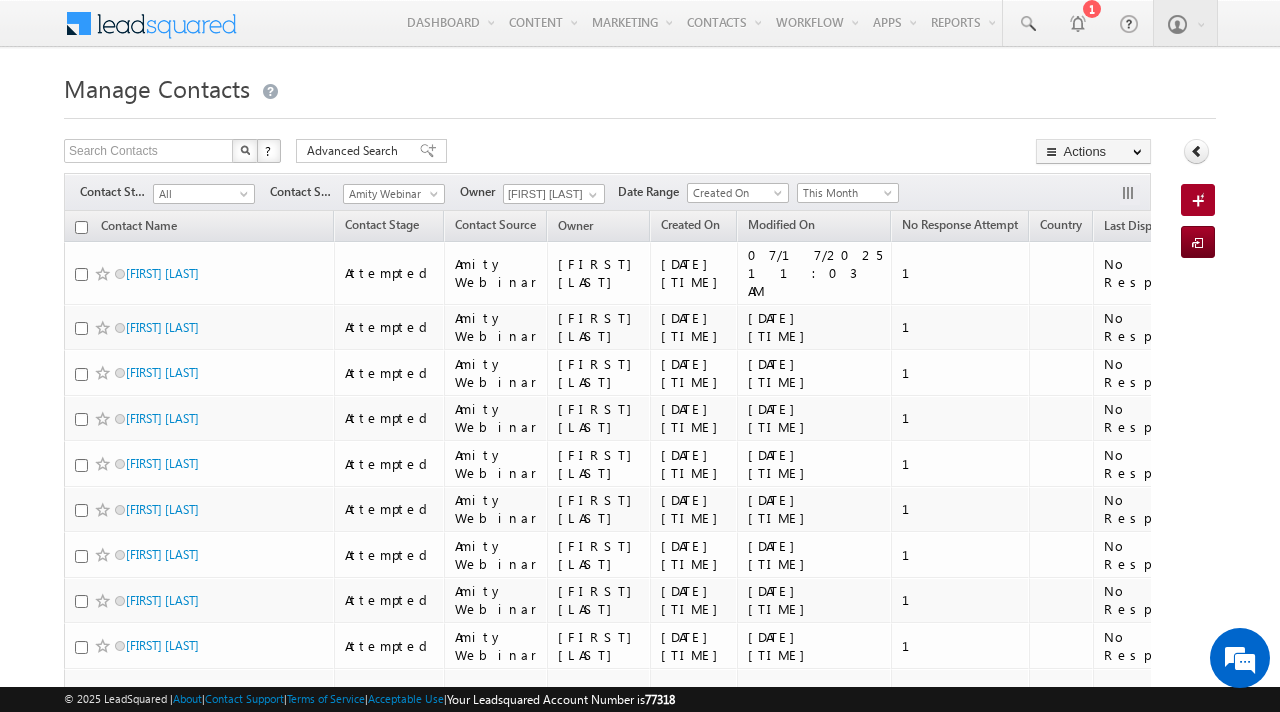 click at bounding box center [640, 112] 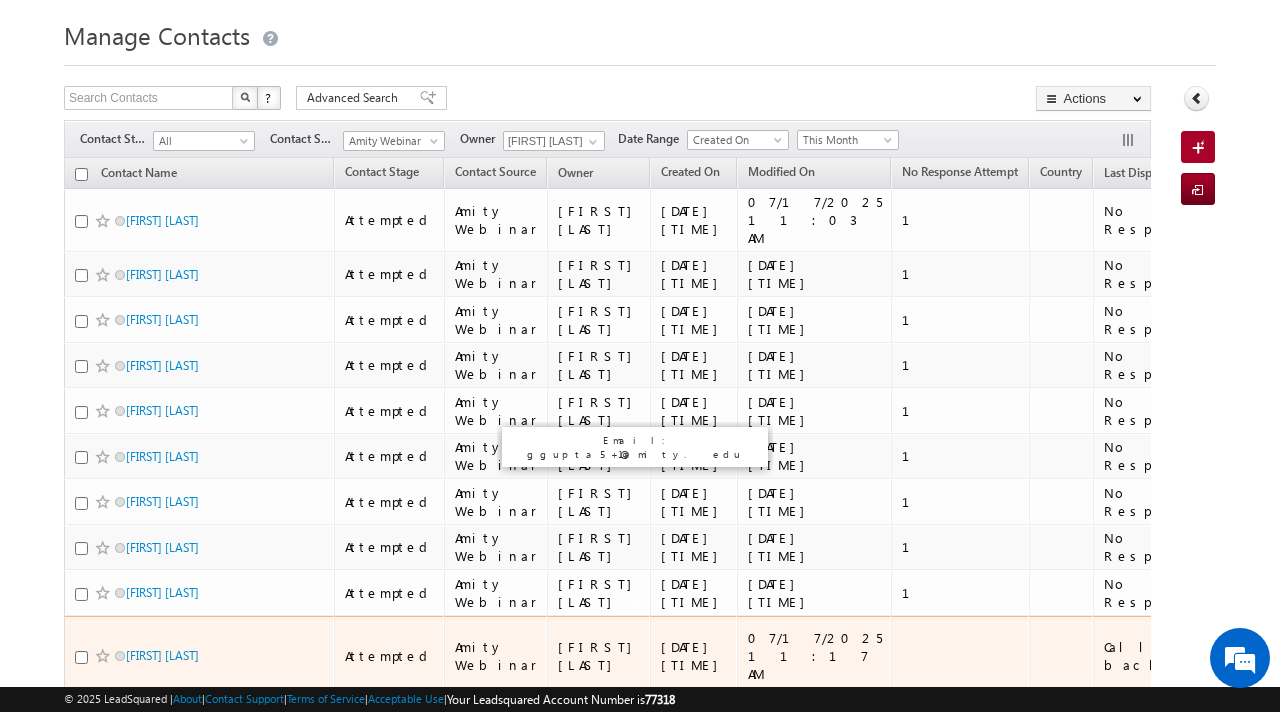 scroll, scrollTop: 0, scrollLeft: 0, axis: both 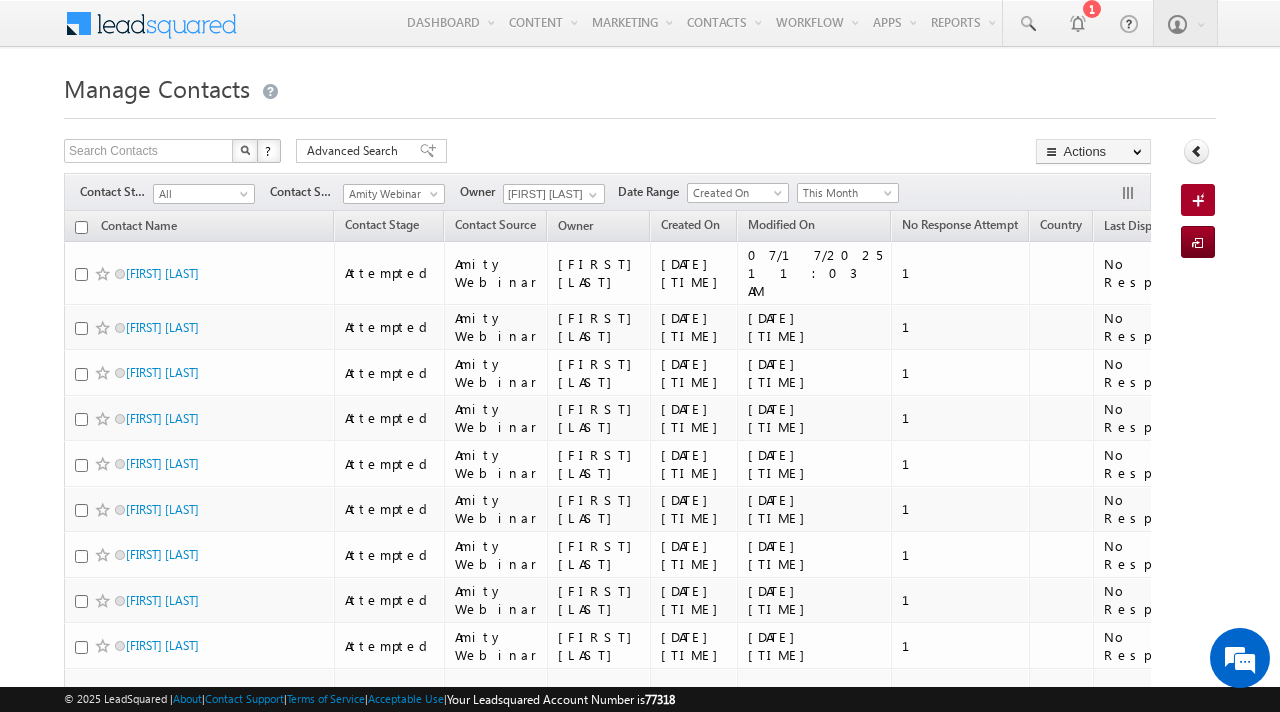 click at bounding box center (81, 227) 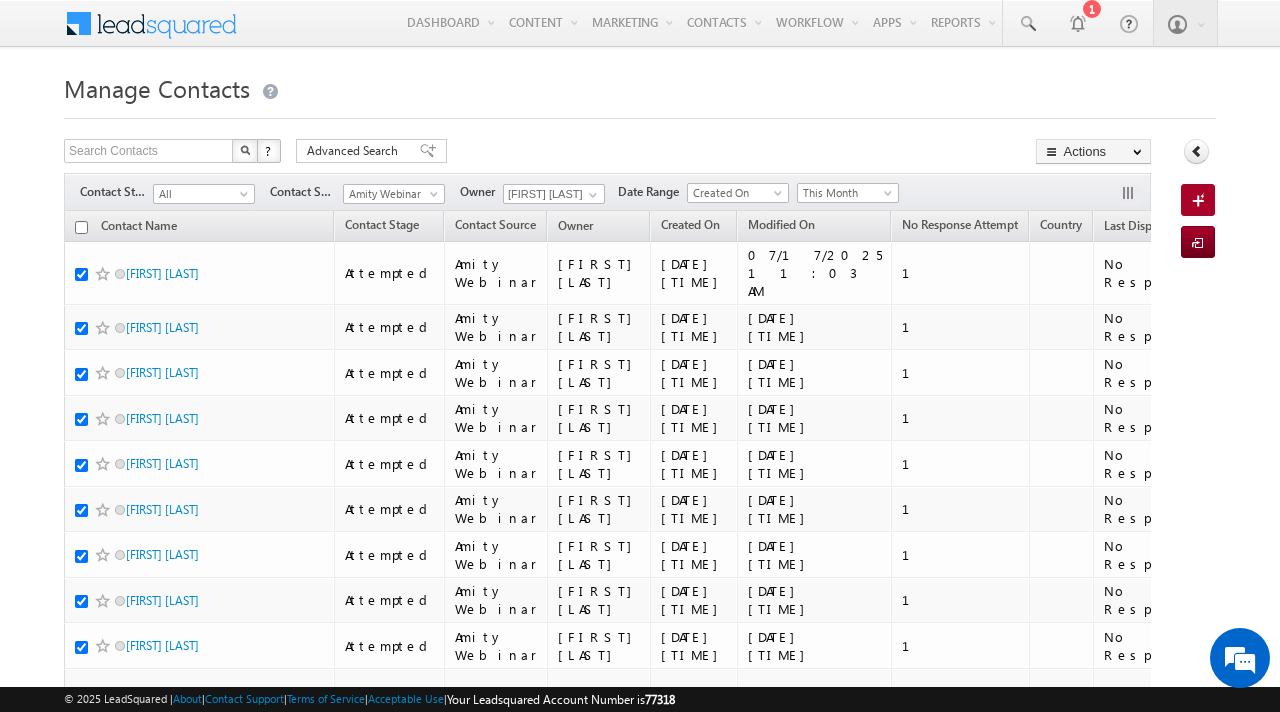checkbox on "true" 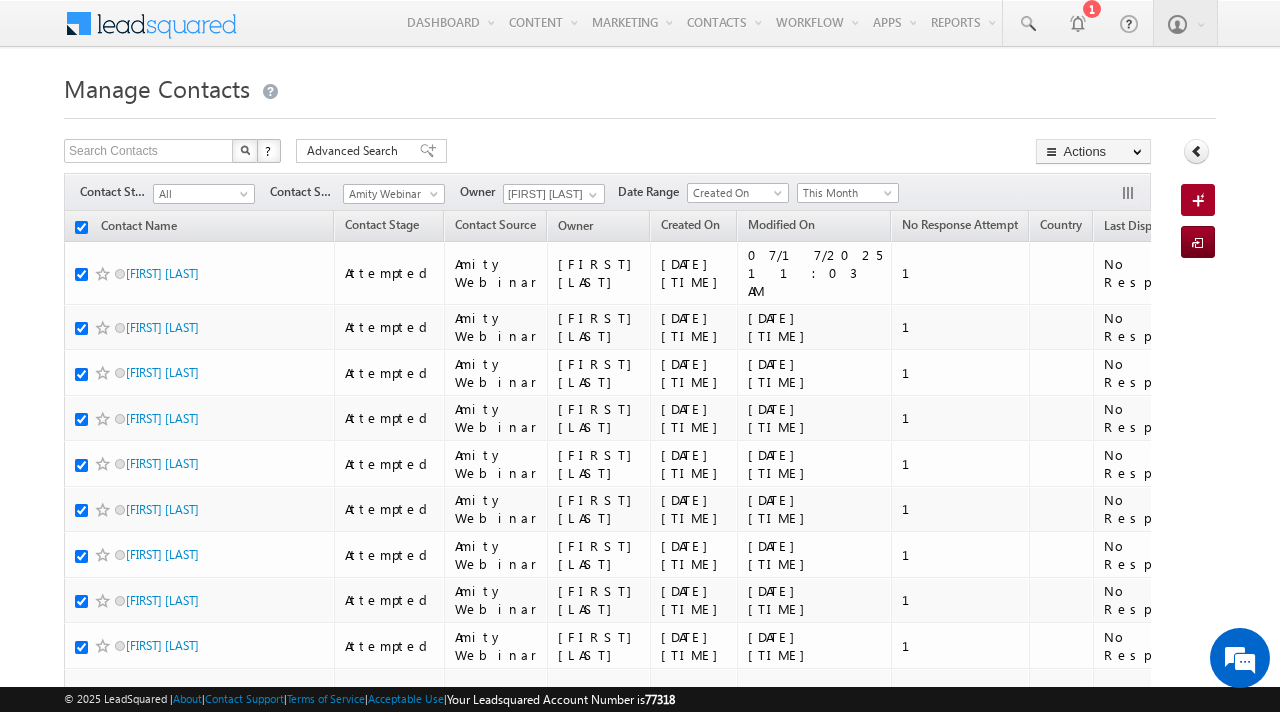 checkbox on "true" 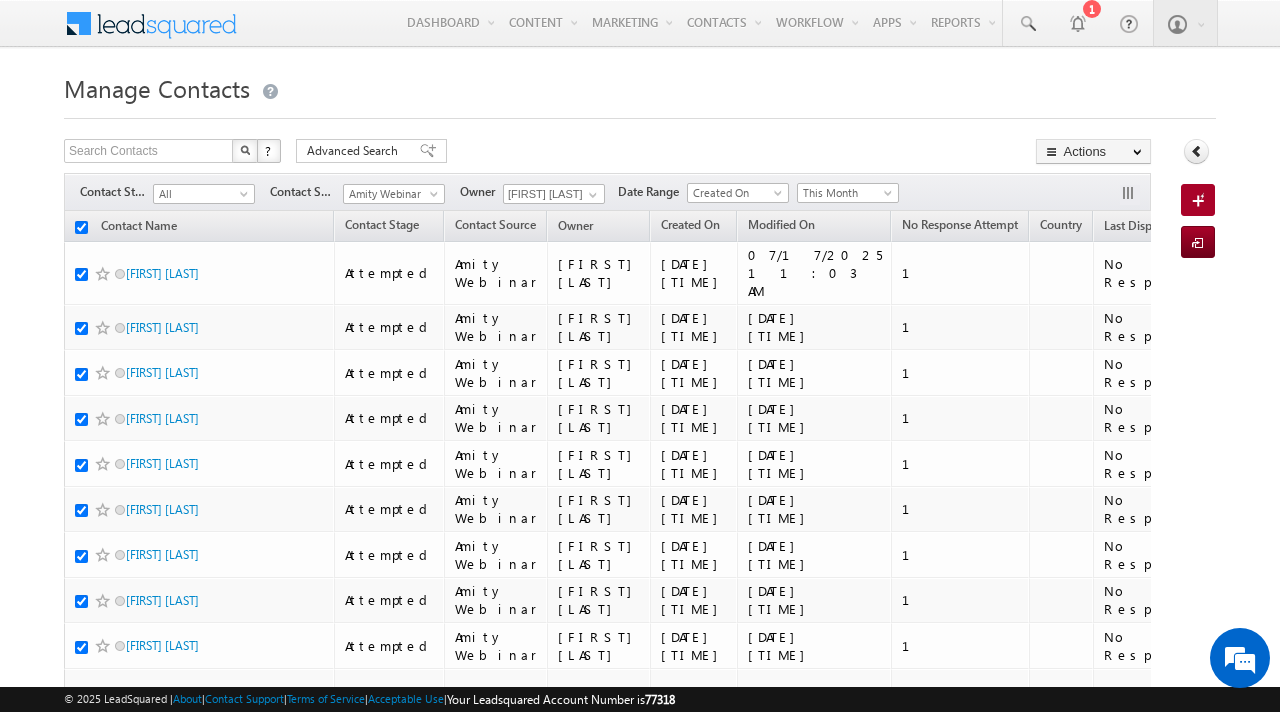 checkbox on "true" 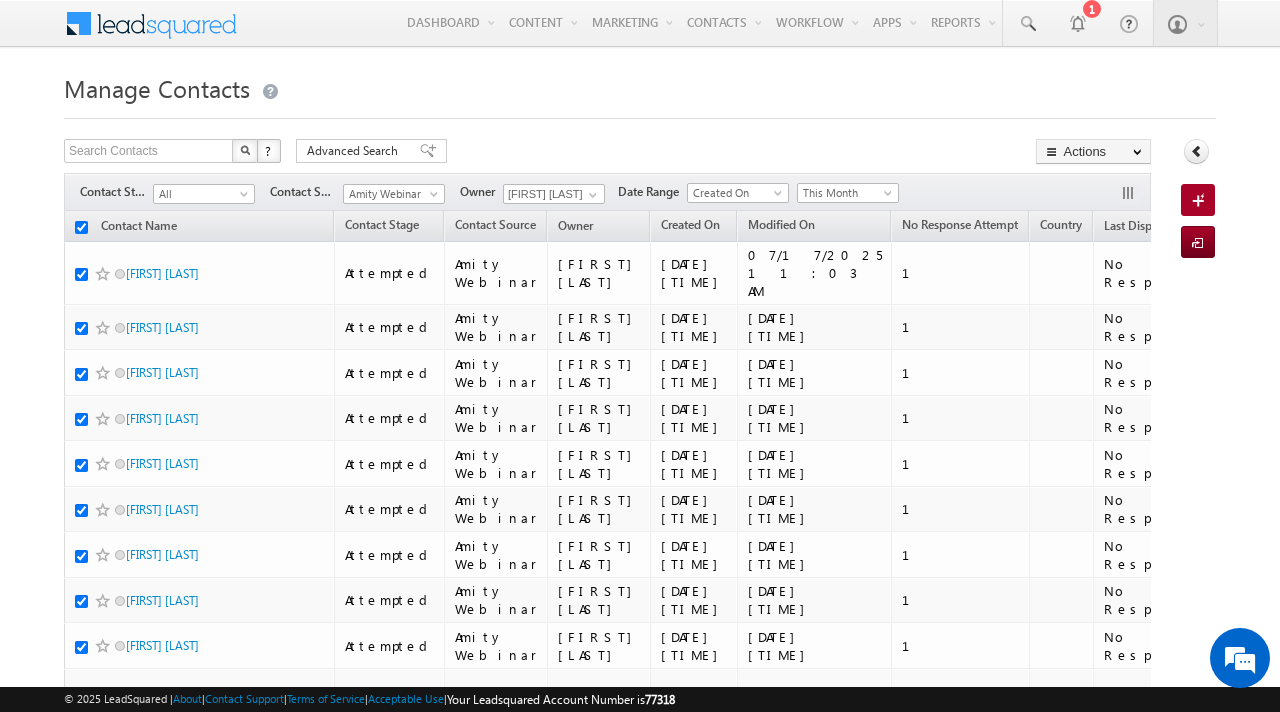 checkbox on "true" 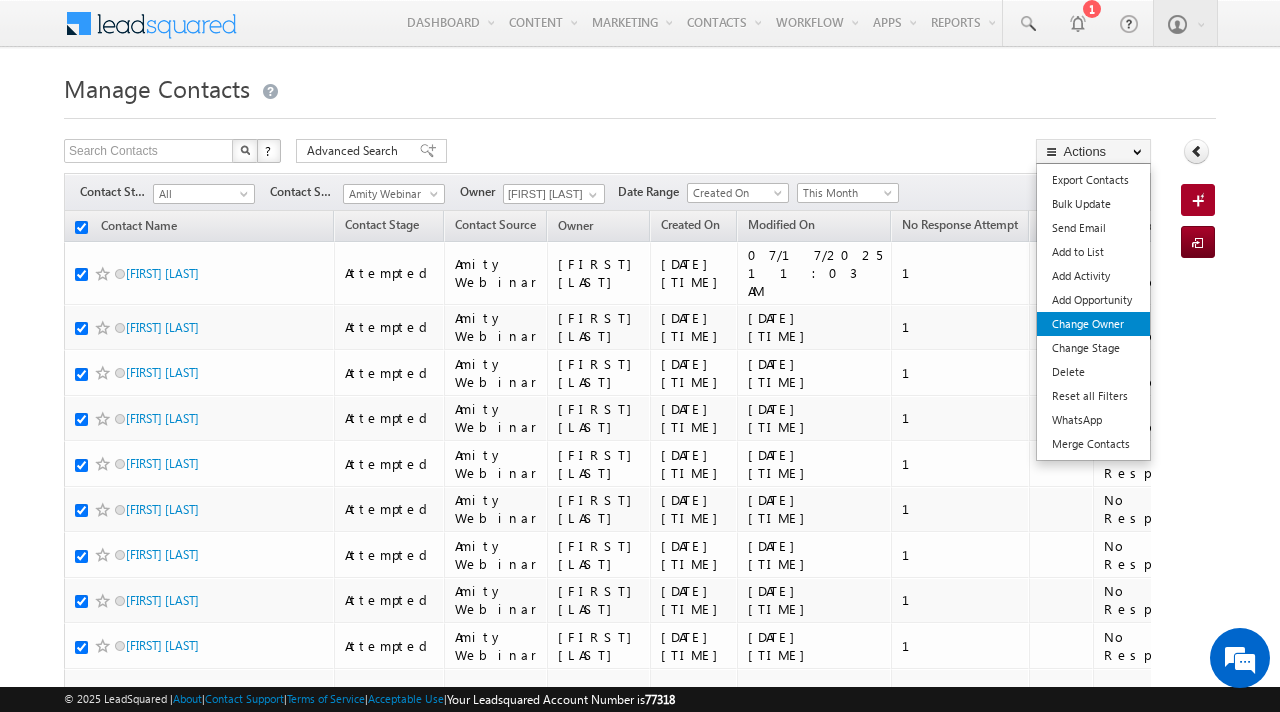 click on "Change Owner" at bounding box center (1093, 324) 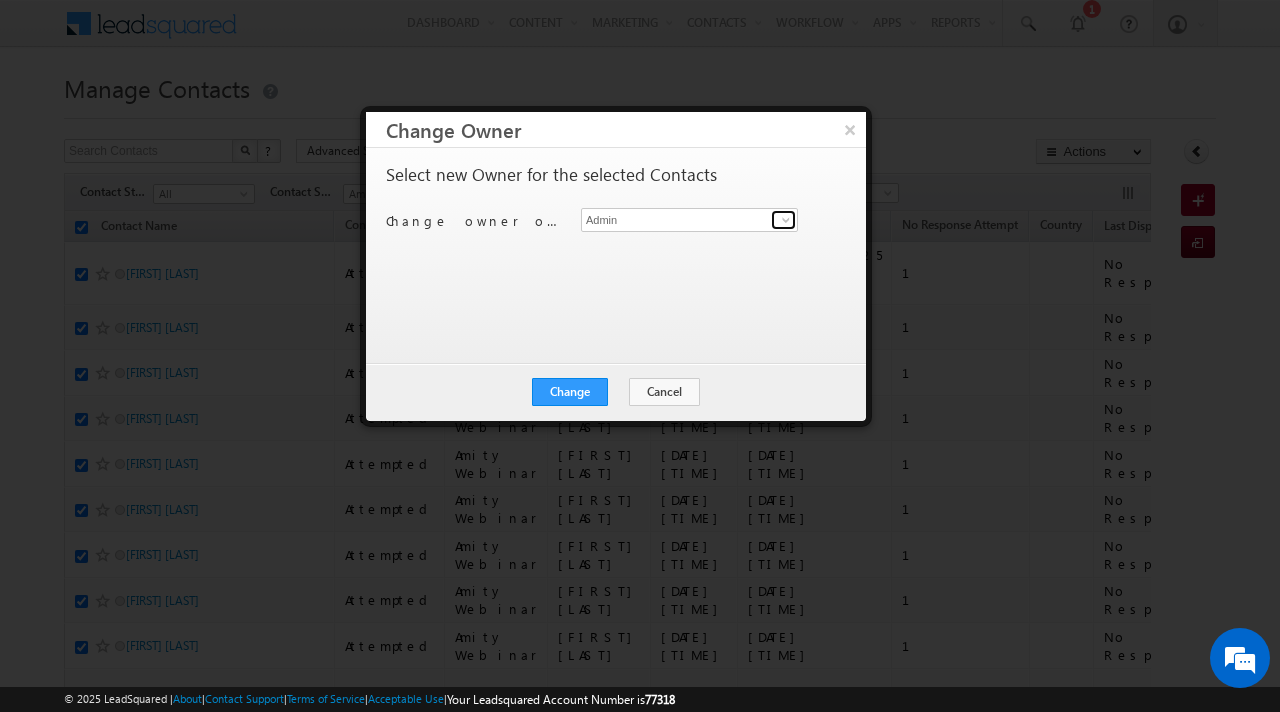 click at bounding box center [786, 220] 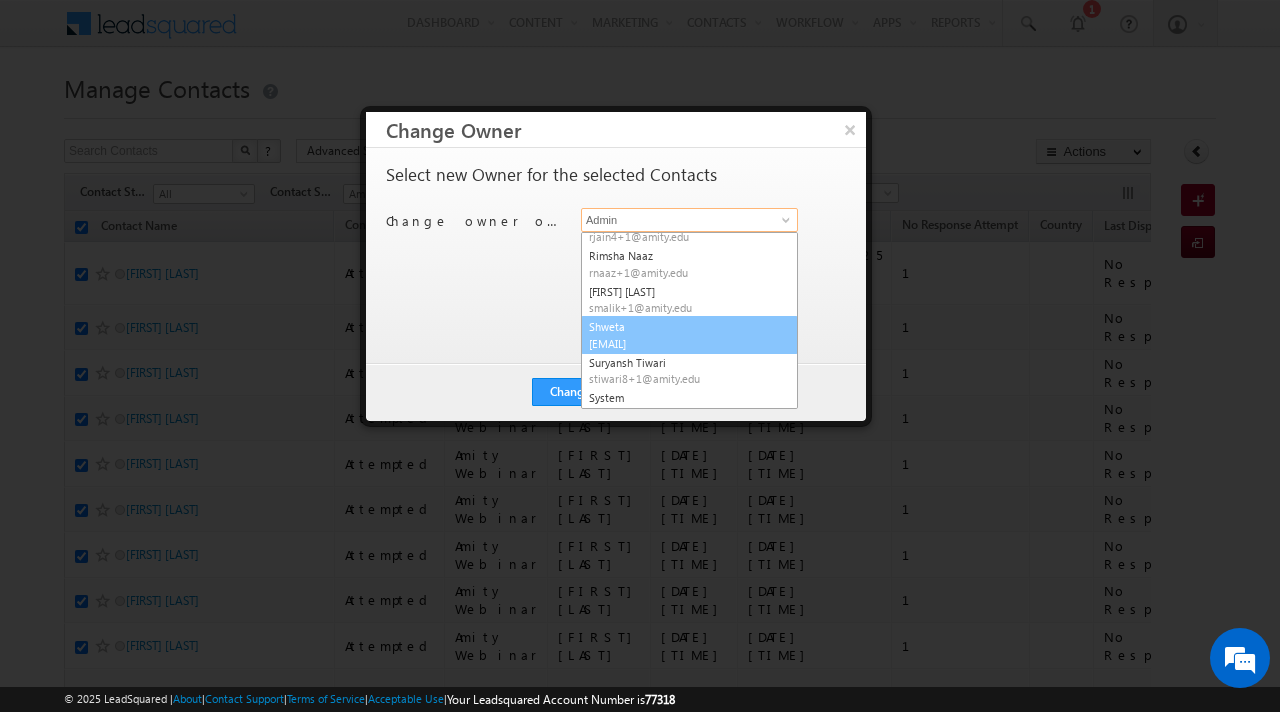 scroll, scrollTop: 240, scrollLeft: 0, axis: vertical 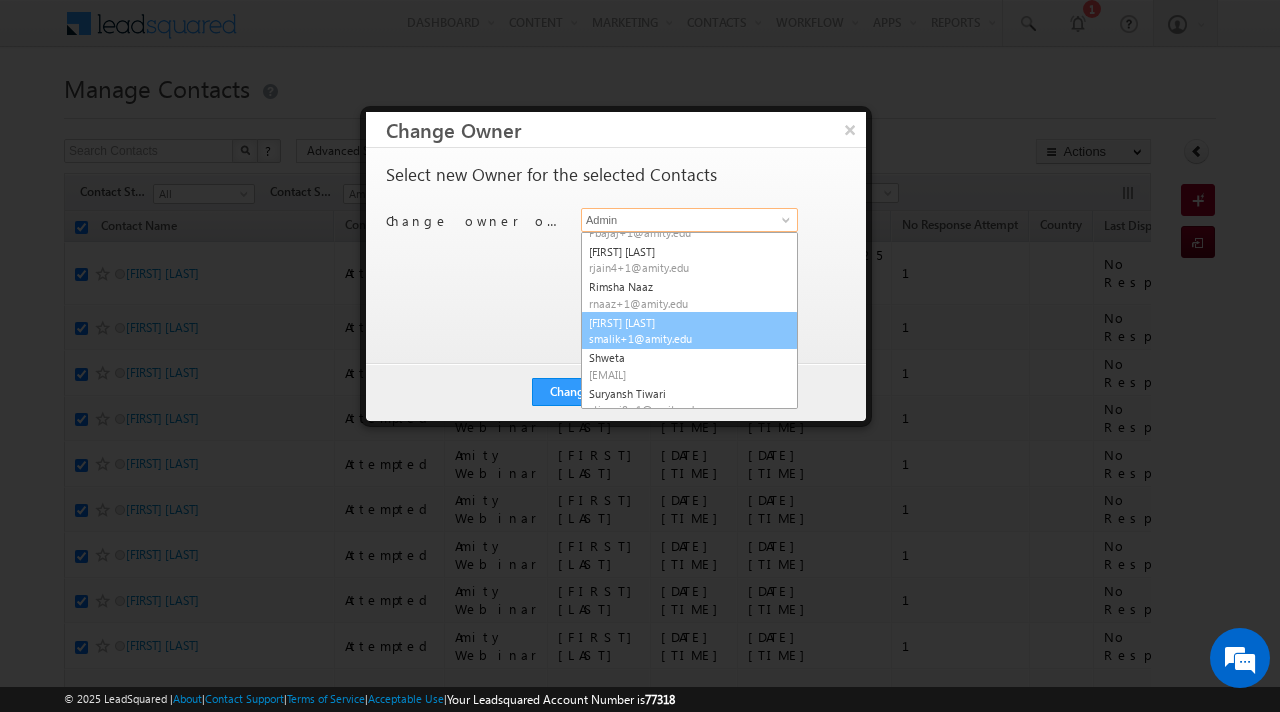 click on "Sameer Malik   smalik+1@amity.edu" at bounding box center (689, 331) 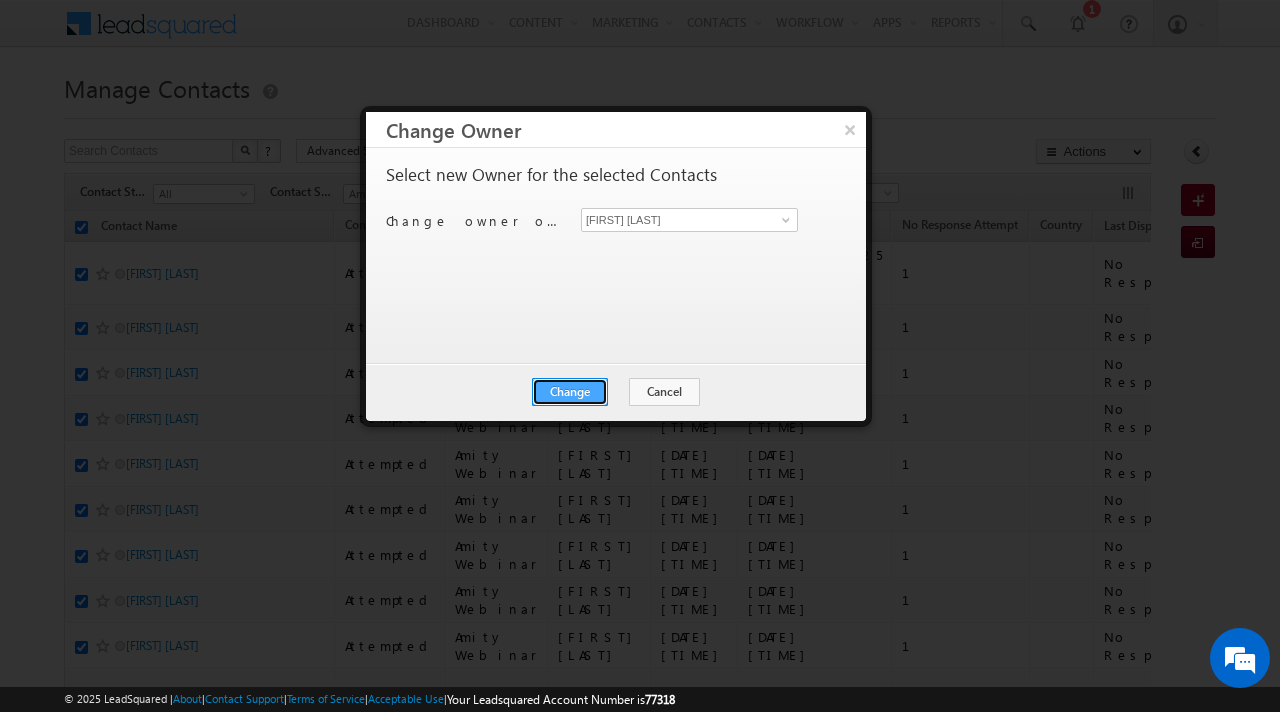 click on "Change" at bounding box center [570, 392] 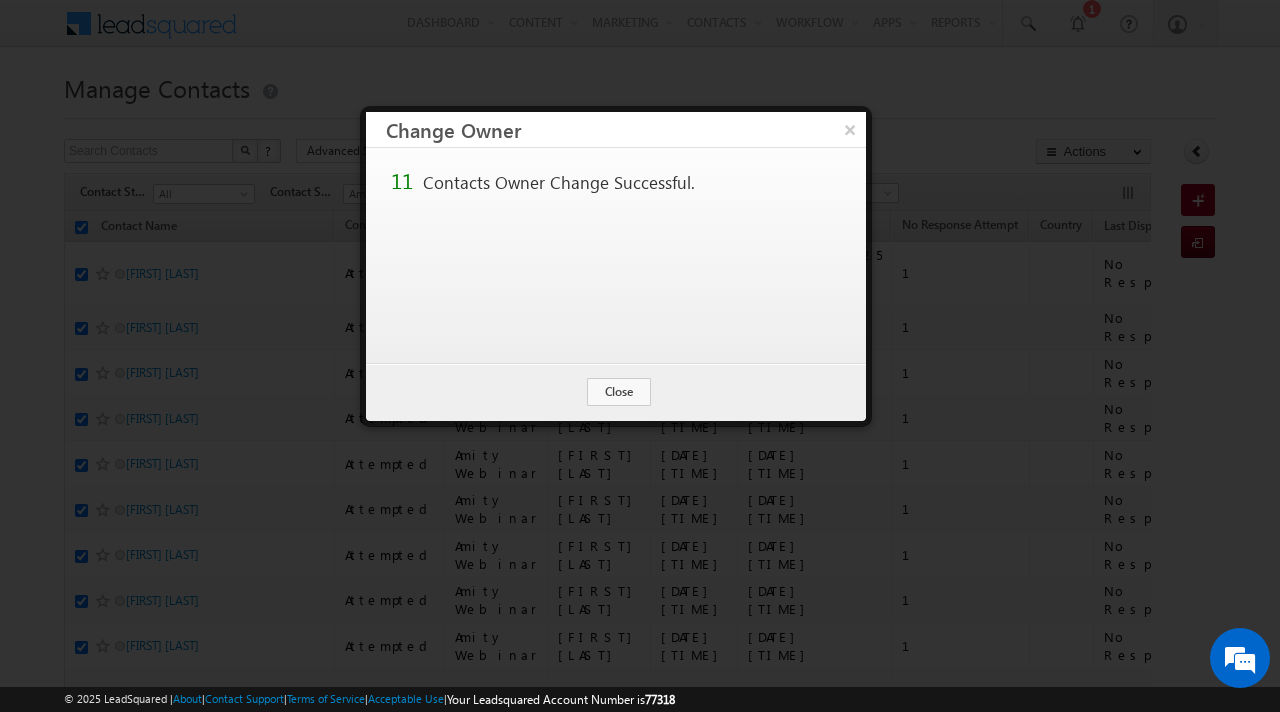 click on "11         Contacts Owner Change Successful." at bounding box center [616, 255] 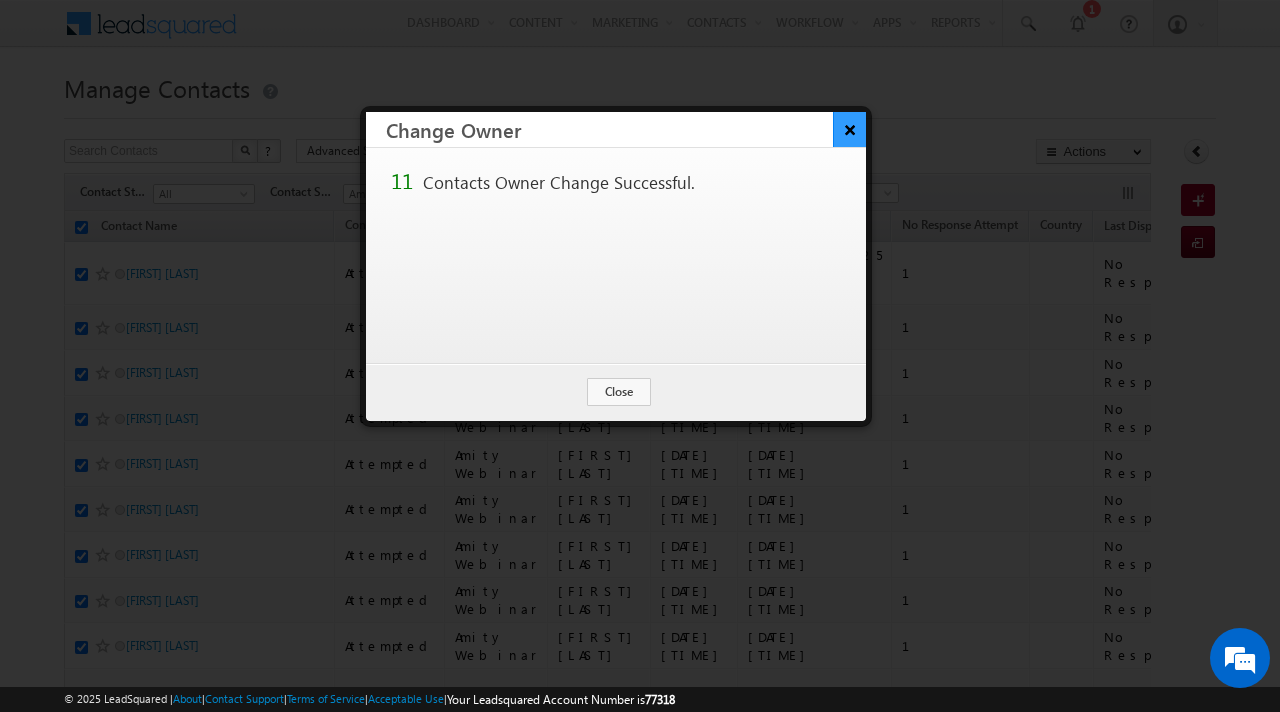 click on "×" at bounding box center [849, 129] 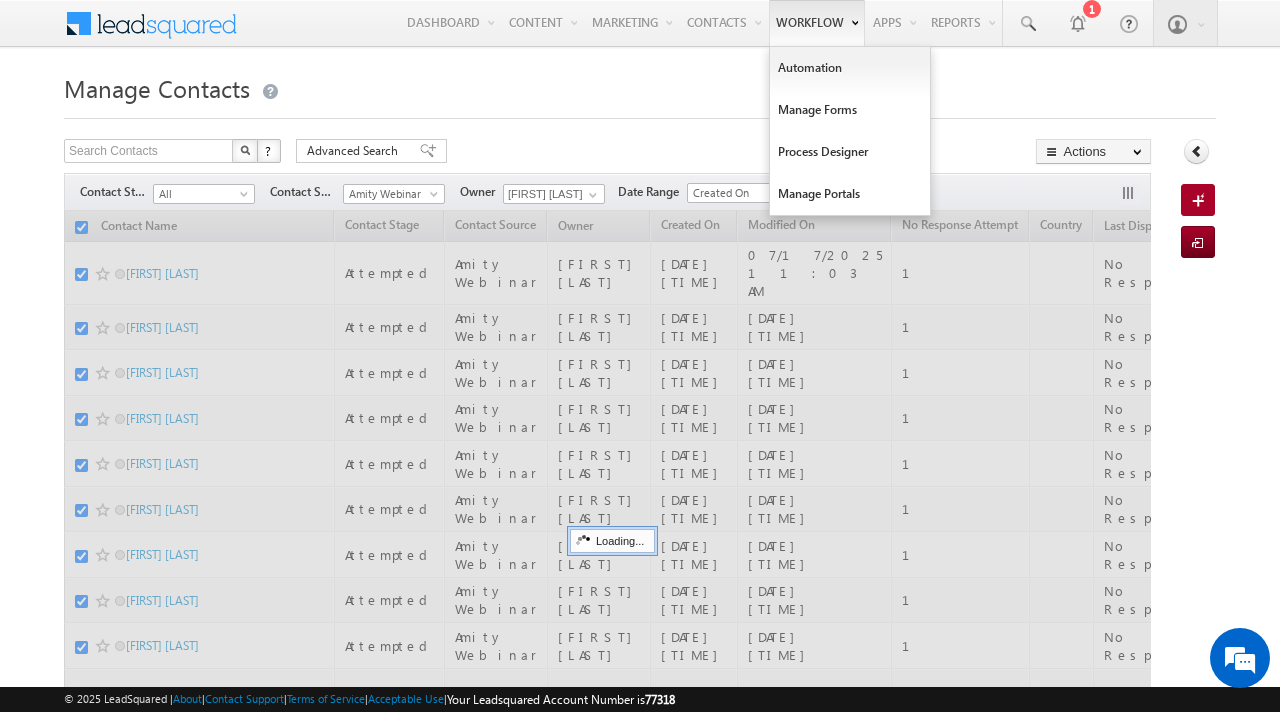 checkbox on "false" 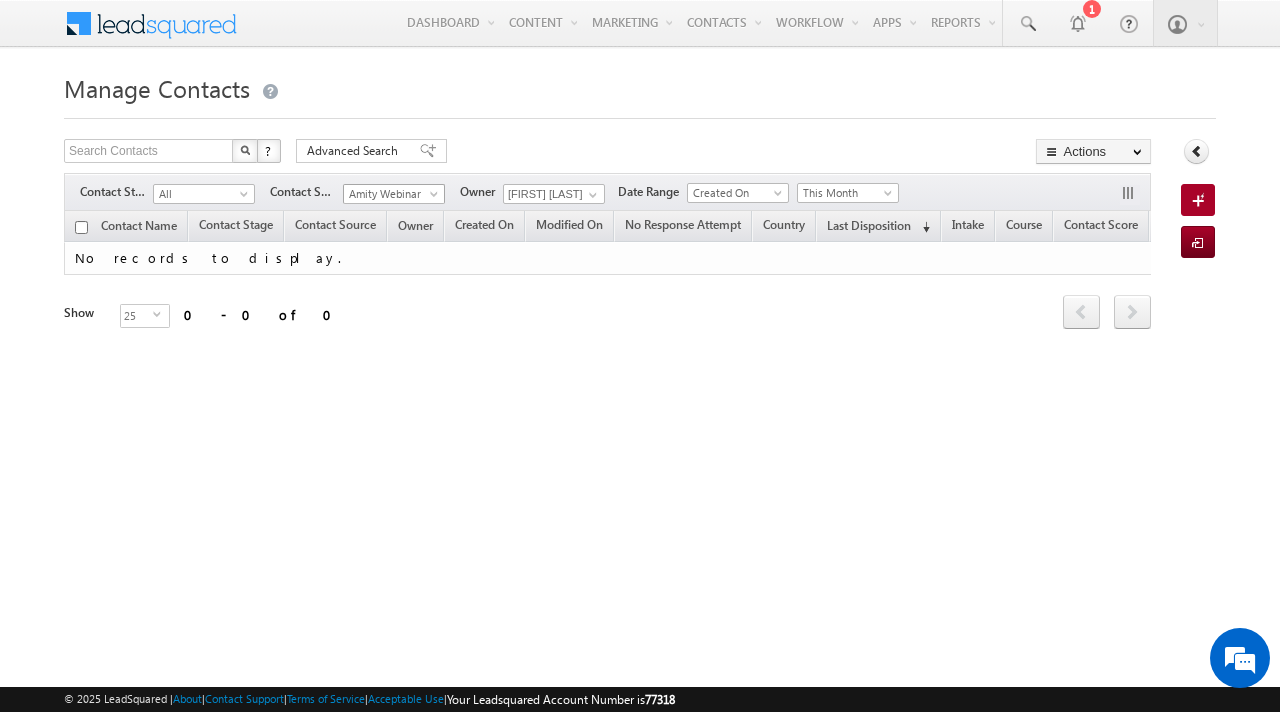 click at bounding box center [436, 198] 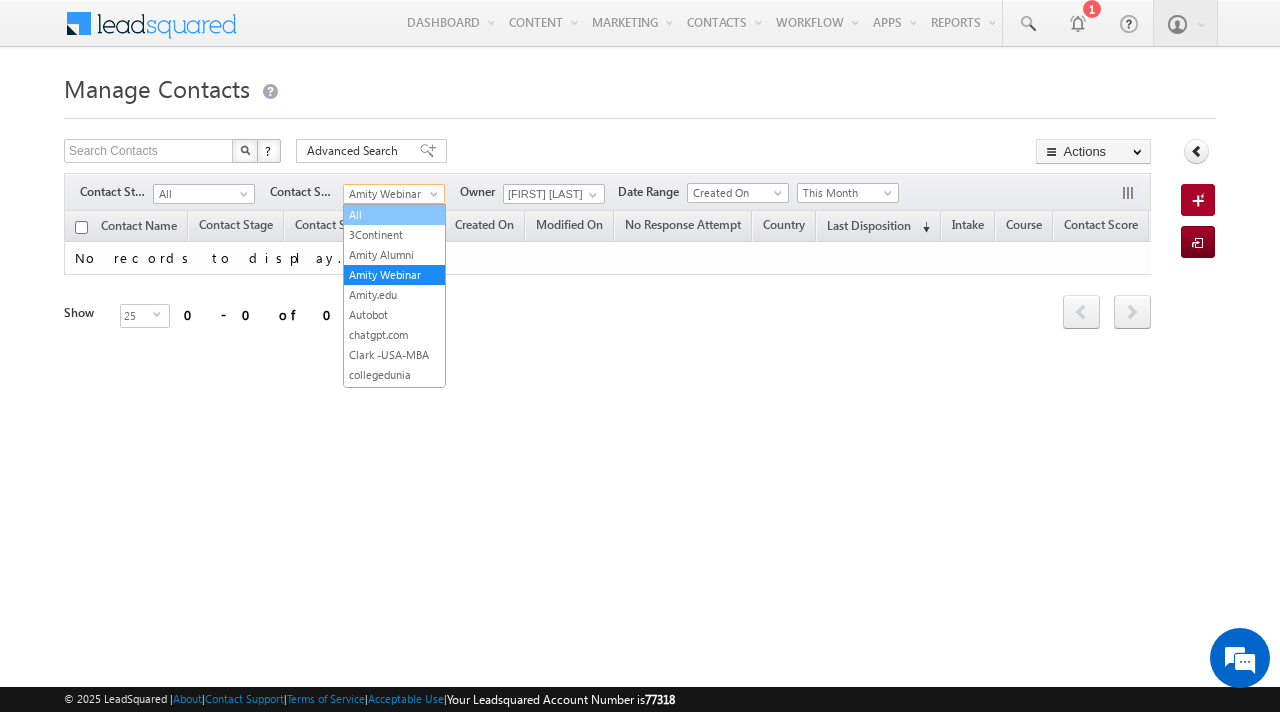click on "All" at bounding box center (394, 215) 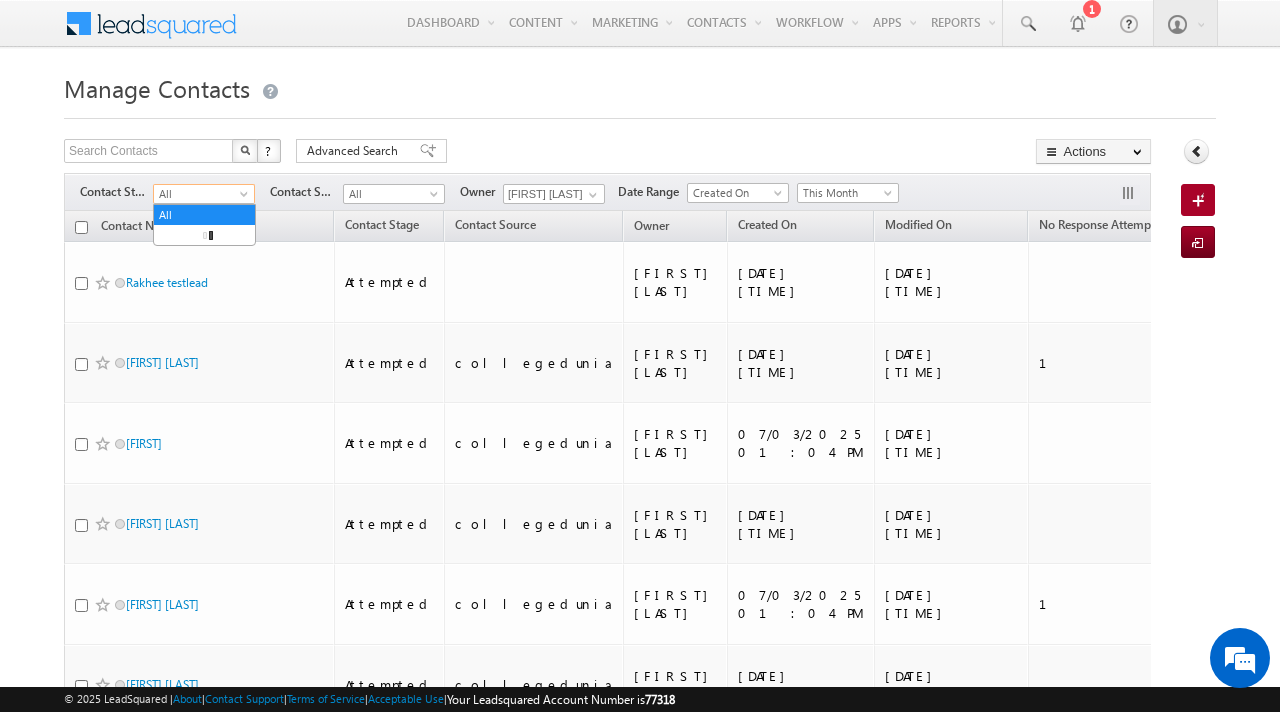 click on "All" at bounding box center [201, 194] 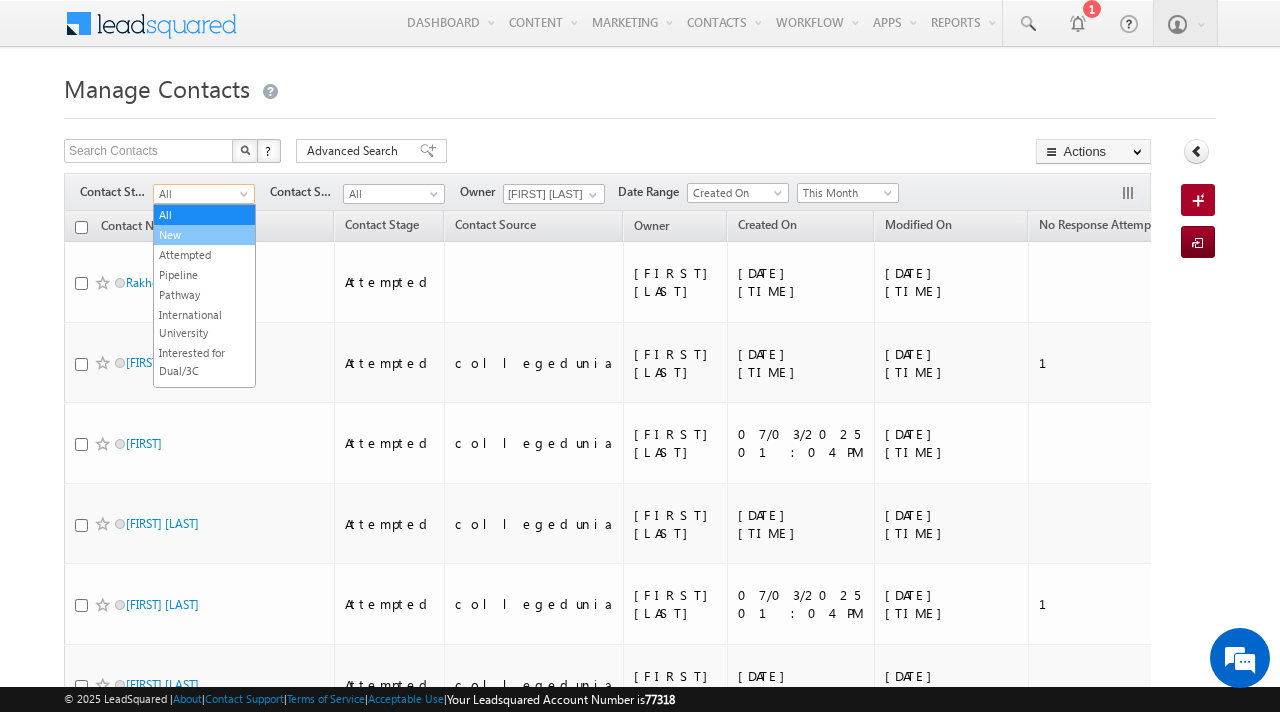 click on "New" at bounding box center (204, 235) 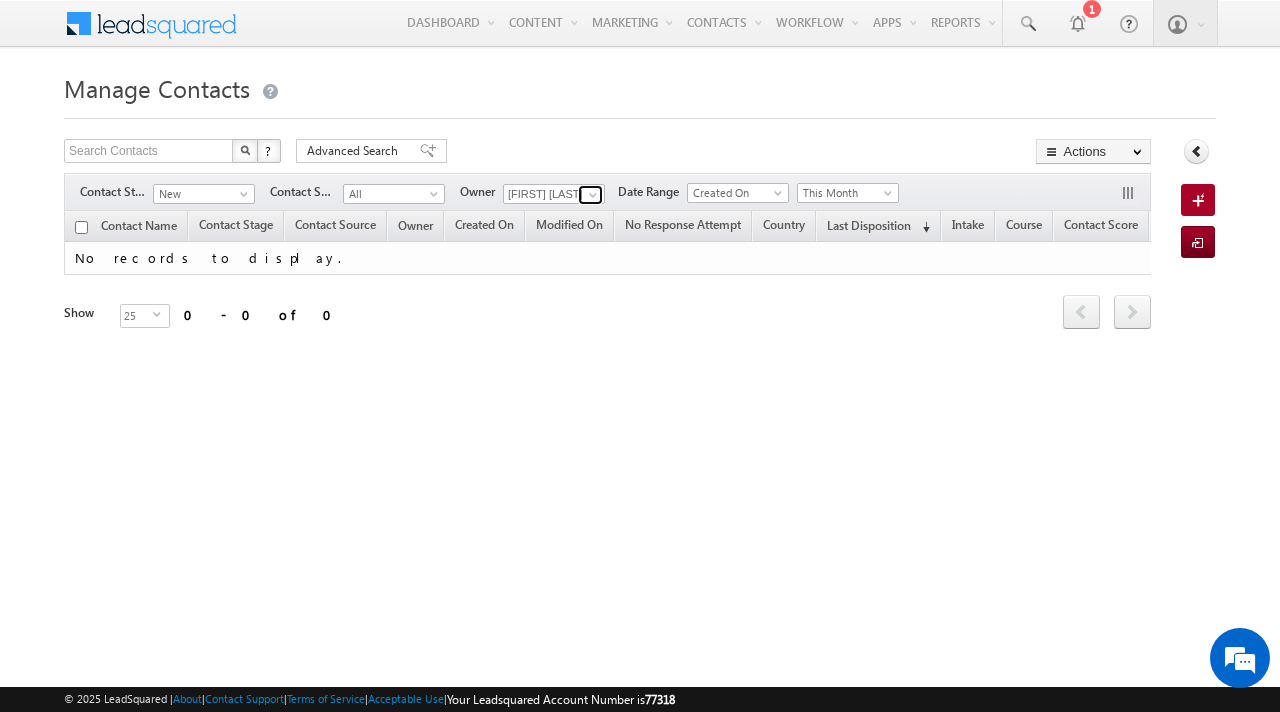 click at bounding box center [593, 195] 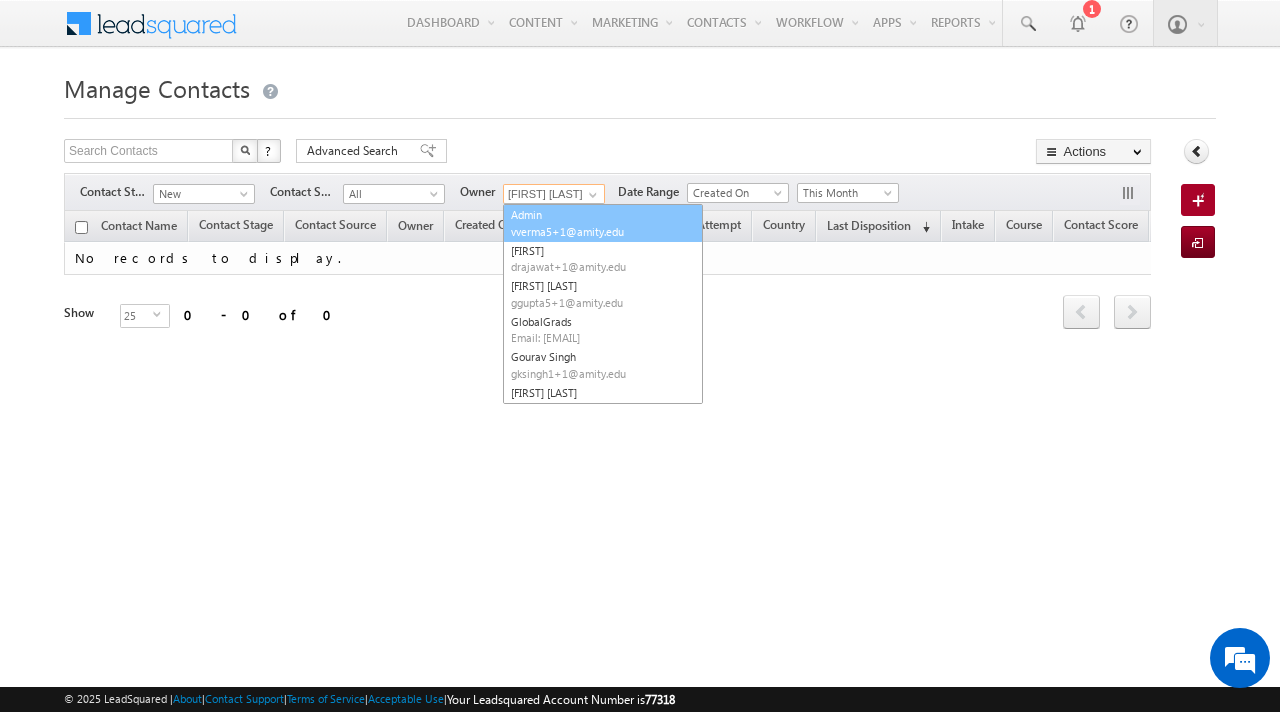 scroll, scrollTop: 0, scrollLeft: 0, axis: both 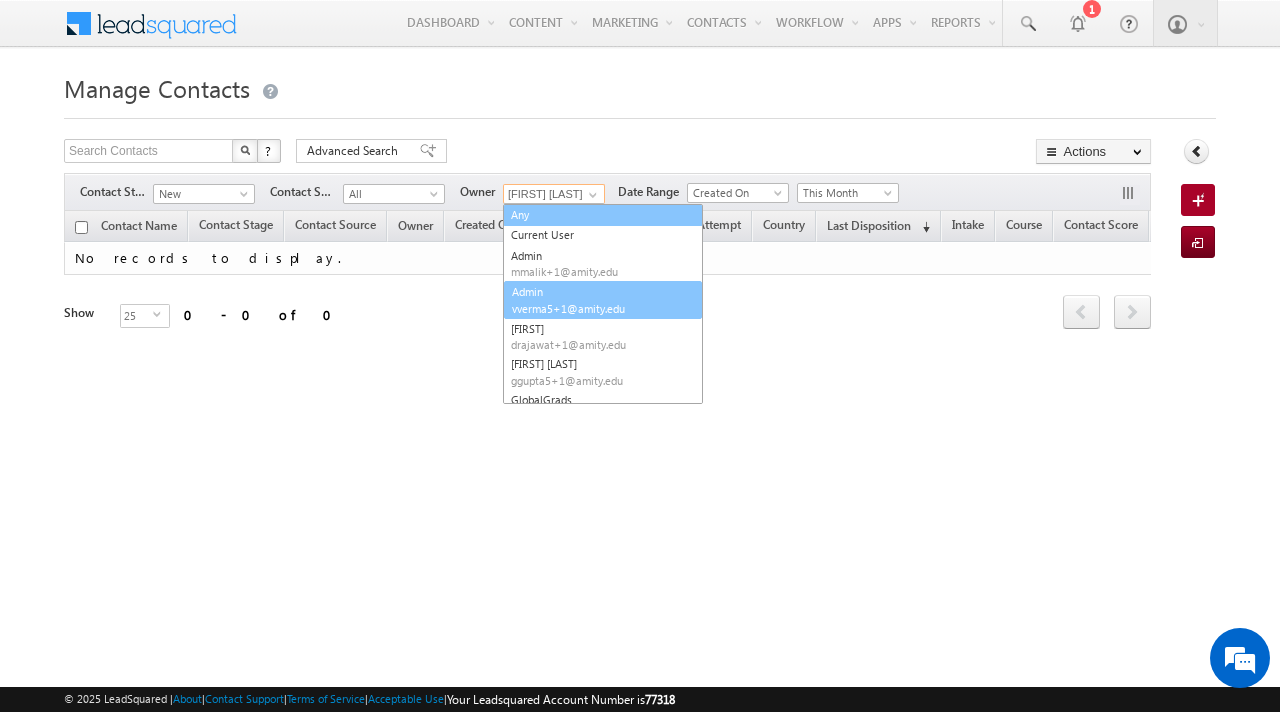 click on "Any" at bounding box center (603, 215) 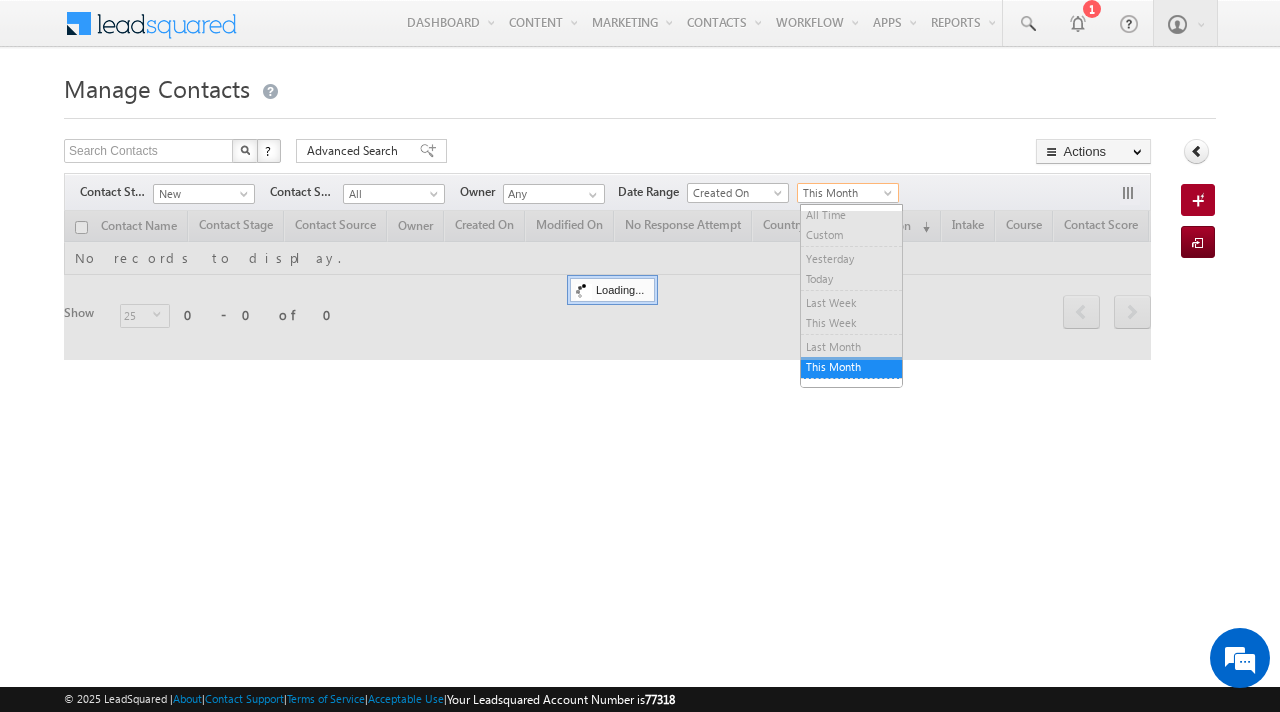 click on "This Month" at bounding box center [845, 193] 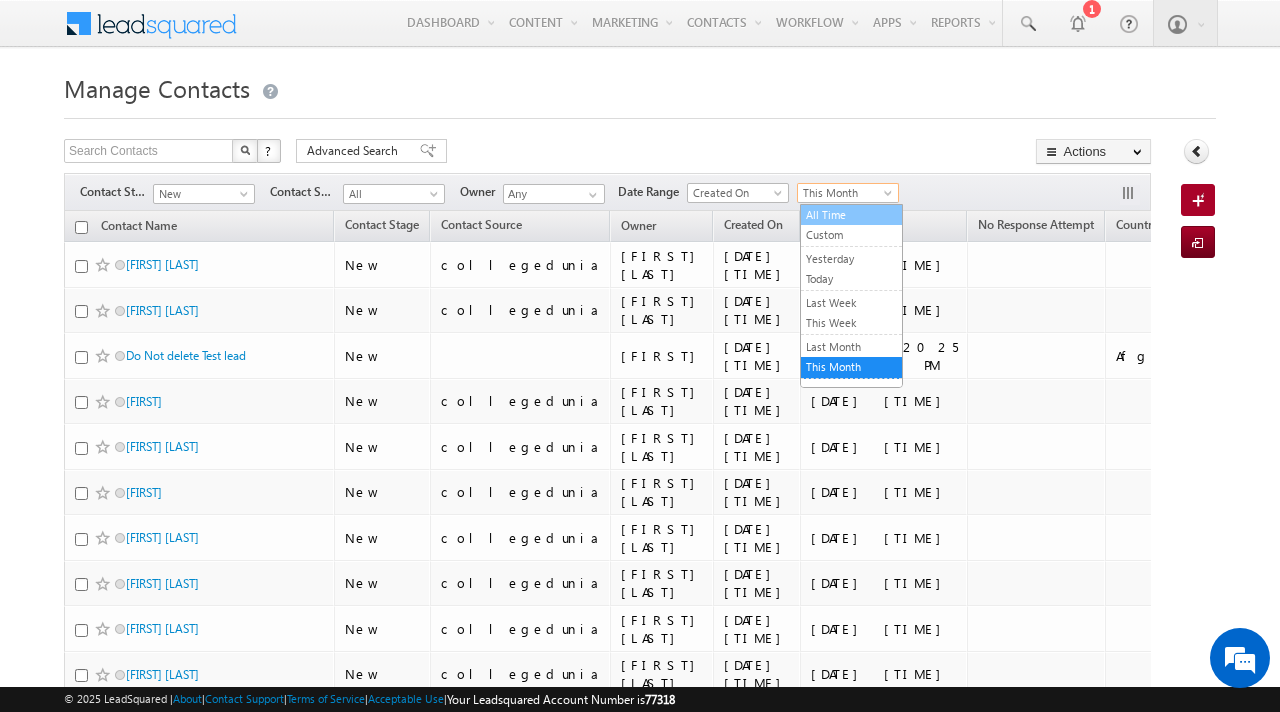 click on "All Time" at bounding box center (851, 215) 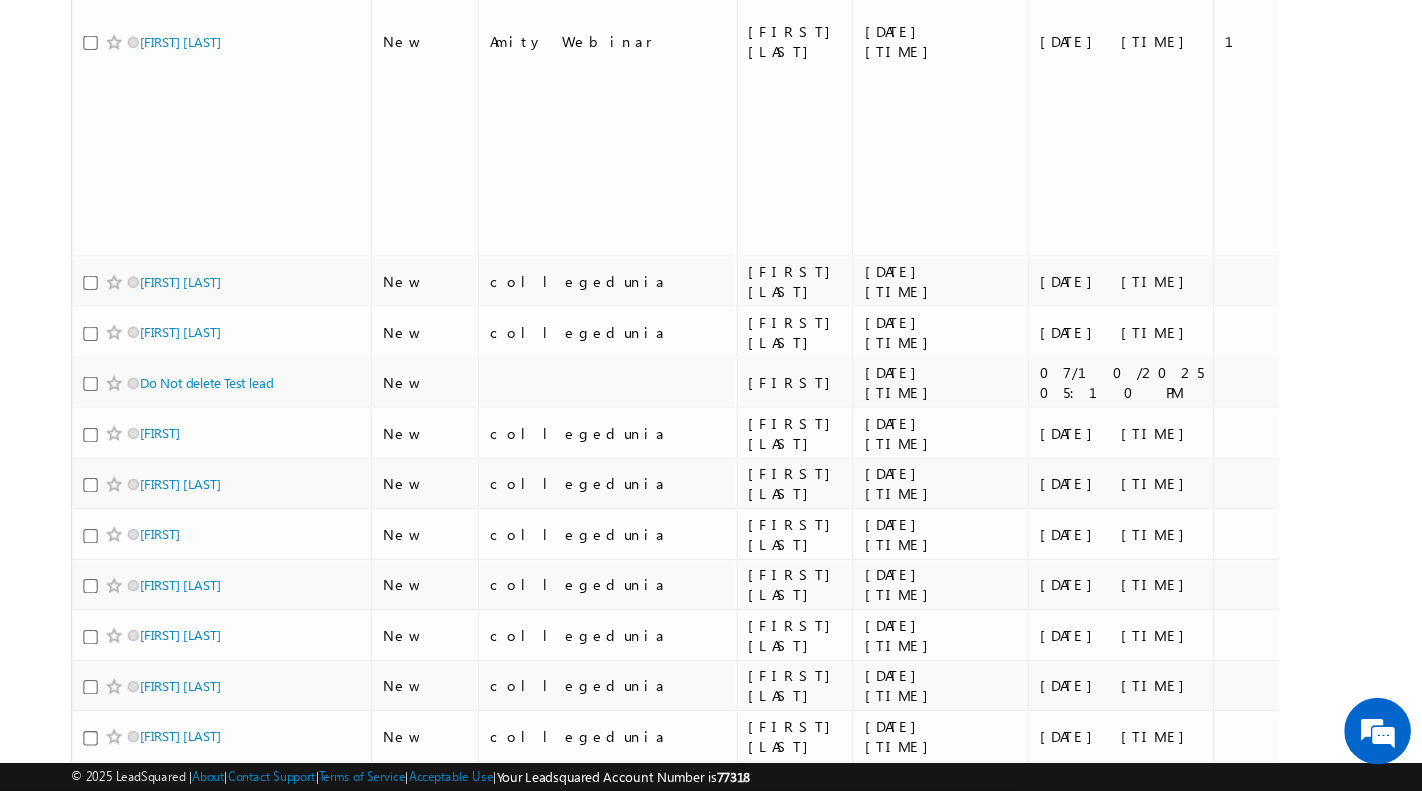 scroll, scrollTop: 0, scrollLeft: 0, axis: both 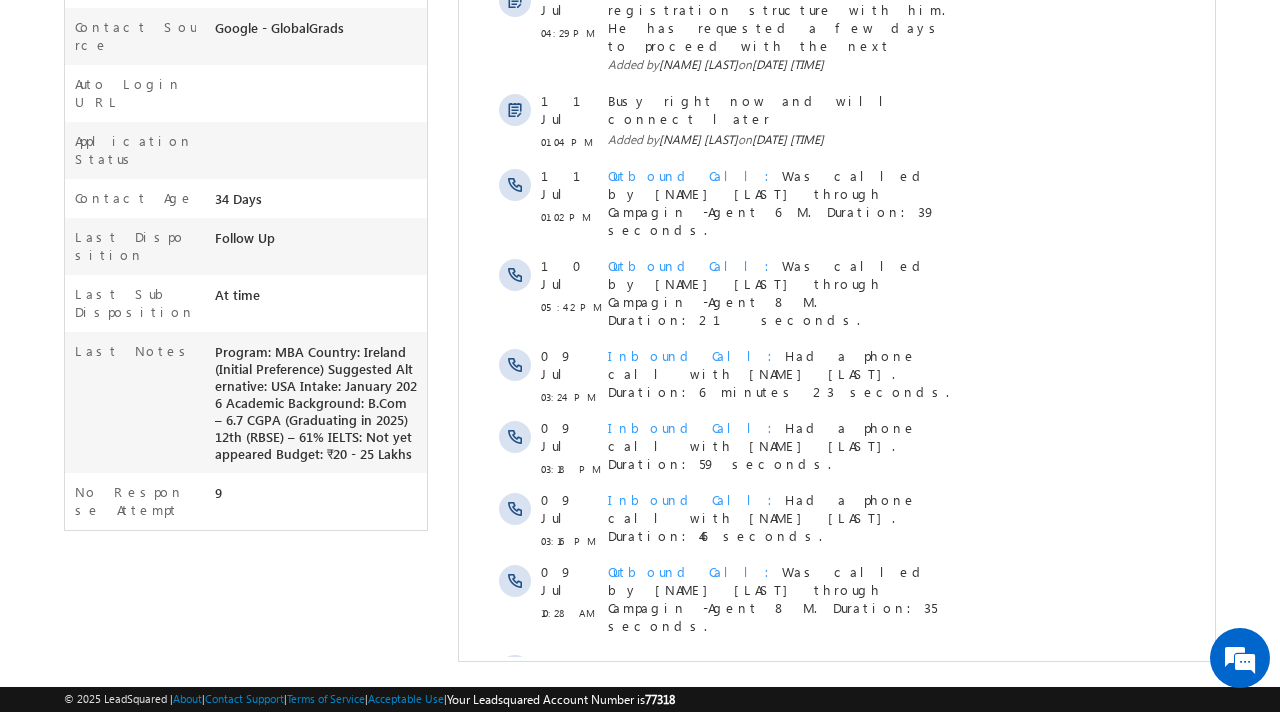click on "Show More" at bounding box center [845, 769] 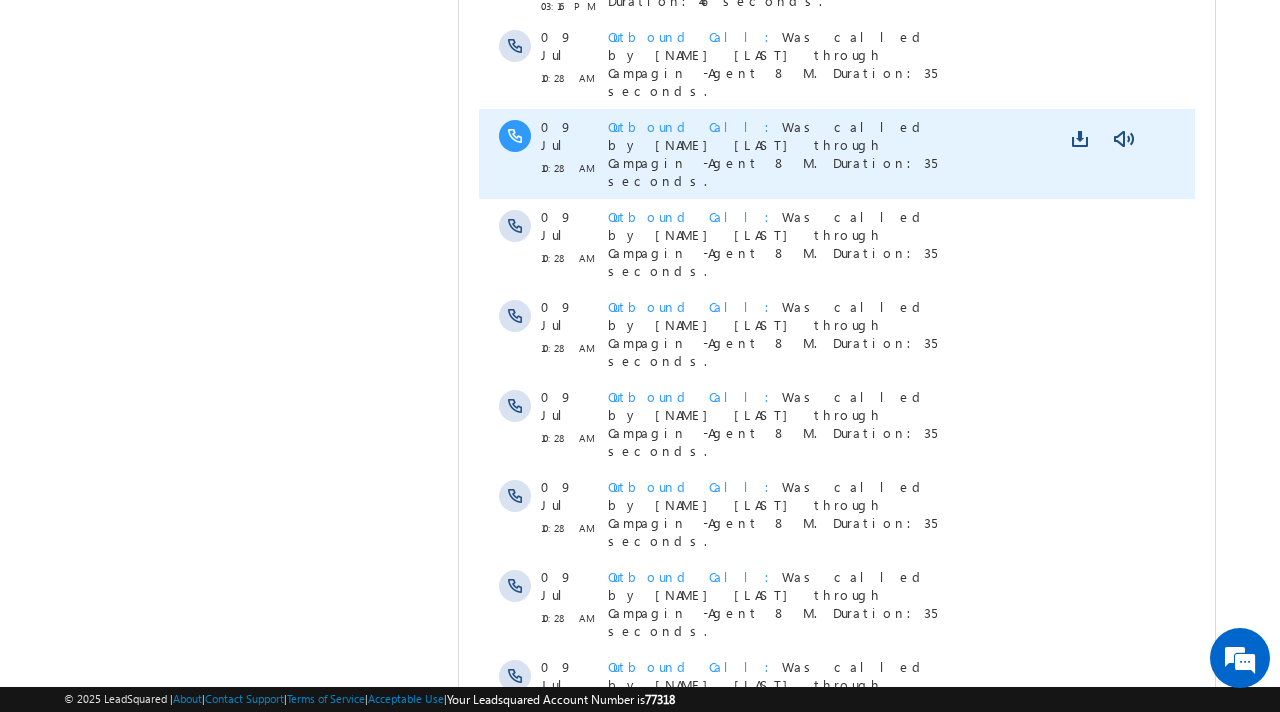 scroll, scrollTop: 1079, scrollLeft: 0, axis: vertical 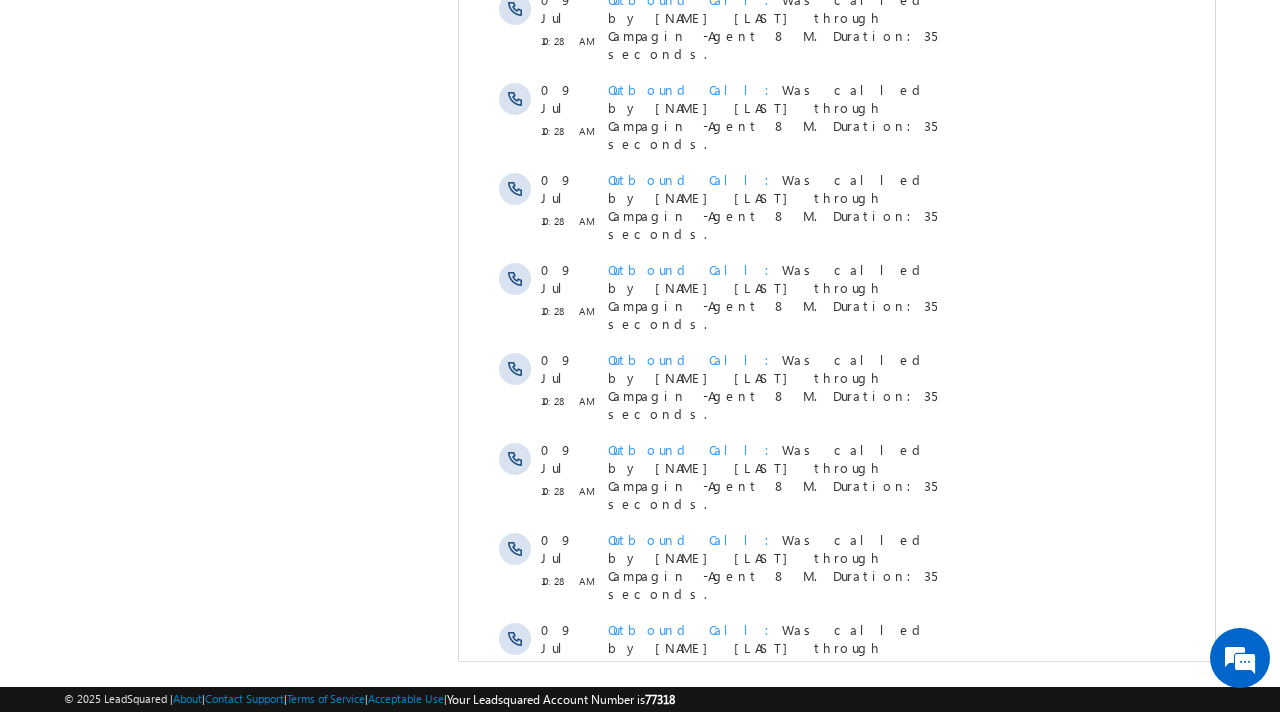 click on "Show More" at bounding box center (845, 1071) 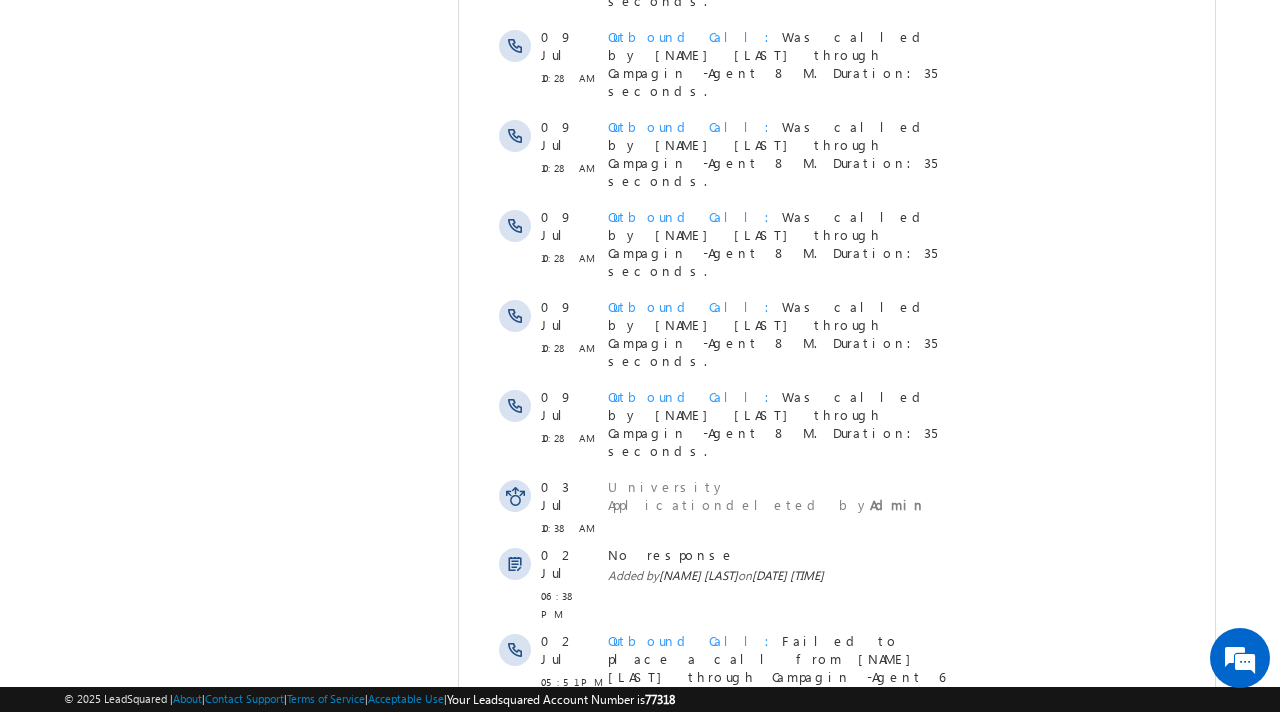 scroll, scrollTop: 1747, scrollLeft: 0, axis: vertical 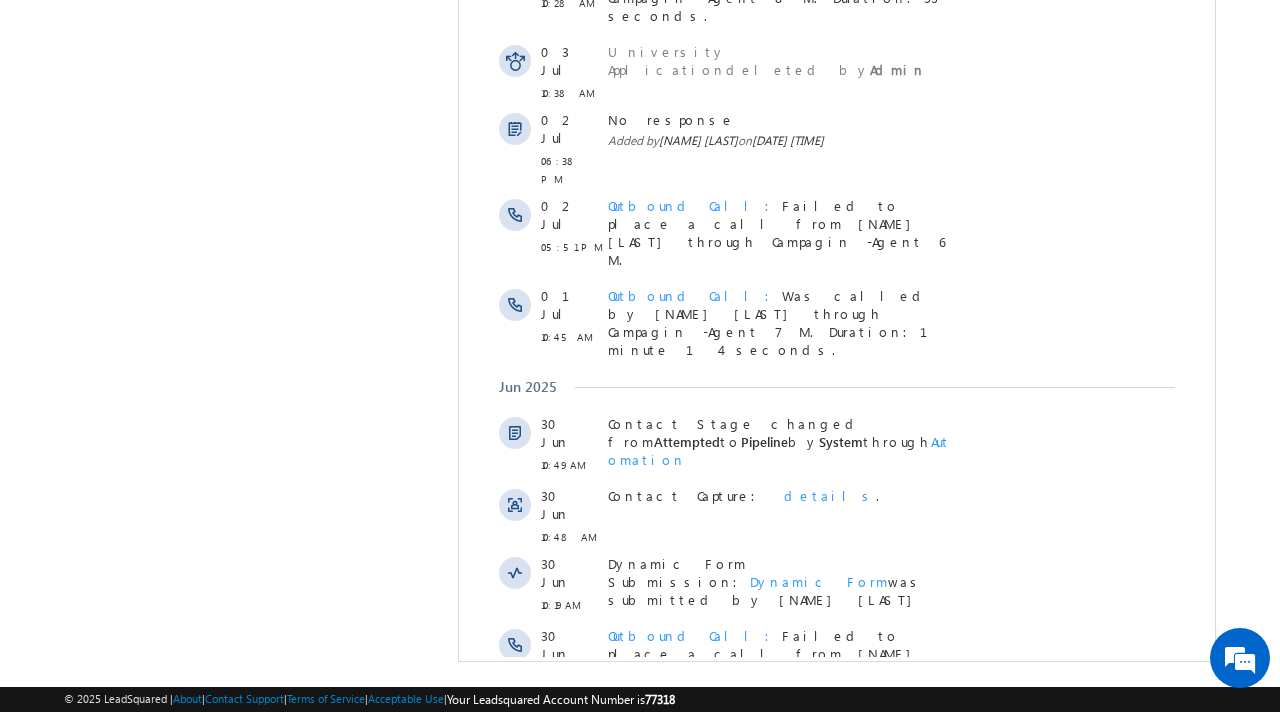 click on "Show More" at bounding box center (845, 1221) 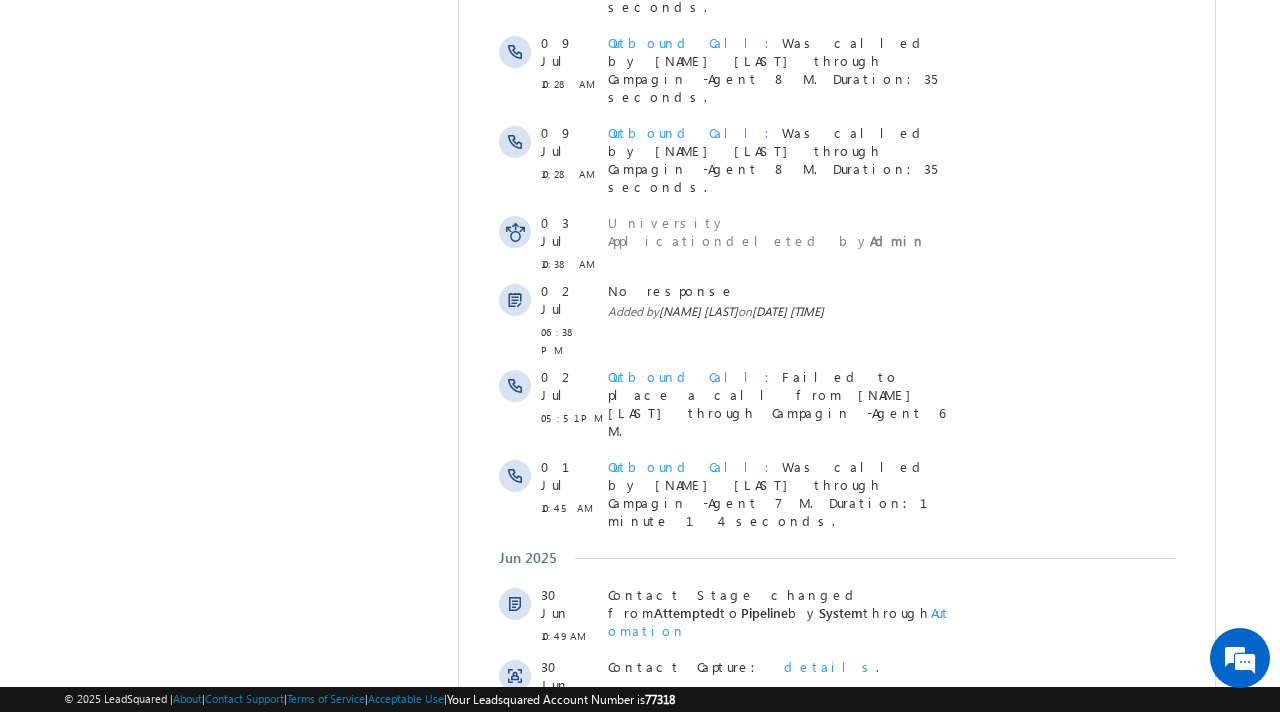 scroll, scrollTop: 1572, scrollLeft: 0, axis: vertical 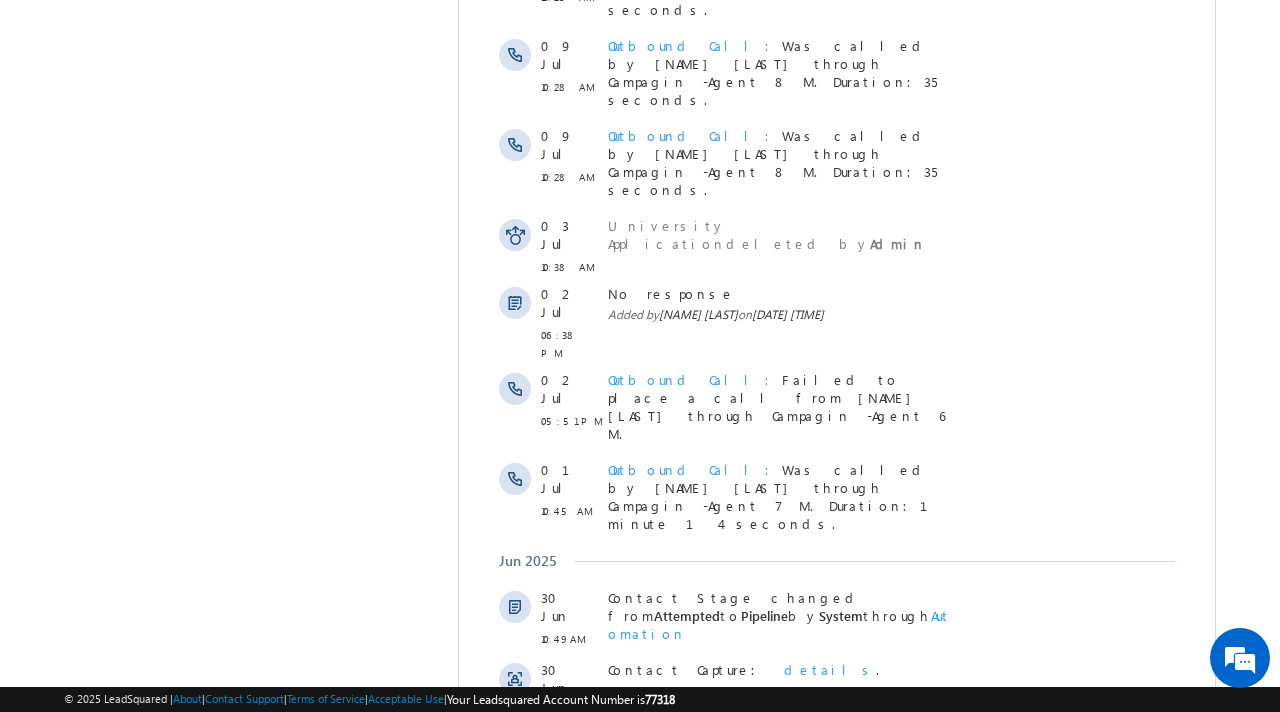 click at bounding box center (1122, 1070) 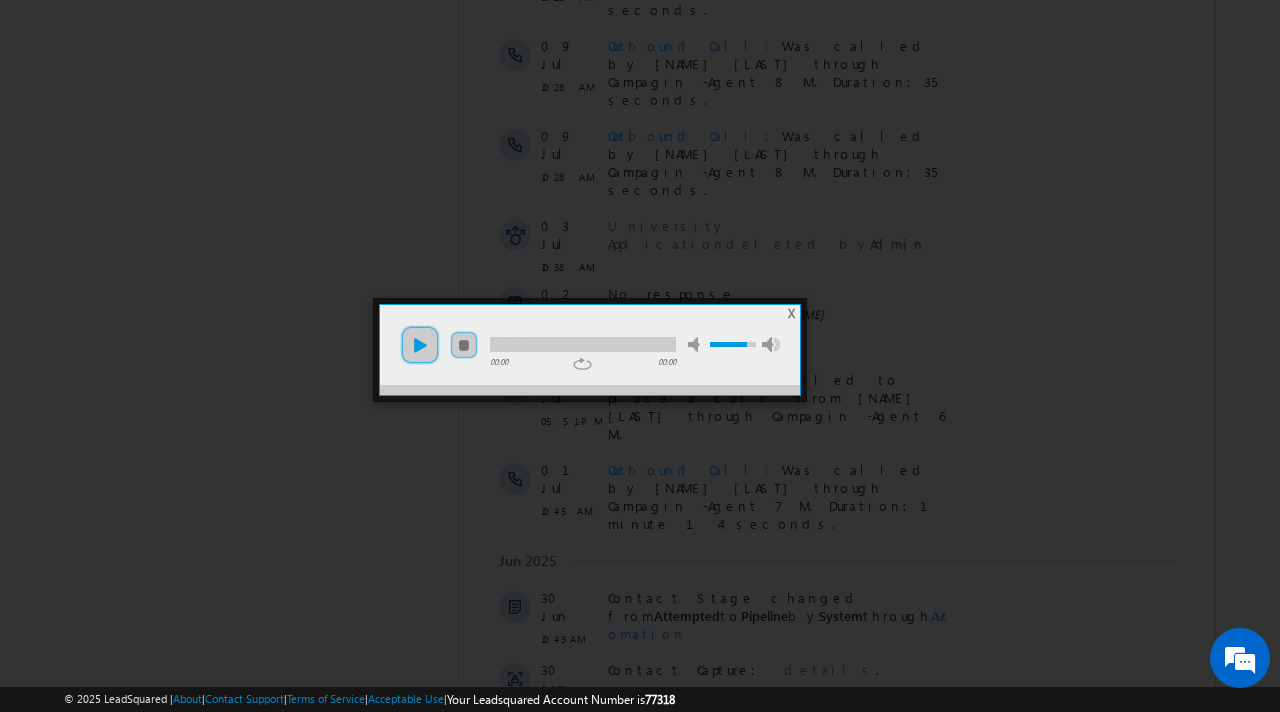 click on "play" at bounding box center [420, 345] 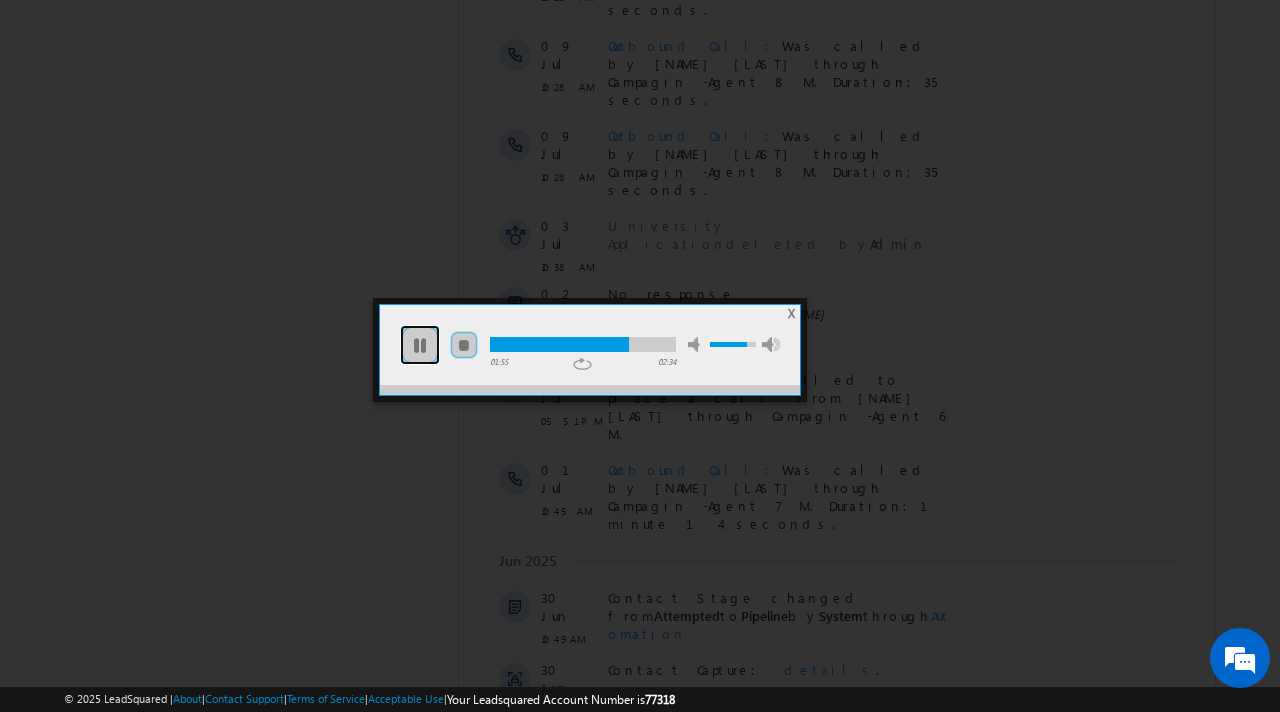 click on "pause" at bounding box center [420, 345] 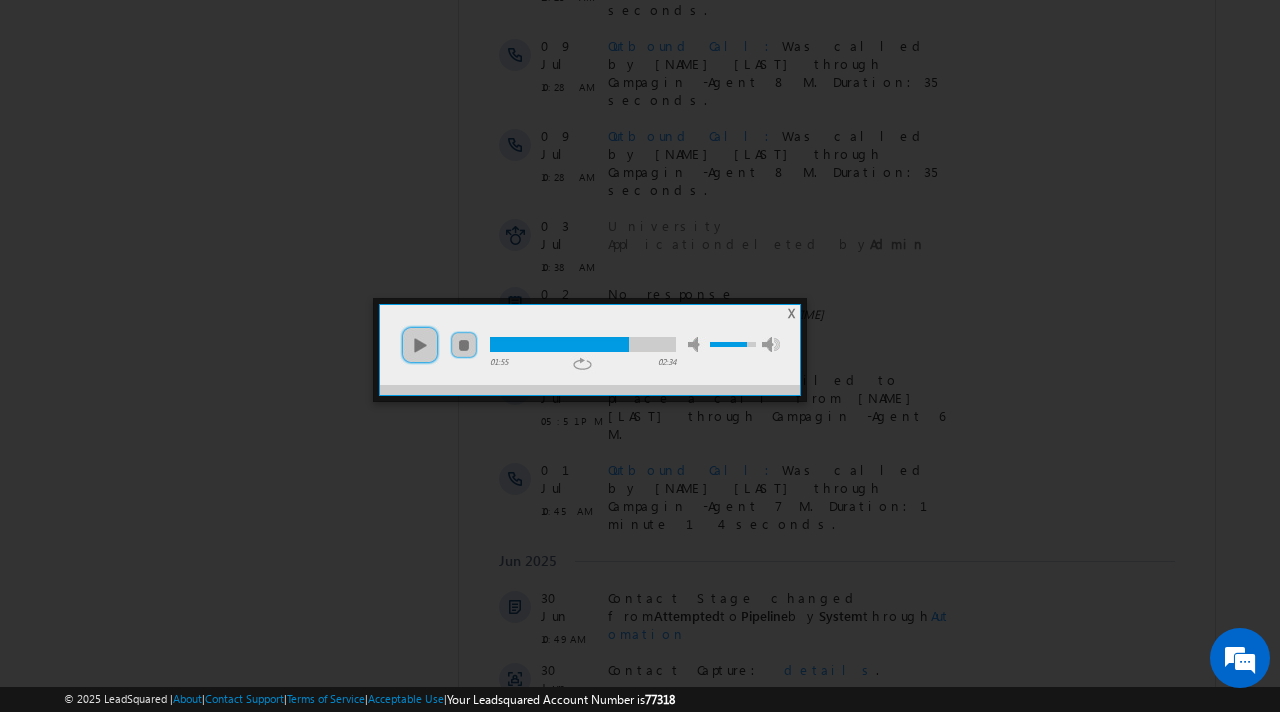 click on "play
pause
stop
mute
unmute
max
volume" at bounding box center [590, 335] 